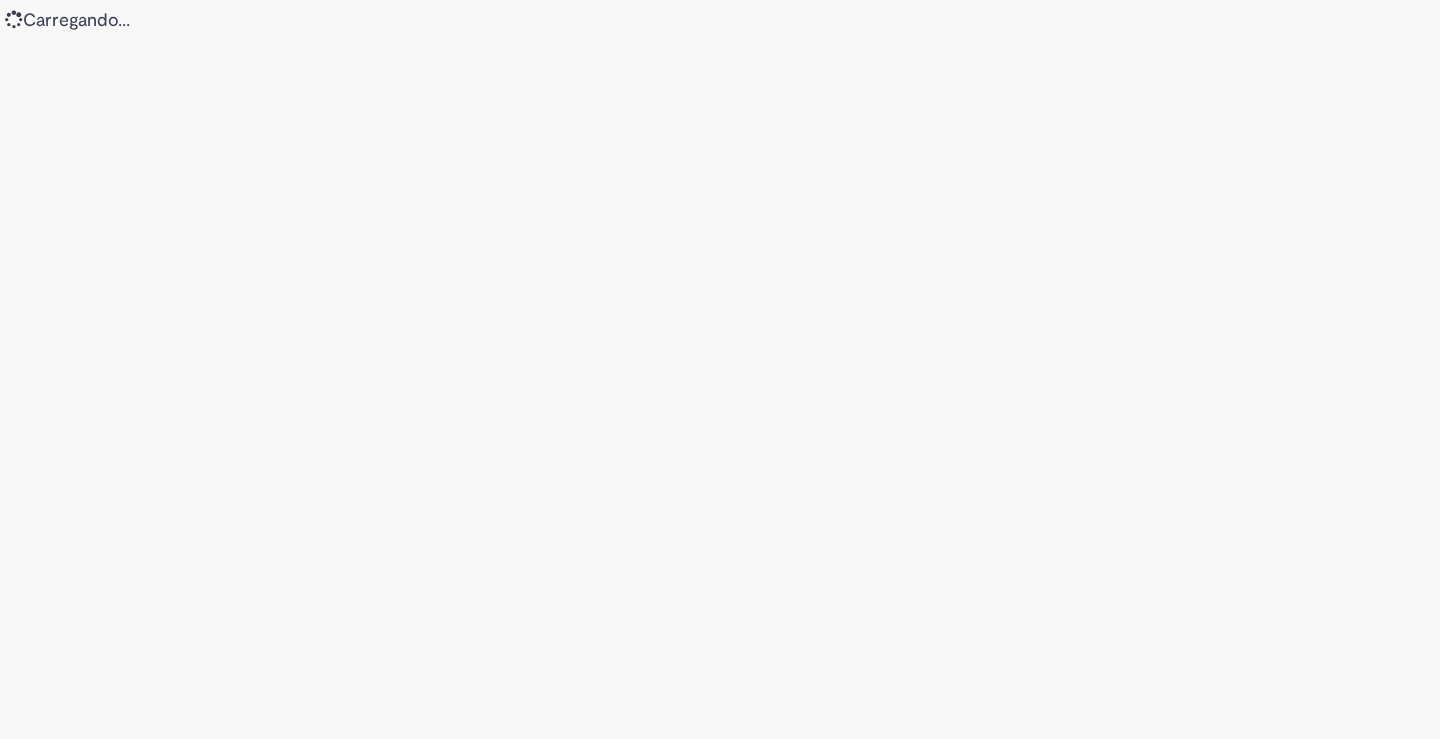scroll, scrollTop: 0, scrollLeft: 0, axis: both 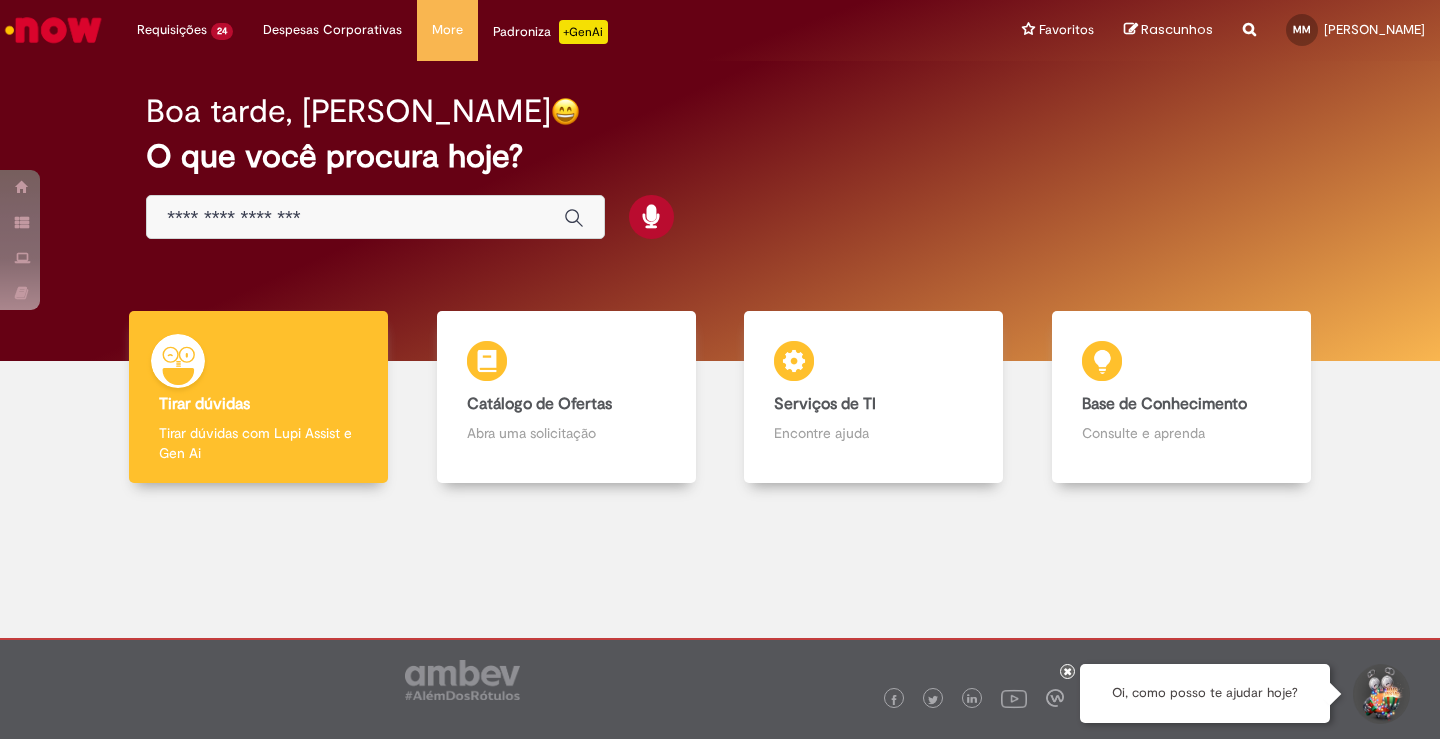 drag, startPoint x: 750, startPoint y: 73, endPoint x: 140, endPoint y: 5, distance: 613.77844 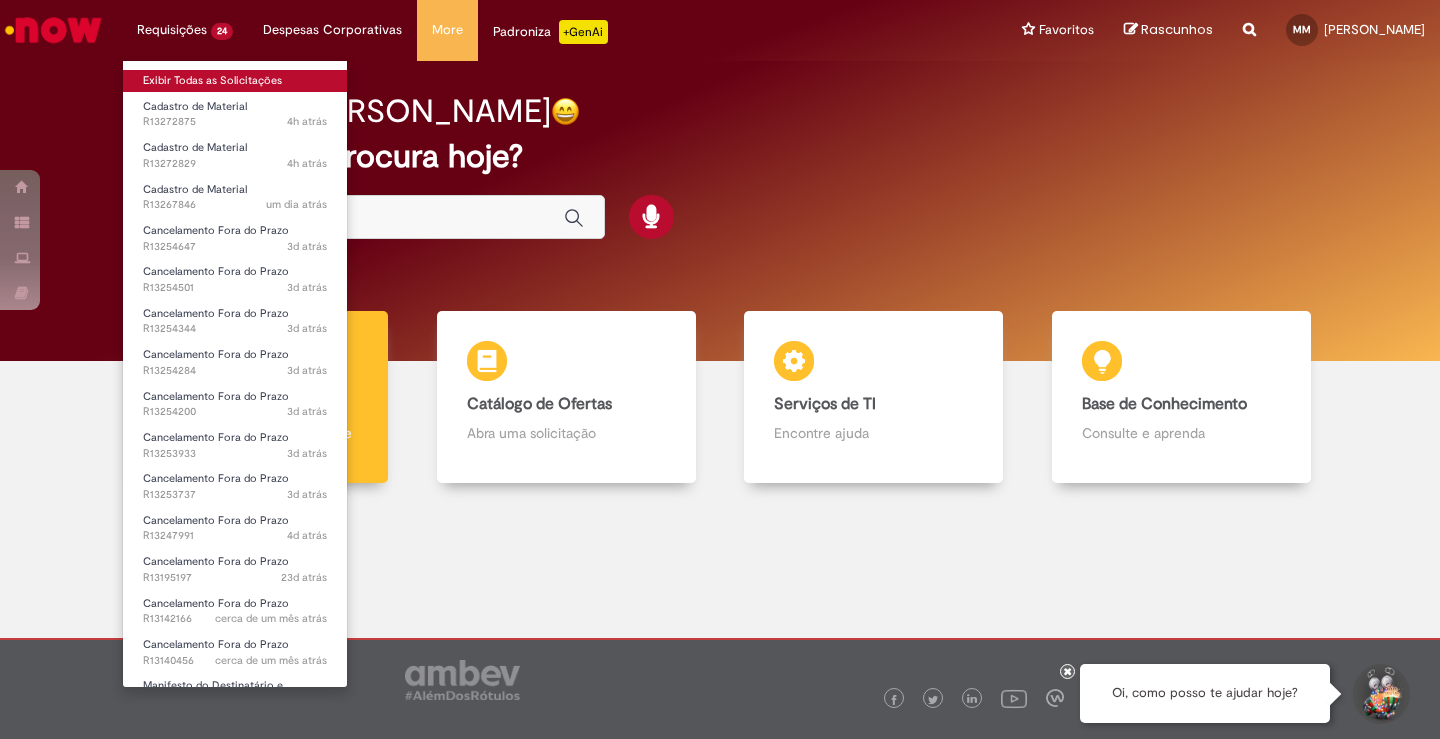 click on "Exibir Todas as Solicitações" at bounding box center (235, 81) 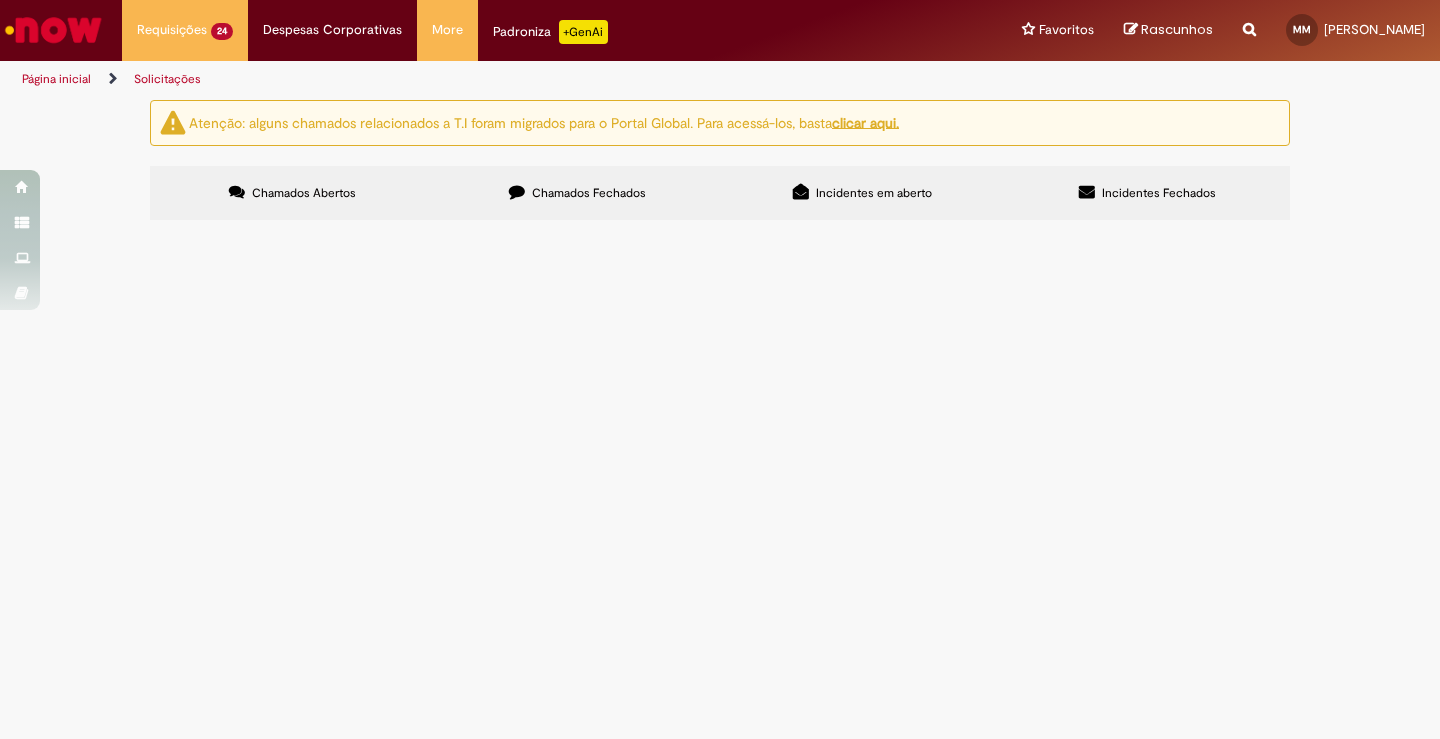 click at bounding box center (1249, 18) 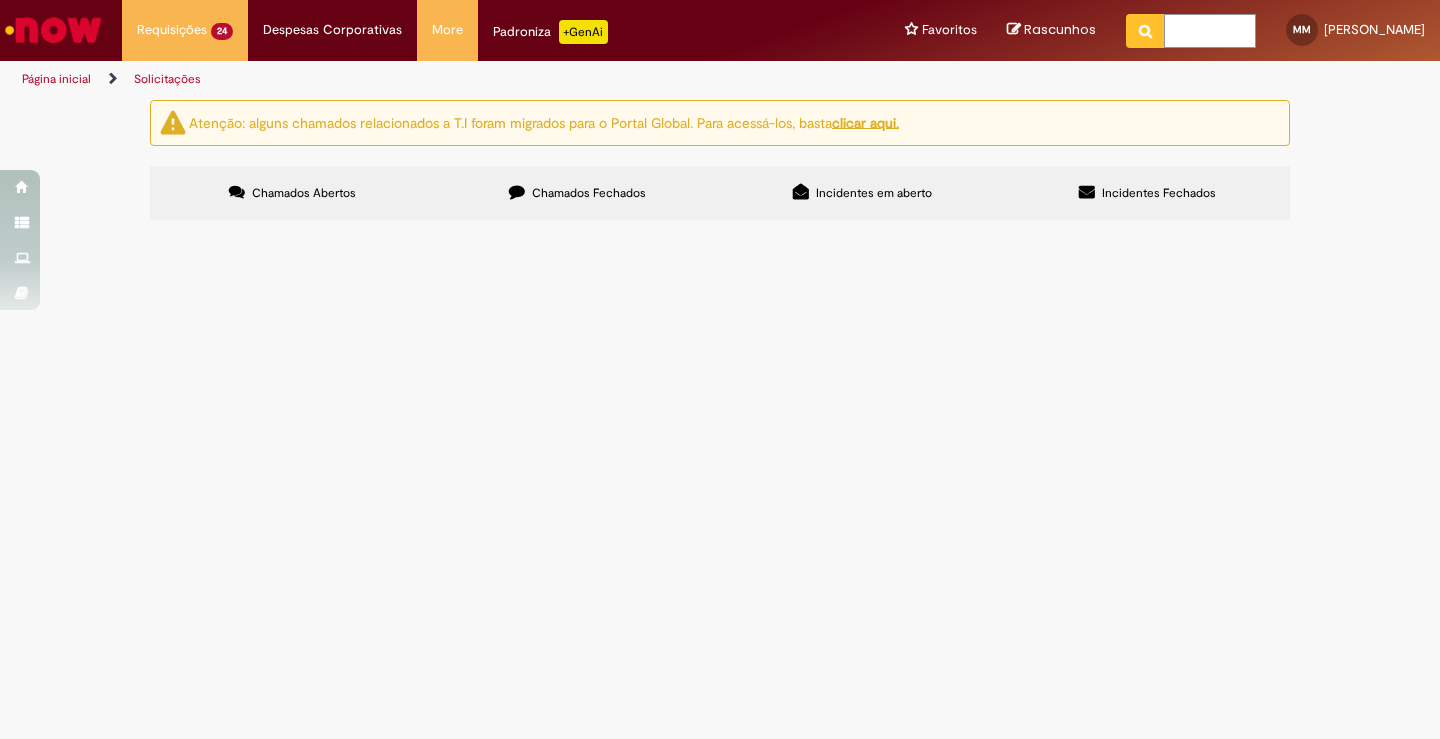 click at bounding box center (1210, 31) 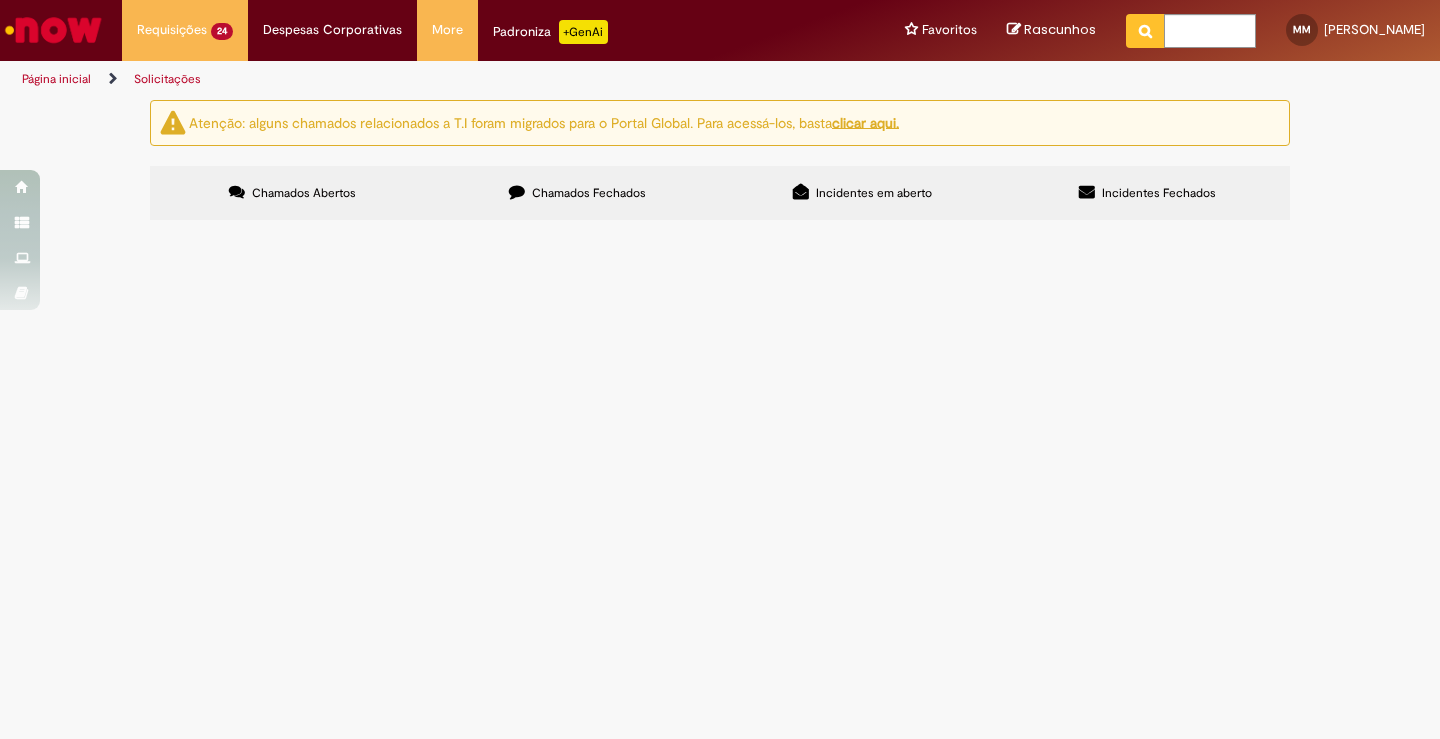 click on "Cadastro de Material" at bounding box center [0, 0] 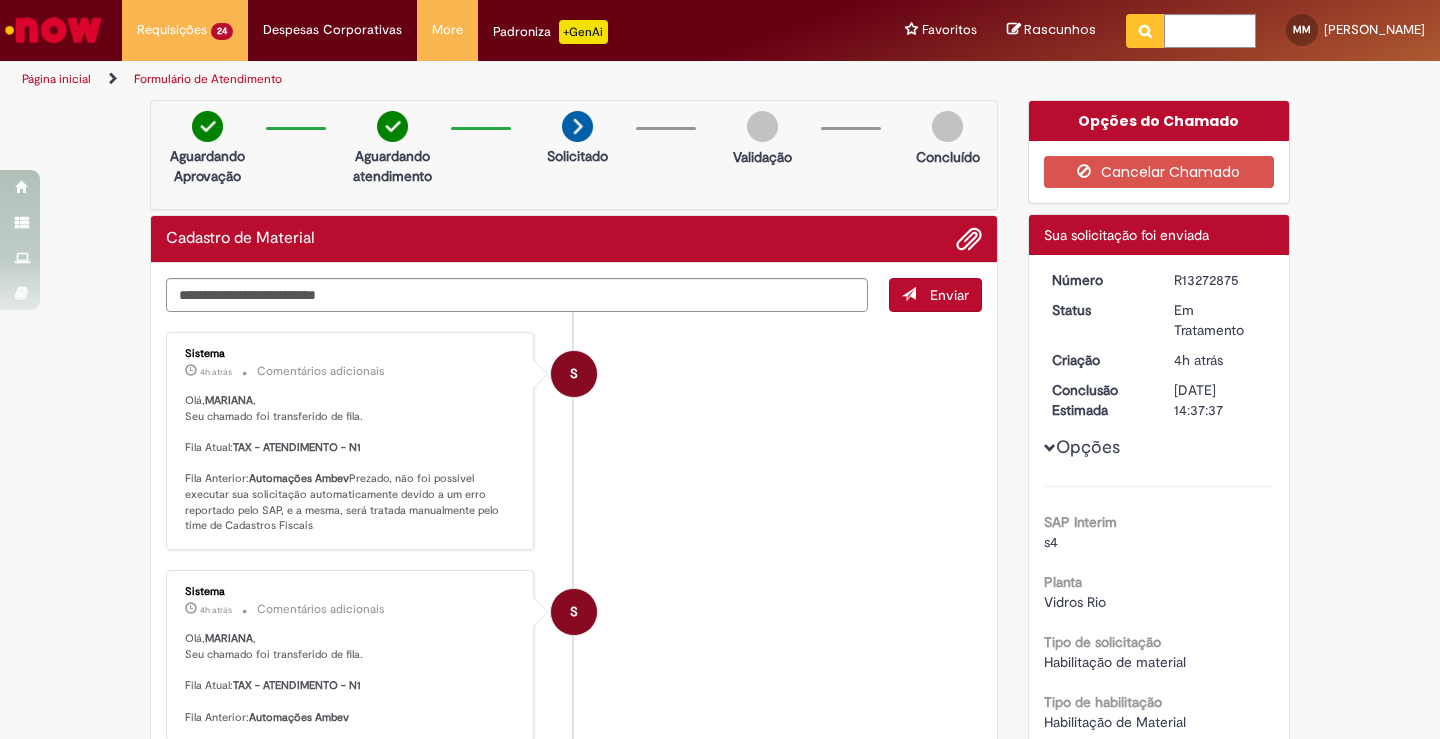 click on "Verificar Código de Barras
Aguardando Aprovação
Aguardando atendimento
Solicitado
Solicitado
Validação
Concluído
Cadastro de Material
Enviar
S
Sistema
4h atrás 4 horas atrás     Comentários adicionais
[PERSON_NAME] ,  Seu chamado foi transferido de fila. Fila Atual:  TAX - ATENDIMENTO - N1 Fila Anterior:  Automações Ambev" at bounding box center [720, 739] 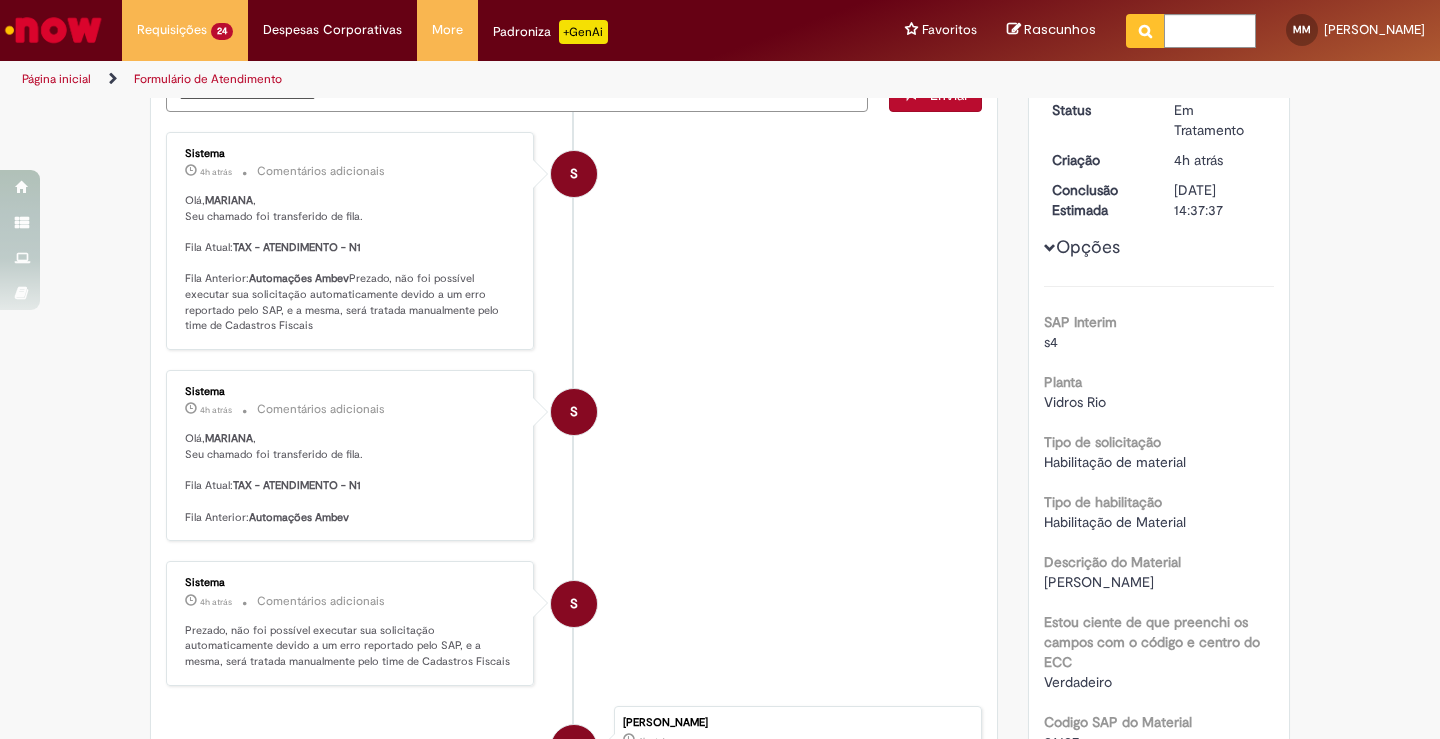 click on "Verificar Código de Barras
Aguardando Aprovação
Aguardando atendimento
Solicitado
Solicitado
Validação
Concluído
Cadastro de Material
Enviar
S
Sistema
4h atrás 4 horas atrás     Comentários adicionais
[PERSON_NAME] ,  Seu chamado foi transferido de fila. Fila Atual:  TAX - ATENDIMENTO - N1 Fila Anterior:  Automações Ambev" at bounding box center (720, 539) 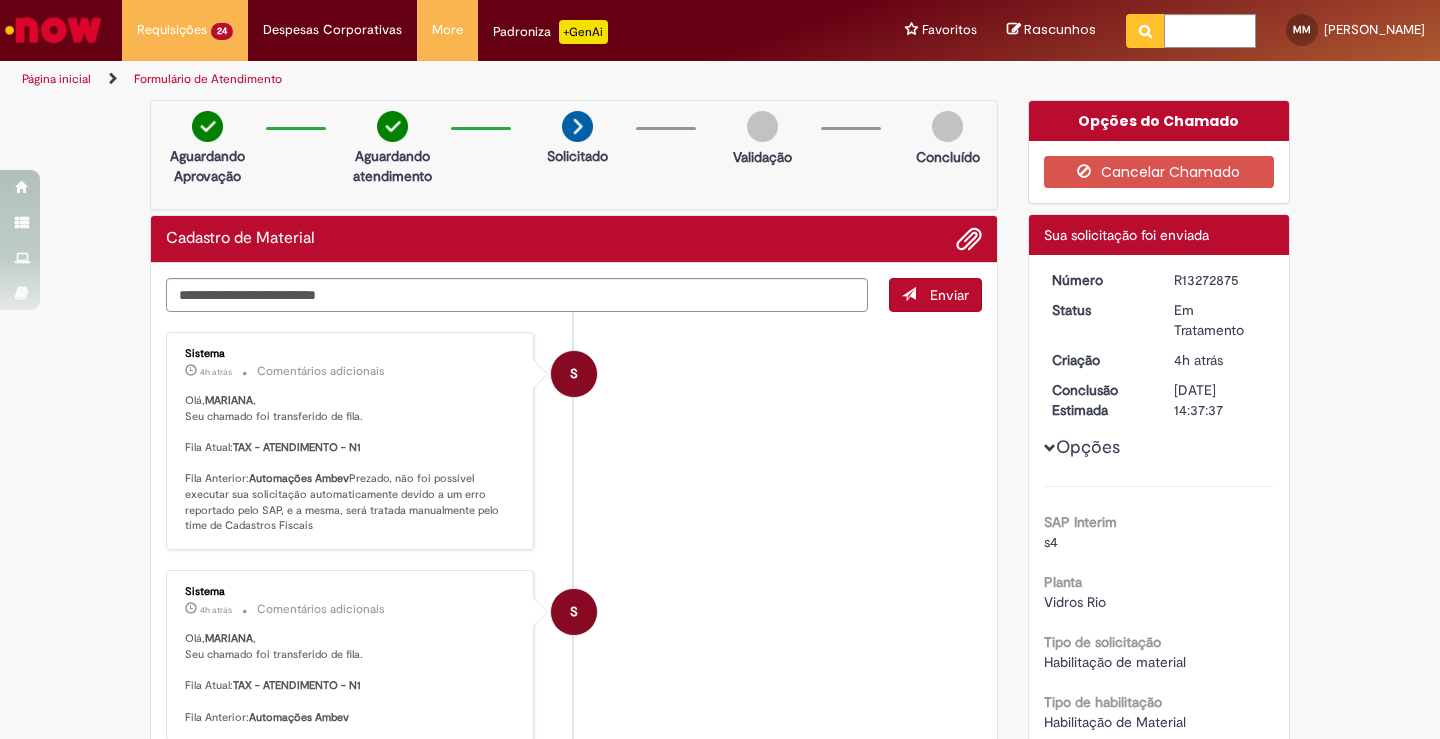 click on "Verificar Código de Barras
Aguardando Aprovação
Aguardando atendimento
Solicitado
Solicitado
Validação
Concluído
Cadastro de Material
Enviar
S
Sistema
4h atrás 4 horas atrás     Comentários adicionais
[PERSON_NAME] ,  Seu chamado foi transferido de fila. Fila Atual:  TAX - ATENDIMENTO - N1 Fila Anterior:  Automações Ambev" at bounding box center (720, 739) 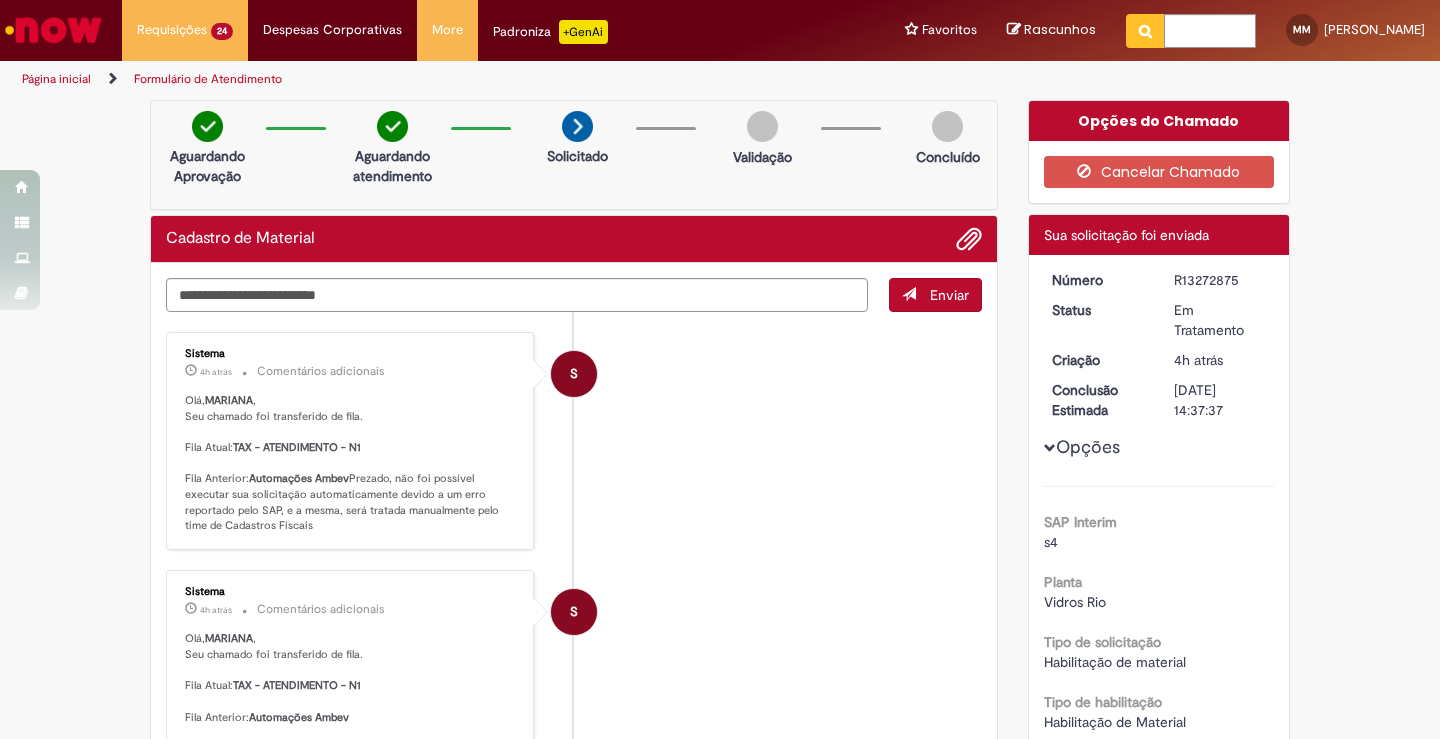 click on "Verificar Código de Barras
Aguardando Aprovação
Aguardando atendimento
Solicitado
Solicitado
Validação
Concluído
Cadastro de Material
Enviar
S
Sistema
4h atrás 4 horas atrás     Comentários adicionais
[PERSON_NAME] ,  Seu chamado foi transferido de fila. Fila Atual:  TAX - ATENDIMENTO - N1 Fila Anterior:  Automações Ambev" at bounding box center [720, 739] 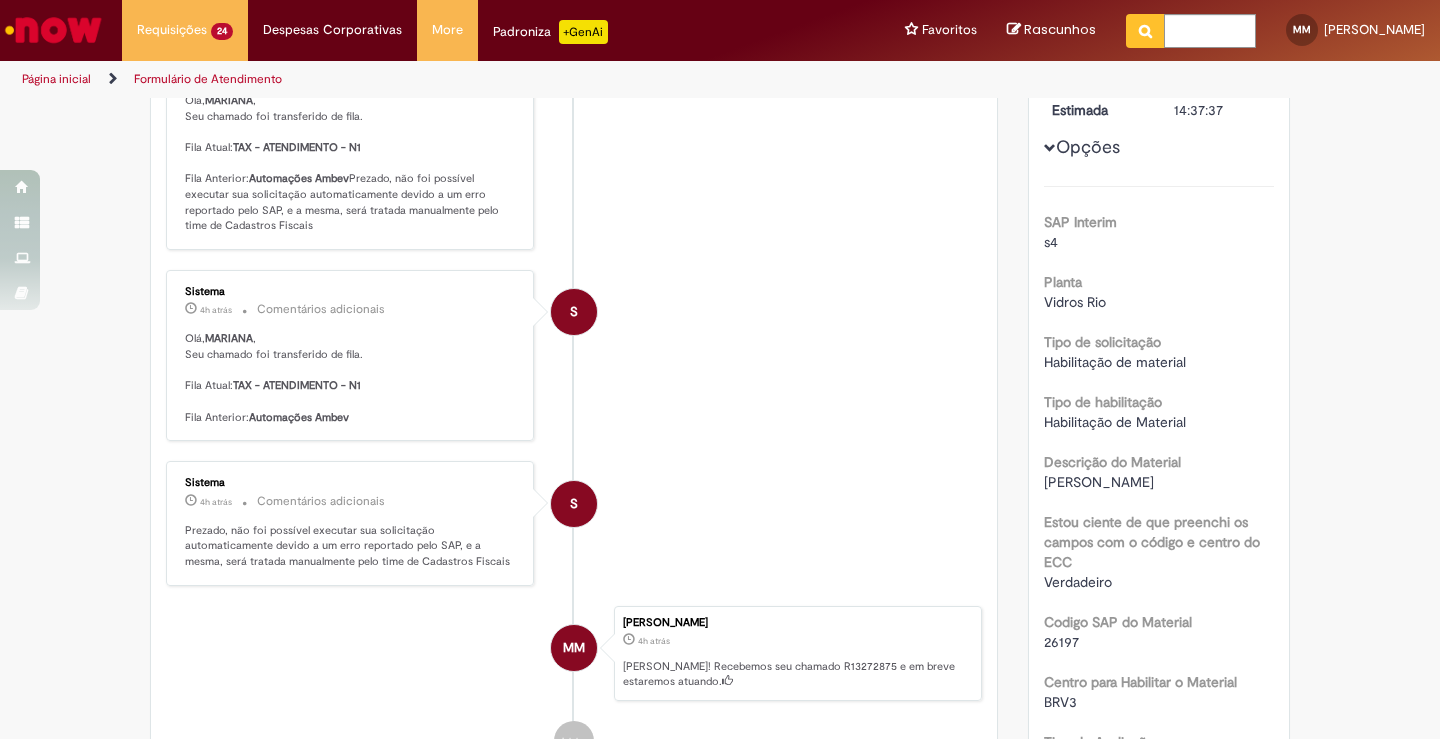 scroll, scrollTop: 0, scrollLeft: 0, axis: both 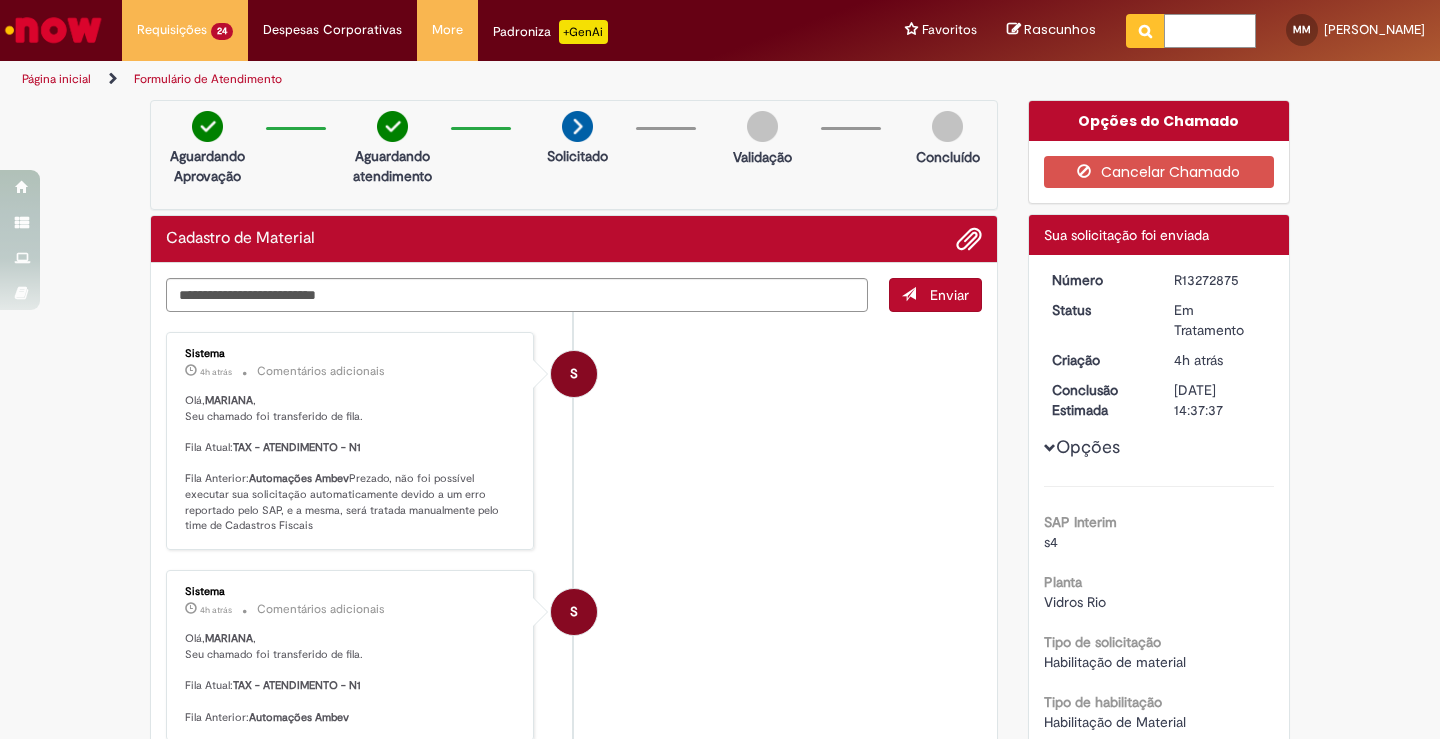 click at bounding box center [1210, 31] 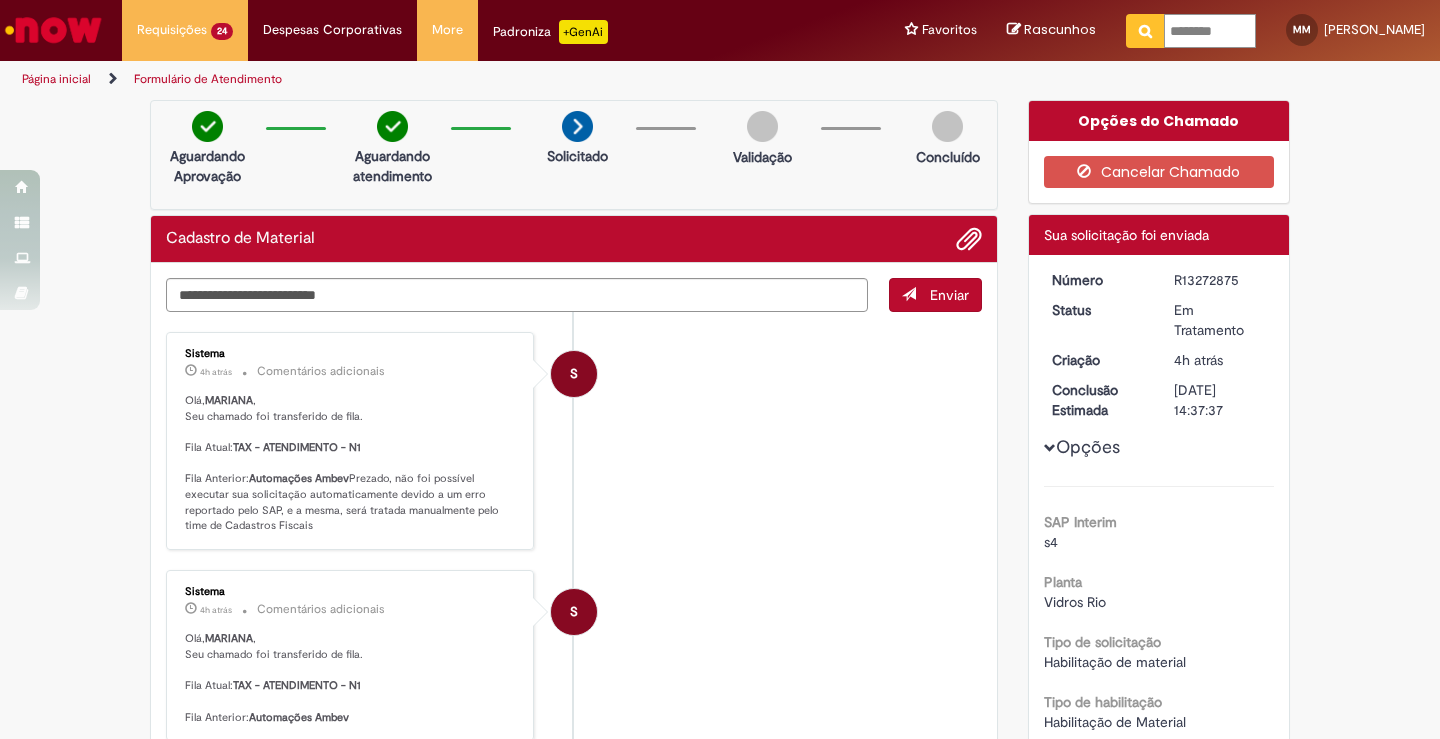 type on "*********" 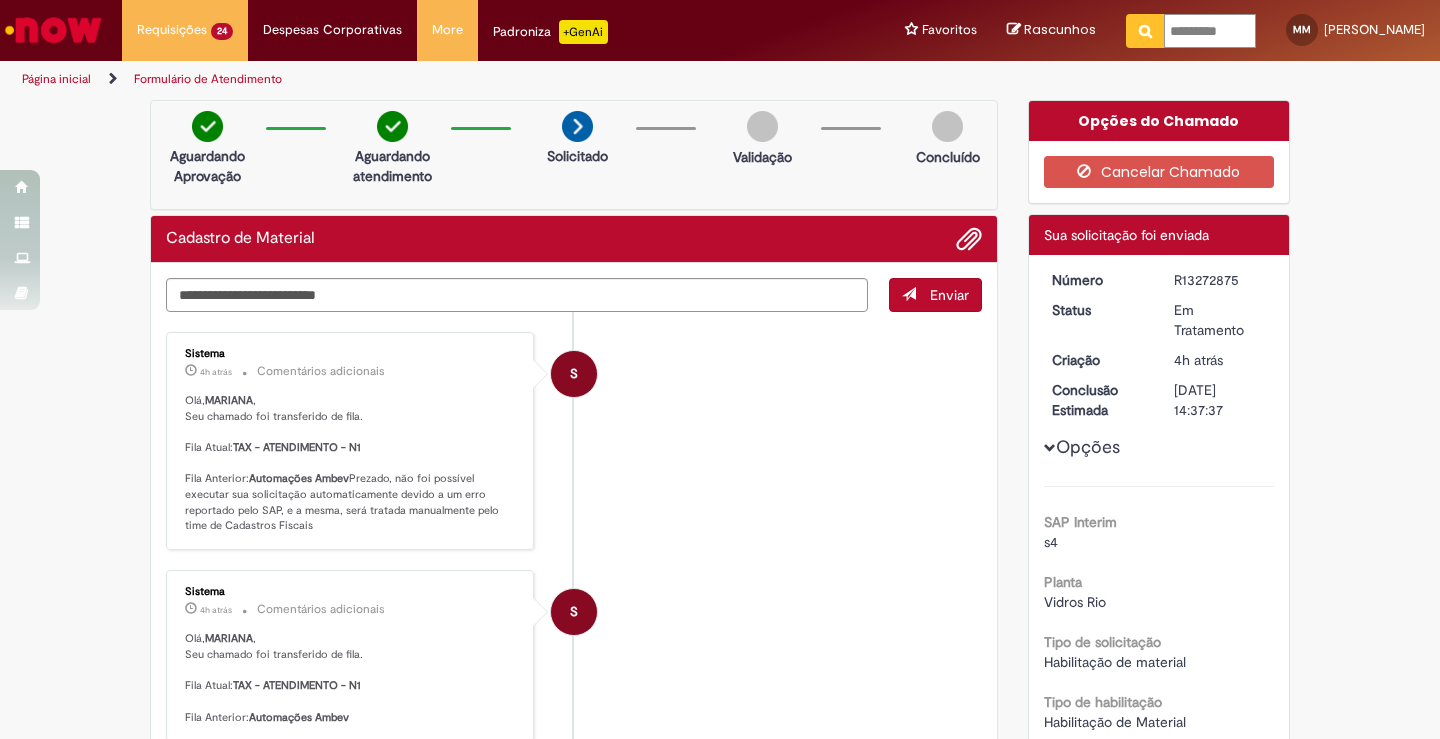 click at bounding box center [1145, 31] 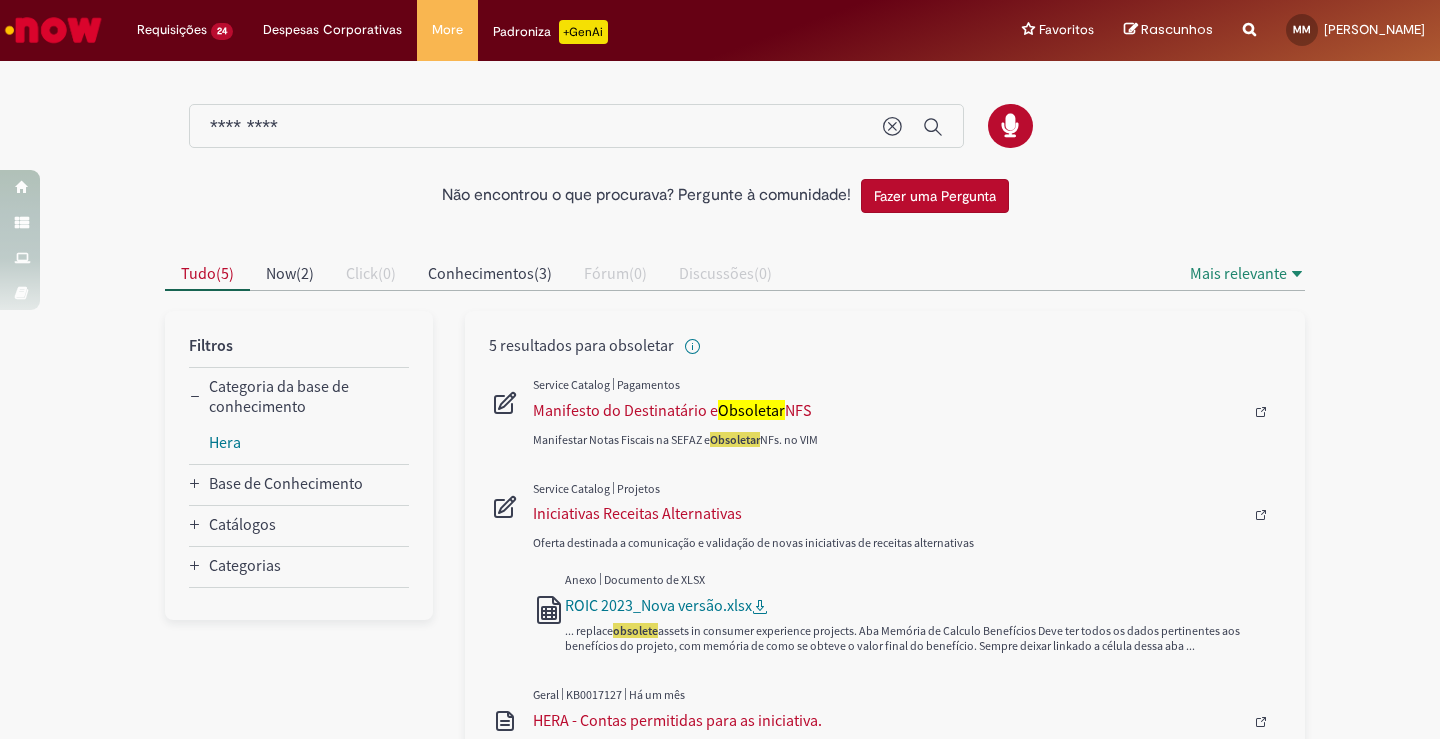 click at bounding box center (1249, 18) 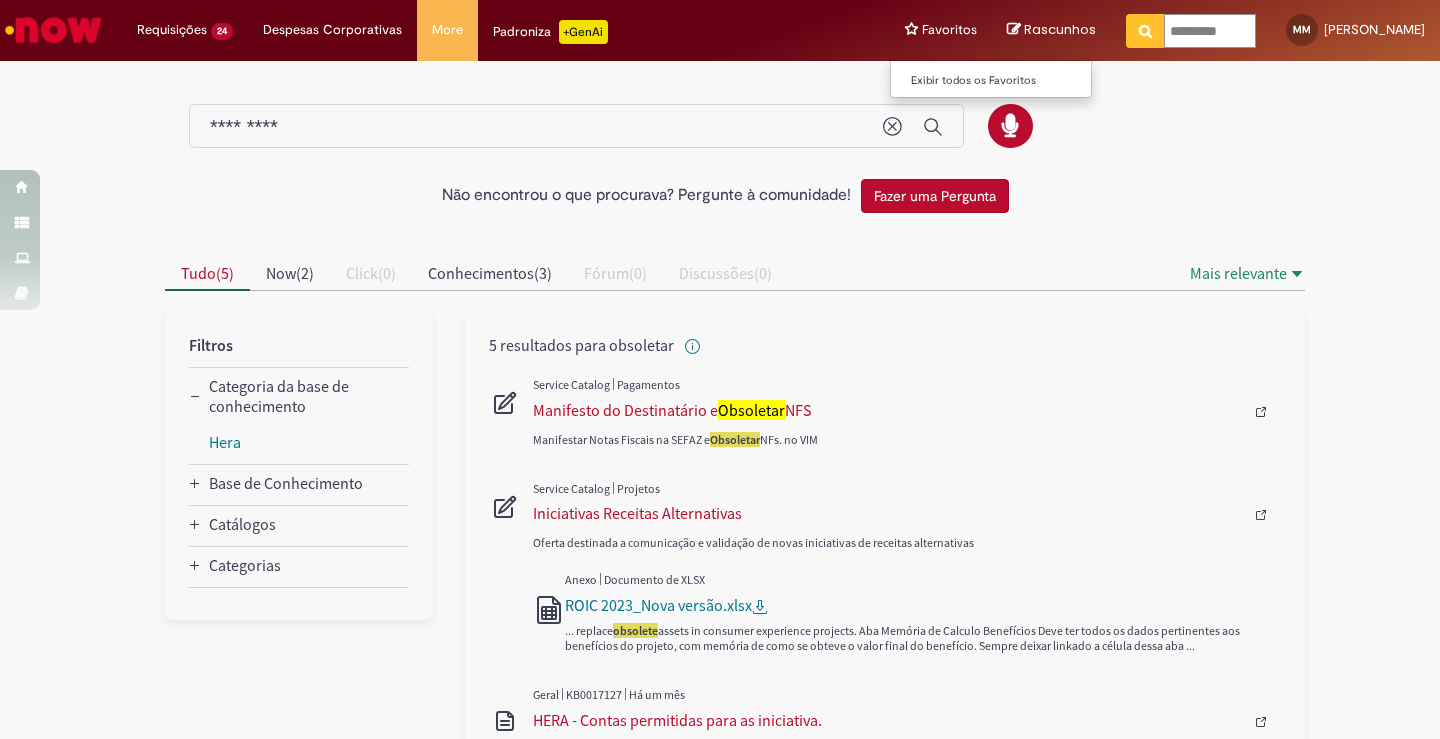 drag, startPoint x: 1231, startPoint y: 31, endPoint x: 969, endPoint y: 22, distance: 262.15454 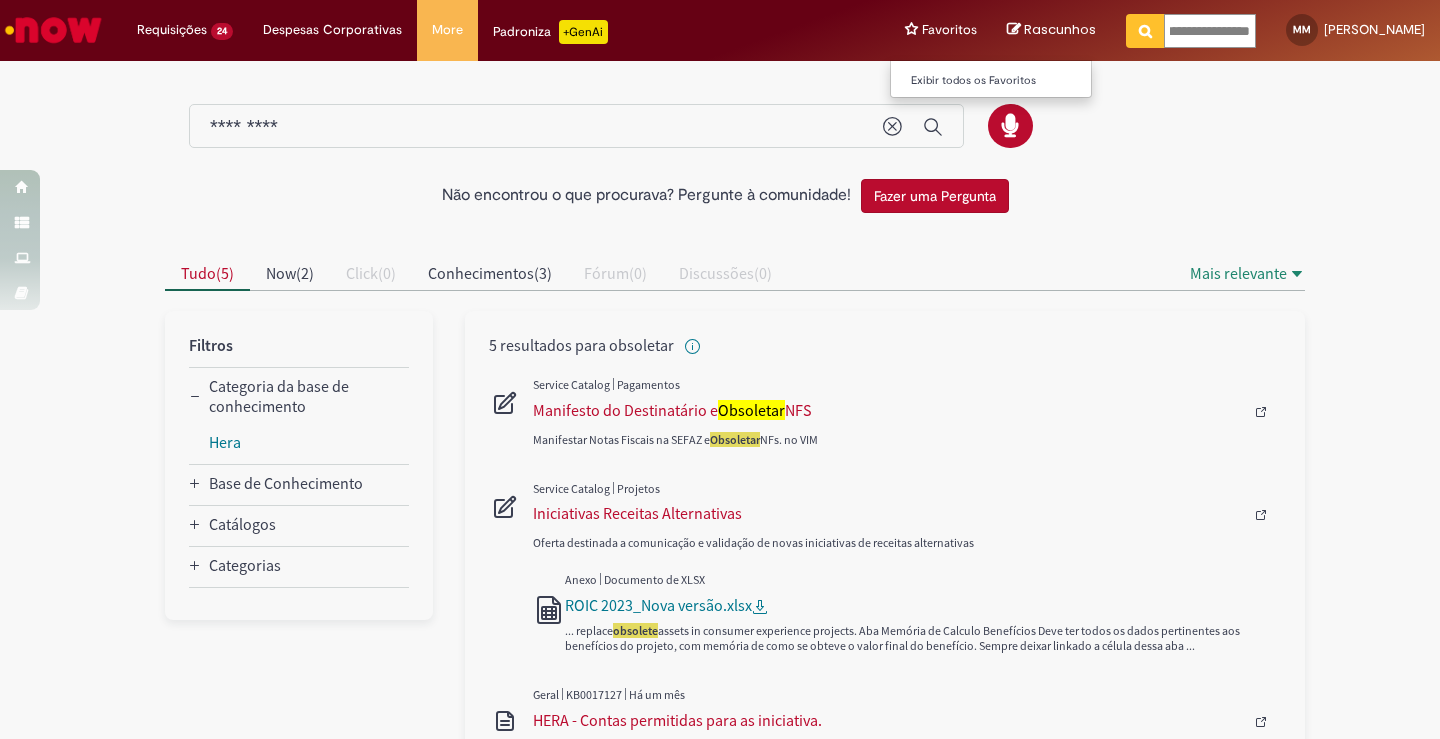 type on "**********" 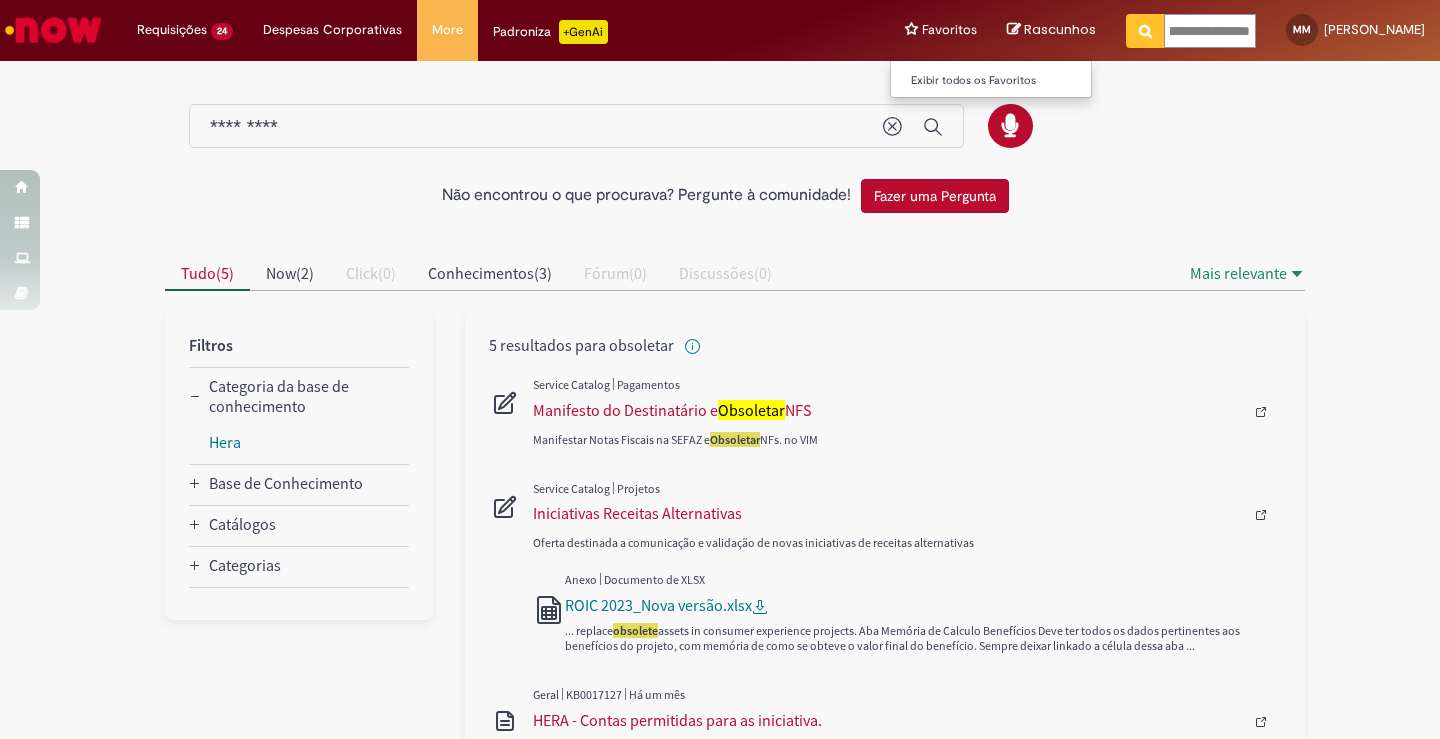 scroll, scrollTop: 0, scrollLeft: 47, axis: horizontal 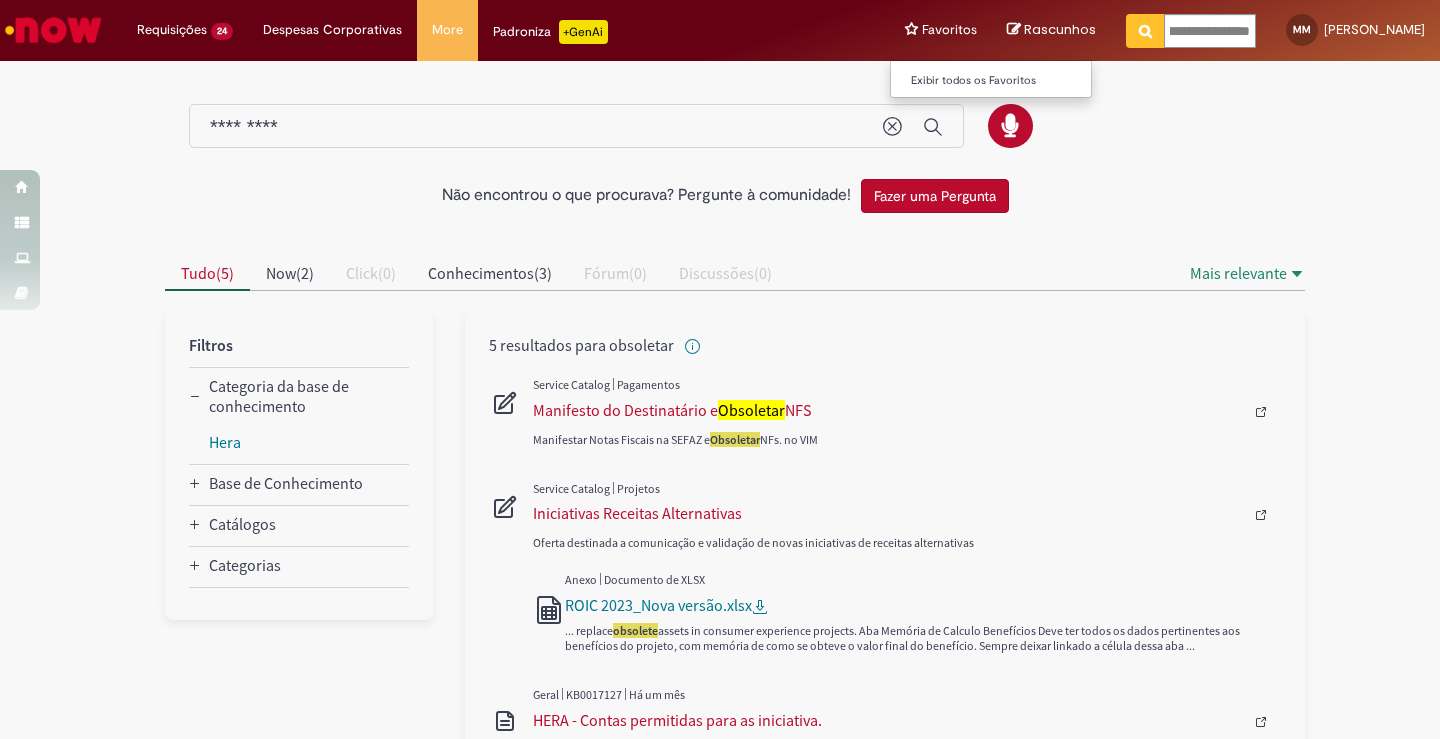 type on "**********" 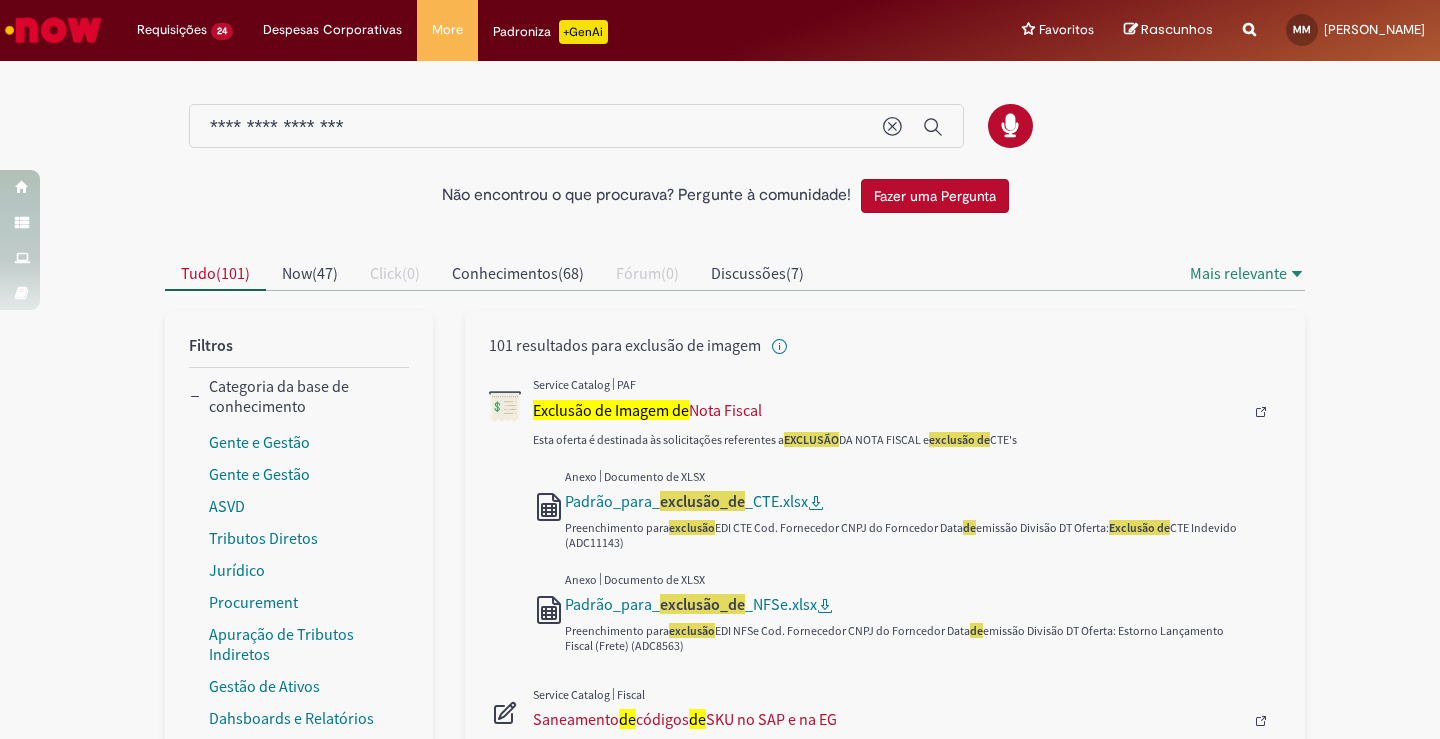 click on "Não encontrou o que procurava? Pergunte à comunidade!   Fazer uma Pergunta
Cancelar      resultados      Concluído
Categorias de Pesquisa Origens Tudo
Aguarde, os filtros estão sendo carregados..." at bounding box center (720, 1052) 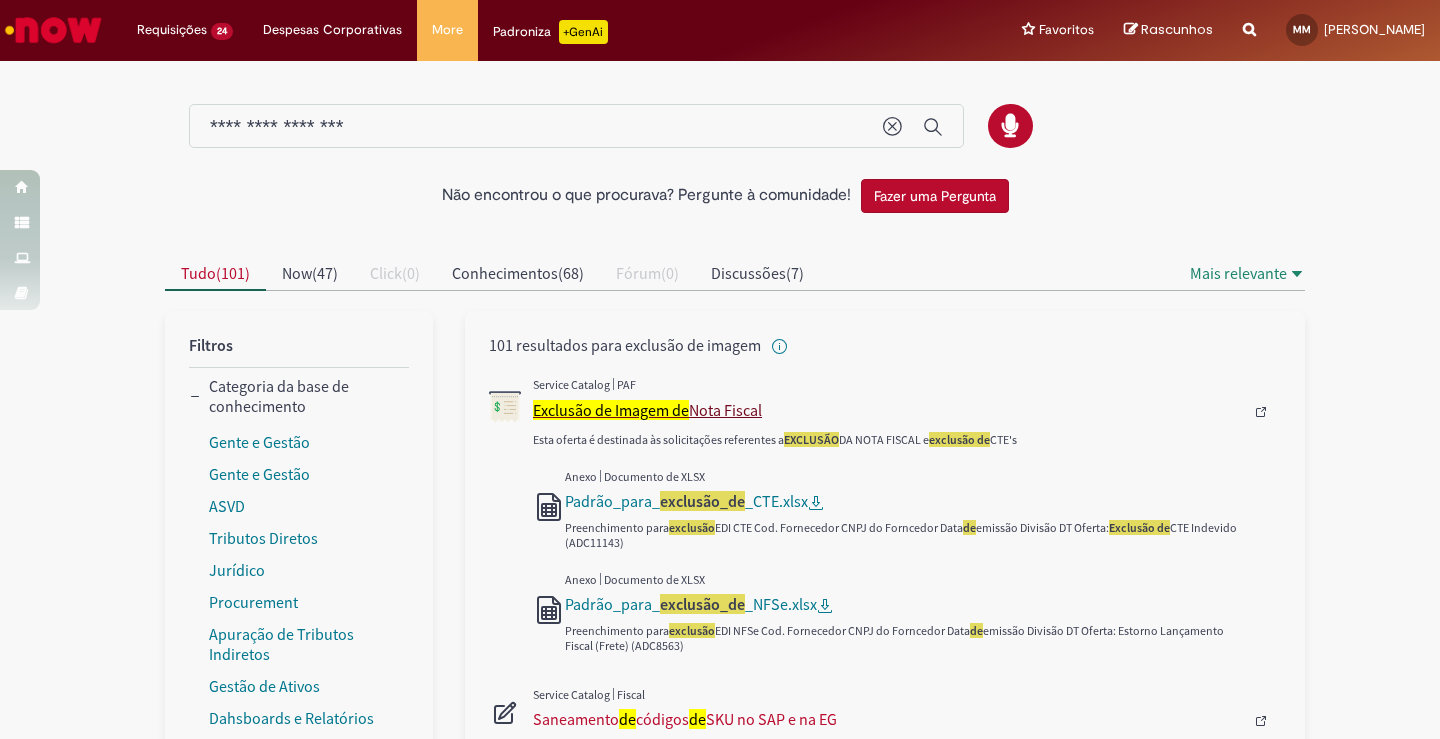 click on "Exclusão de Imagem de  Nota Fiscal" at bounding box center [888, 410] 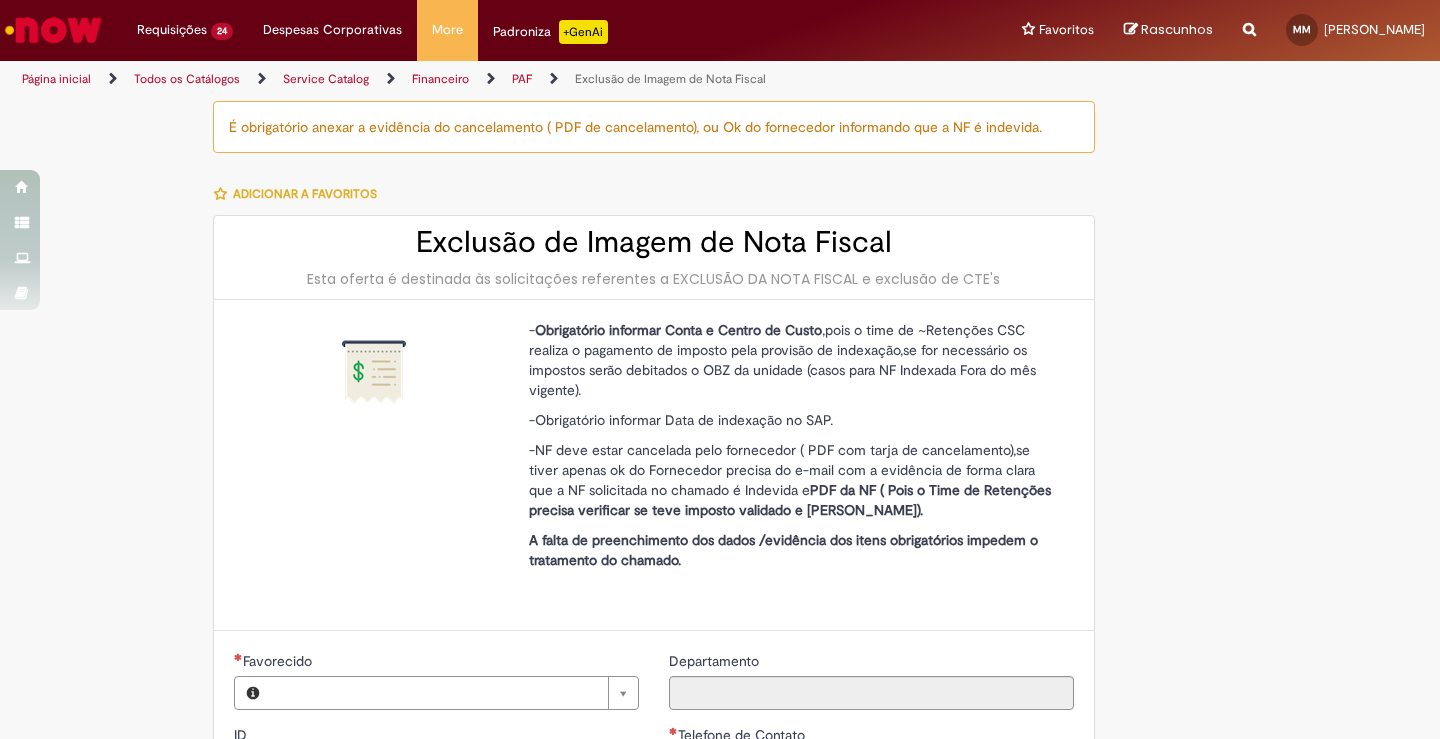 type on "**********" 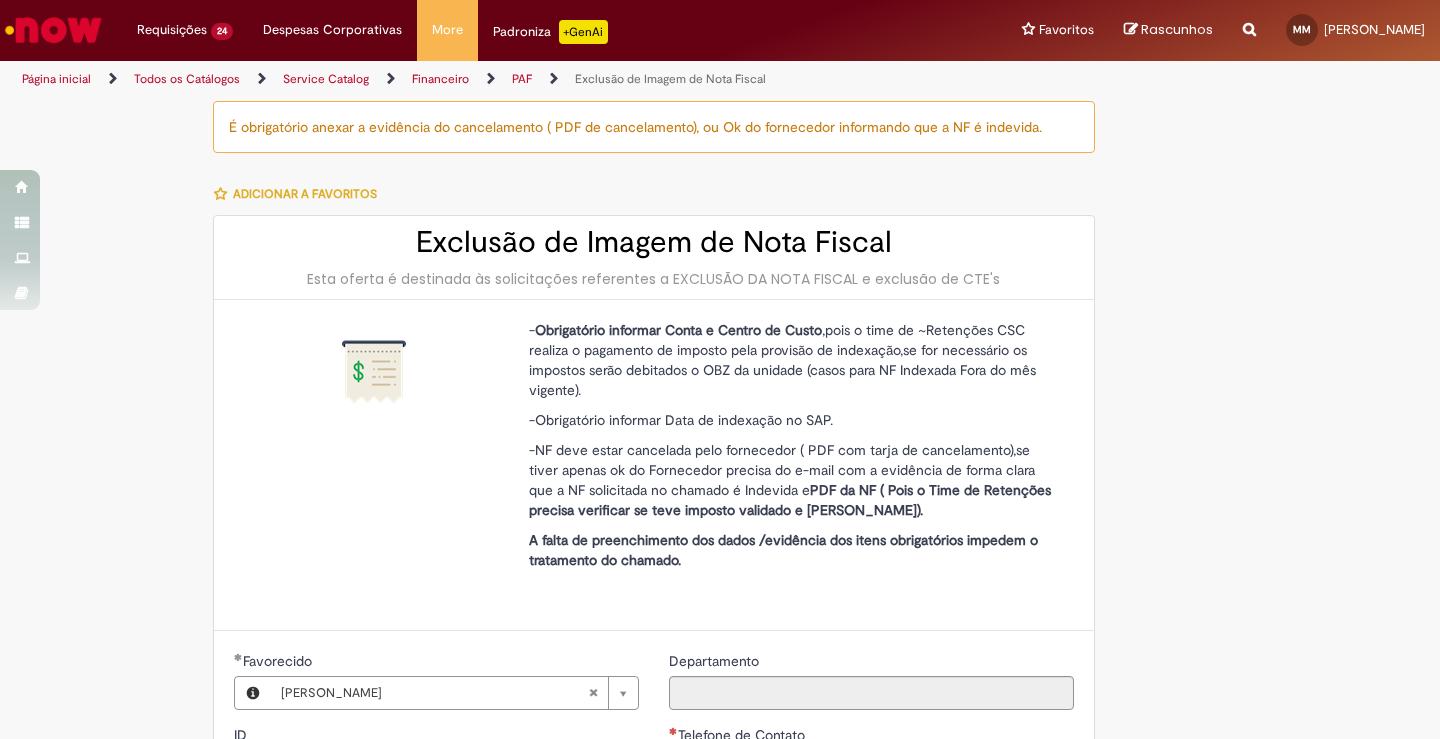 click on "É obrigatório anexar a evidência do cancelamento ( PDF de cancelamento), ou Ok do fornecedor informando que a NF é indevida.
Adicionar a Favoritos
Exclusão de Imagem de Nota Fiscal
Esta oferta é destinada às solicitações referentes a EXCLUSÃO DA NOTA FISCAL e exclusão de CTE's
- Obrigatório informar Conta e Centro de Custo ,pois o time de ~Retenções CSC realiza o pagamento de imposto pela provisão de indexação,se for necessário os impostos serão debitados o OBZ da unidade (casos para NF Indexada Fora do mês vigente).
-Obrigatório informar Data de indexação no SAP.
-NF deve estar cancelada pelo fornecedor ( PDF com tarja de cancelamento),se tiver apenas ok do Fornecedor precisa do e-mail com a evidência de forma clara que a NF solicitada no chamado é Indevida e
Country Code" at bounding box center [720, 842] 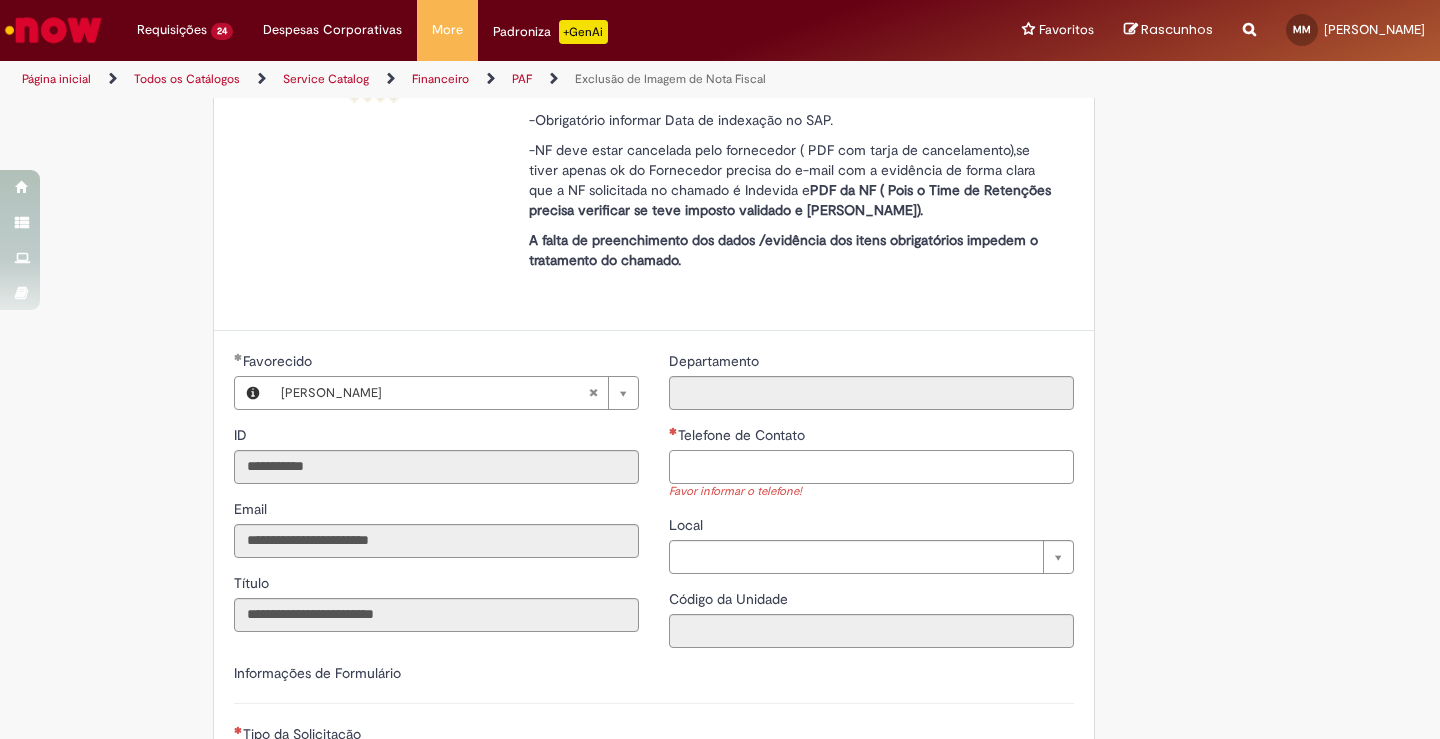 click on "Telefone de Contato" at bounding box center [871, 467] 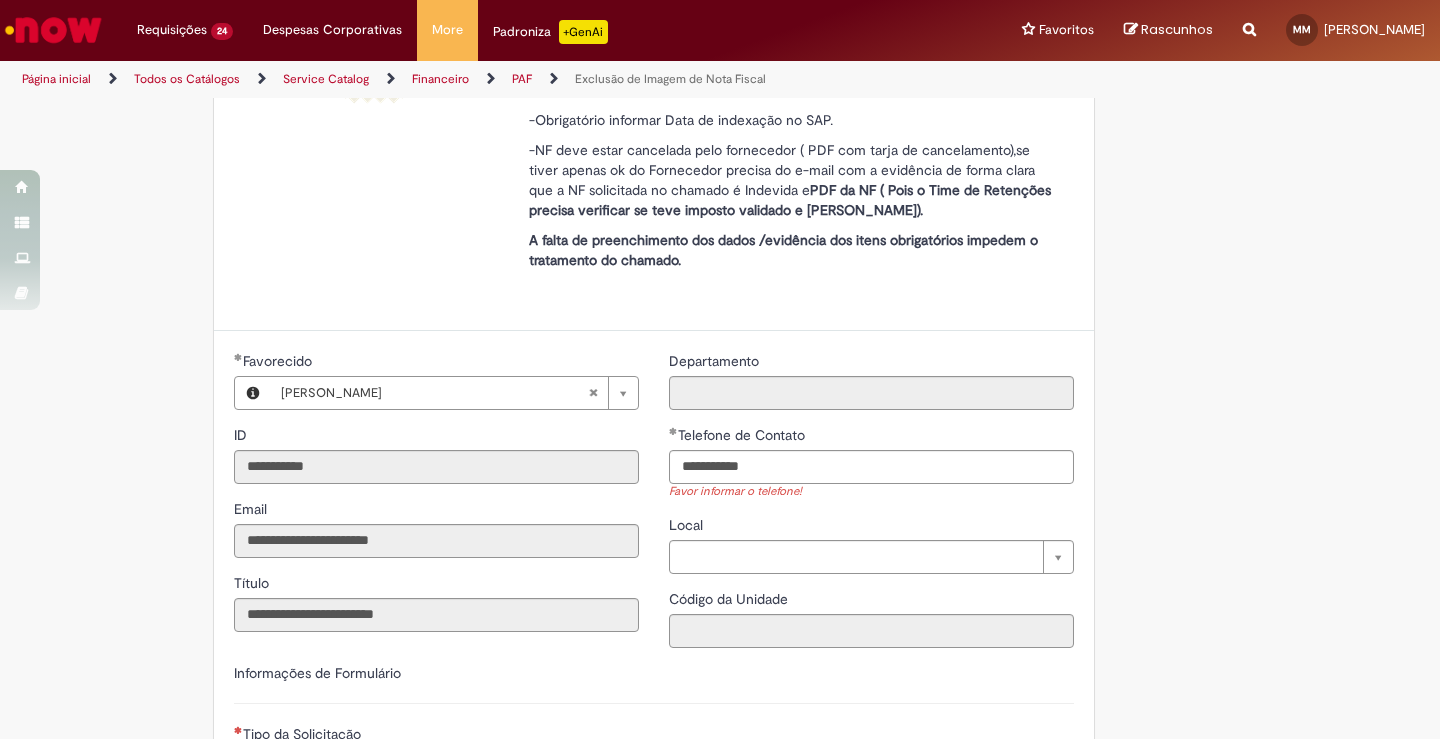 type on "**********" 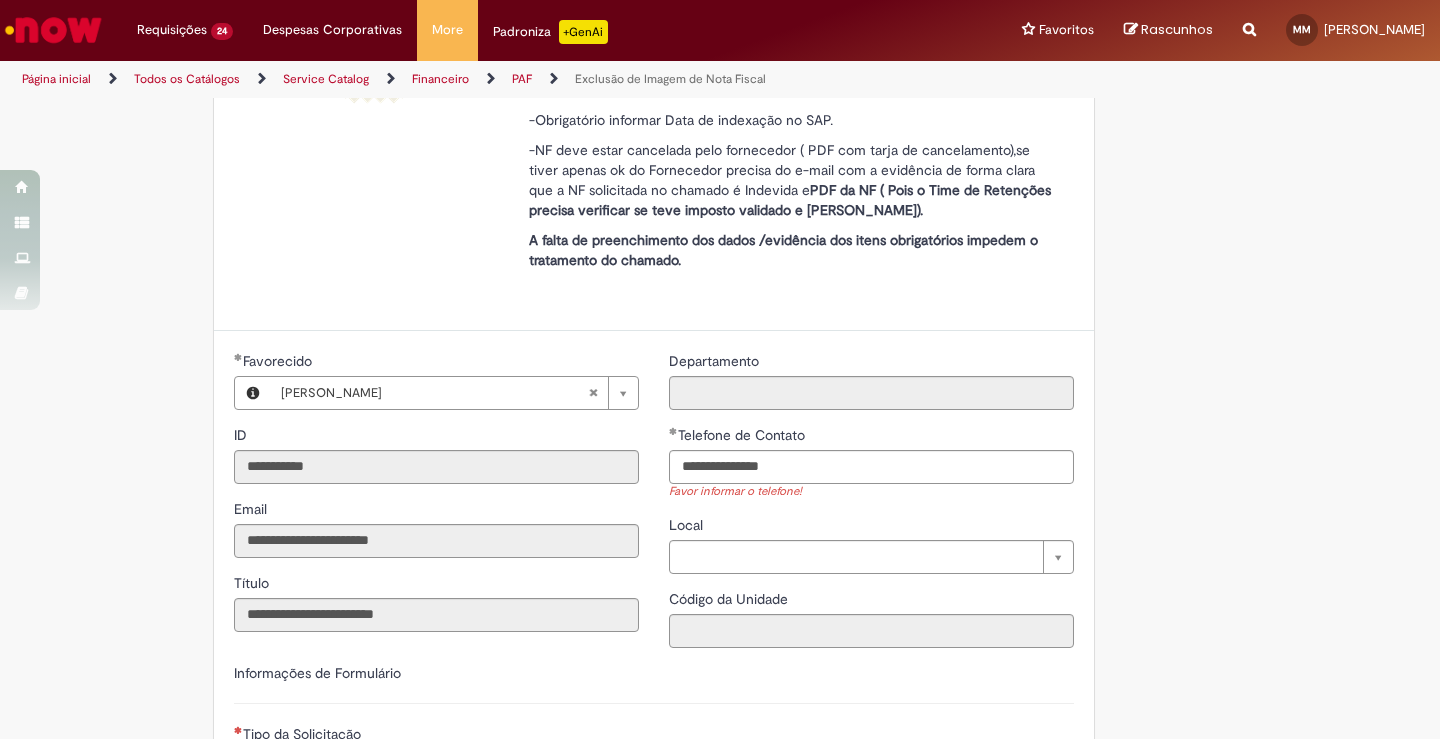 click on "É obrigatório anexar a evidência do cancelamento ( PDF de cancelamento), ou Ok do fornecedor informando que a NF é indevida.
Adicionar a Favoritos
Exclusão de Imagem de Nota Fiscal
Esta oferta é destinada às solicitações referentes a EXCLUSÃO DA NOTA FISCAL e exclusão de CTE's
- Obrigatório informar Conta e Centro de Custo ,pois o time de ~Retenções CSC realiza o pagamento de imposto pela provisão de indexação,se for necessário os impostos serão debitados o OBZ da unidade (casos para NF Indexada Fora do mês vigente).
-Obrigatório informar Data de indexação no SAP.
-NF deve estar cancelada pelo fornecedor ( PDF com tarja de cancelamento),se tiver apenas ok do Fornecedor precisa do e-mail com a evidência de forma clara que a NF solicitada no chamado é Indevida e
Country Code" at bounding box center (720, 542) 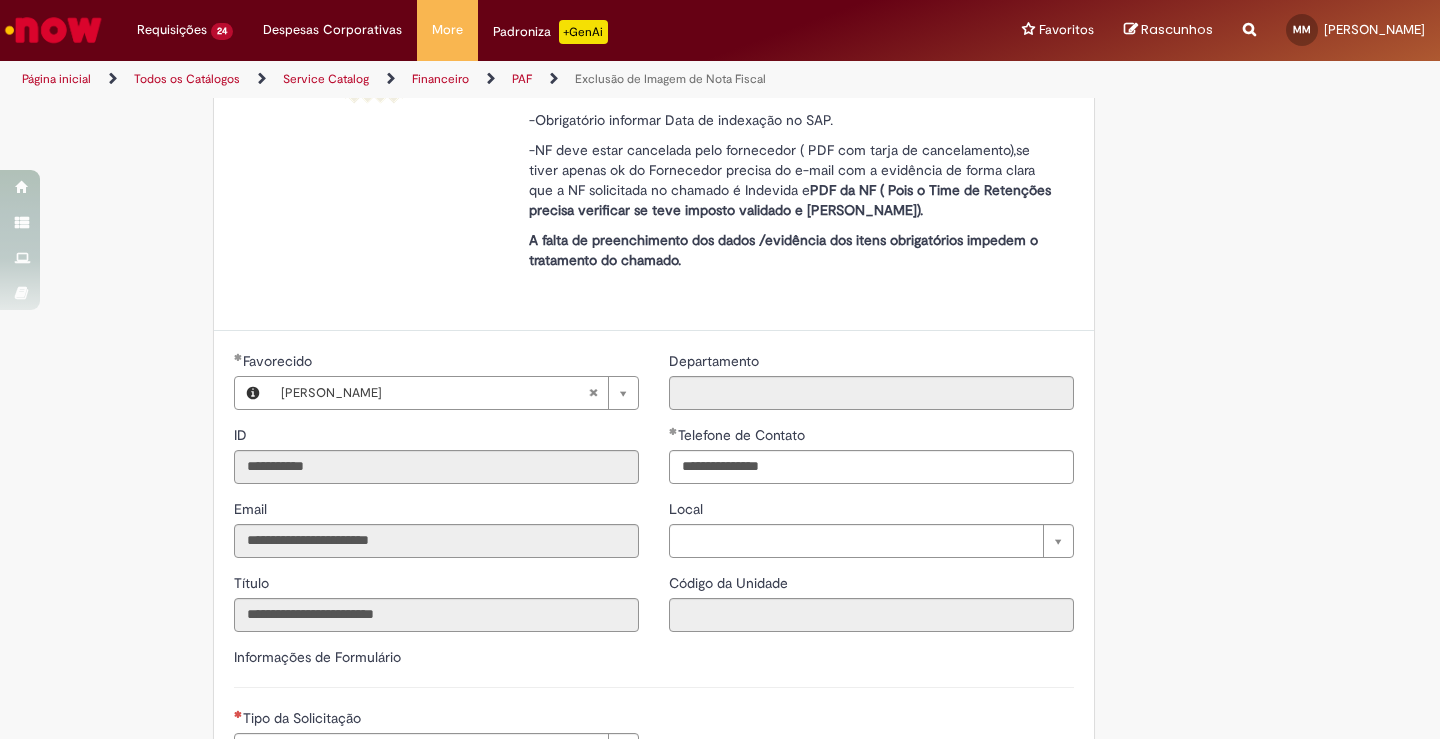 click on "É obrigatório anexar a evidência do cancelamento ( PDF de cancelamento), ou Ok do fornecedor informando que a NF é indevida.
Adicionar a Favoritos
Exclusão de Imagem de Nota Fiscal
Esta oferta é destinada às solicitações referentes a EXCLUSÃO DA NOTA FISCAL e exclusão de CTE's
- Obrigatório informar Conta e Centro de Custo ,pois o time de ~Retenções CSC realiza o pagamento de imposto pela provisão de indexação,se for necessário os impostos serão debitados o OBZ da unidade (casos para NF Indexada Fora do mês vigente).
-Obrigatório informar Data de indexação no SAP.
-NF deve estar cancelada pelo fornecedor ( PDF com tarja de cancelamento),se tiver apenas ok do Fornecedor precisa do e-mail com a evidência de forma clara que a NF solicitada no chamado é Indevida e
Country Code **" at bounding box center (622, 534) 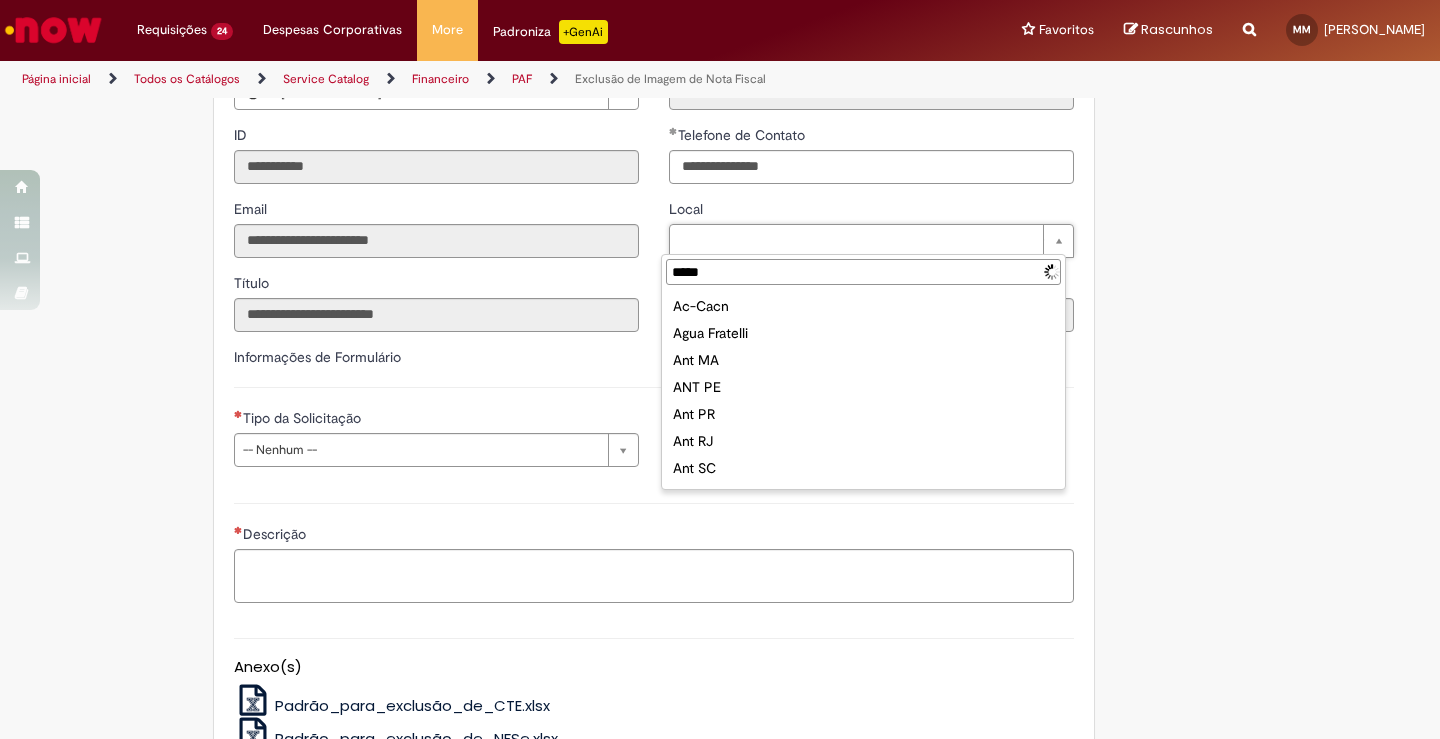 type on "******" 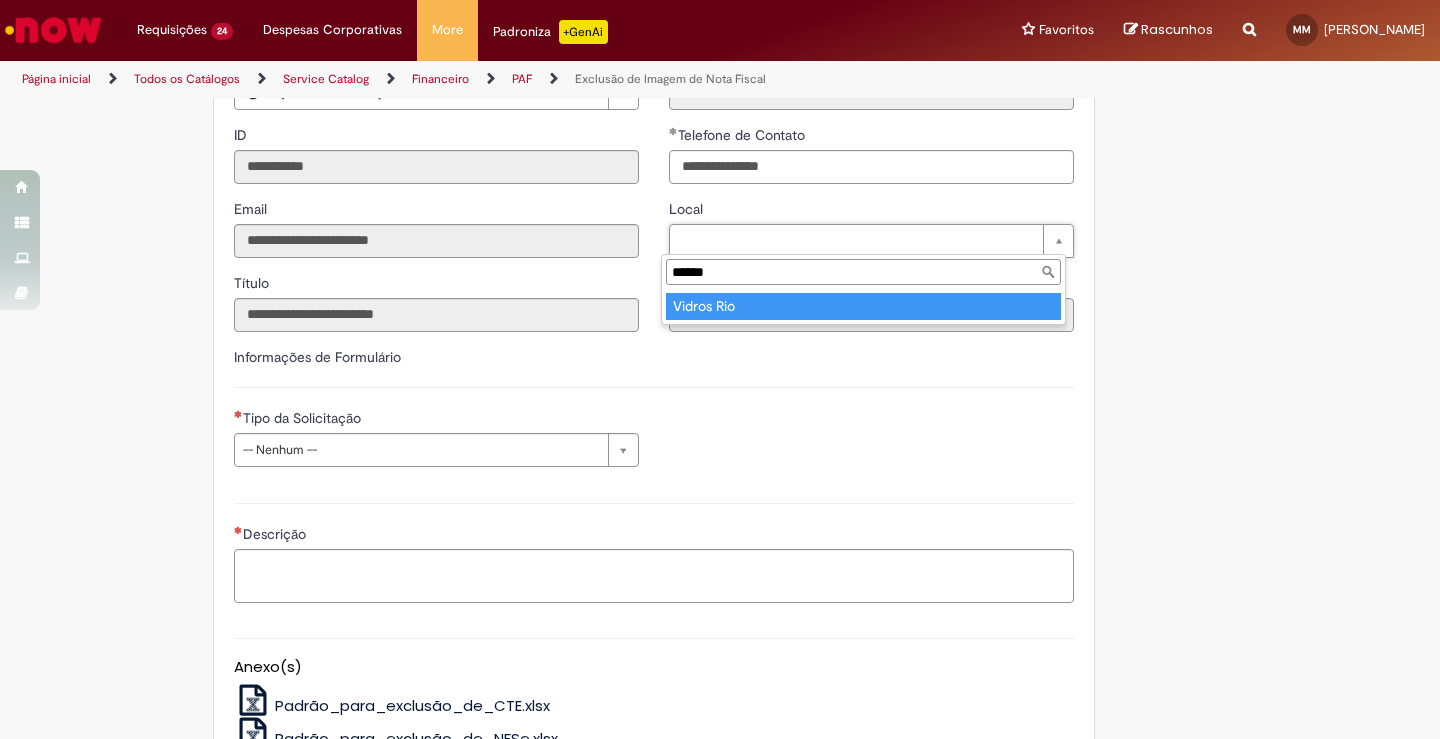 type on "**********" 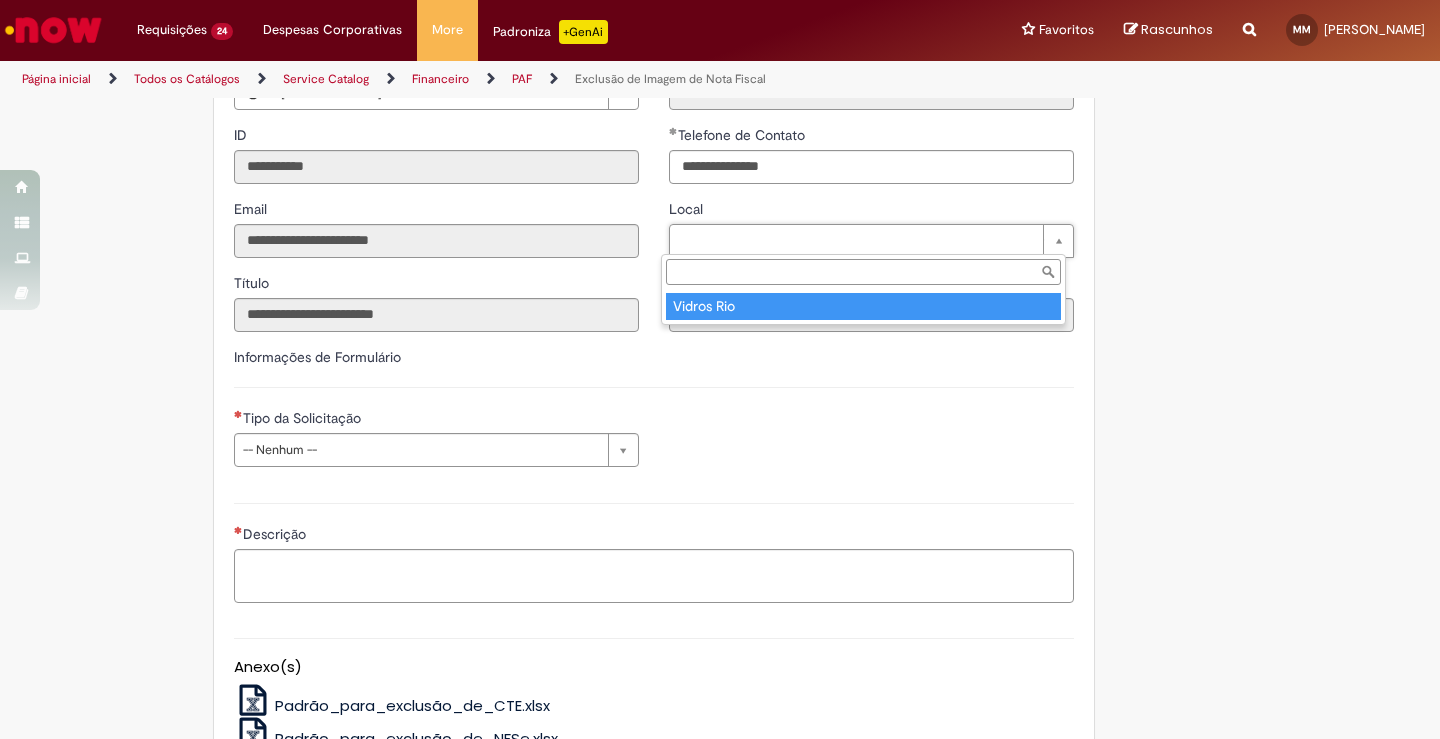 type on "****" 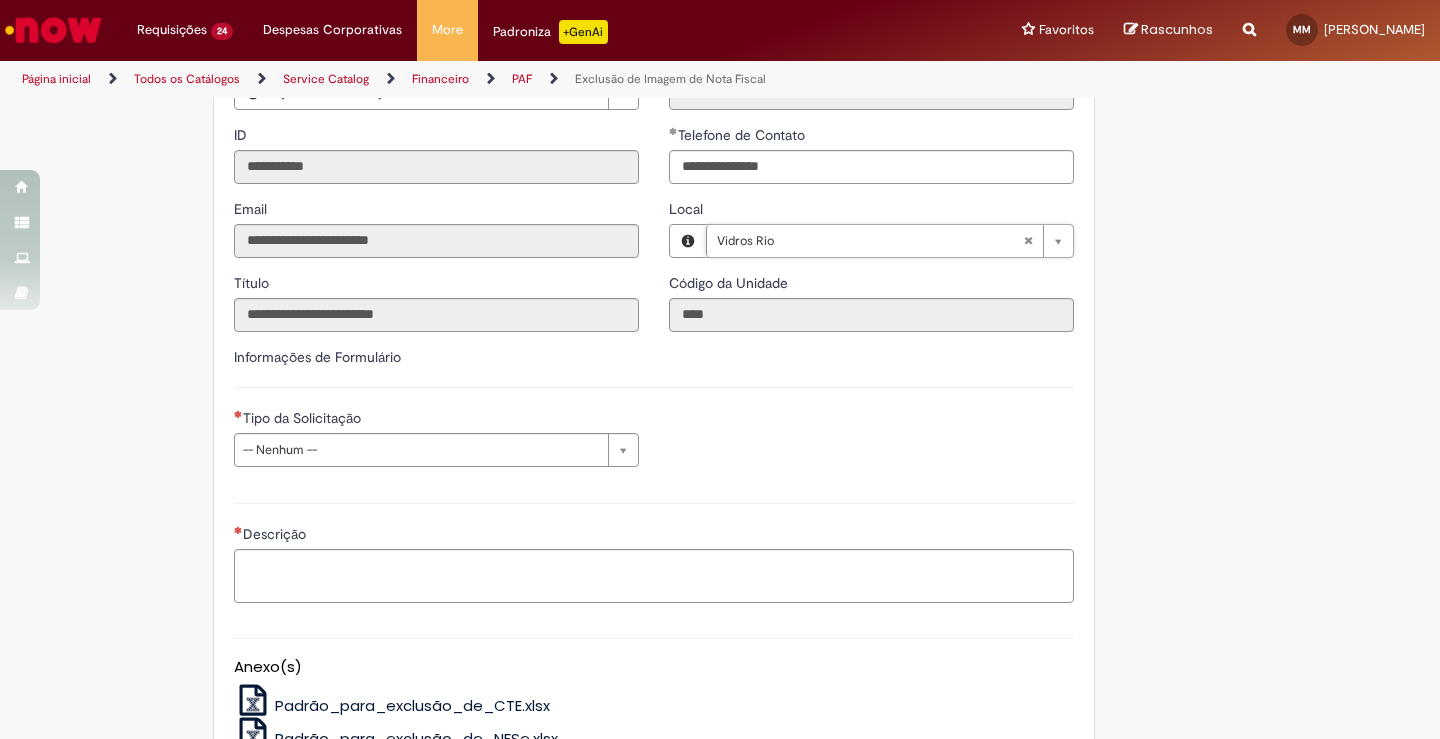 click on "Tire dúvidas com LupiAssist    +GenAI
Oi! Eu sou LupiAssist, uma Inteligência Artificial Generativa em constante aprendizado   Meu conteúdo é monitorado para trazer uma melhor experiência
Dúvidas comuns:
Só mais um instante, estou consultando nossas bases de conhecimento  e escrevendo a melhor resposta pra você!
Title
Lorem ipsum dolor sit amet    Fazer uma nova pergunta
Gerei esta resposta utilizando IA Generativa em conjunto com os nossos padrões. Em caso de divergência, os documentos oficiais prevalecerão.
Saiba mais em:
Ou ligue para:
E aí, te ajudei?
Sim, obrigado!" at bounding box center (720, 235) 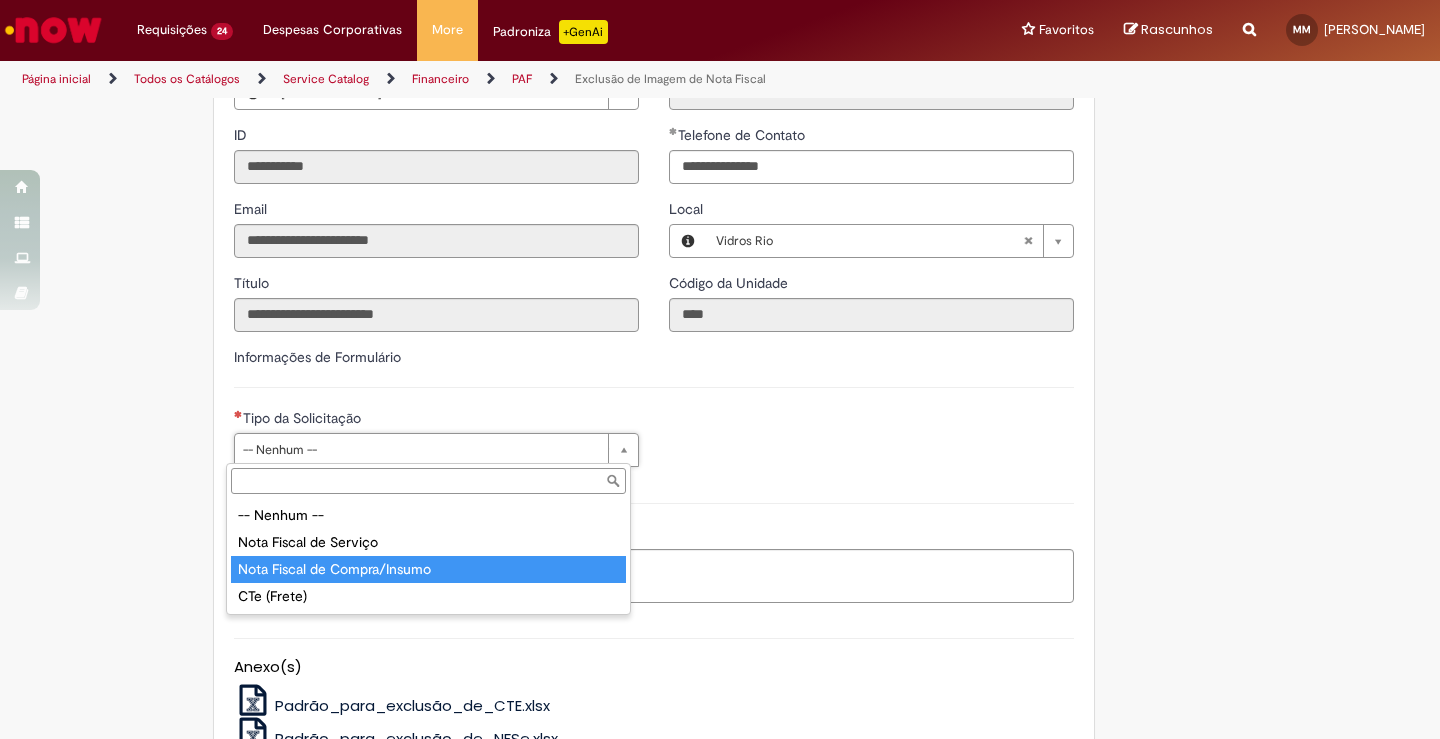 type on "**********" 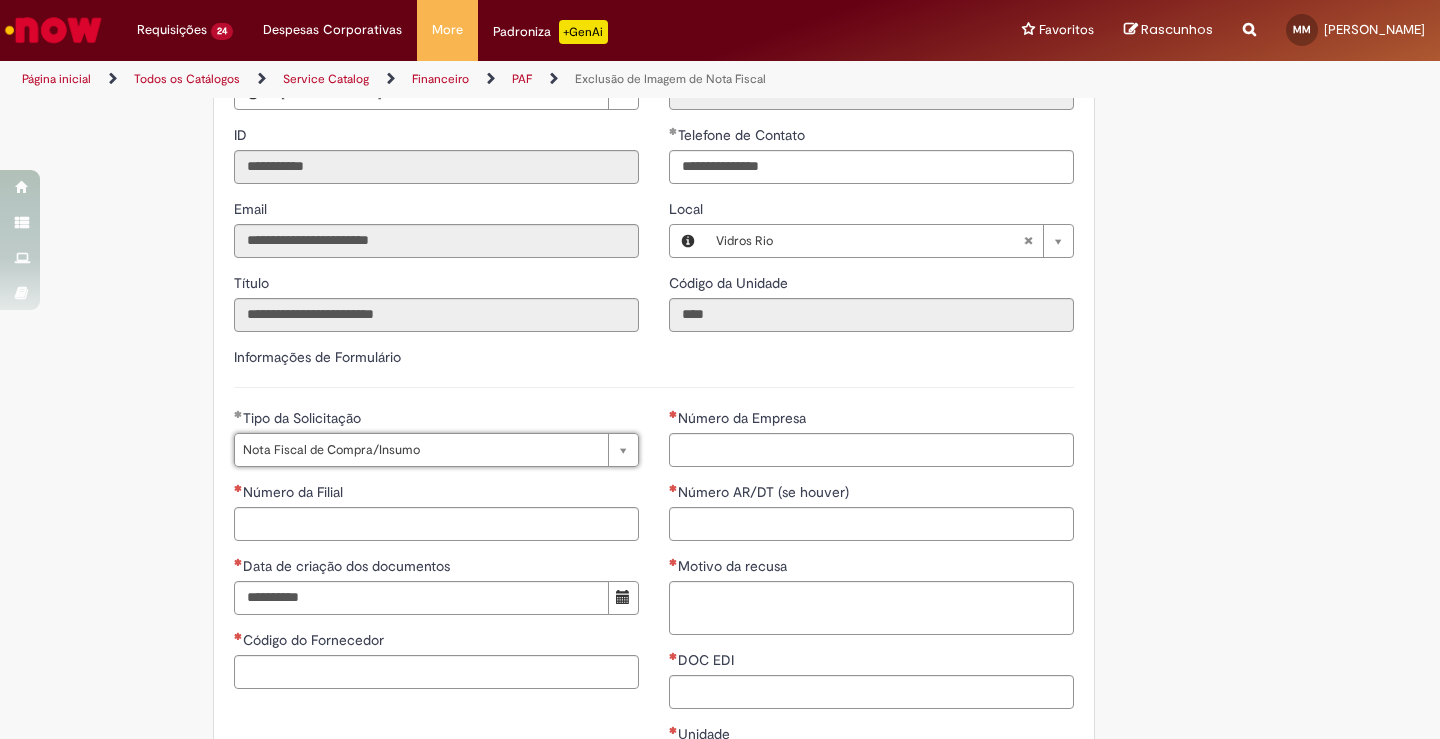 click on "É obrigatório anexar a evidência do cancelamento ( PDF de cancelamento), ou Ok do fornecedor informando que a NF é indevida.
Adicionar a Favoritos
Exclusão de Imagem de Nota Fiscal
Esta oferta é destinada às solicitações referentes a EXCLUSÃO DA NOTA FISCAL e exclusão de CTE's
- Obrigatório informar Conta e Centro de Custo ,pois o time de ~Retenções CSC realiza o pagamento de imposto pela provisão de indexação,se for necessário os impostos serão debitados o OBZ da unidade (casos para NF Indexada Fora do mês vigente).
-Obrigatório informar Data de indexação no SAP.
-NF deve estar cancelada pelo fornecedor ( PDF com tarja de cancelamento),se tiver apenas ok do Fornecedor precisa do e-mail com a evidência de forma clara que a NF solicitada no chamado é Indevida e
Country Code **" at bounding box center (622, 498) 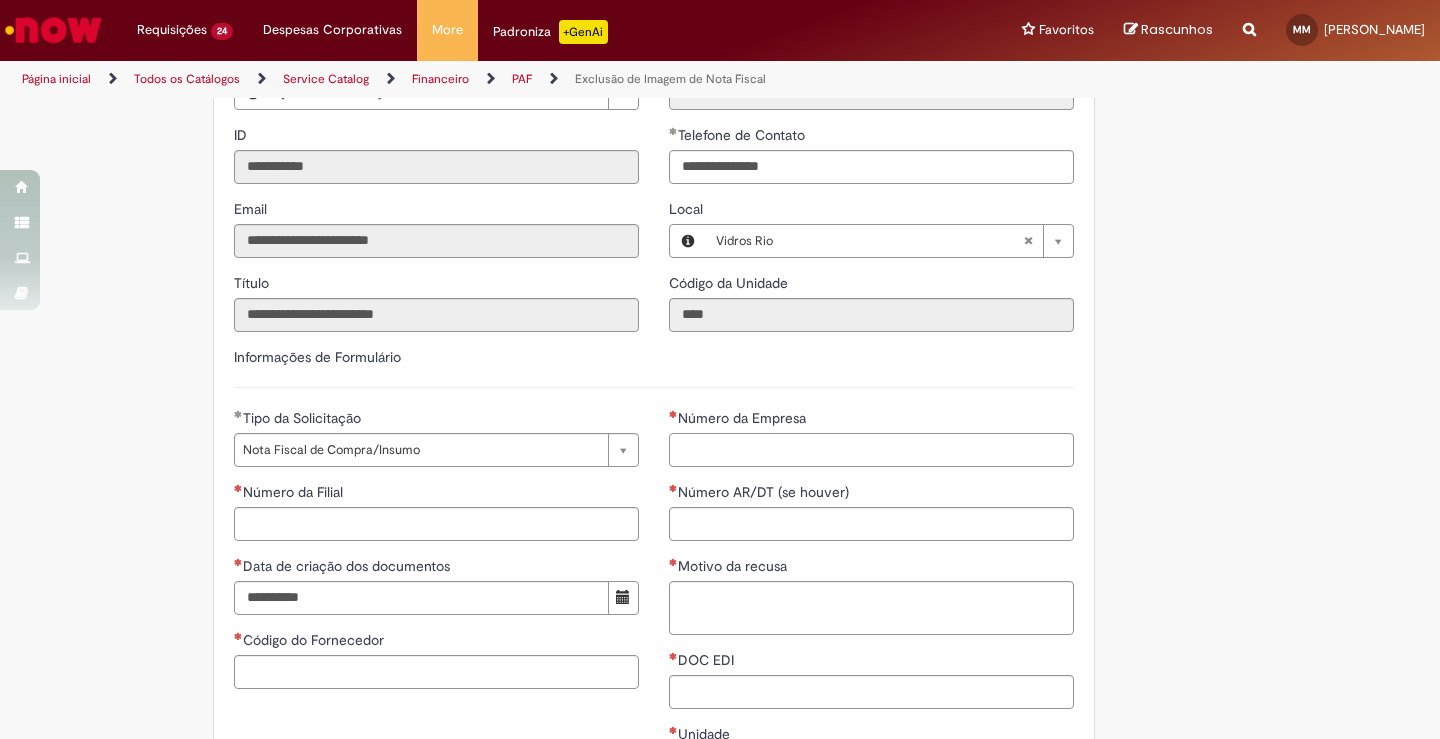 click on "Número da Empresa" at bounding box center (871, 450) 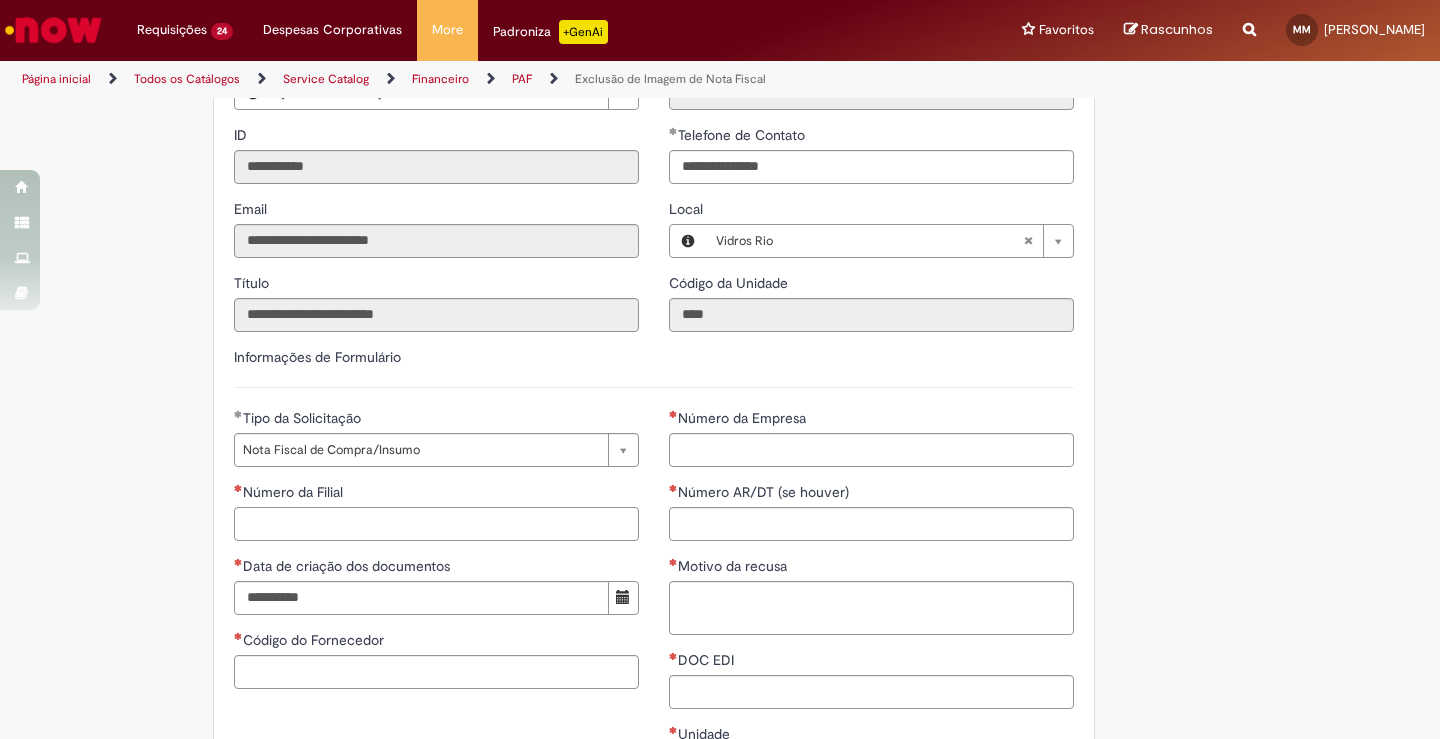 click on "Número da Filial" at bounding box center [436, 524] 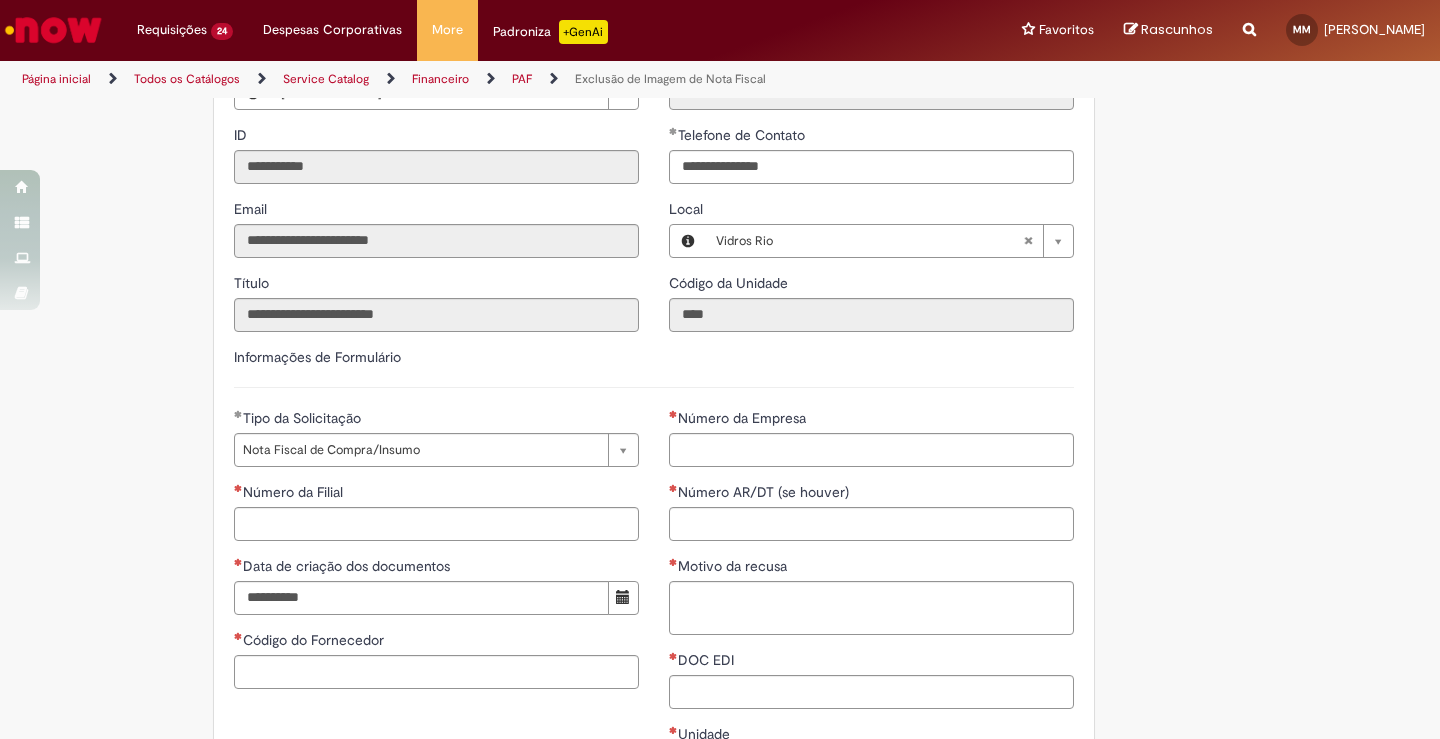 click on "É obrigatório anexar a evidência do cancelamento ( PDF de cancelamento), ou Ok do fornecedor informando que a NF é indevida.
Adicionar a Favoritos
Exclusão de Imagem de Nota Fiscal
Esta oferta é destinada às solicitações referentes a EXCLUSÃO DA NOTA FISCAL e exclusão de CTE's
- Obrigatório informar Conta e Centro de Custo ,pois o time de ~Retenções CSC realiza o pagamento de imposto pela provisão de indexação,se for necessário os impostos serão debitados o OBZ da unidade (casos para NF Indexada Fora do mês vigente).
-Obrigatório informar Data de indexação no SAP.
-NF deve estar cancelada pelo fornecedor ( PDF com tarja de cancelamento),se tiver apenas ok do Fornecedor precisa do e-mail com a evidência de forma clara que a NF solicitada no chamado é Indevida e
Country Code" at bounding box center (720, 498) 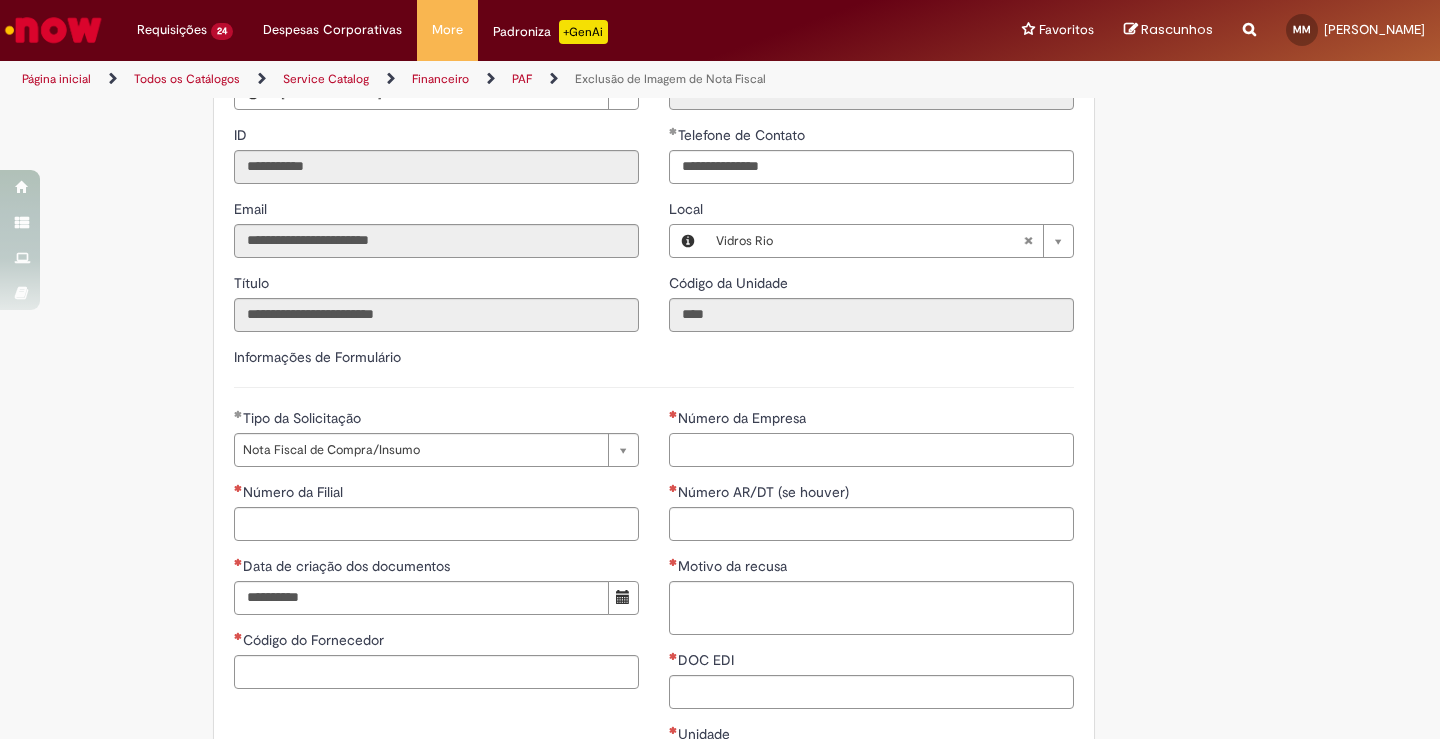 click on "Número da Empresa" at bounding box center [871, 450] 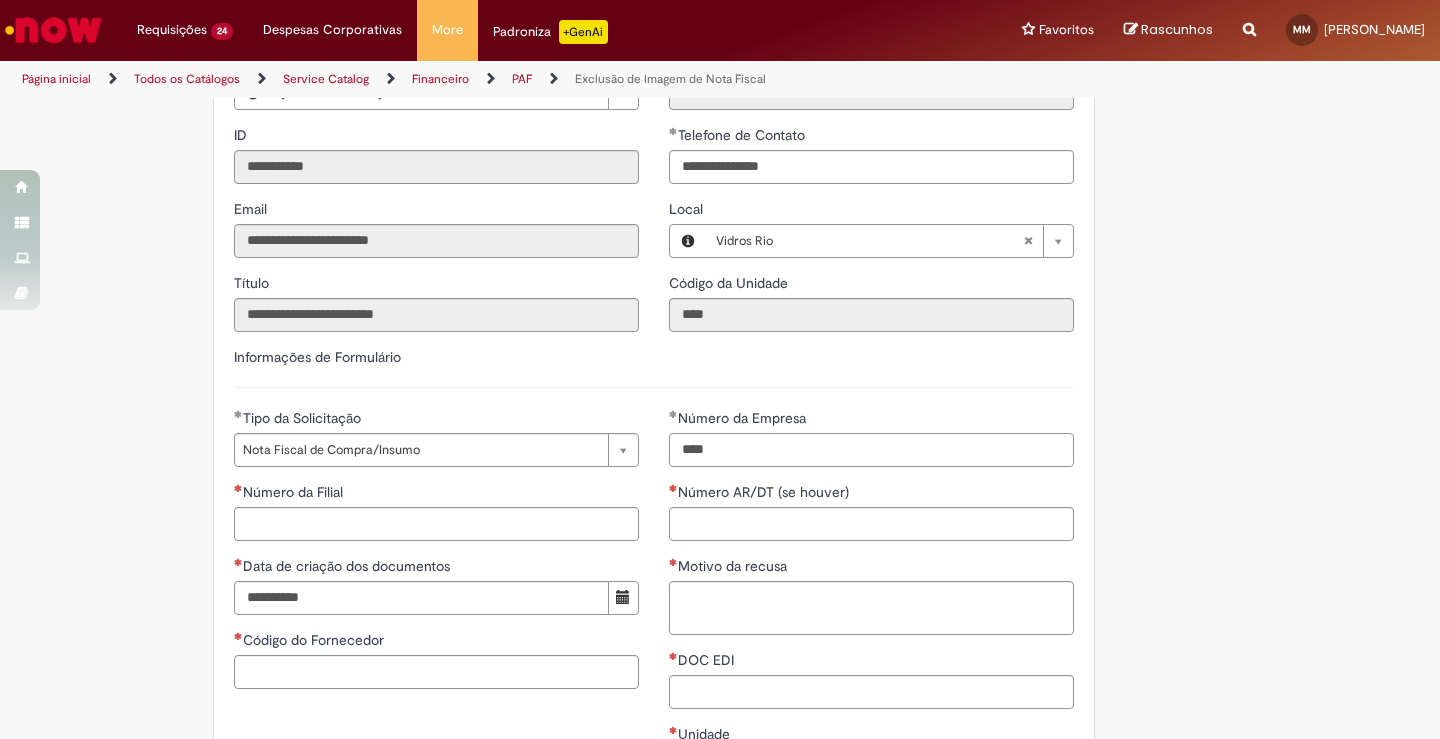 type on "****" 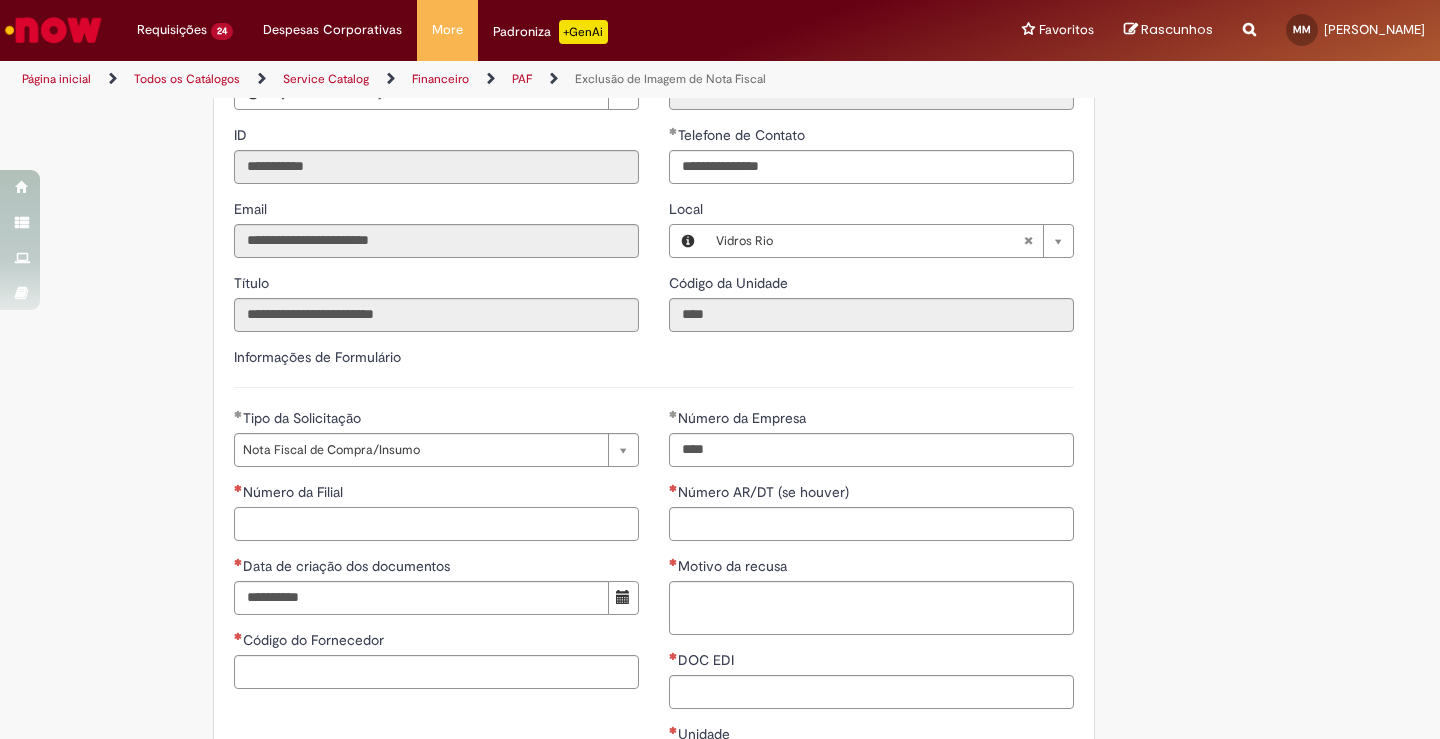click on "Número da Filial" at bounding box center (436, 524) 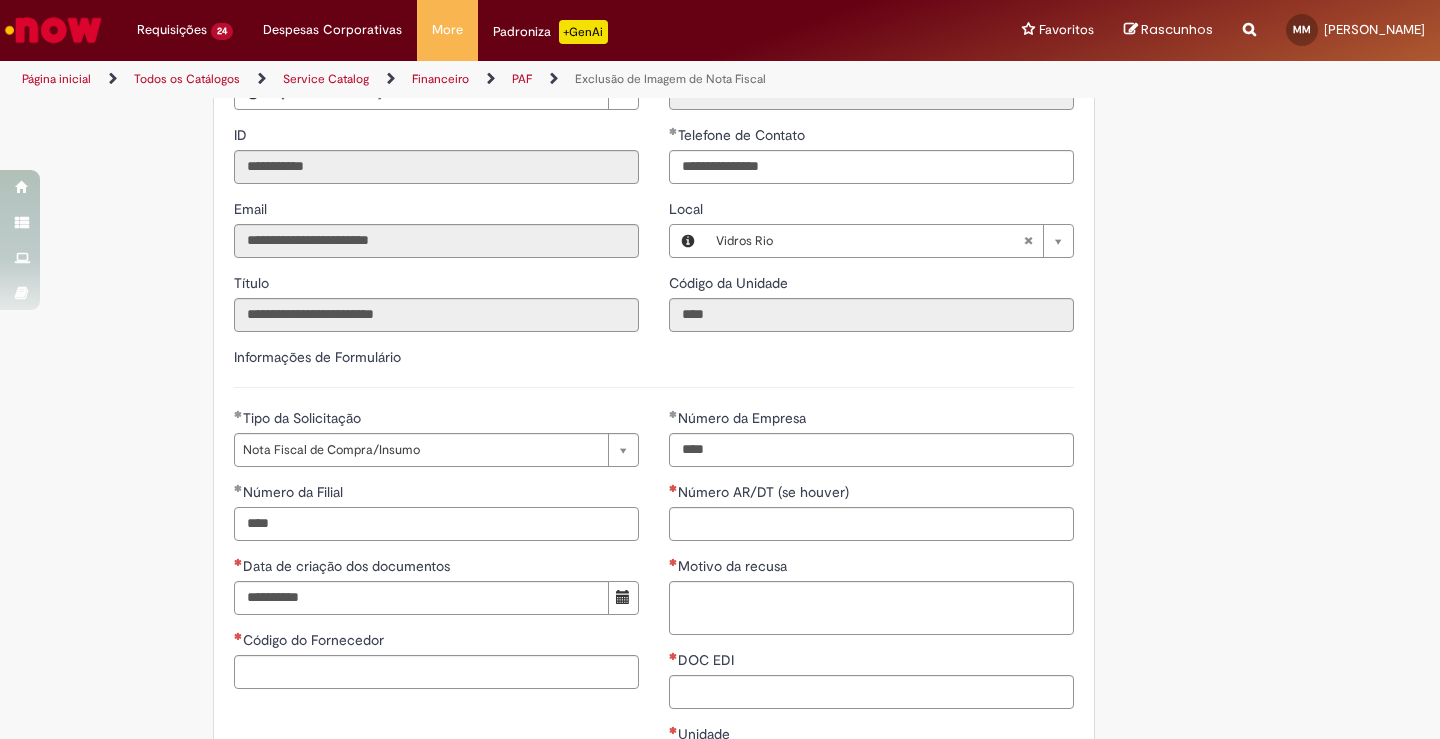type on "****" 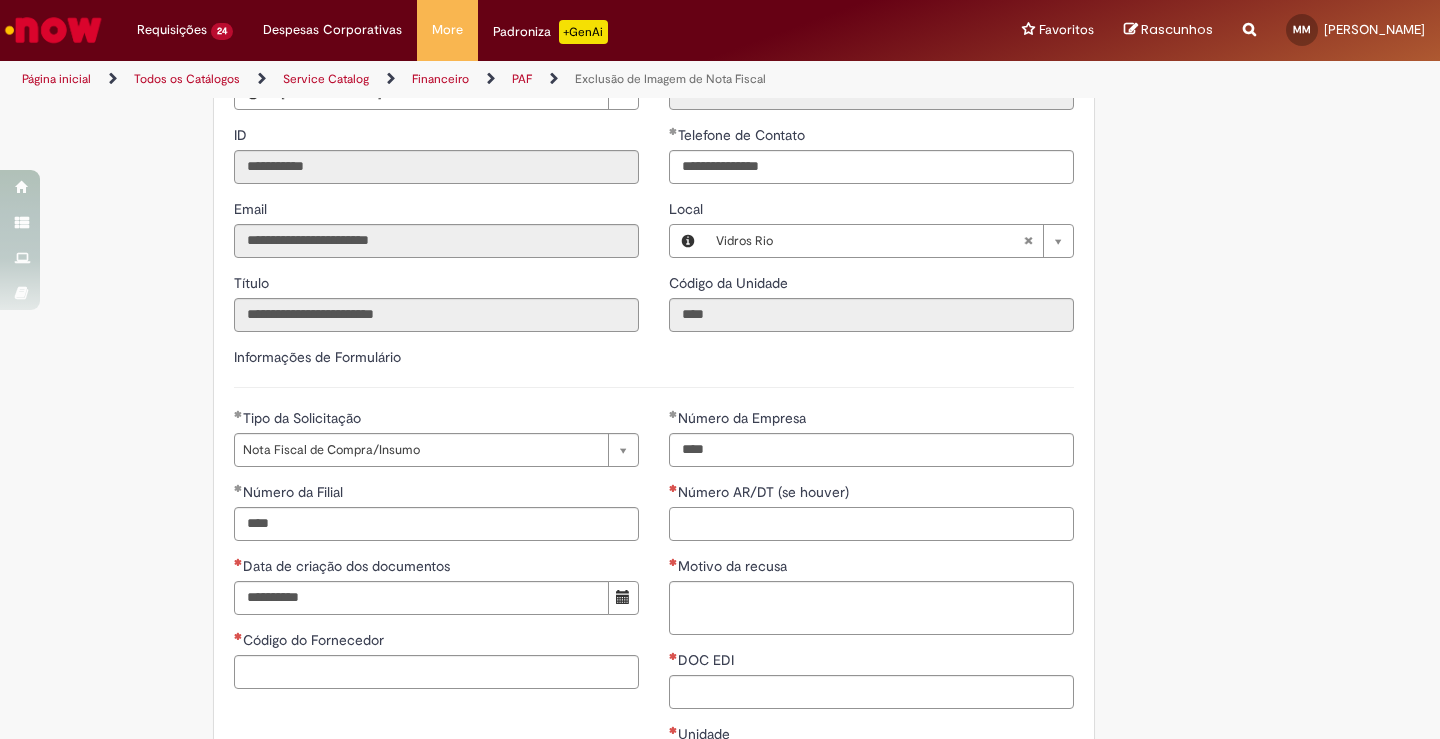click on "Número AR/DT (se houver)" at bounding box center (871, 524) 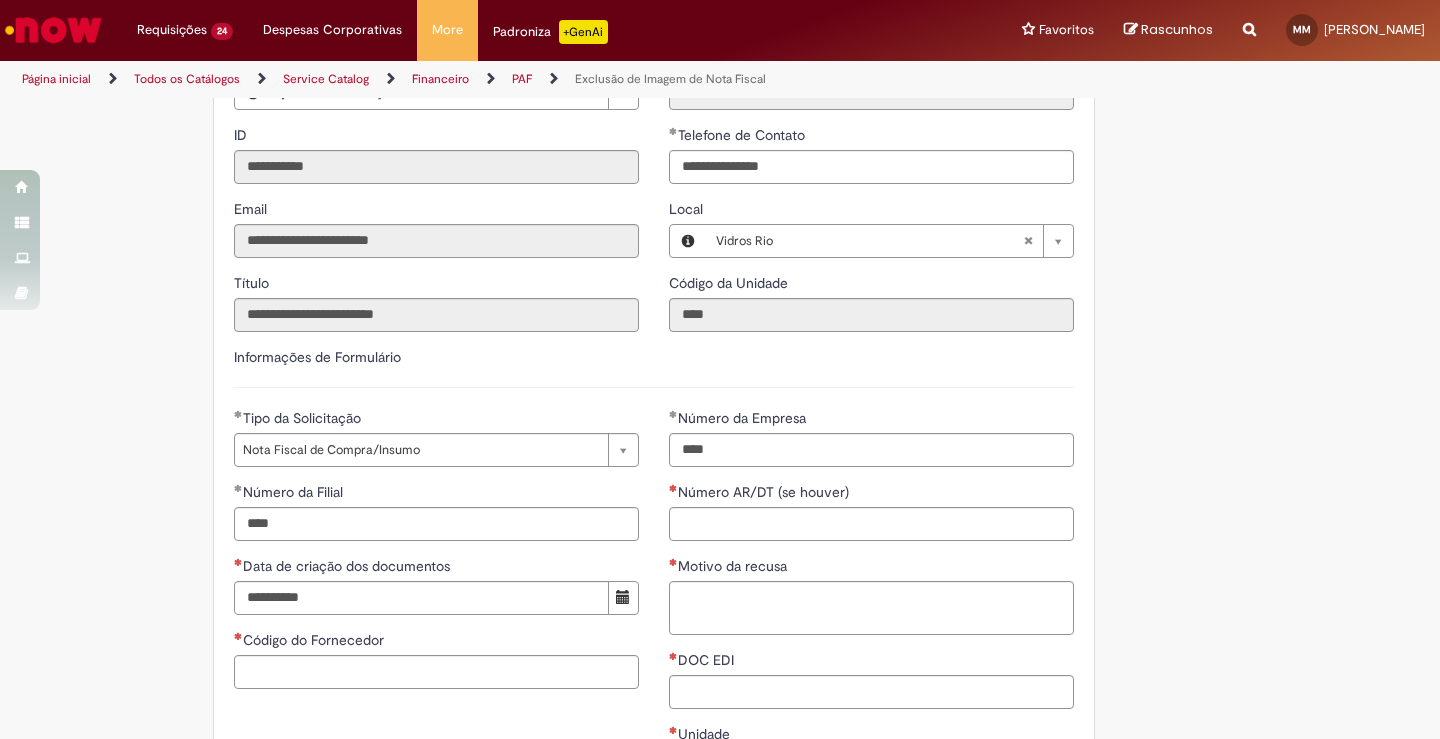 click on "É obrigatório anexar a evidência do cancelamento ( PDF de cancelamento), ou Ok do fornecedor informando que a NF é indevida.
Adicionar a Favoritos
Exclusão de Imagem de Nota Fiscal
Esta oferta é destinada às solicitações referentes a EXCLUSÃO DA NOTA FISCAL e exclusão de CTE's
- Obrigatório informar Conta e Centro de Custo ,pois o time de ~Retenções CSC realiza o pagamento de imposto pela provisão de indexação,se for necessário os impostos serão debitados o OBZ da unidade (casos para NF Indexada Fora do mês vigente).
-Obrigatório informar Data de indexação no SAP.
-NF deve estar cancelada pelo fornecedor ( PDF com tarja de cancelamento),se tiver apenas ok do Fornecedor precisa do e-mail com a evidência de forma clara que a NF solicitada no chamado é Indevida e
Country Code" at bounding box center [720, 498] 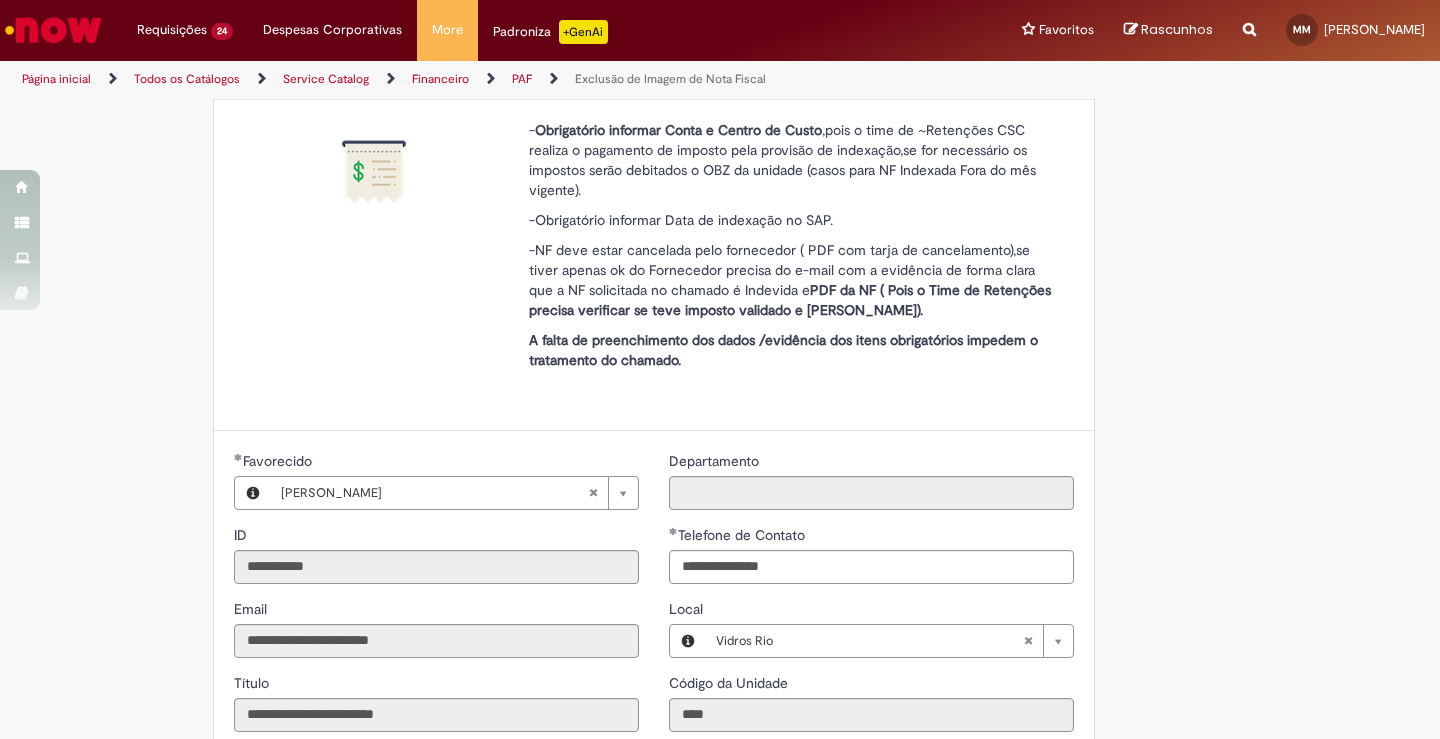 scroll, scrollTop: 0, scrollLeft: 0, axis: both 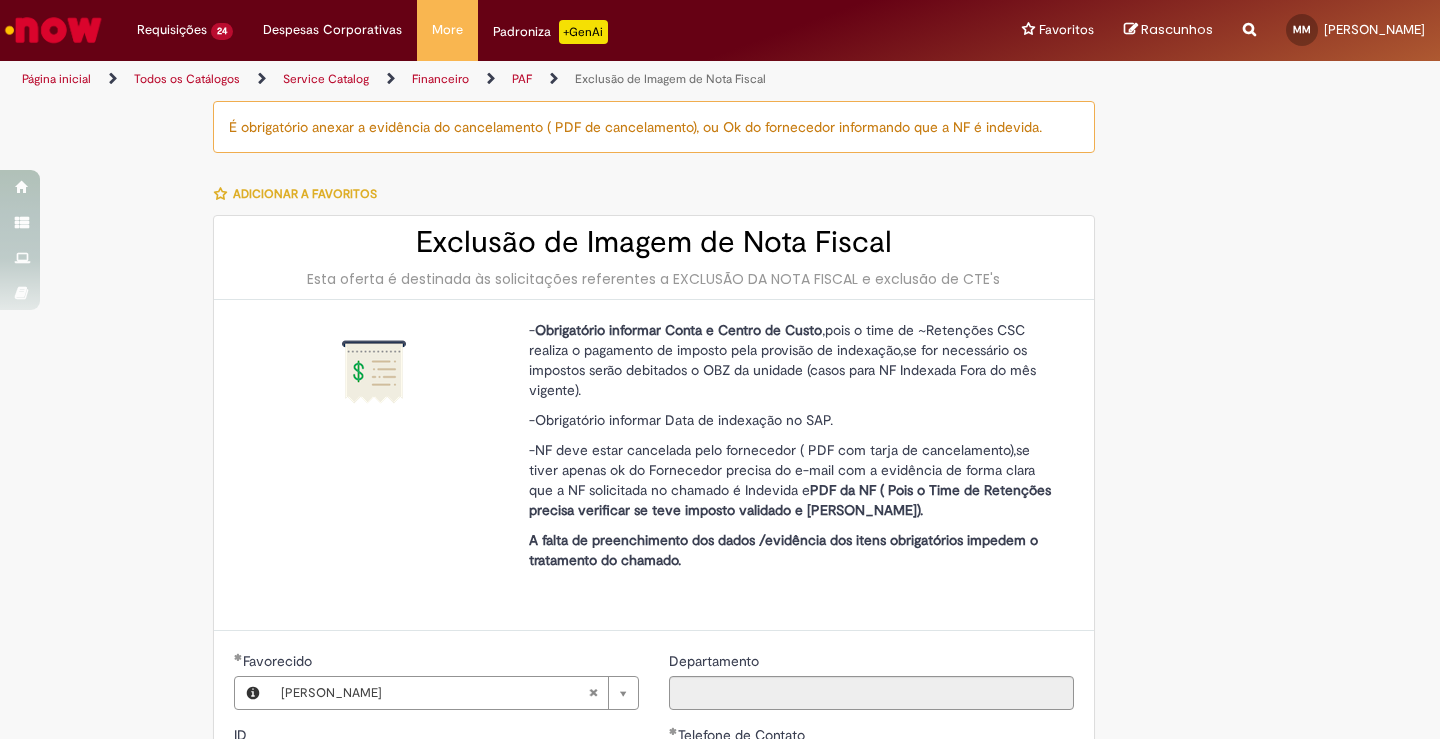 click at bounding box center [1207, 168] 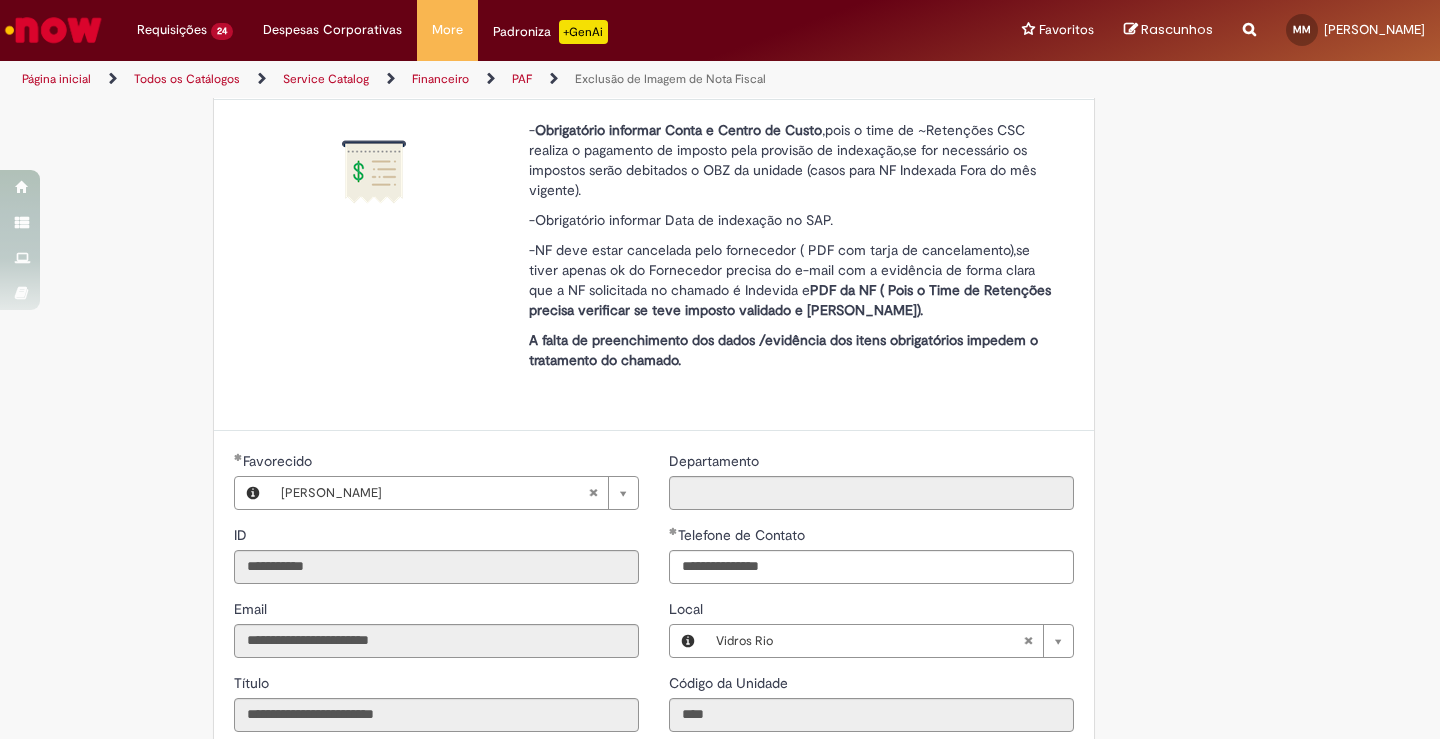 scroll, scrollTop: 400, scrollLeft: 0, axis: vertical 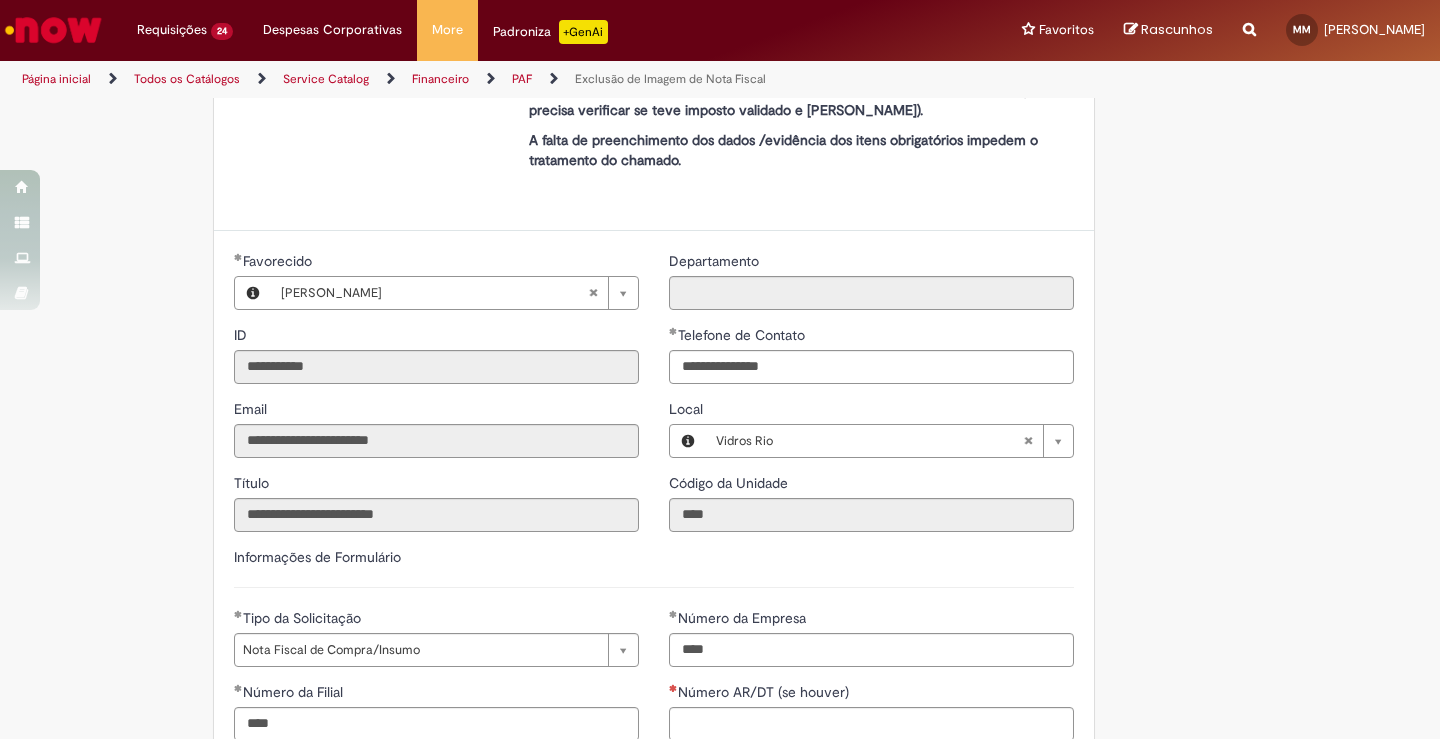 click on "É obrigatório anexar a evidência do cancelamento ( PDF de cancelamento), ou Ok do fornecedor informando que a NF é indevida.
Adicionar a Favoritos
Exclusão de Imagem de Nota Fiscal
Esta oferta é destinada às solicitações referentes a EXCLUSÃO DA NOTA FISCAL e exclusão de CTE's
- Obrigatório informar Conta e Centro de Custo ,pois o time de ~Retenções CSC realiza o pagamento de imposto pela provisão de indexação,se for necessário os impostos serão debitados o OBZ da unidade (casos para NF Indexada Fora do mês vigente).
-Obrigatório informar Data de indexação no SAP.
-NF deve estar cancelada pelo fornecedor ( PDF com tarja de cancelamento),se tiver apenas ok do Fornecedor precisa do e-mail com a evidência de forma clara que a NF solicitada no chamado é Indevida e
Country Code" at bounding box center (720, 698) 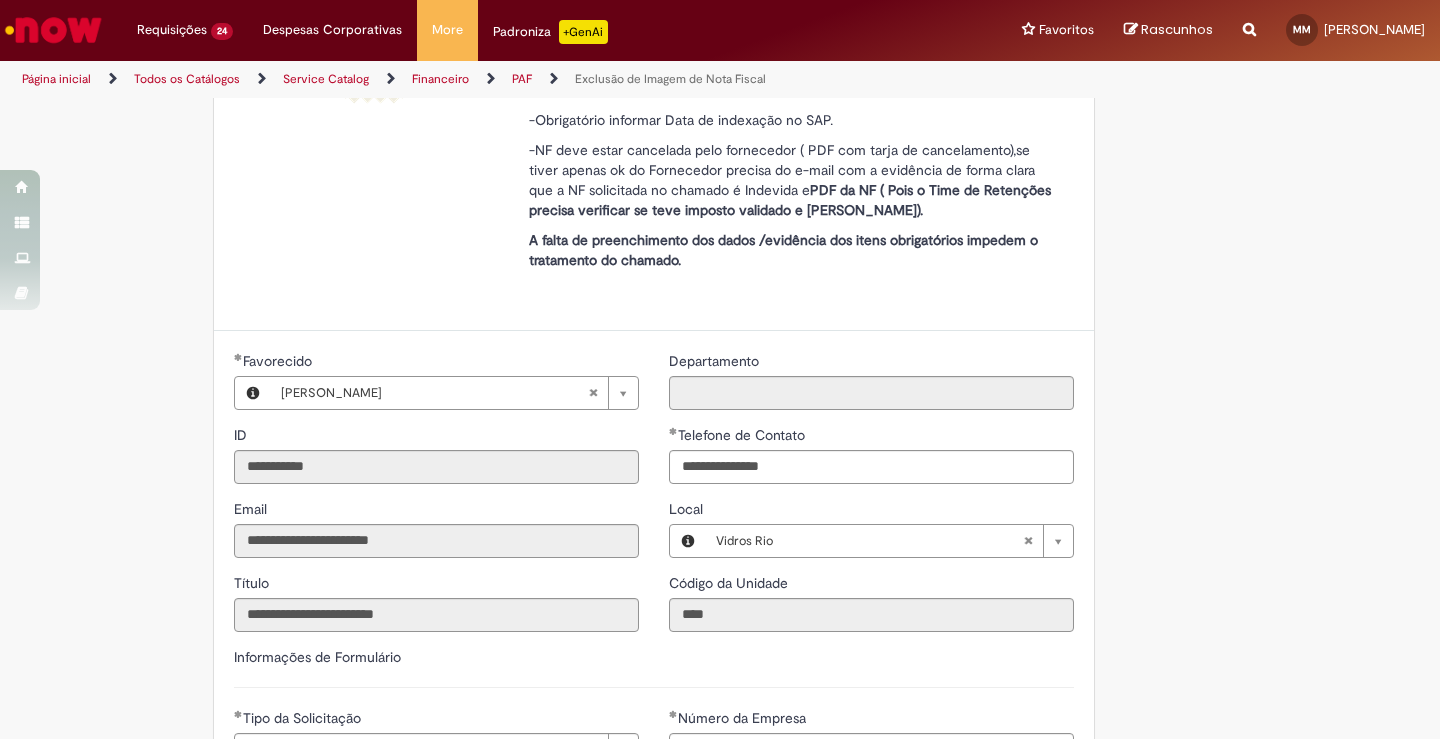 scroll, scrollTop: 0, scrollLeft: 0, axis: both 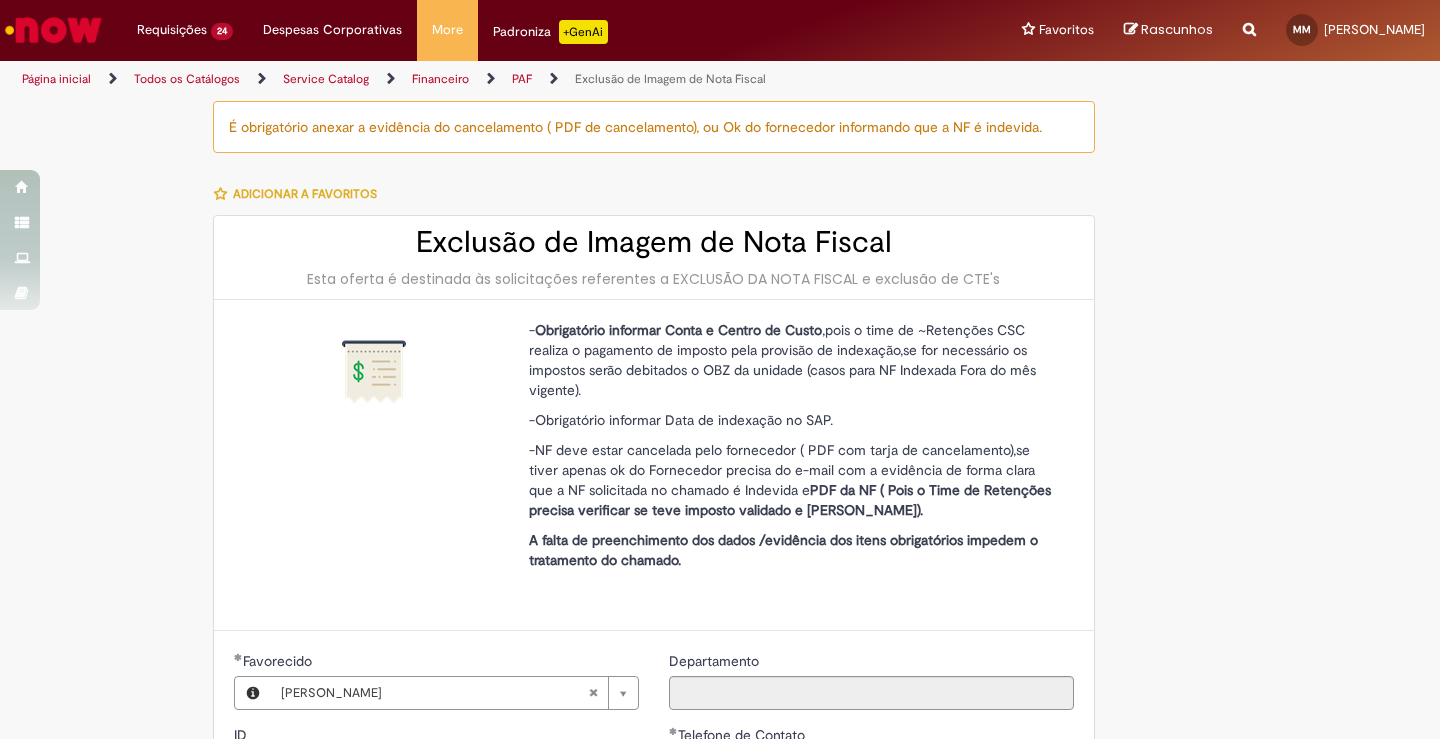click on "É obrigatório anexar a evidência do cancelamento ( PDF de cancelamento), ou Ok do fornecedor informando que a NF é indevida.
Adicionar a Favoritos
Exclusão de Imagem de Nota Fiscal
Esta oferta é destinada às solicitações referentes a EXCLUSÃO DA NOTA FISCAL e exclusão de CTE's
- Obrigatório informar Conta e Centro de Custo ,pois o time de ~Retenções CSC realiza o pagamento de imposto pela provisão de indexação,se for necessário os impostos serão debitados o OBZ da unidade (casos para NF Indexada Fora do mês vigente).
-Obrigatório informar Data de indexação no SAP.
-NF deve estar cancelada pelo fornecedor ( PDF com tarja de cancelamento),se tiver apenas ok do Fornecedor precisa do e-mail com a evidência de forma clara que a NF solicitada no chamado é Indevida e
Country Code" at bounding box center (720, 1098) 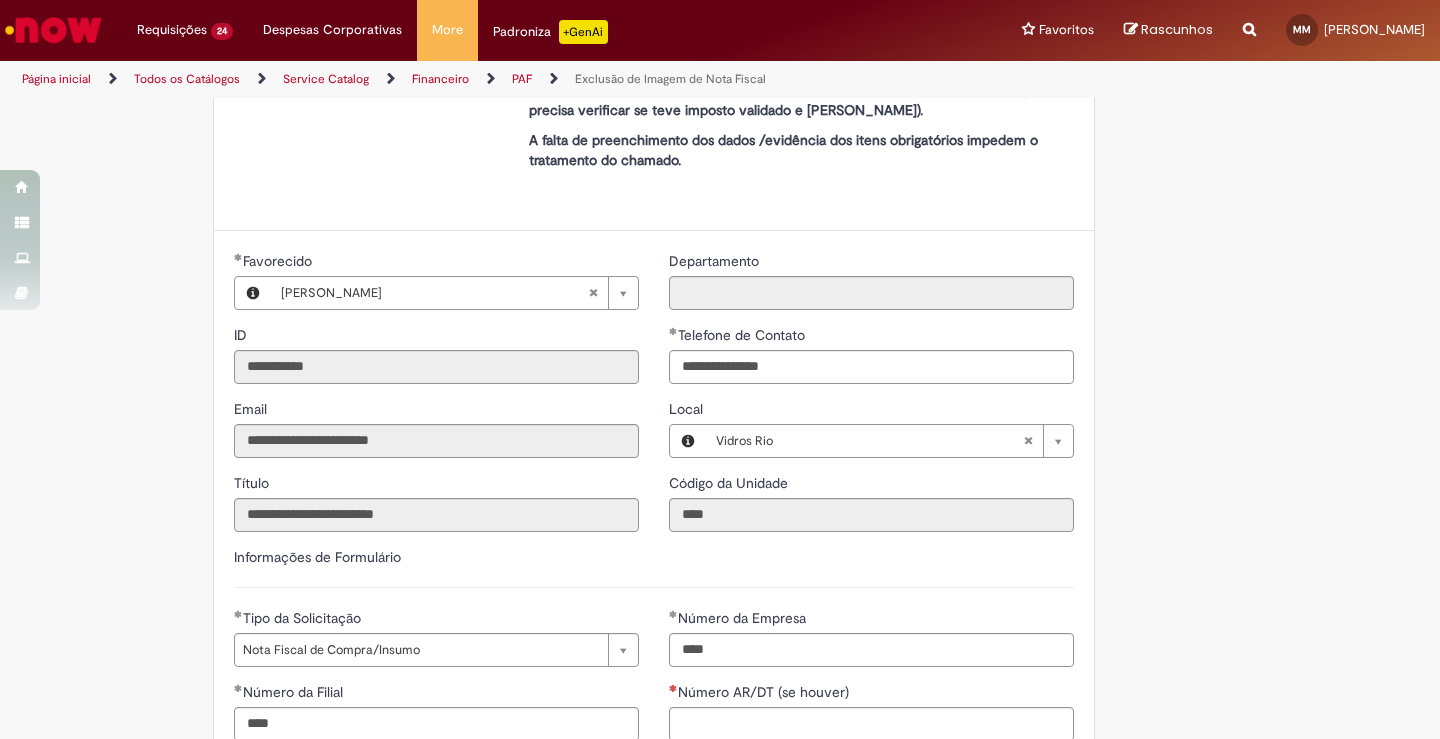 scroll, scrollTop: 800, scrollLeft: 0, axis: vertical 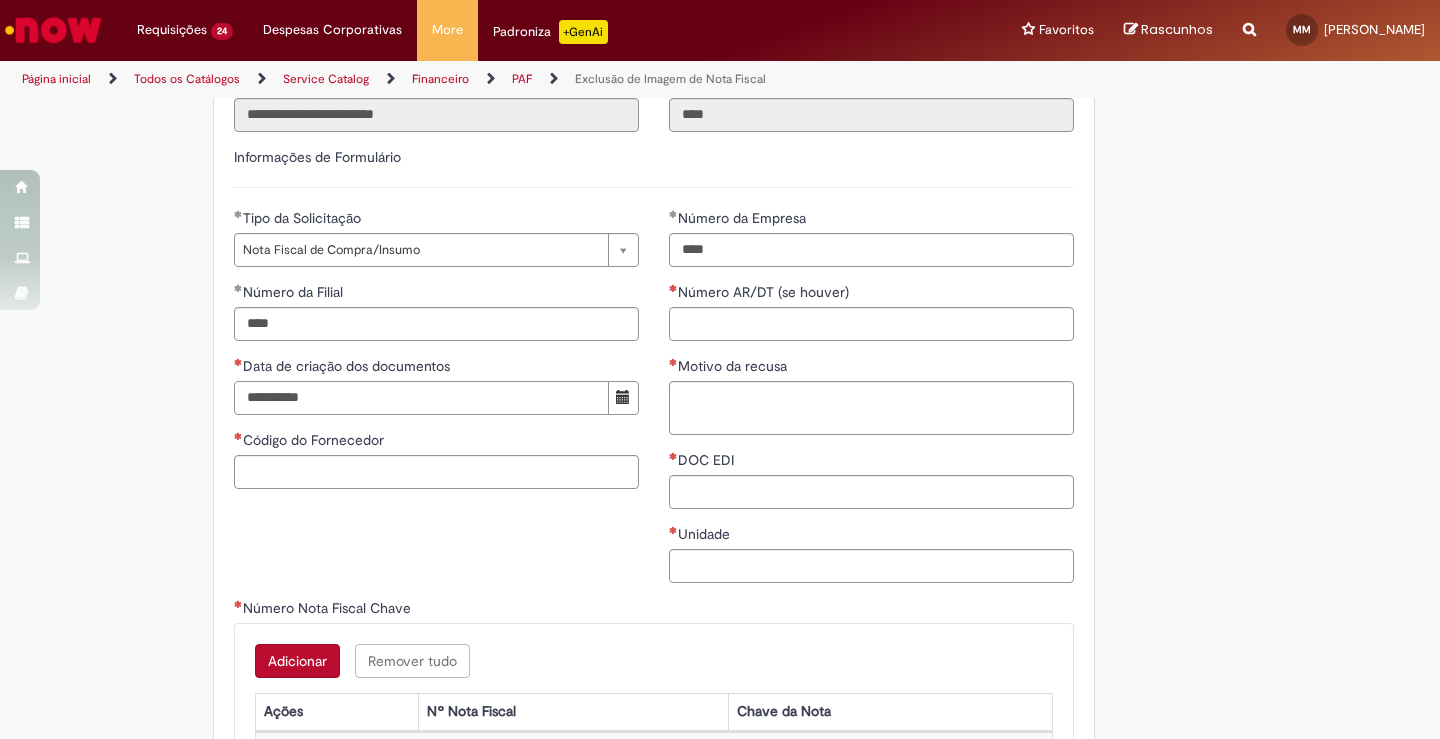 click on "Data de criação dos documentos" at bounding box center (421, 398) 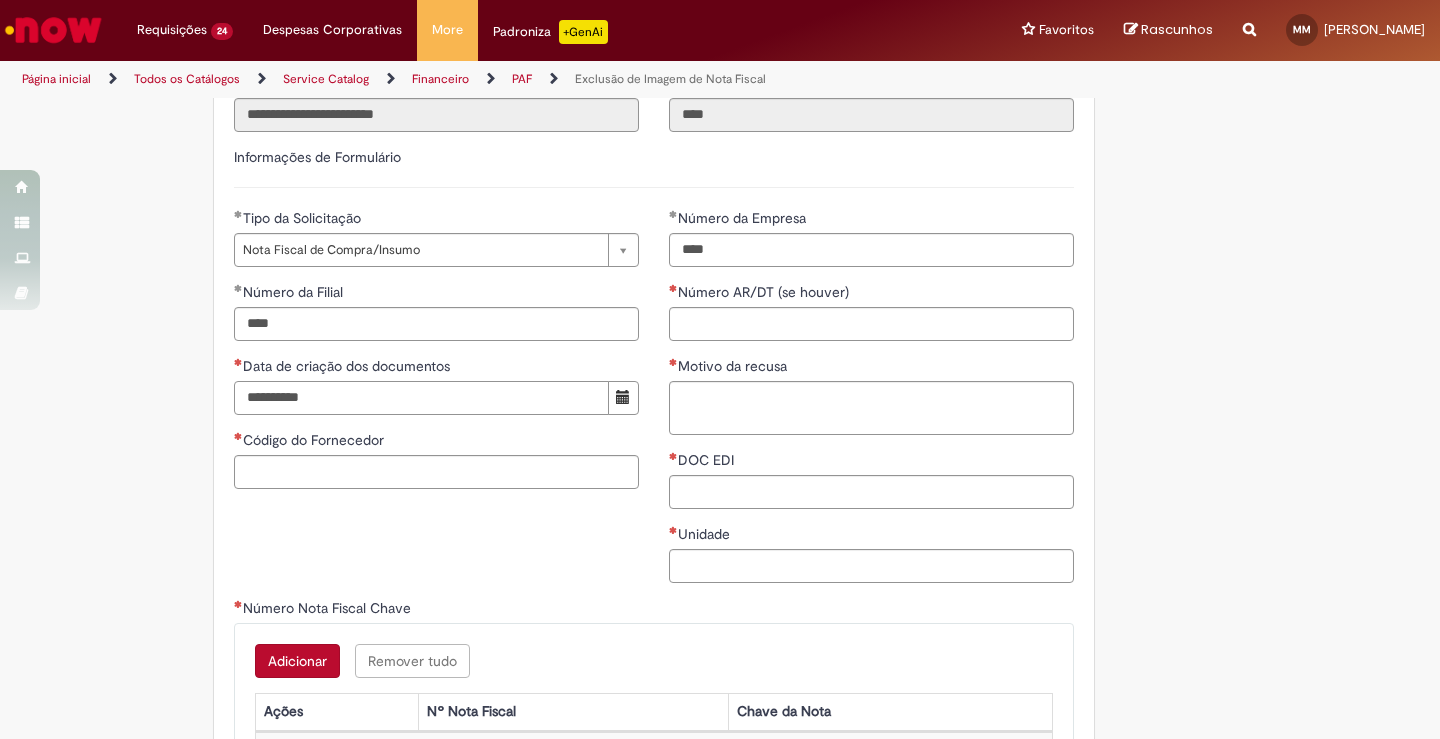 type on "**********" 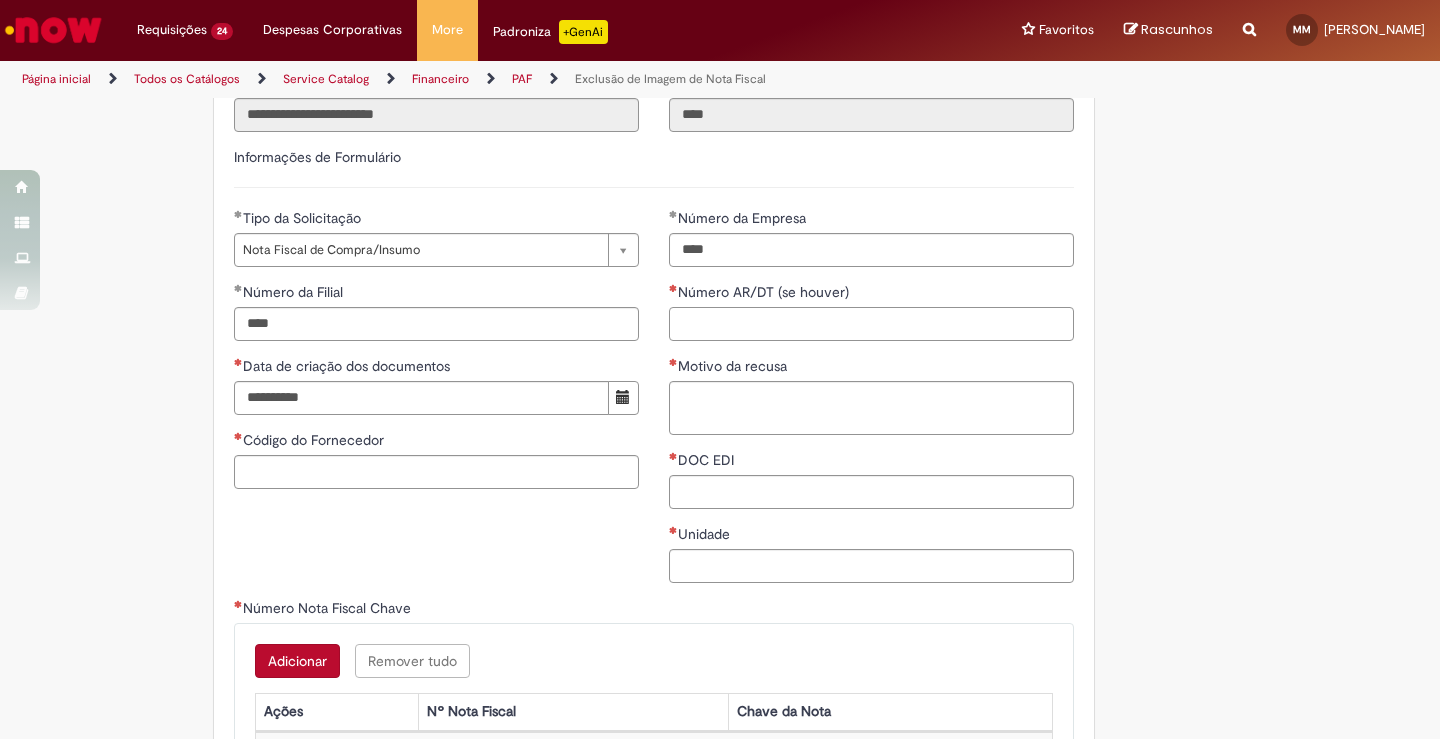 click on "Número AR/DT (se houver)" at bounding box center (871, 324) 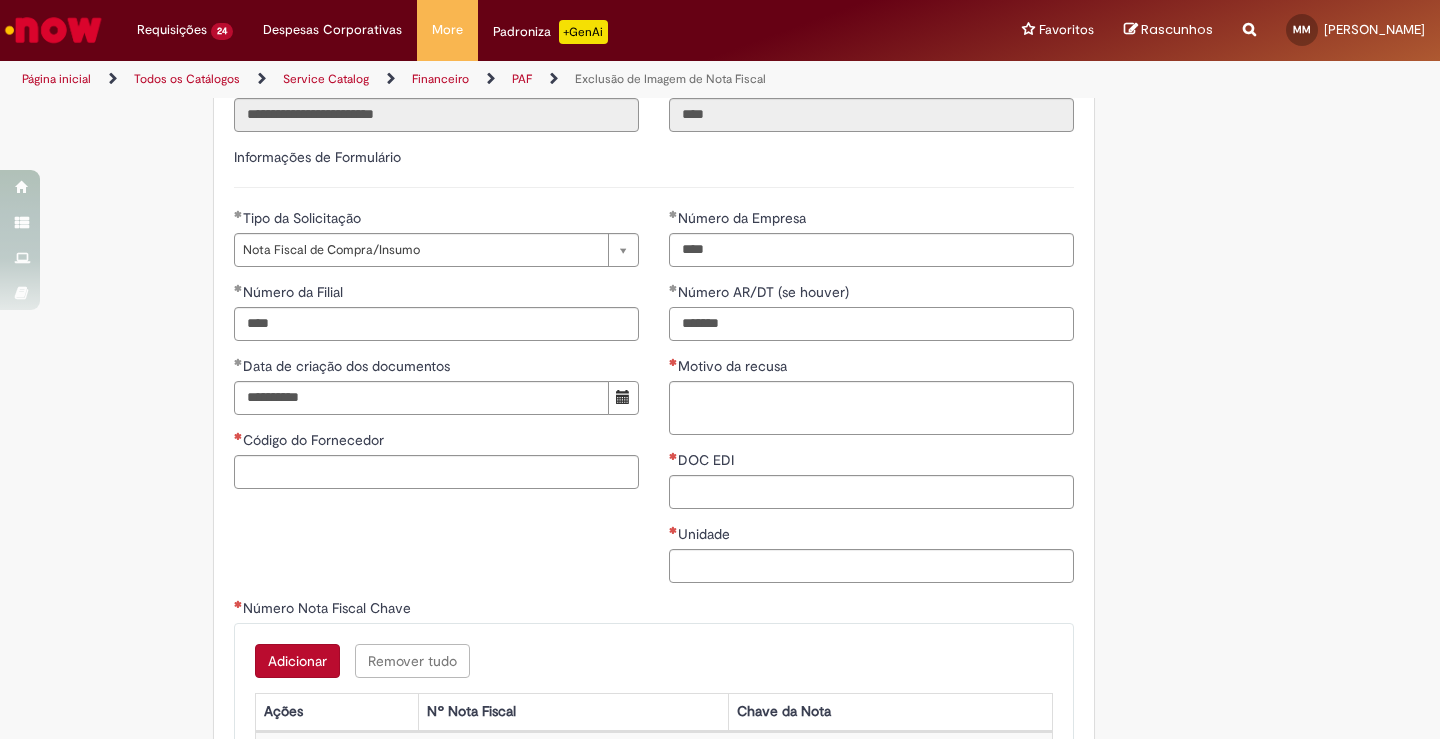 click on "*******" at bounding box center (871, 324) 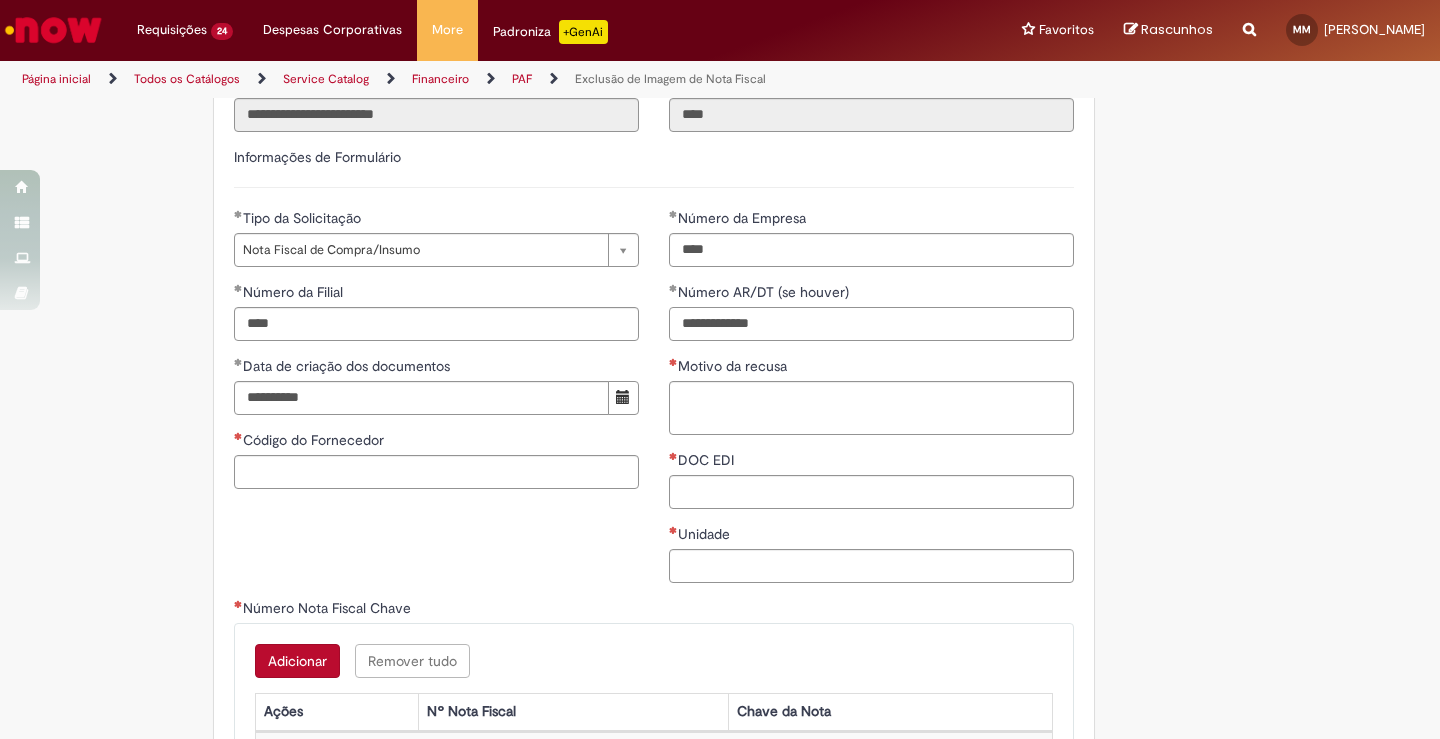 type on "**********" 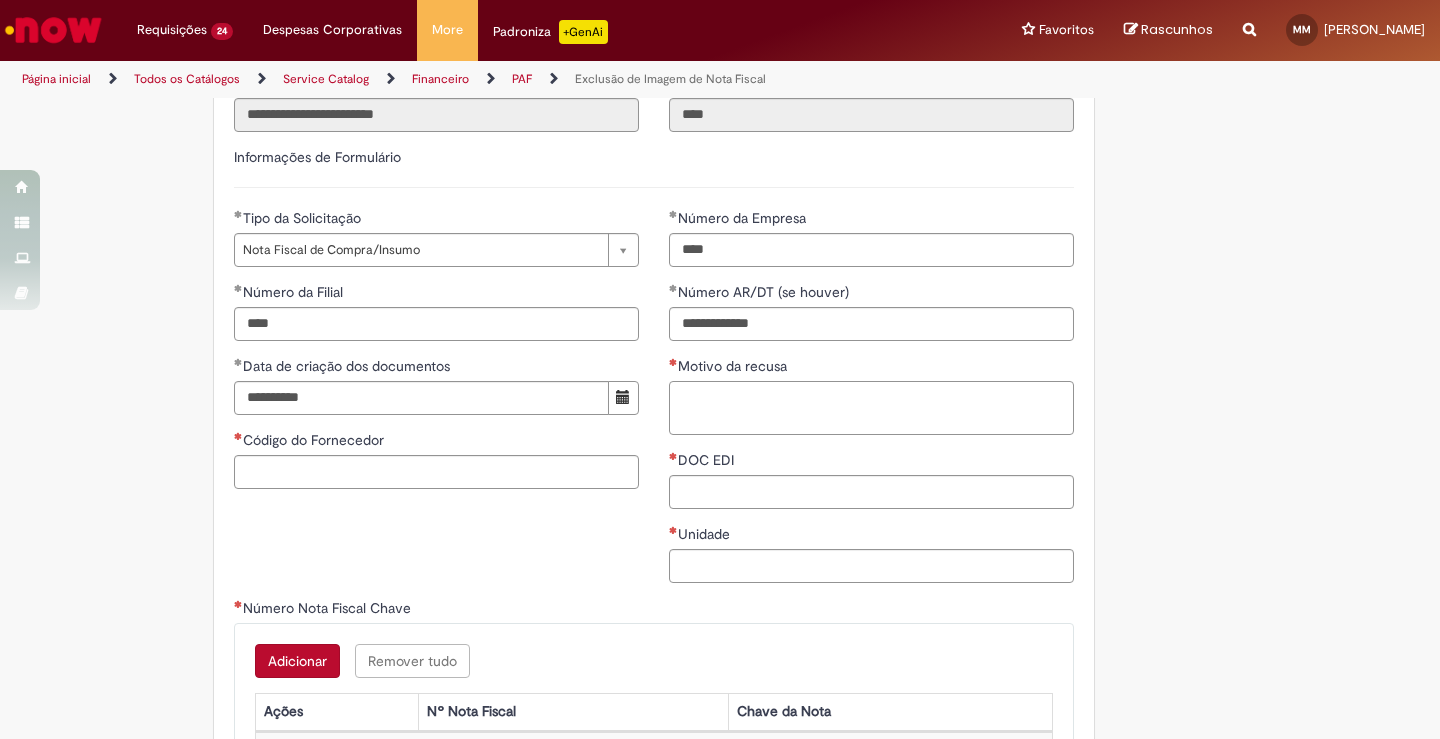 click on "Motivo da recusa" at bounding box center (871, 408) 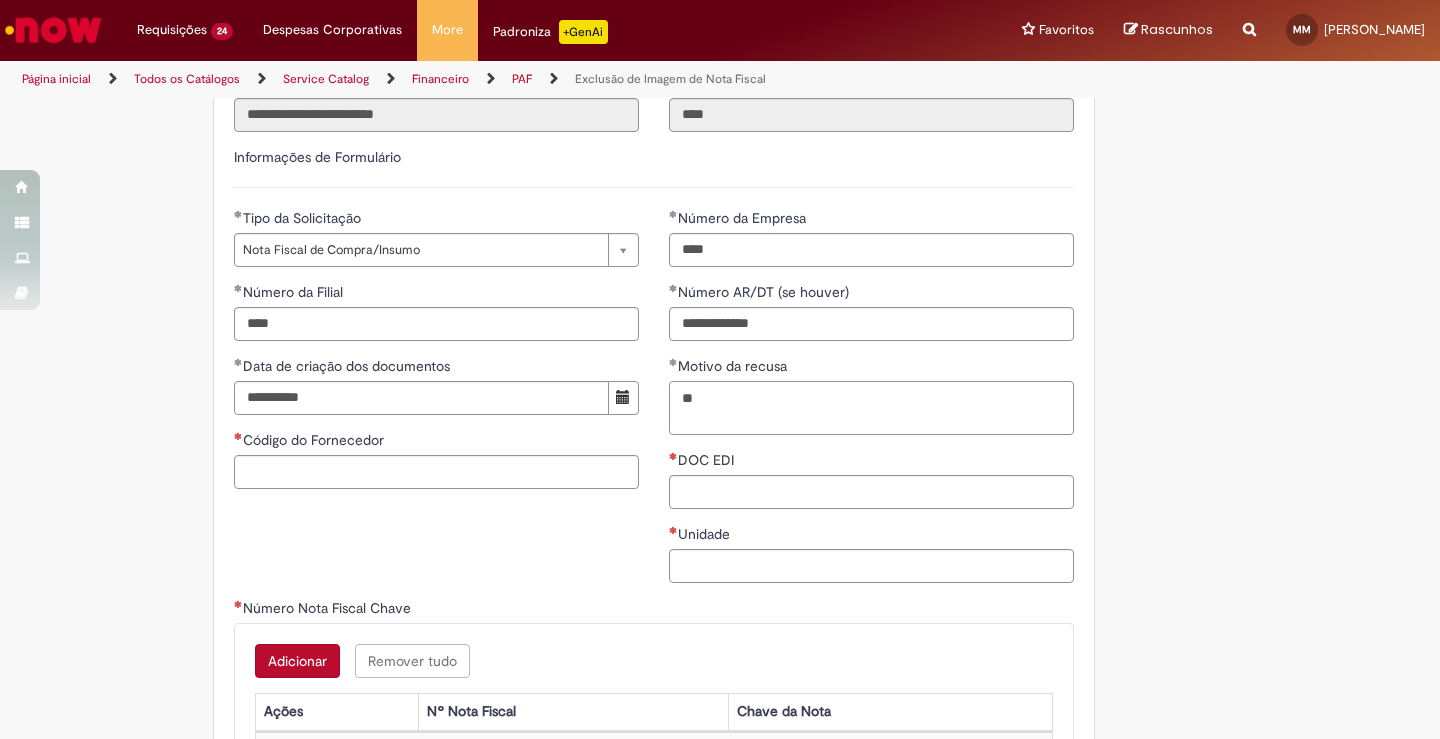 type on "*" 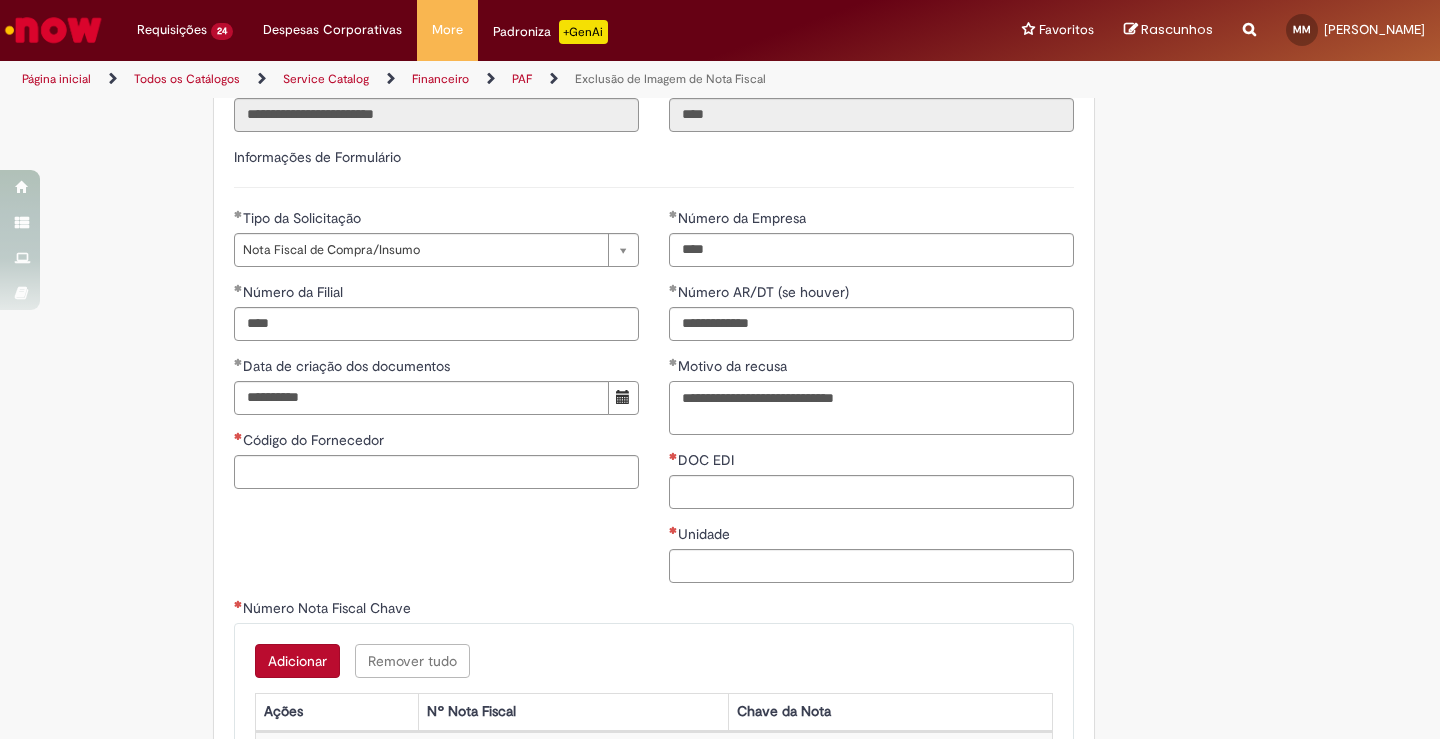 type on "**********" 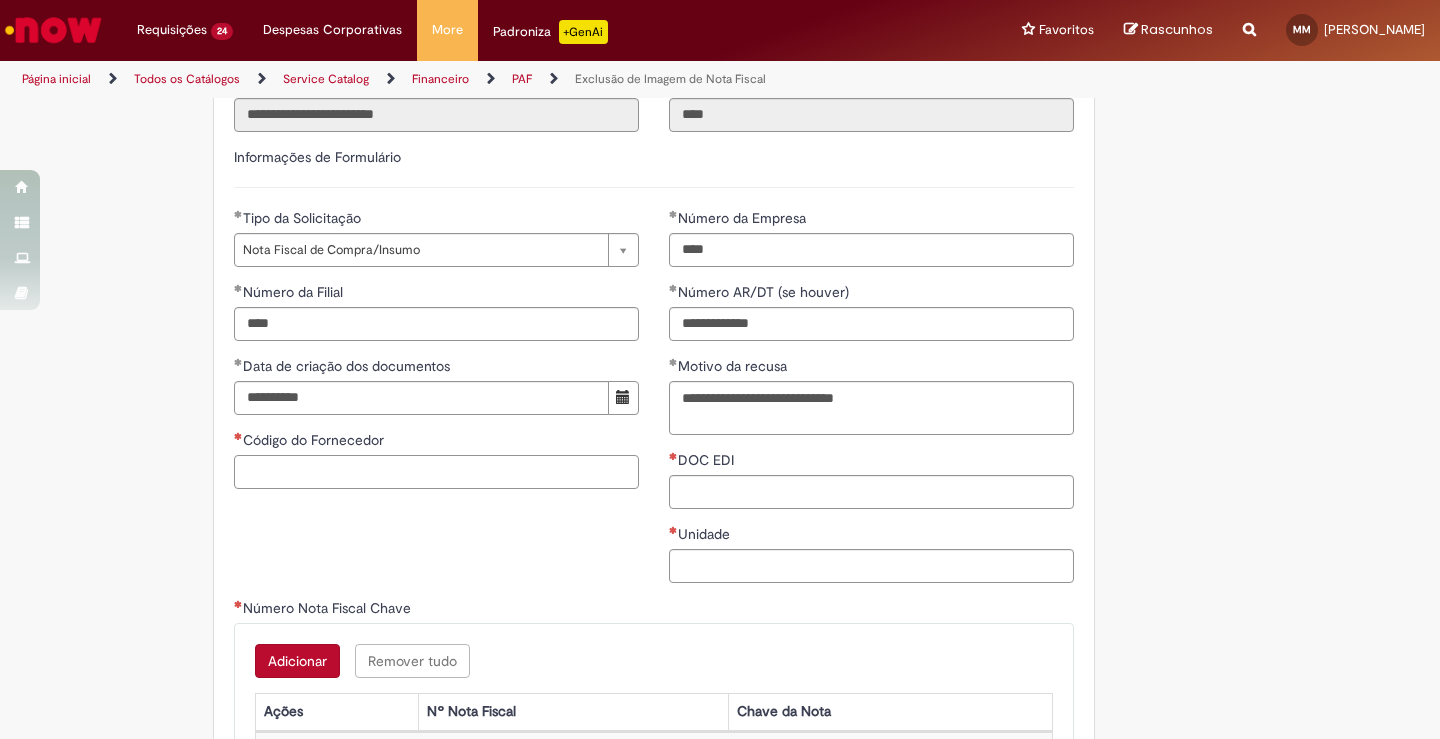 click on "Código do Fornecedor" at bounding box center [436, 472] 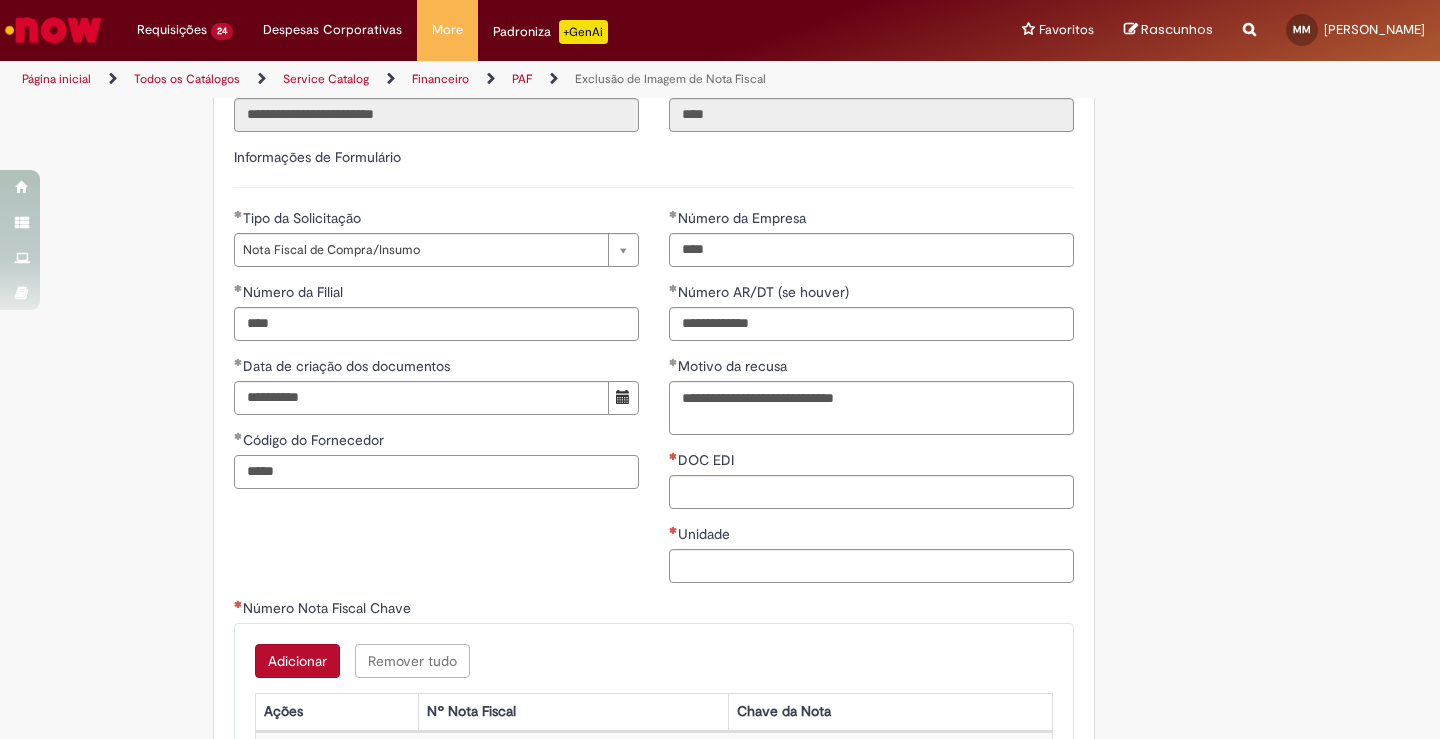 type on "*****" 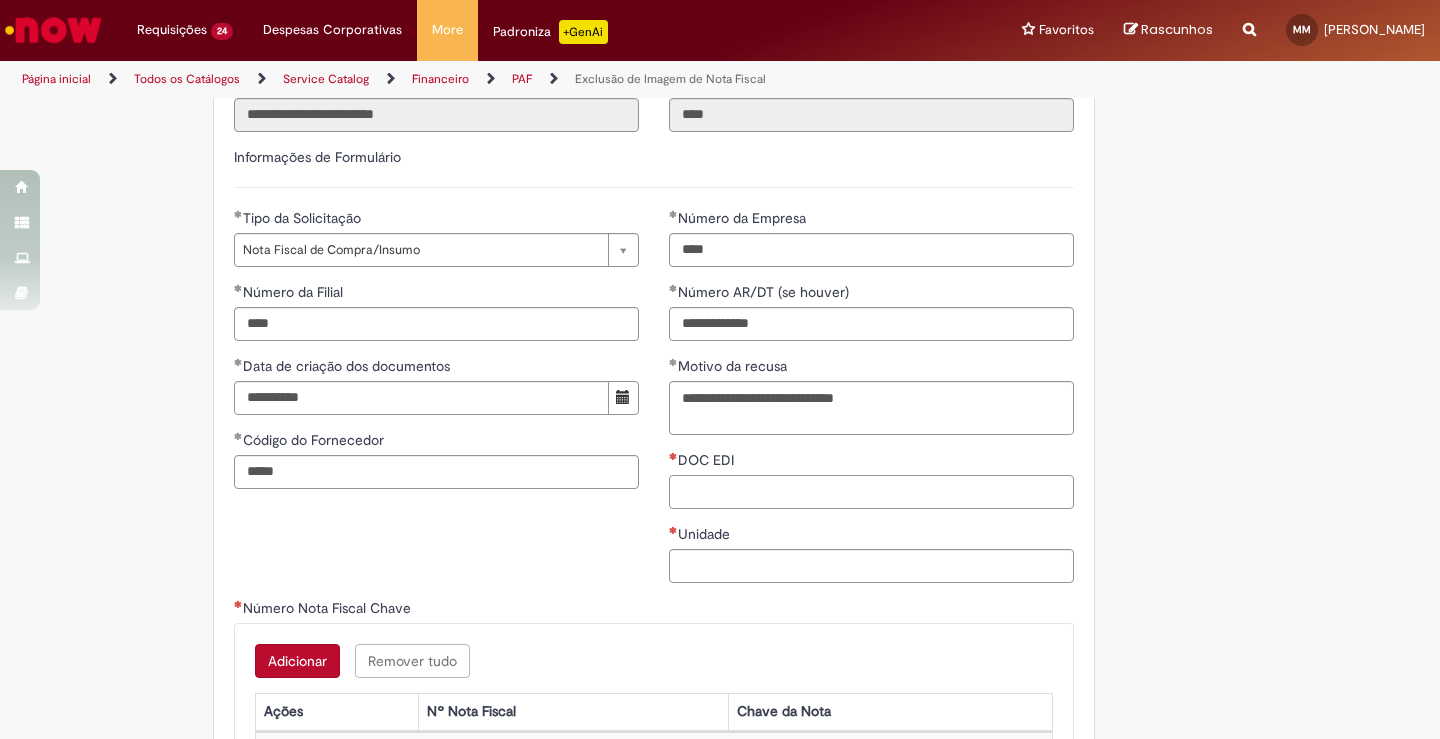click on "DOC EDI" at bounding box center [871, 492] 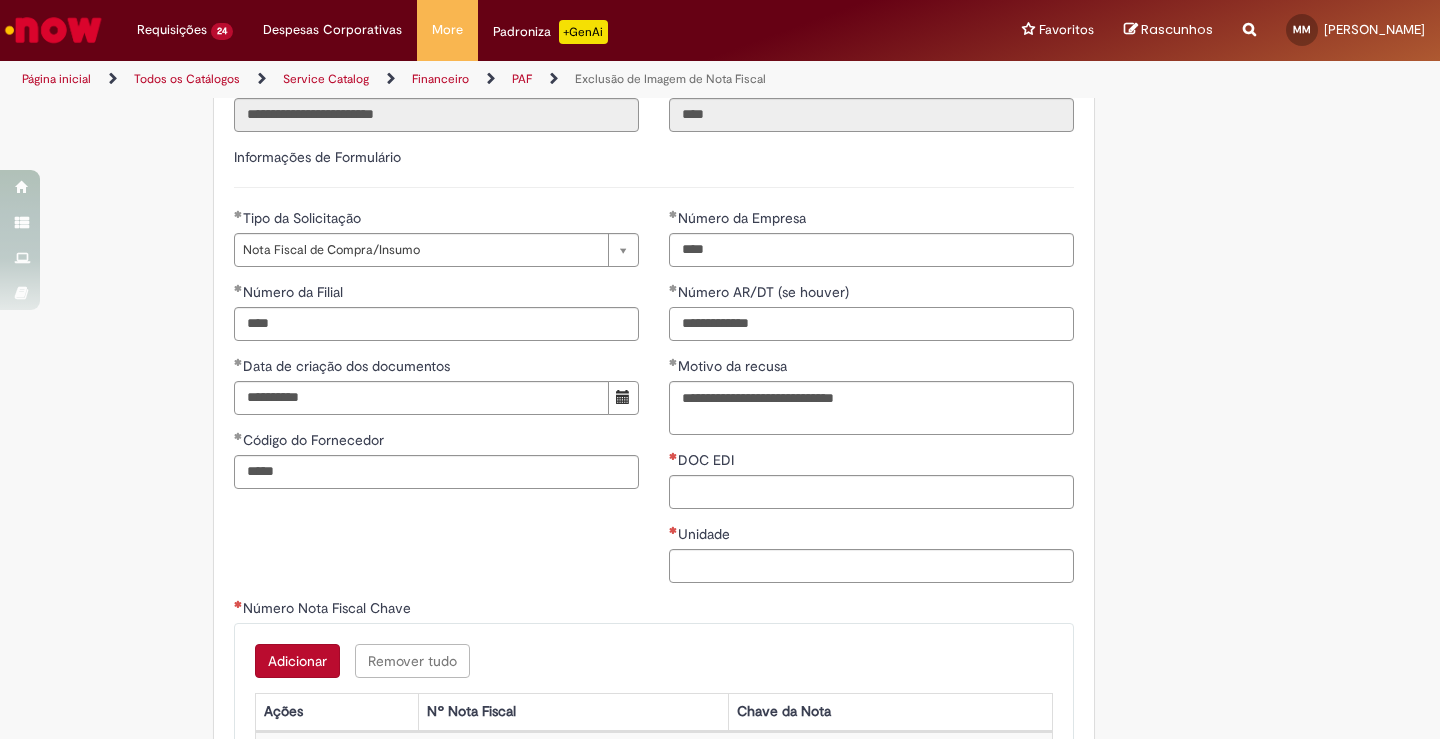 drag, startPoint x: 801, startPoint y: 310, endPoint x: 450, endPoint y: 309, distance: 351.00143 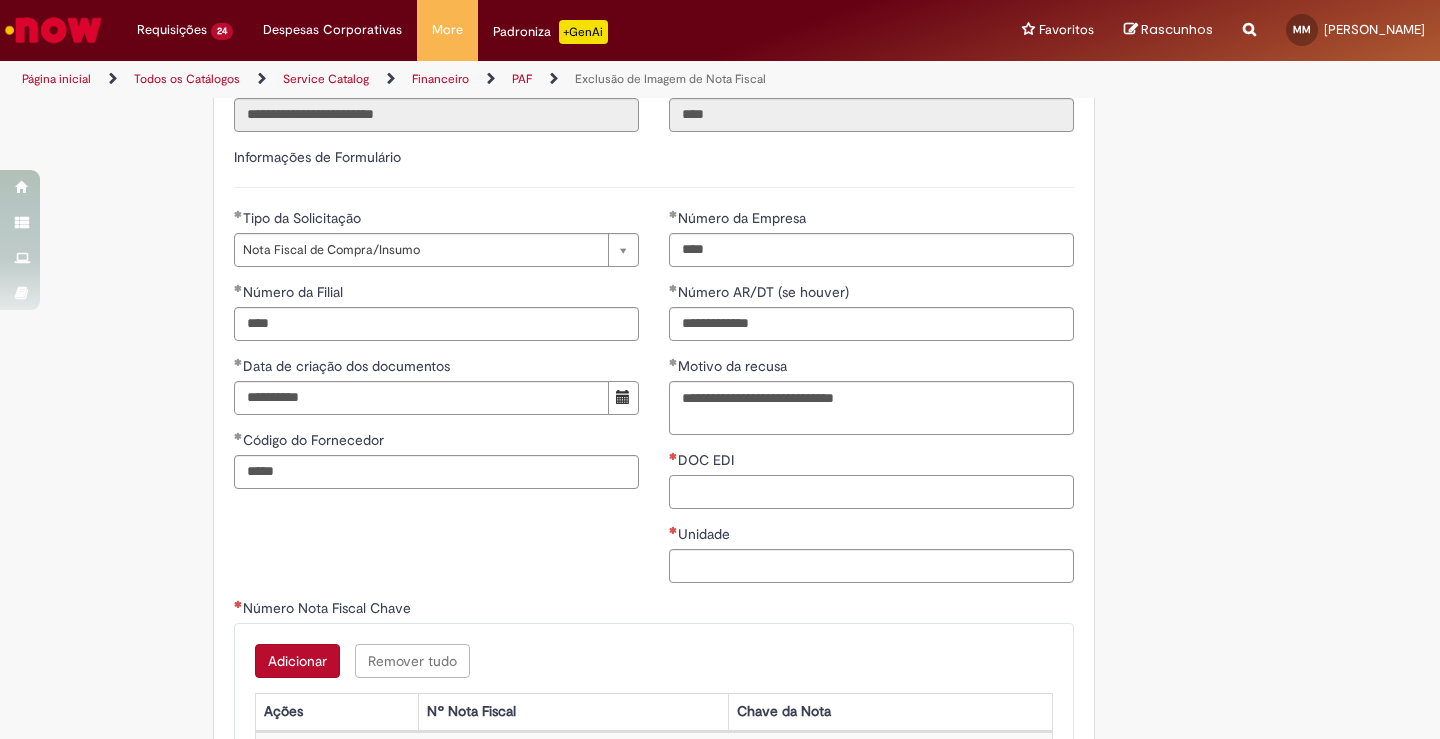 click on "DOC EDI" at bounding box center [871, 492] 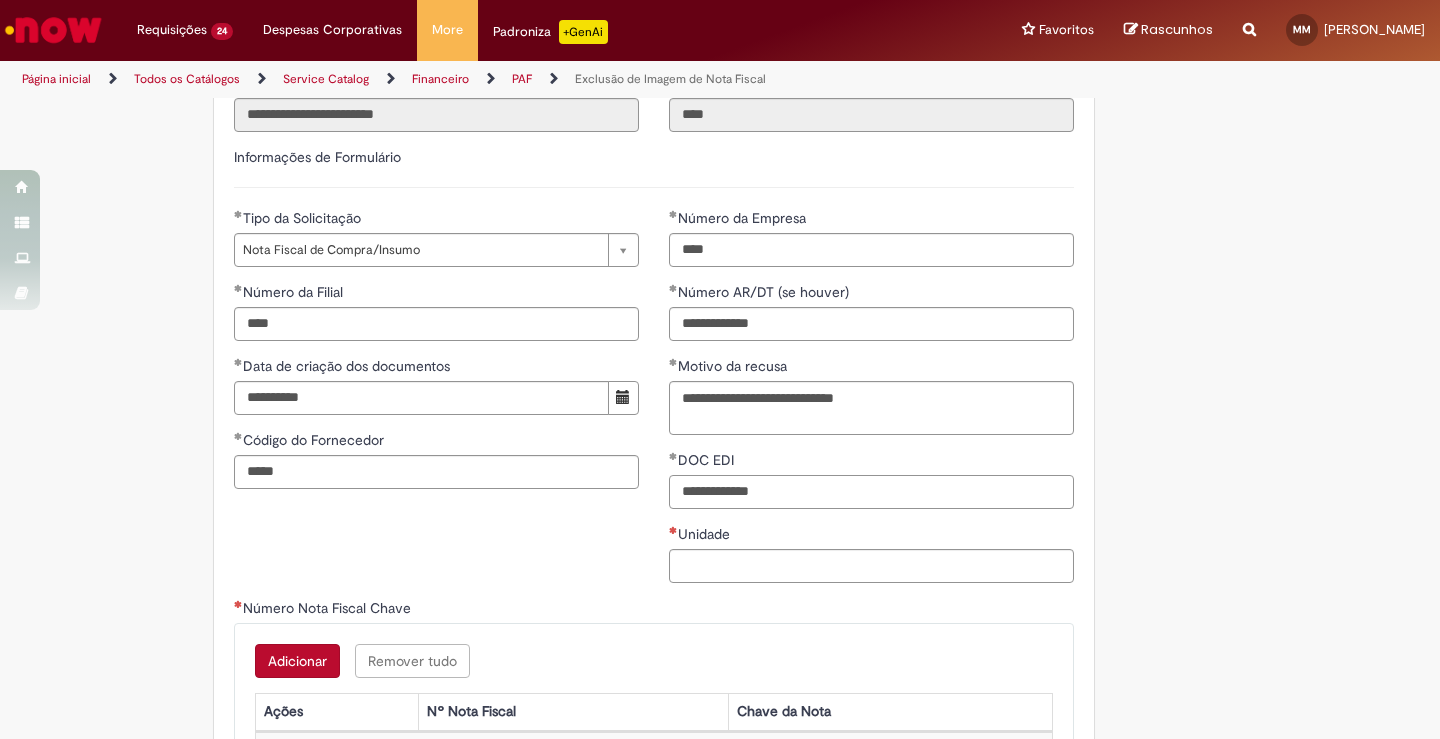 type on "**********" 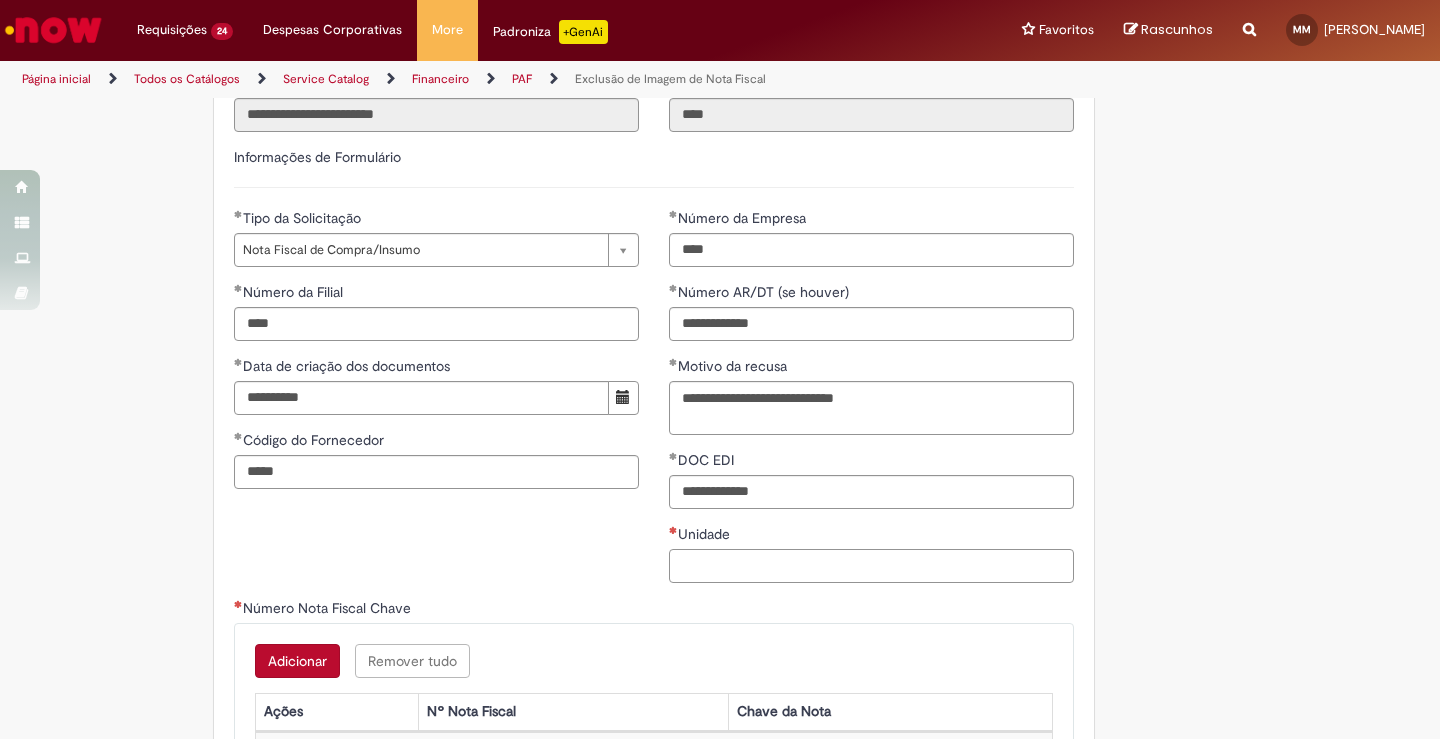 click on "Unidade" at bounding box center (871, 566) 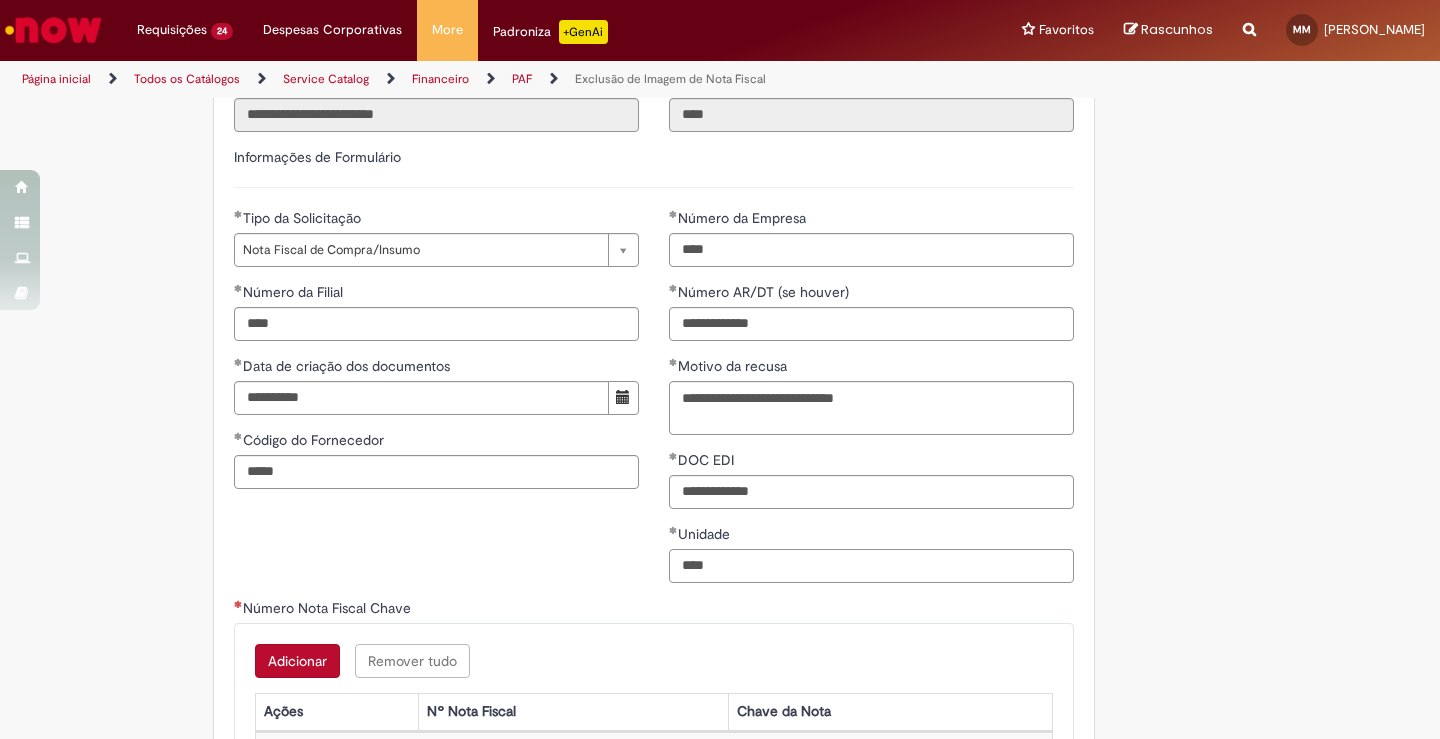 type on "****" 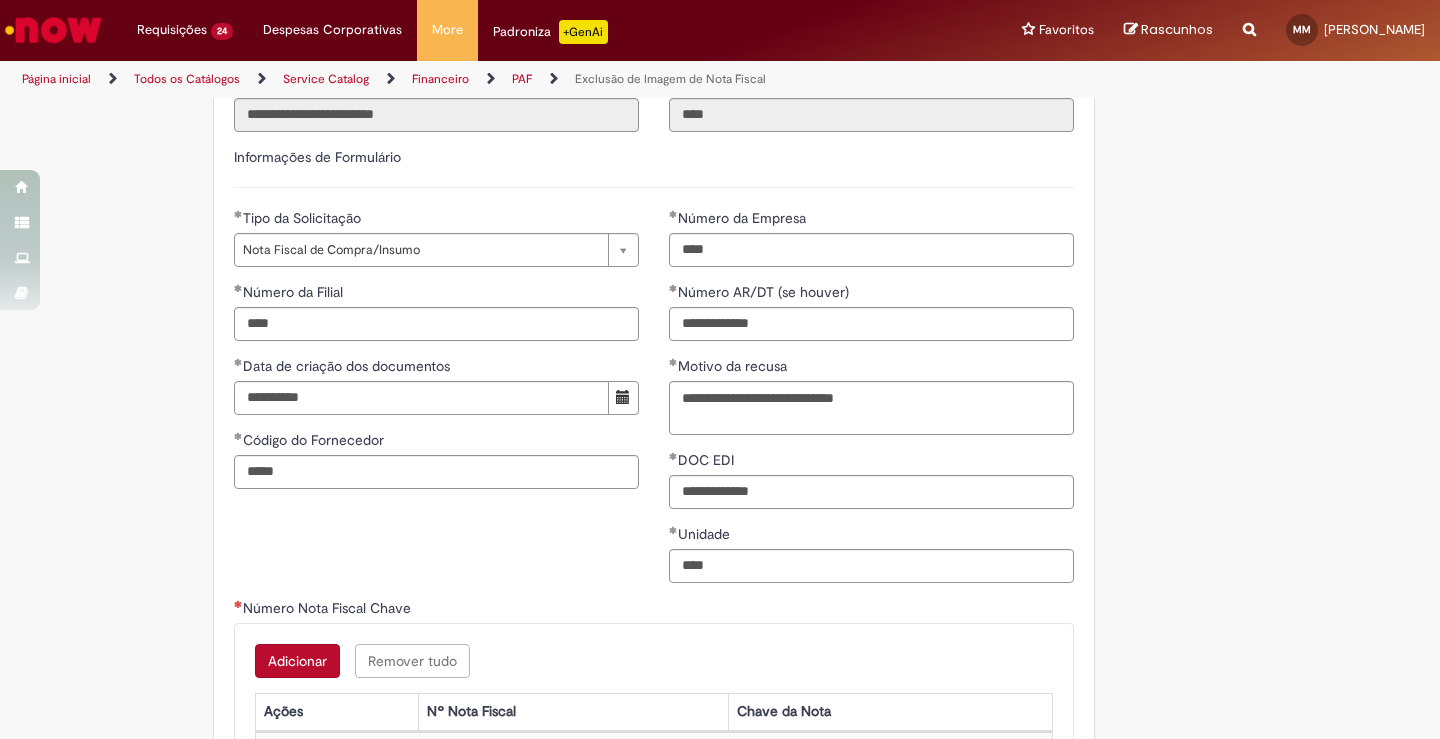 click on "É obrigatório anexar a evidência do cancelamento ( PDF de cancelamento), ou Ok do fornecedor informando que a NF é indevida.
Adicionar a Favoritos
Exclusão de Imagem de Nota Fiscal
Esta oferta é destinada às solicitações referentes a EXCLUSÃO DA NOTA FISCAL e exclusão de CTE's
- Obrigatório informar Conta e Centro de Custo ,pois o time de ~Retenções CSC realiza o pagamento de imposto pela provisão de indexação,se for necessário os impostos serão debitados o OBZ da unidade (casos para NF Indexada Fora do mês vigente).
-Obrigatório informar Data de indexação no SAP.
-NF deve estar cancelada pelo fornecedor ( PDF com tarja de cancelamento),se tiver apenas ok do Fornecedor precisa do e-mail com a evidência de forma clara que a NF solicitada no chamado é Indevida e
Country Code" at bounding box center (720, 298) 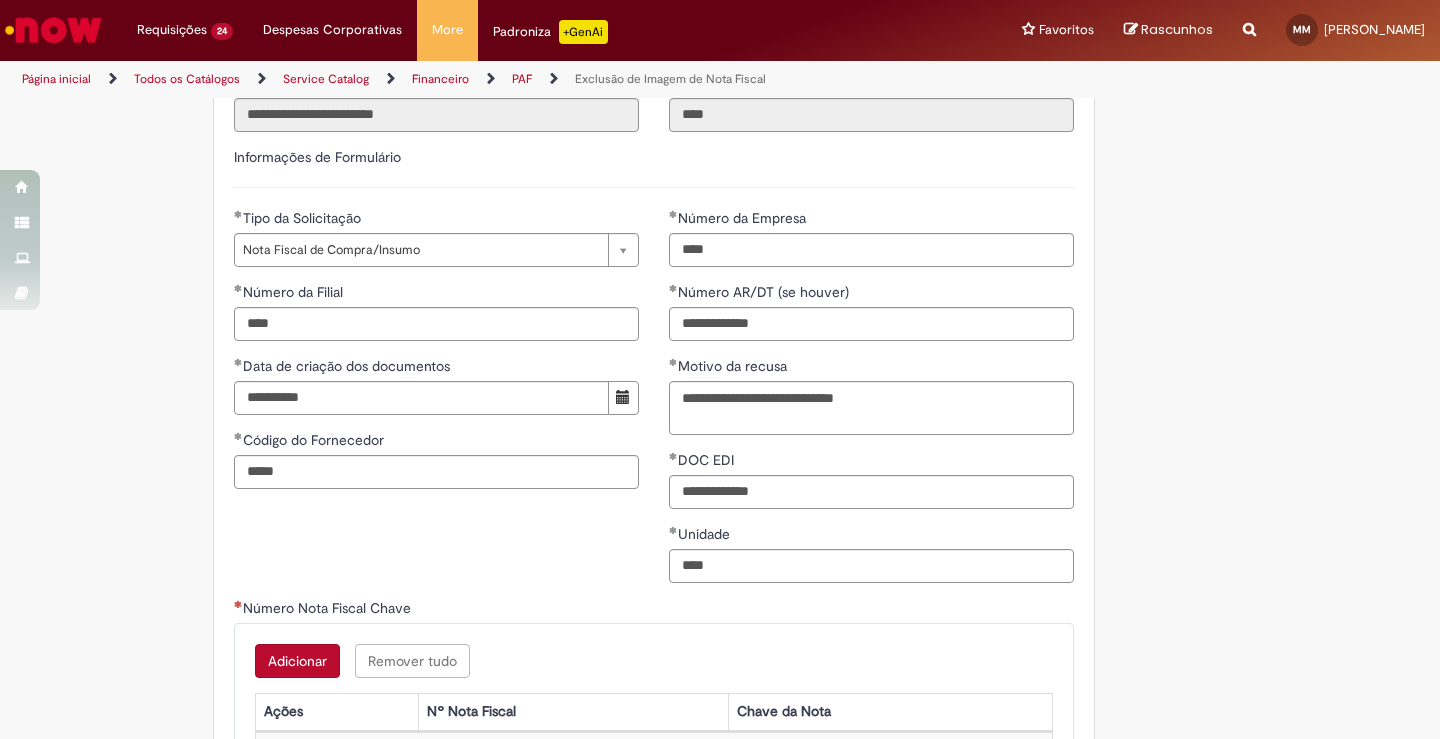 click on "É obrigatório anexar a evidência do cancelamento ( PDF de cancelamento), ou Ok do fornecedor informando que a NF é indevida.
Adicionar a Favoritos
Exclusão de Imagem de Nota Fiscal
Esta oferta é destinada às solicitações referentes a EXCLUSÃO DA NOTA FISCAL e exclusão de CTE's
- Obrigatório informar Conta e Centro de Custo ,pois o time de ~Retenções CSC realiza o pagamento de imposto pela provisão de indexação,se for necessário os impostos serão debitados o OBZ da unidade (casos para NF Indexada Fora do mês vigente).
-Obrigatório informar Data de indexação no SAP.
-NF deve estar cancelada pelo fornecedor ( PDF com tarja de cancelamento),se tiver apenas ok do Fornecedor precisa do e-mail com a evidência de forma clara que a NF solicitada no chamado é Indevida e
Country Code **" at bounding box center [622, 298] 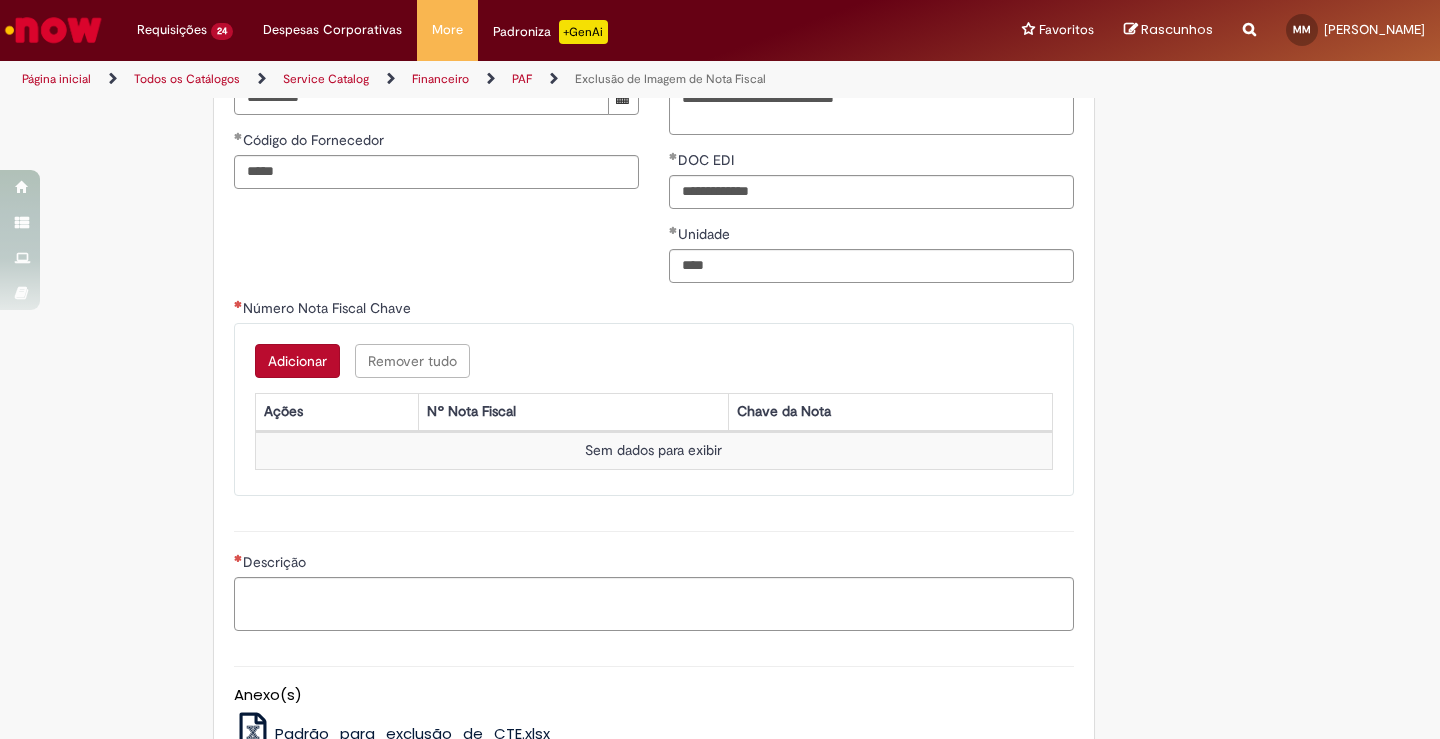 scroll, scrollTop: 1300, scrollLeft: 0, axis: vertical 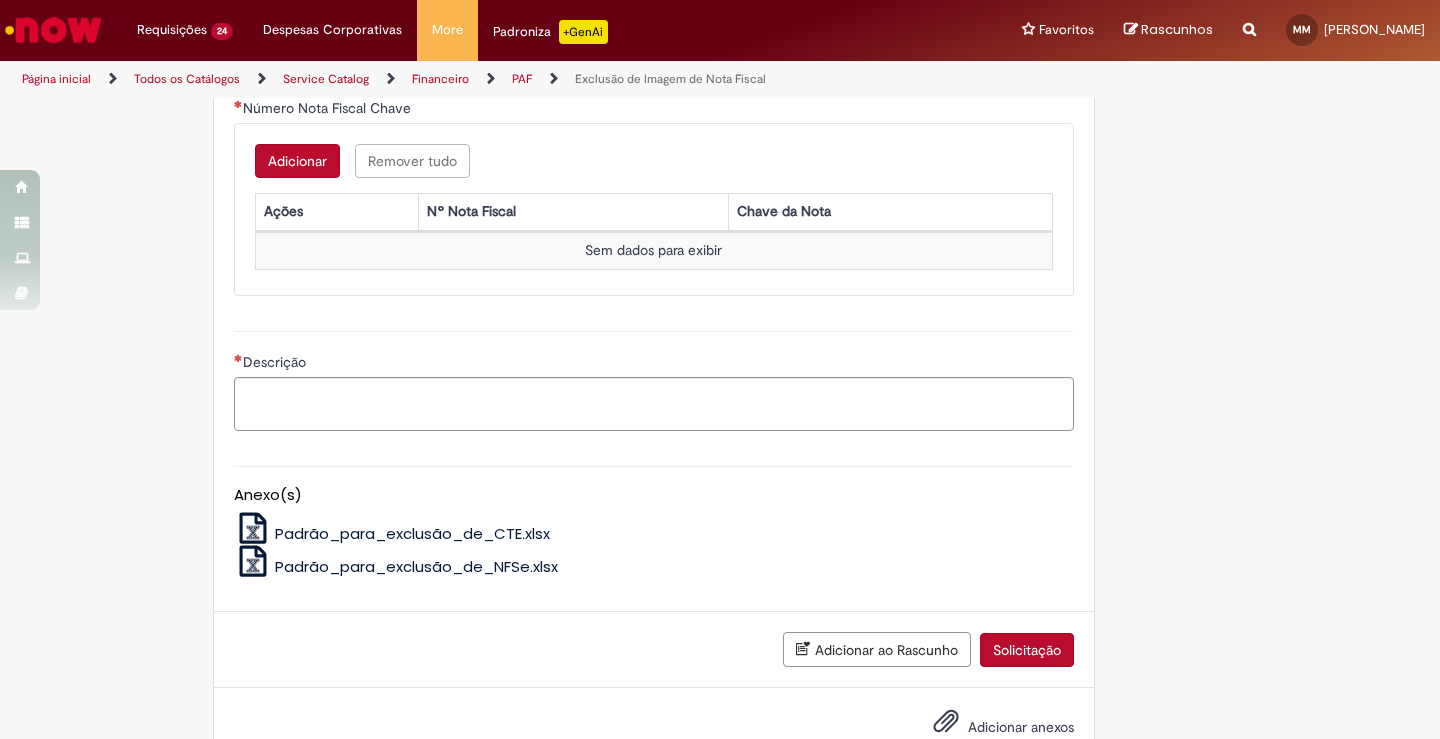 click on "É obrigatório anexar a evidência do cancelamento ( PDF de cancelamento), ou Ok do fornecedor informando que a NF é indevida.
Adicionar a Favoritos
Exclusão de Imagem de Nota Fiscal
Esta oferta é destinada às solicitações referentes a EXCLUSÃO DA NOTA FISCAL e exclusão de CTE's
- Obrigatório informar Conta e Centro de Custo ,pois o time de ~Retenções CSC realiza o pagamento de imposto pela provisão de indexação,se for necessário os impostos serão debitados o OBZ da unidade (casos para NF Indexada Fora do mês vigente).
-Obrigatório informar Data de indexação no SAP.
-NF deve estar cancelada pelo fornecedor ( PDF com tarja de cancelamento),se tiver apenas ok do Fornecedor precisa do e-mail com a evidência de forma clara que a NF solicitada no chamado é Indevida e
Country Code" at bounding box center [720, -202] 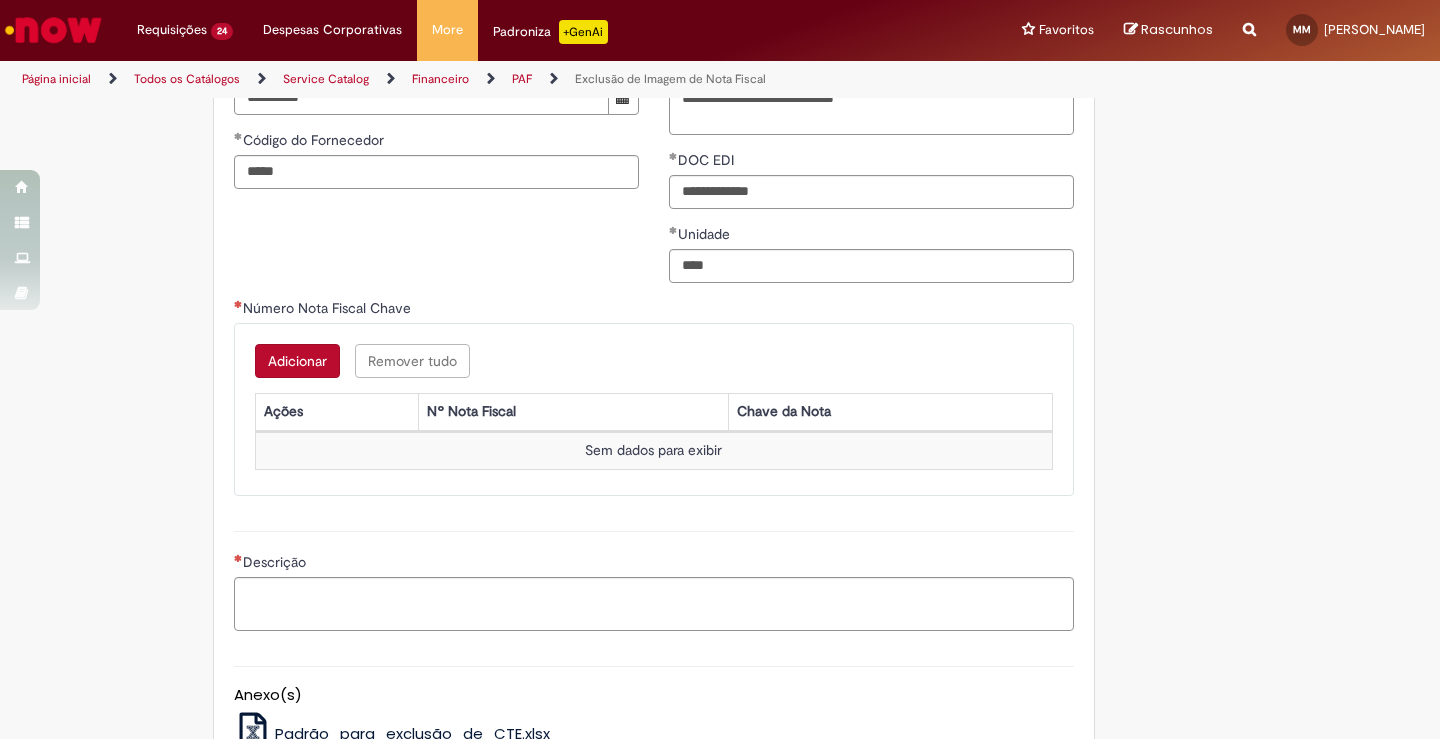 click on "Adicionar" at bounding box center (297, 361) 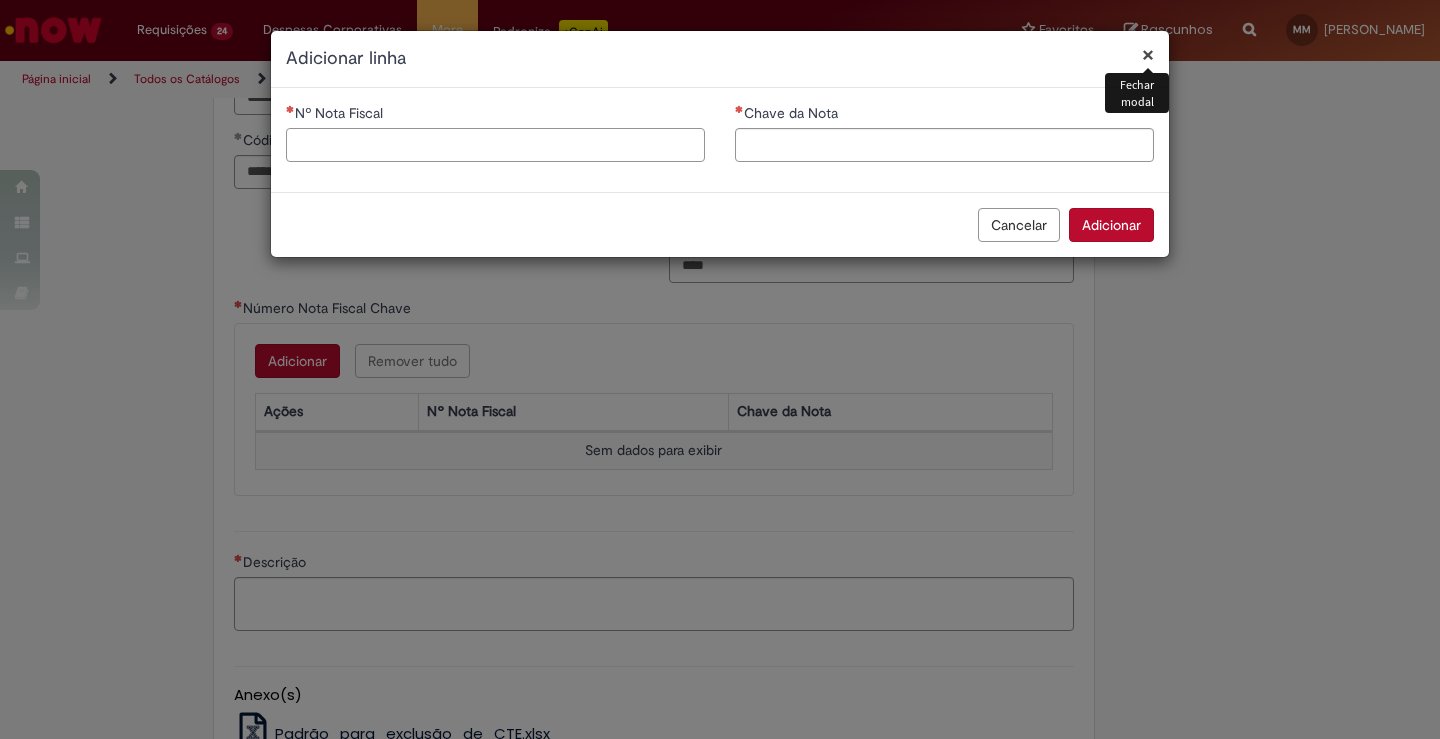 click on "Nº Nota Fiscal" at bounding box center [495, 145] 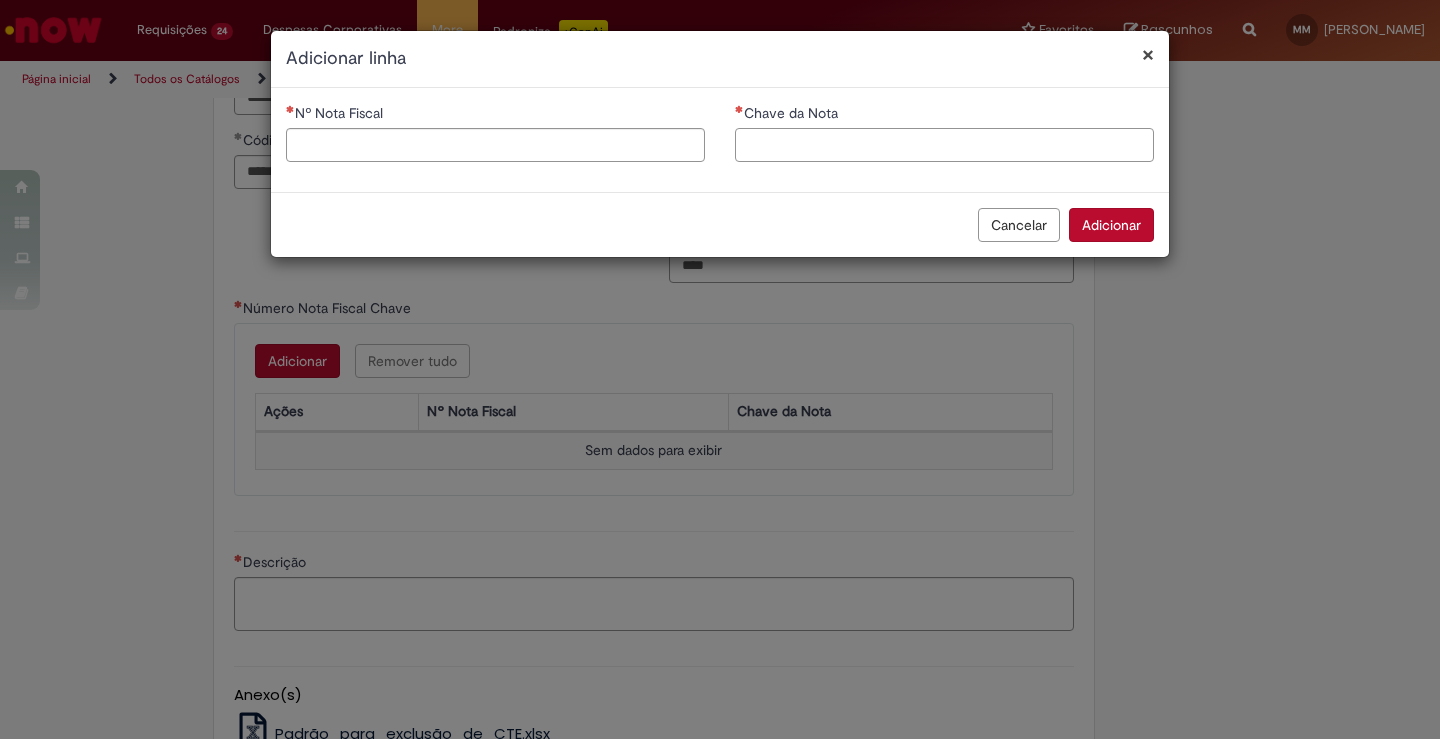 click on "Chave da Nota" at bounding box center [944, 145] 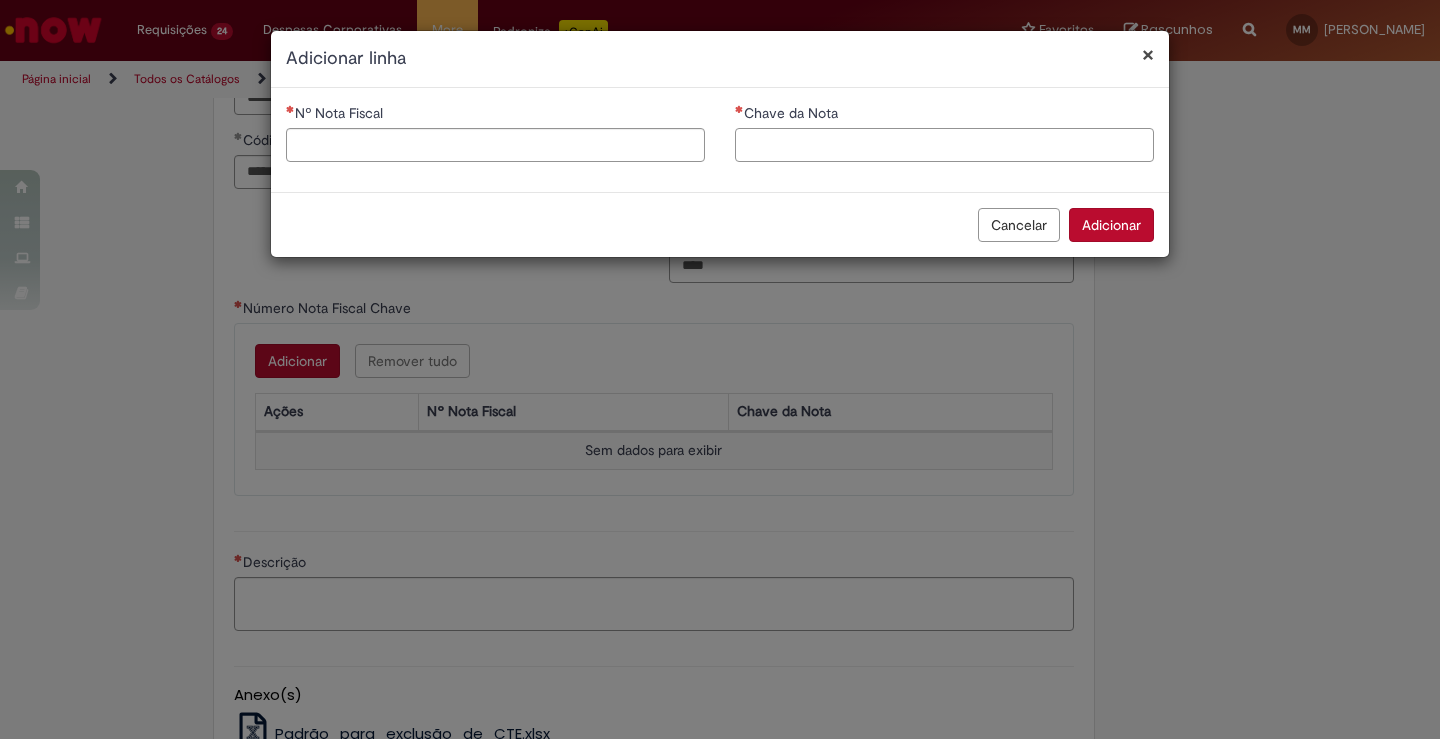 paste on "**********" 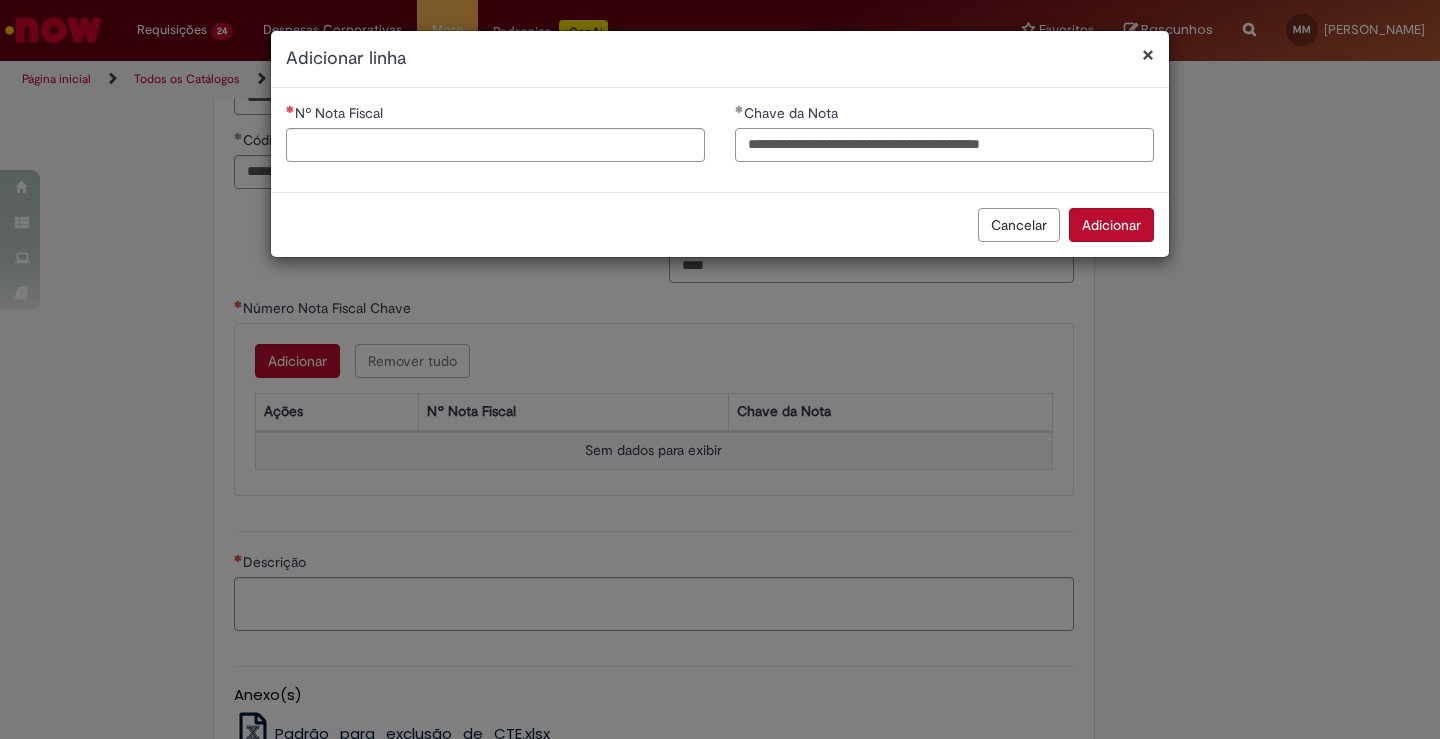 click on "**********" at bounding box center [944, 145] 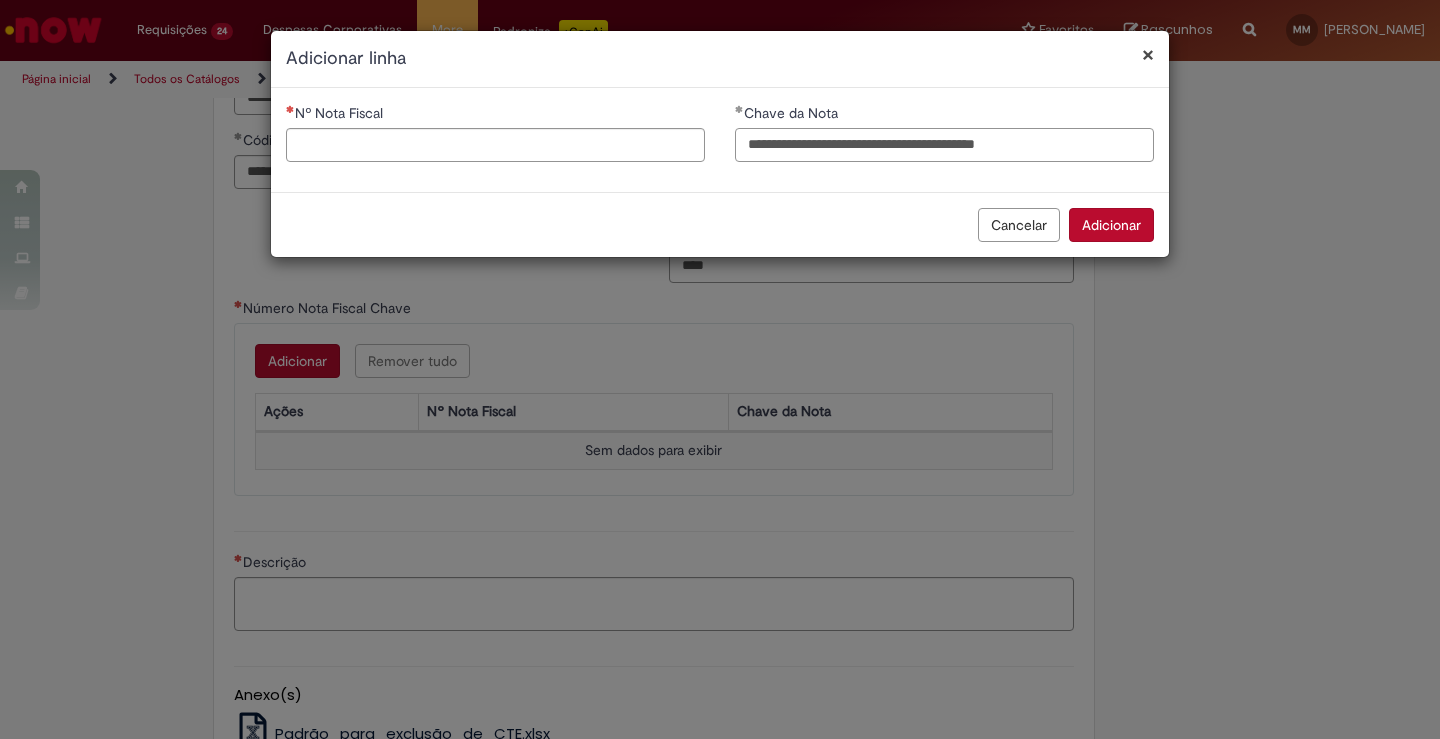 type on "**********" 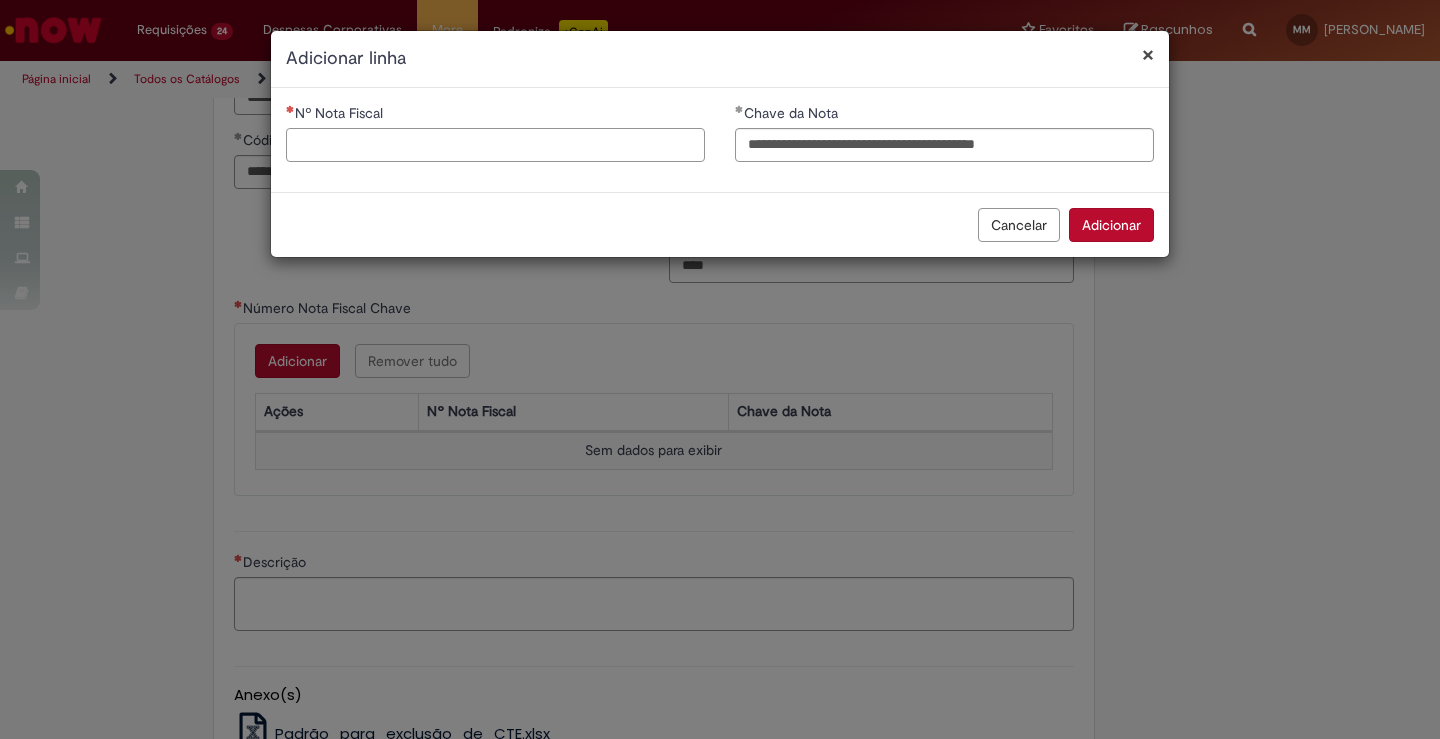 click on "Nº Nota Fiscal" at bounding box center (495, 145) 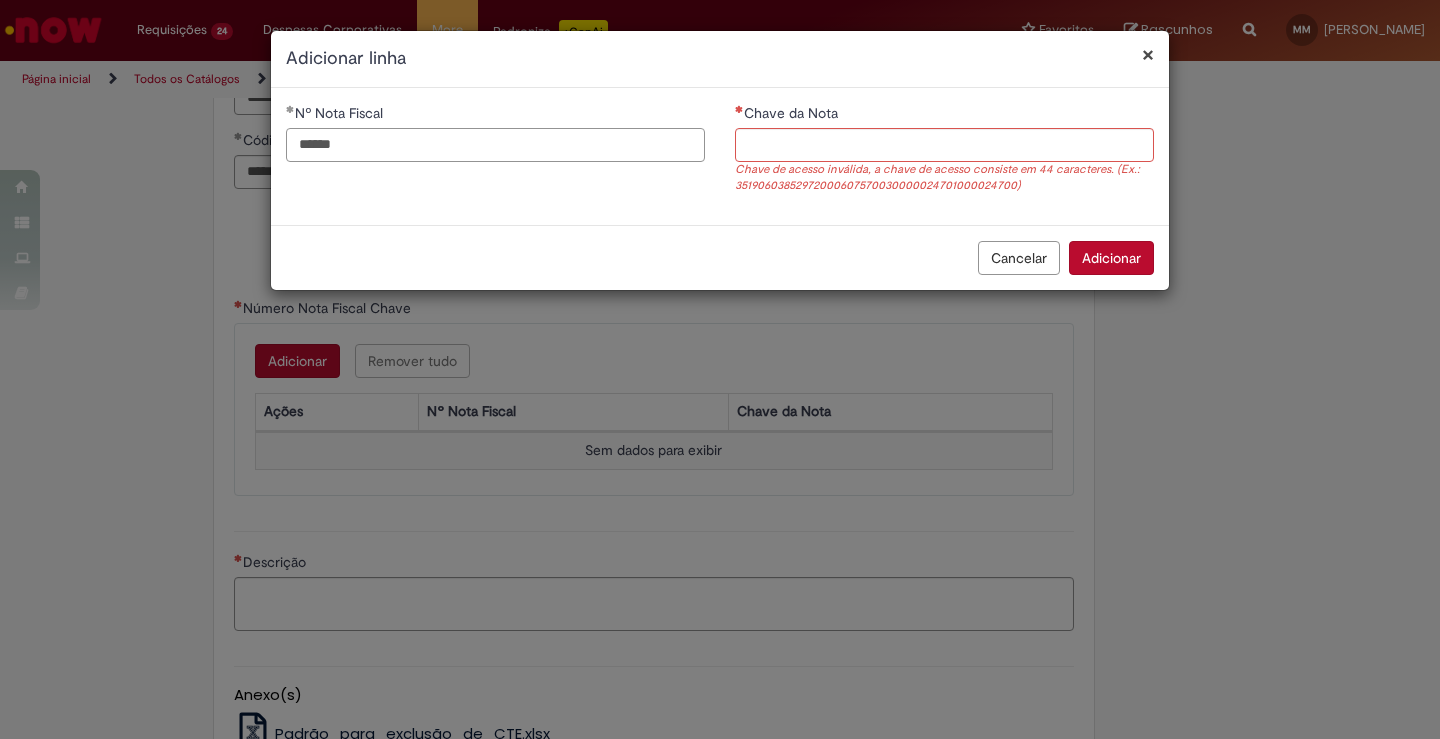 type on "******" 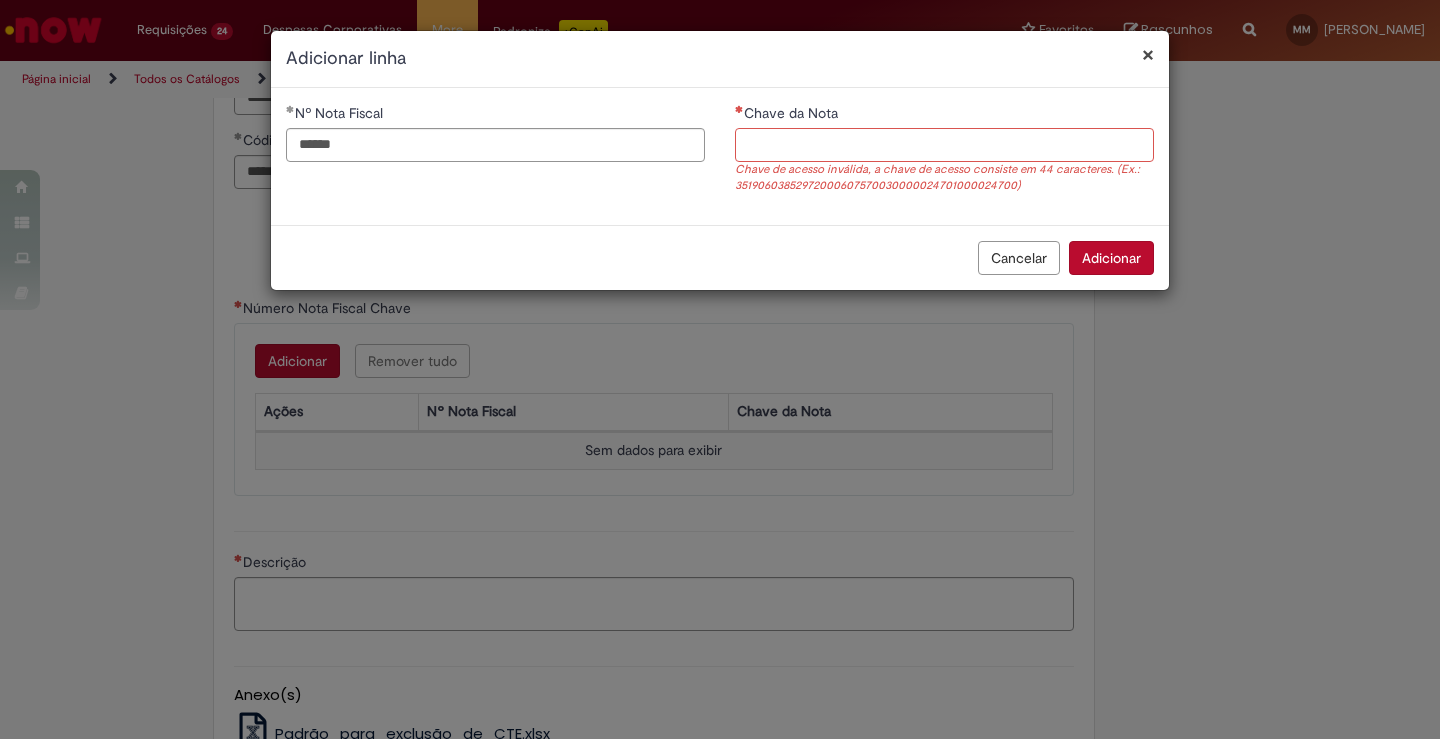 click on "Chave da Nota" at bounding box center (944, 145) 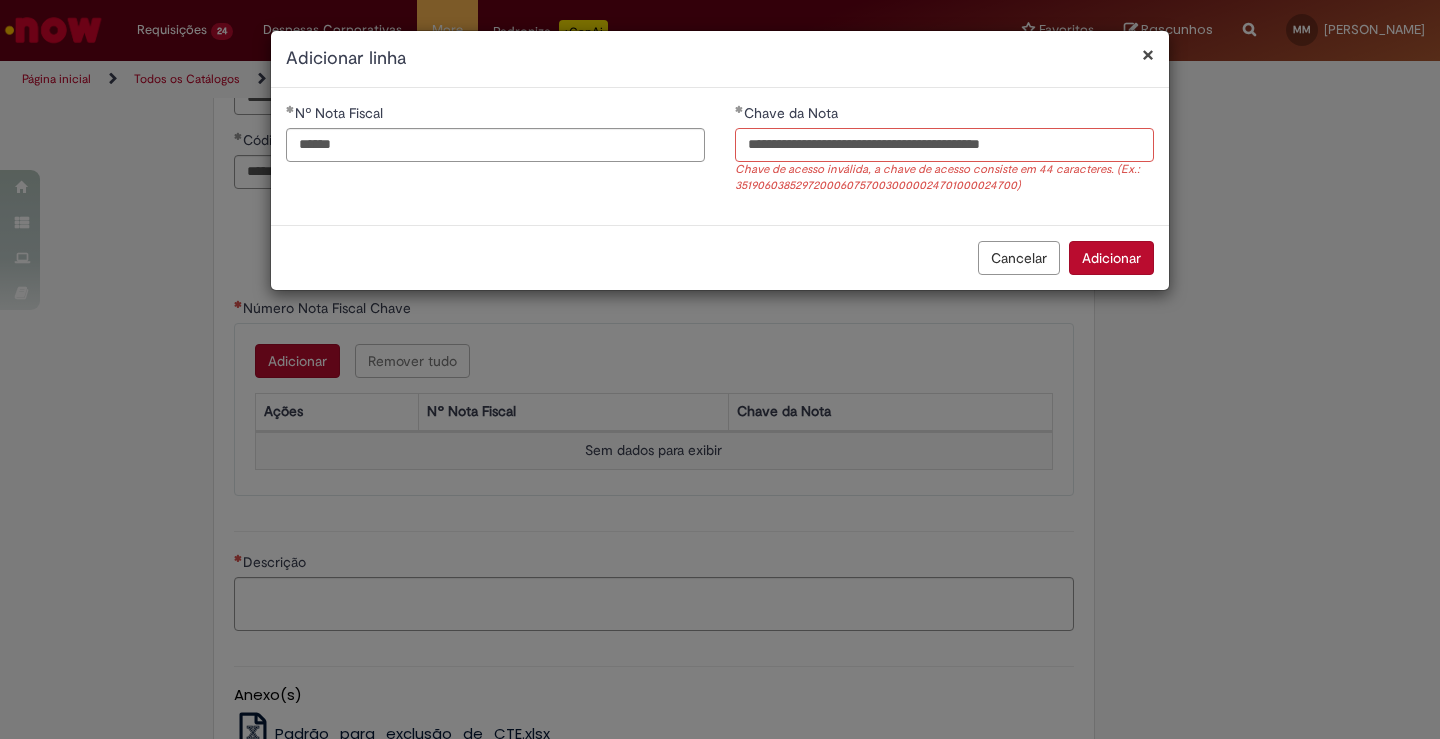 click on "**********" at bounding box center (944, 145) 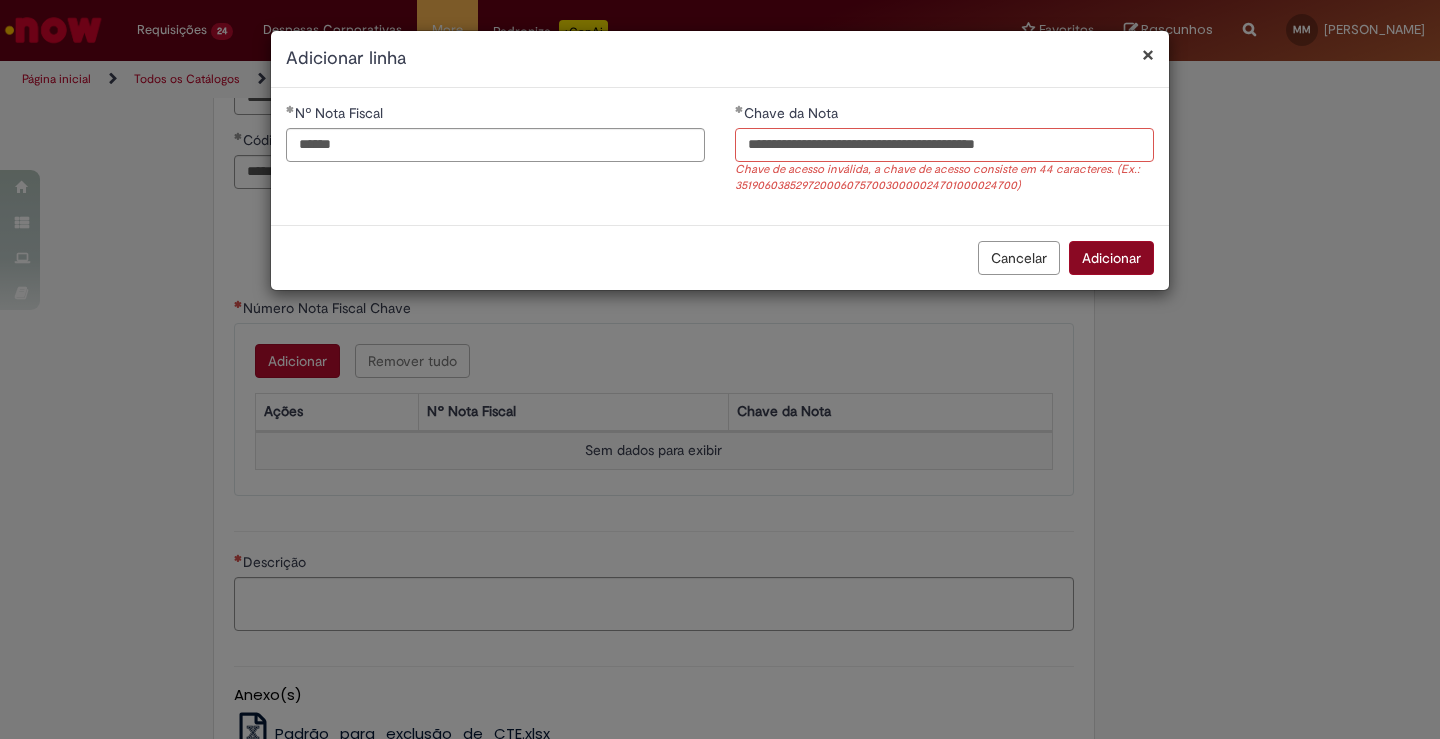 type on "**********" 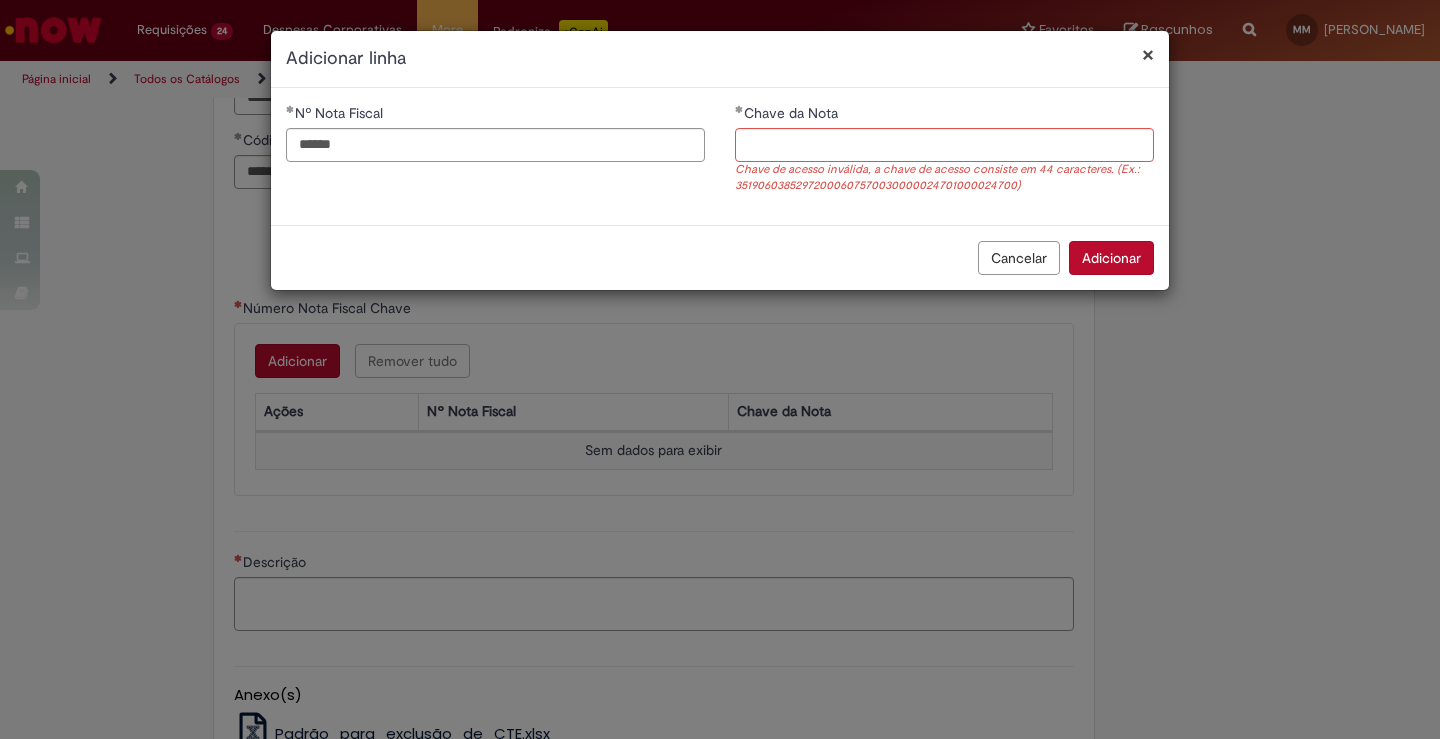 click on "Adicionar" at bounding box center [1111, 258] 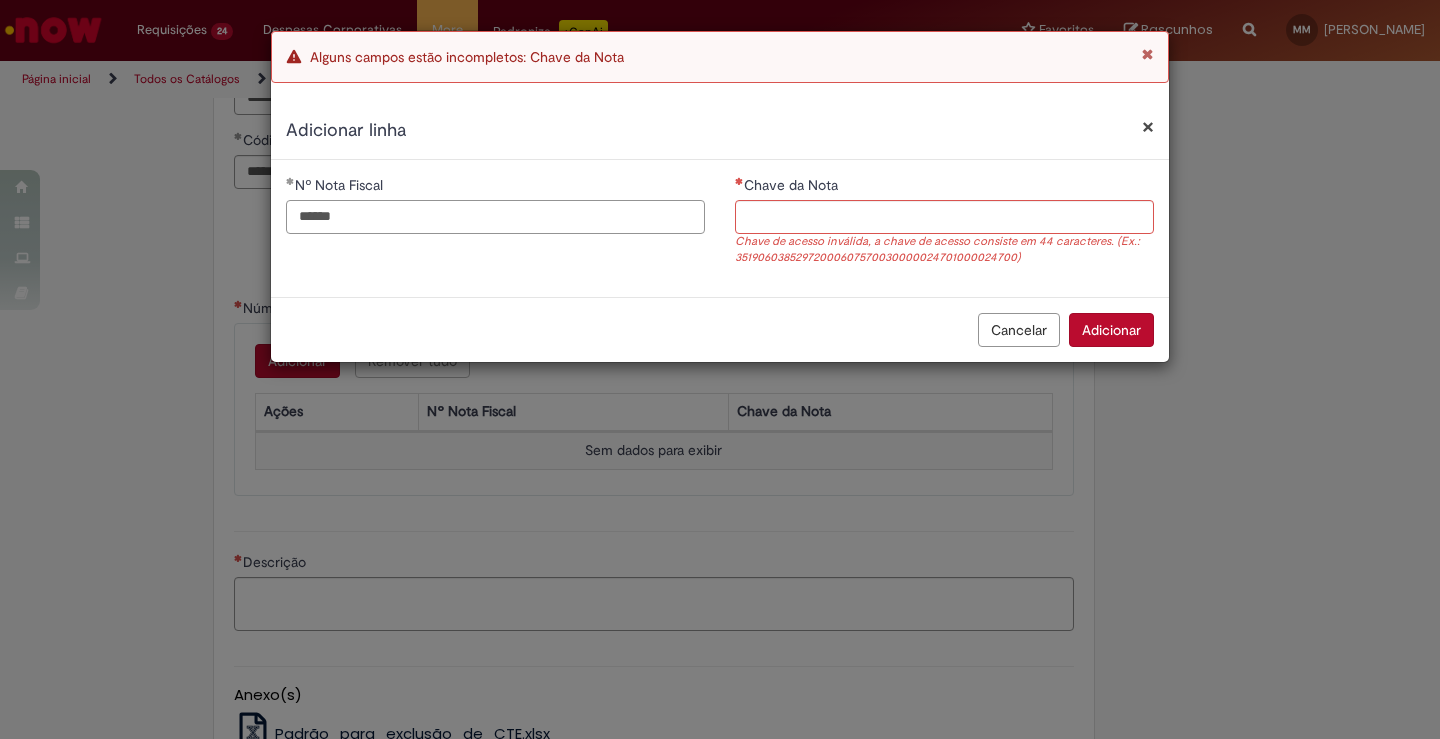 click on "******" at bounding box center (495, 217) 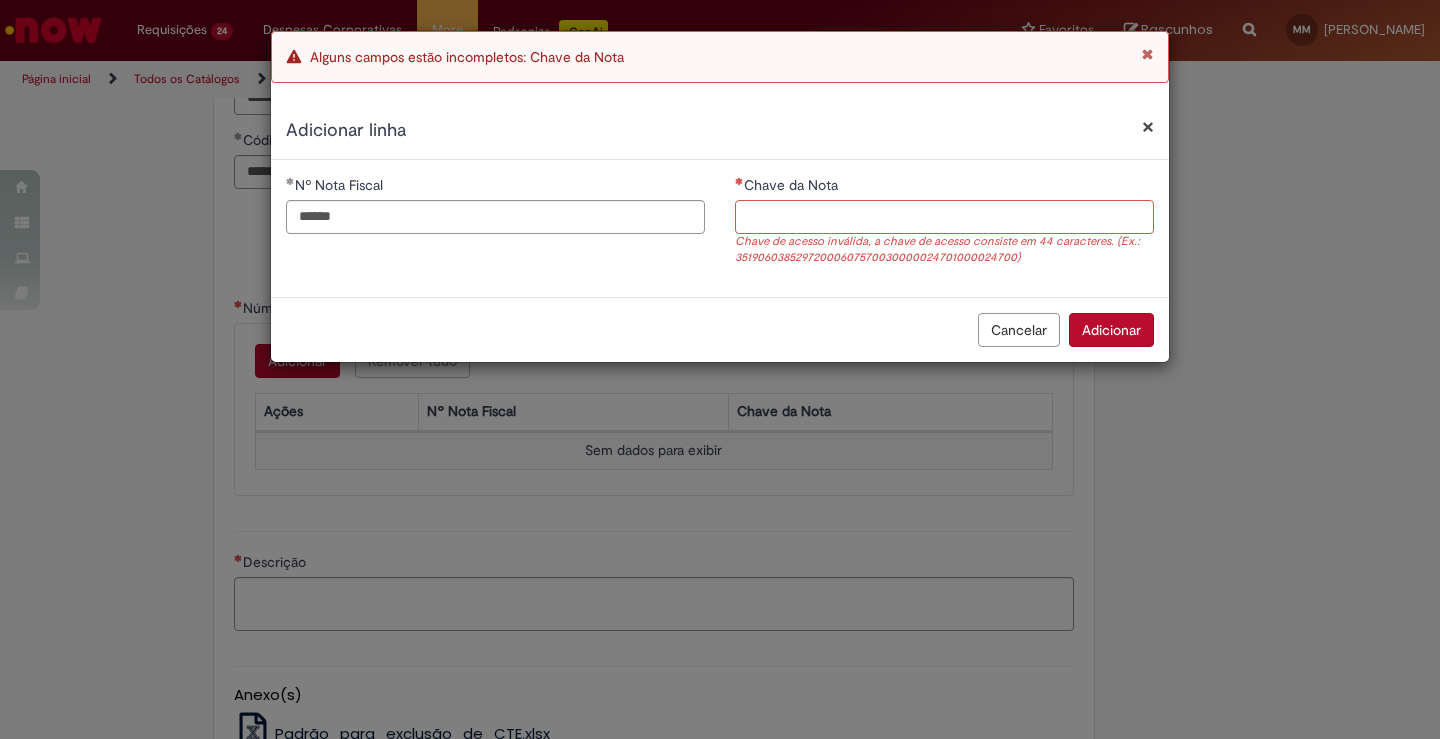 click on "Chave da Nota" at bounding box center [944, 217] 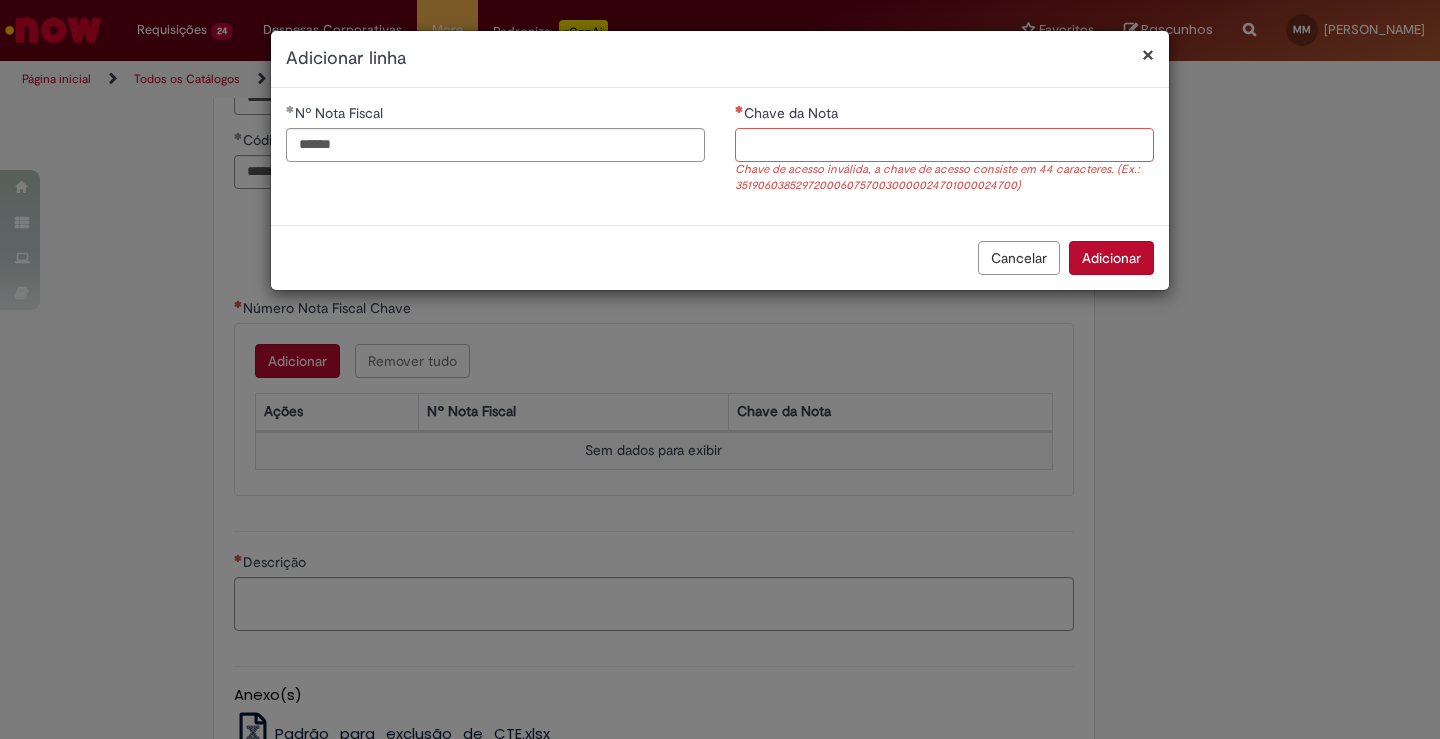 paste on "**********" 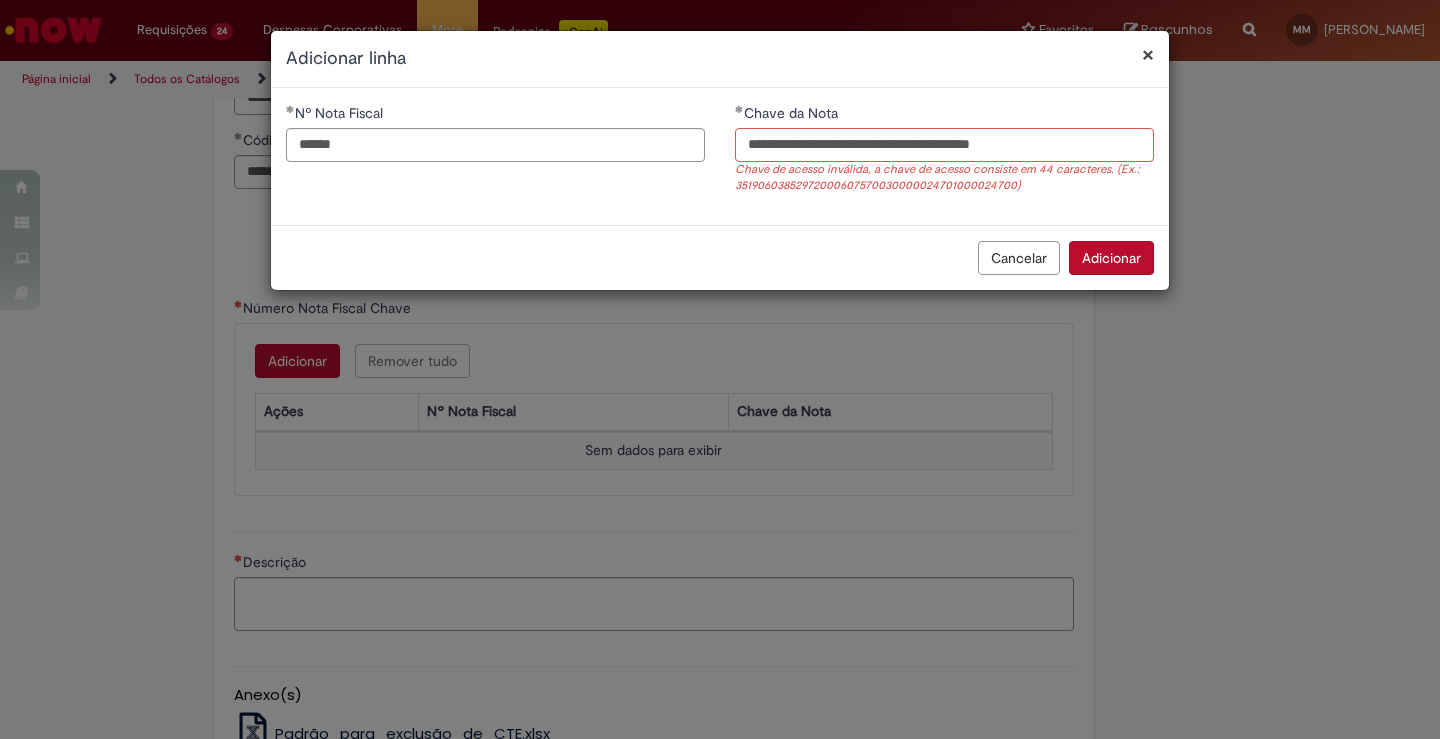 type on "**********" 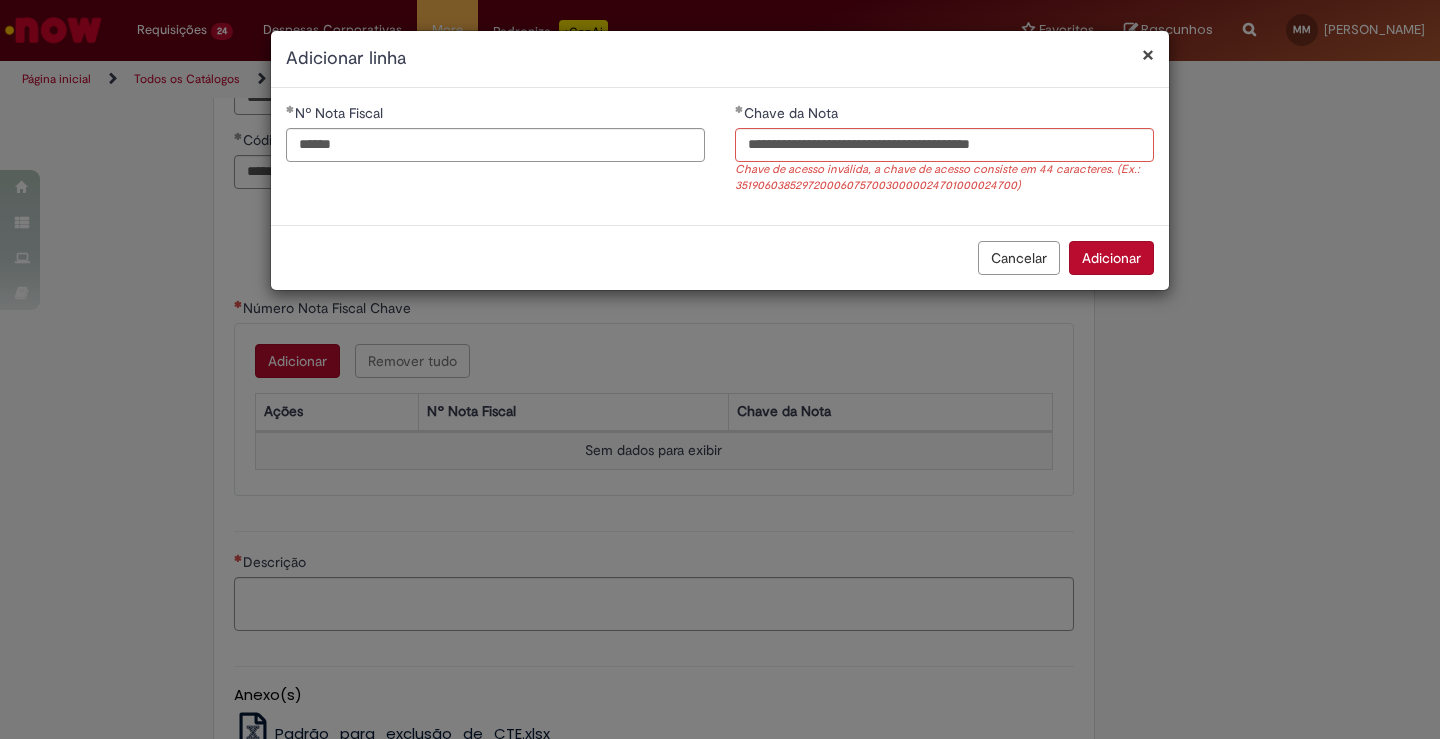 click on "**********" at bounding box center [720, 160] 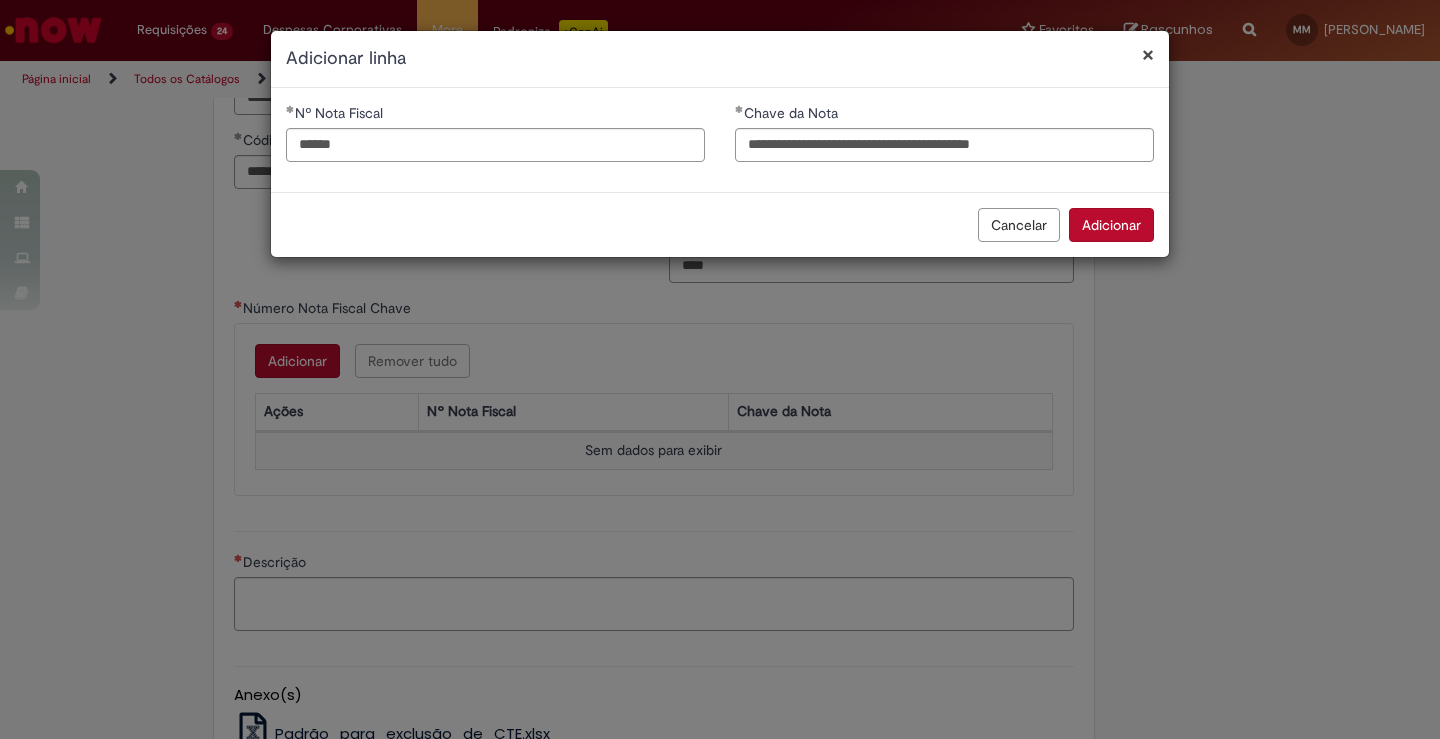 click on "Adicionar" at bounding box center [1111, 225] 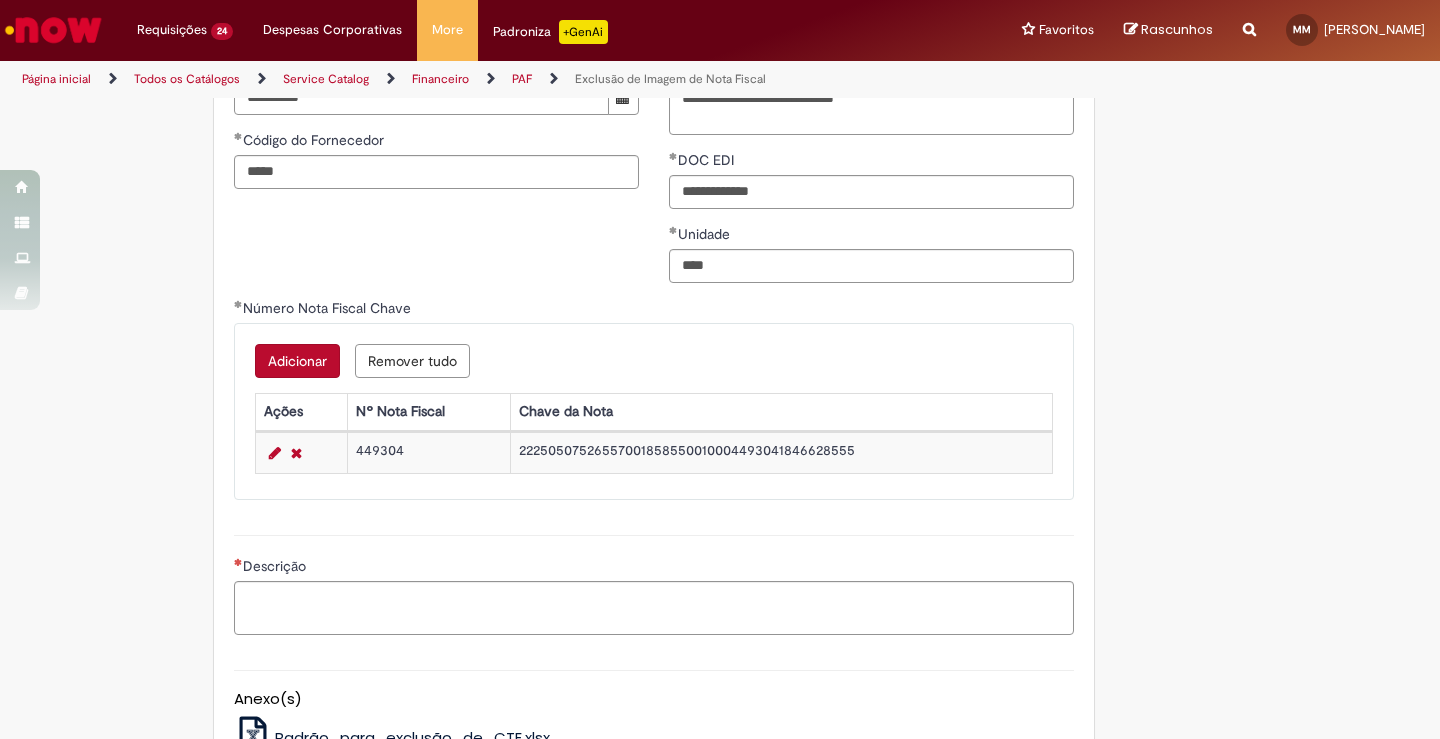 click on "É obrigatório anexar a evidência do cancelamento ( PDF de cancelamento), ou Ok do fornecedor informando que a NF é indevida.
Adicionar a Favoritos
Exclusão de Imagem de Nota Fiscal
Esta oferta é destinada às solicitações referentes a EXCLUSÃO DA NOTA FISCAL e exclusão de CTE's
- Obrigatório informar Conta e Centro de Custo ,pois o time de ~Retenções CSC realiza o pagamento de imposto pela provisão de indexação,se for necessário os impostos serão debitados o OBZ da unidade (casos para NF Indexada Fora do mês vigente).
-Obrigatório informar Data de indexação no SAP.
-NF deve estar cancelada pelo fornecedor ( PDF com tarja de cancelamento),se tiver apenas ok do Fornecedor precisa do e-mail com a evidência de forma clara que a NF solicitada no chamado é Indevida e
Country Code" at bounding box center (720, 0) 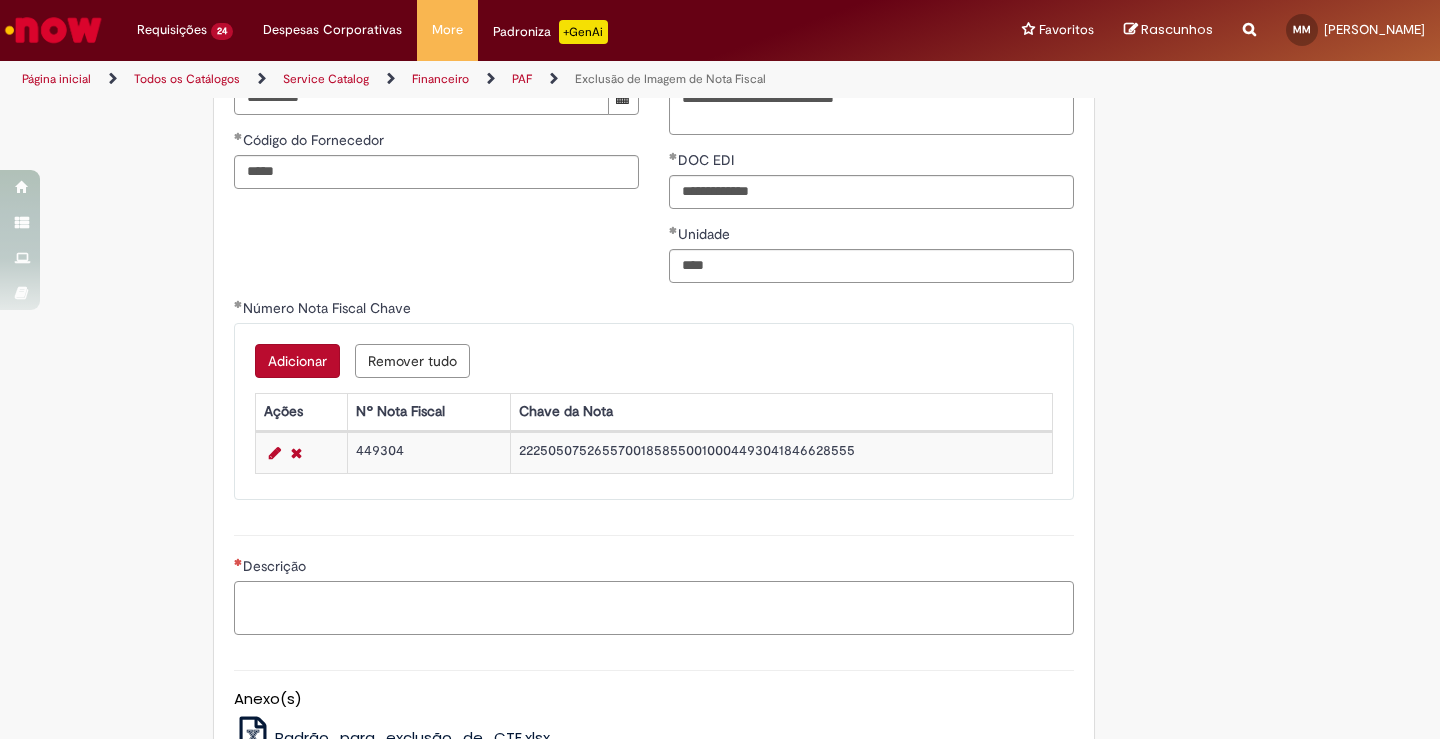 click on "Descrição" at bounding box center (654, 608) 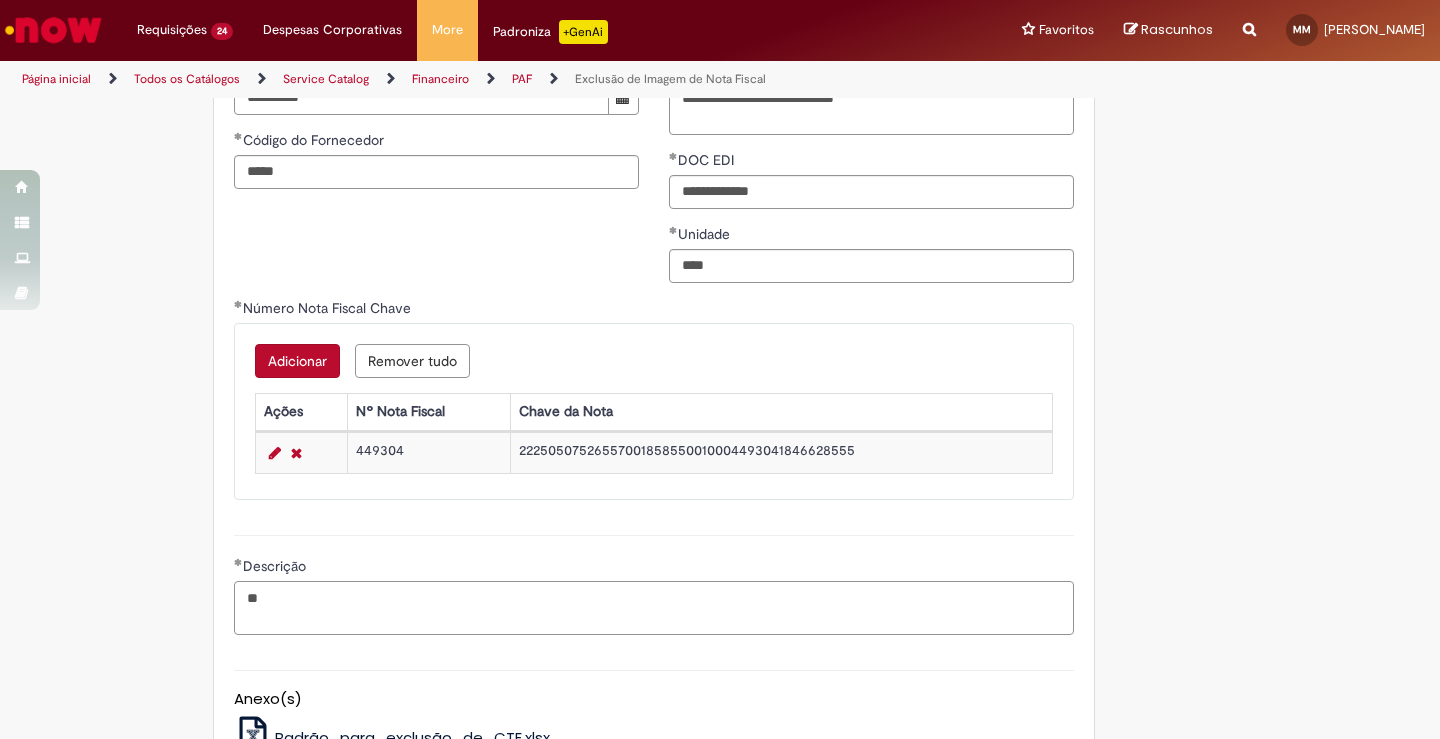 type on "*" 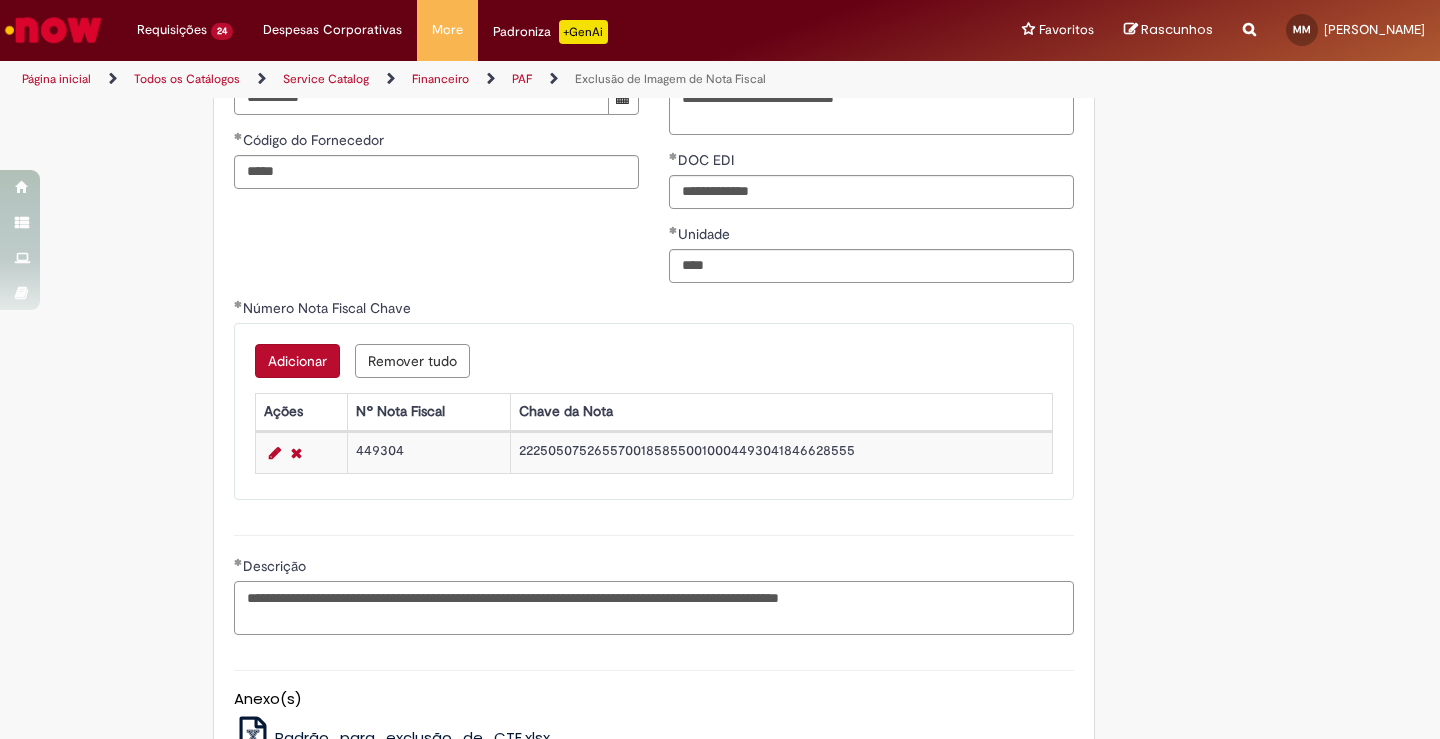 type on "**********" 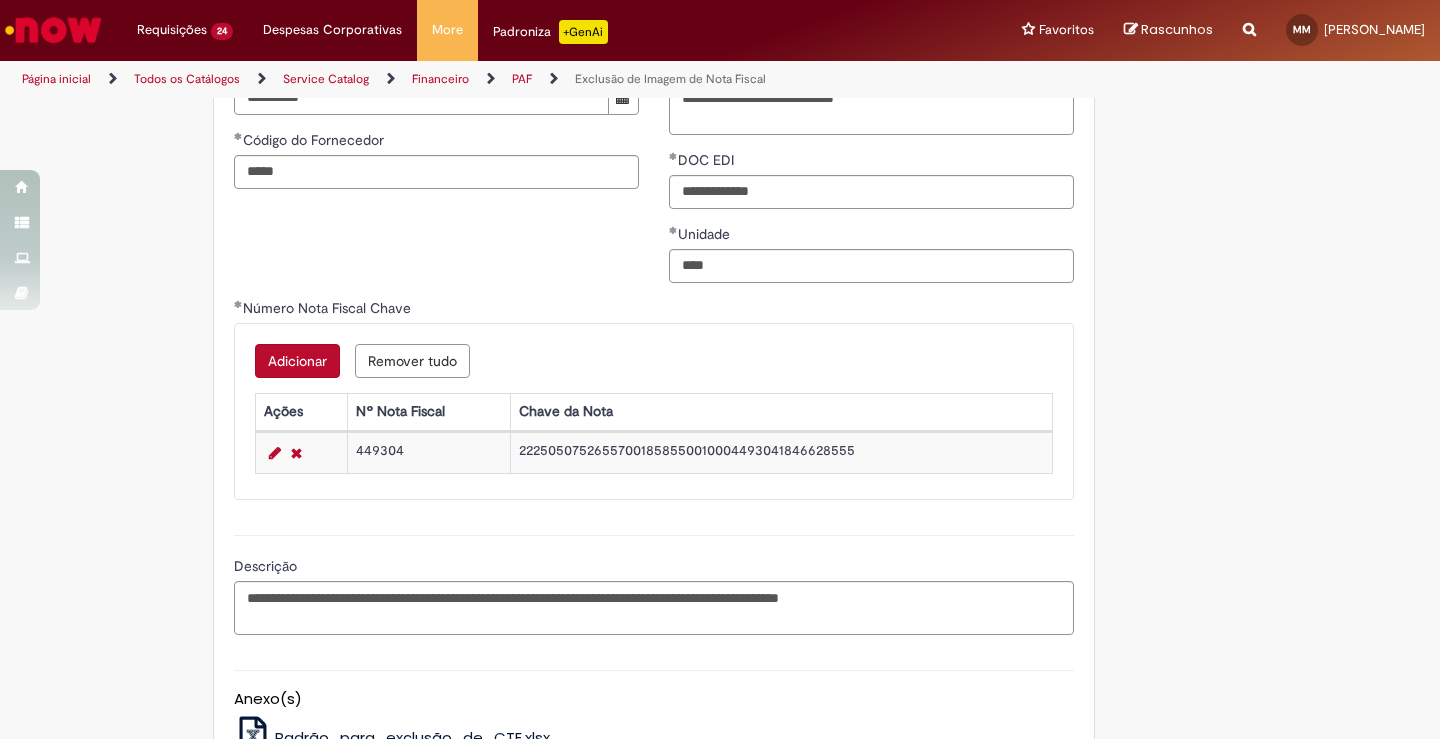 click on "É obrigatório anexar a evidência do cancelamento ( PDF de cancelamento), ou Ok do fornecedor informando que a NF é indevida.
Adicionar a Favoritos
Exclusão de Imagem de Nota Fiscal
Esta oferta é destinada às solicitações referentes a EXCLUSÃO DA NOTA FISCAL e exclusão de CTE's
- Obrigatório informar Conta e Centro de Custo ,pois o time de ~Retenções CSC realiza o pagamento de imposto pela provisão de indexação,se for necessário os impostos serão debitados o OBZ da unidade (casos para NF Indexada Fora do mês vigente).
-Obrigatório informar Data de indexação no SAP.
-NF deve estar cancelada pelo fornecedor ( PDF com tarja de cancelamento),se tiver apenas ok do Fornecedor precisa do e-mail com a evidência de forma clara que a NF solicitada no chamado é Indevida e
Country Code" at bounding box center (720, 0) 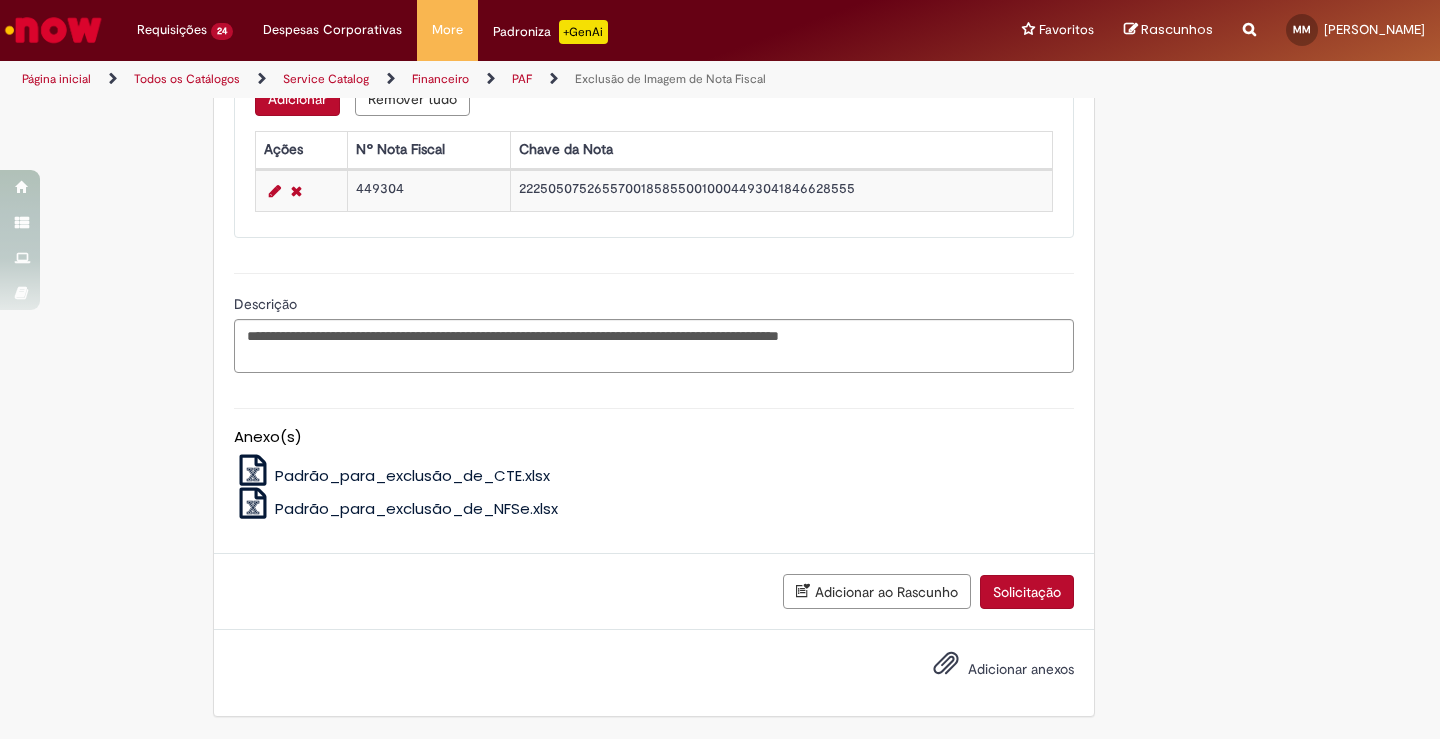 click on "Solicitação" at bounding box center (1027, 592) 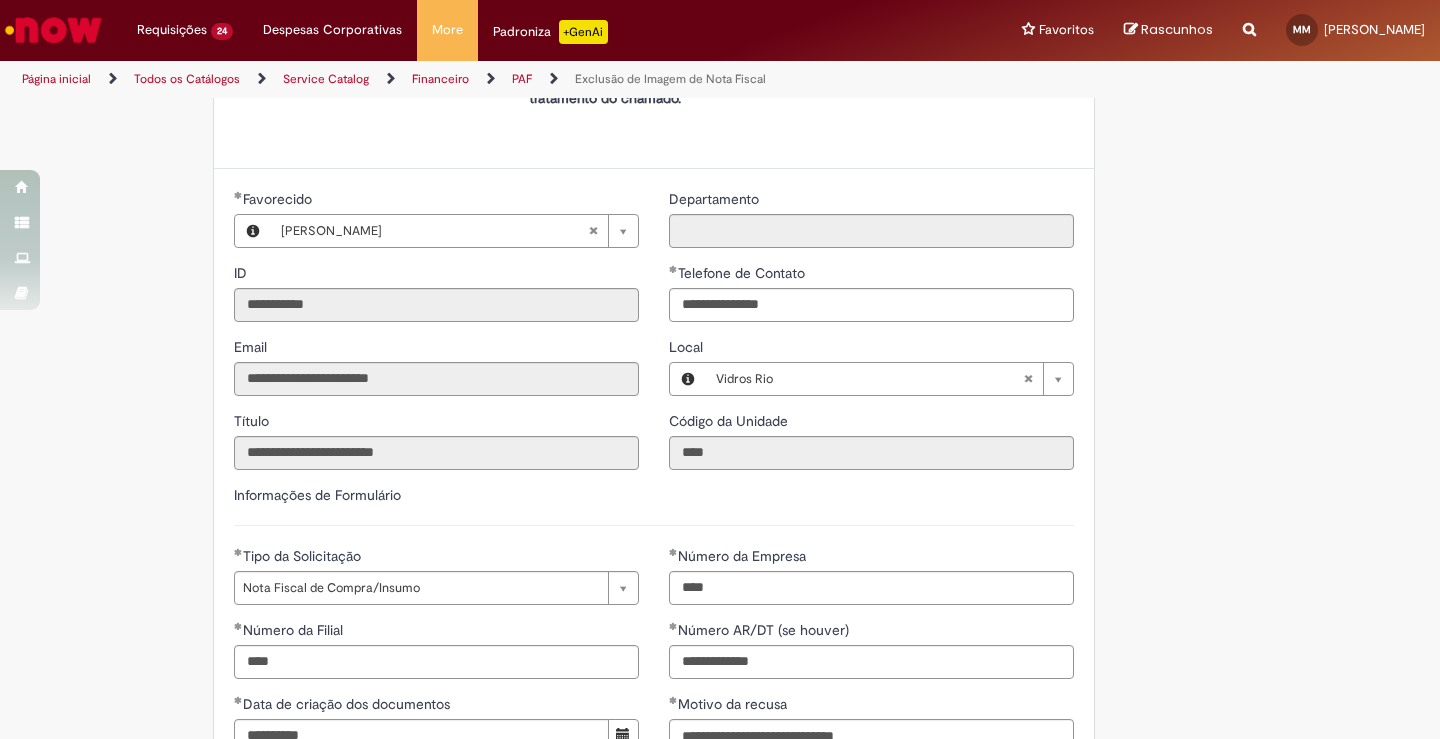 scroll, scrollTop: 262, scrollLeft: 0, axis: vertical 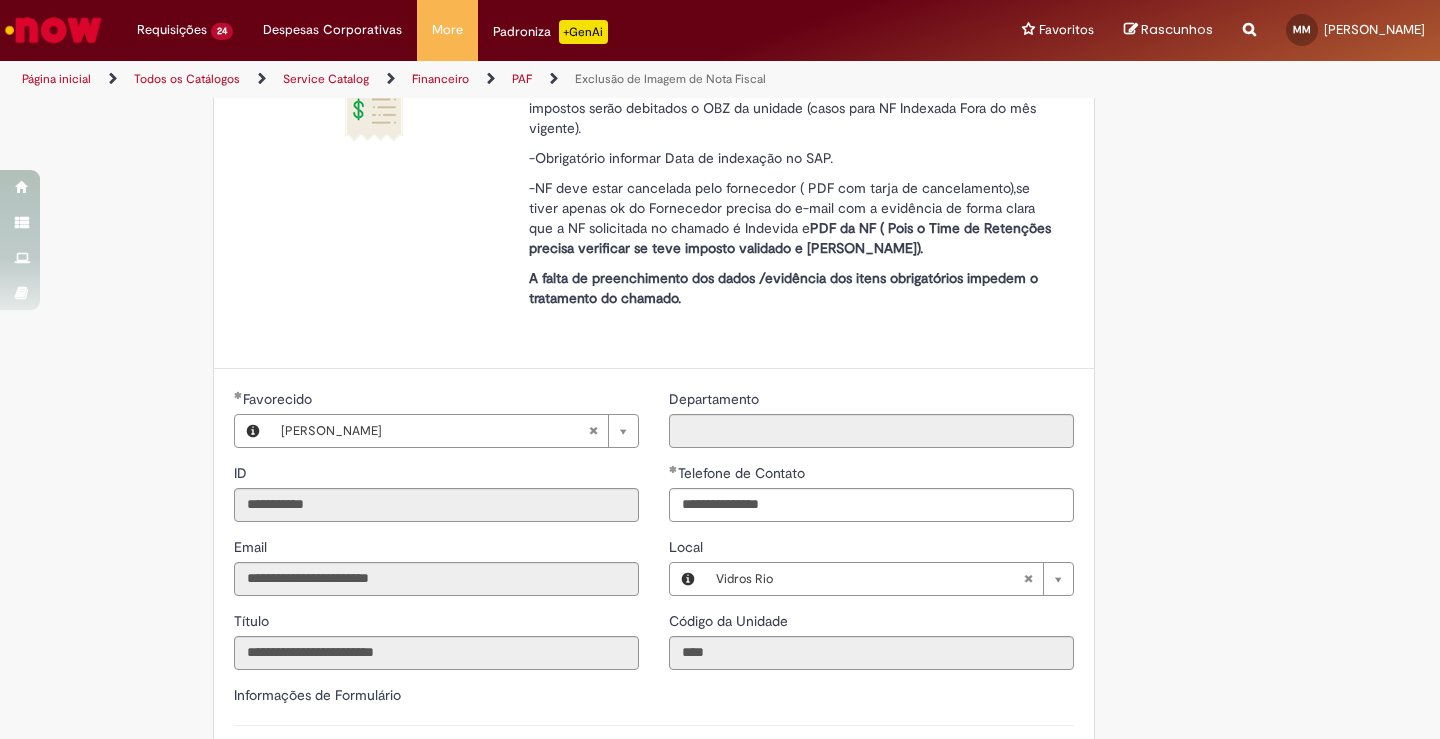 click on "É obrigatório anexar a evidência do cancelamento ( PDF de cancelamento), ou Ok do fornecedor informando que a NF é indevida.
Adicionar a Favoritos
Exclusão de Imagem de Nota Fiscal
Esta oferta é destinada às solicitações referentes a EXCLUSÃO DA NOTA FISCAL e exclusão de CTE's
- Obrigatório informar Conta e Centro de Custo ,pois o time de ~Retenções CSC realiza o pagamento de imposto pela provisão de indexação,se for necessário os impostos serão debitados o OBZ da unidade (casos para NF Indexada Fora do mês vigente).
-Obrigatório informar Data de indexação no SAP.
-NF deve estar cancelada pelo fornecedor ( PDF com tarja de cancelamento),se tiver apenas ok do Fornecedor precisa do e-mail com a evidência de forma clara que a NF solicitada no chamado é Indevida e
Country Code" at bounding box center (720, 838) 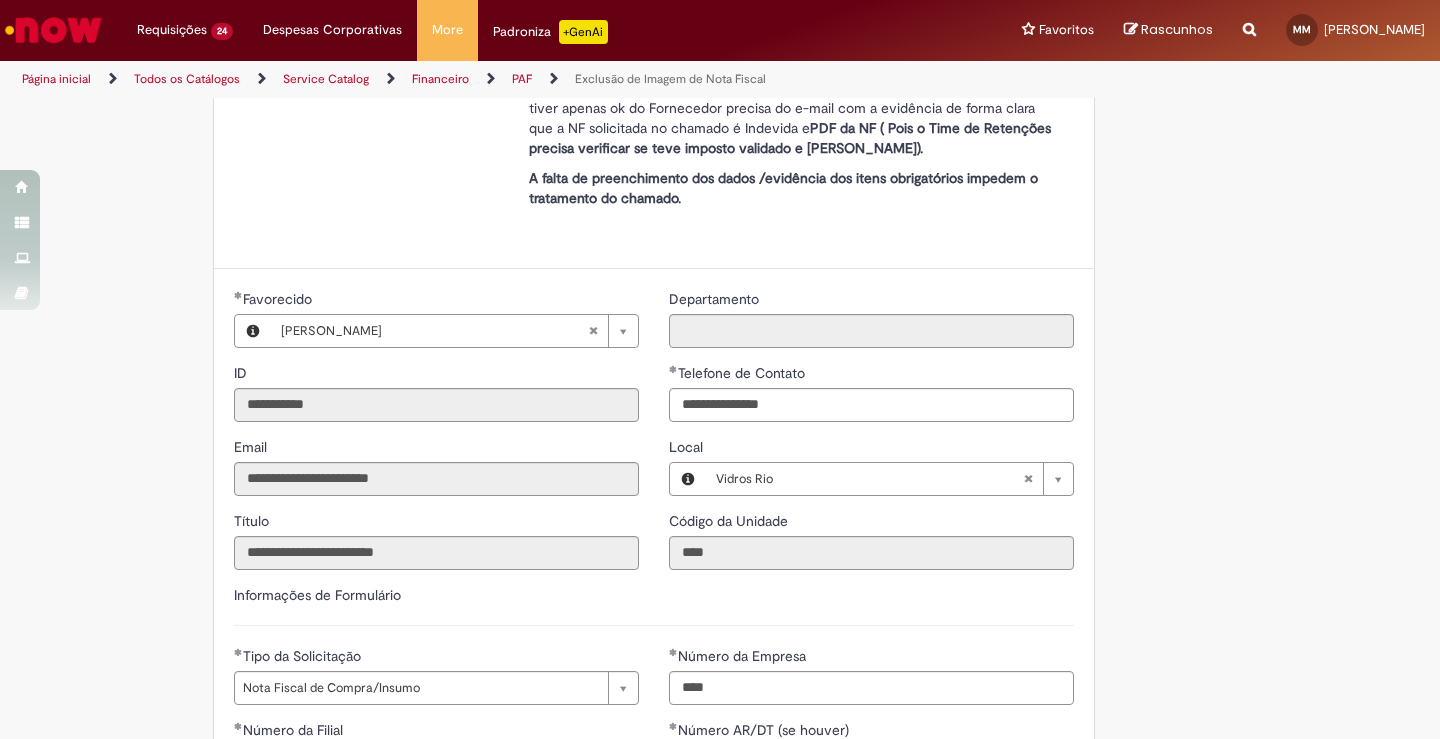 scroll, scrollTop: 562, scrollLeft: 0, axis: vertical 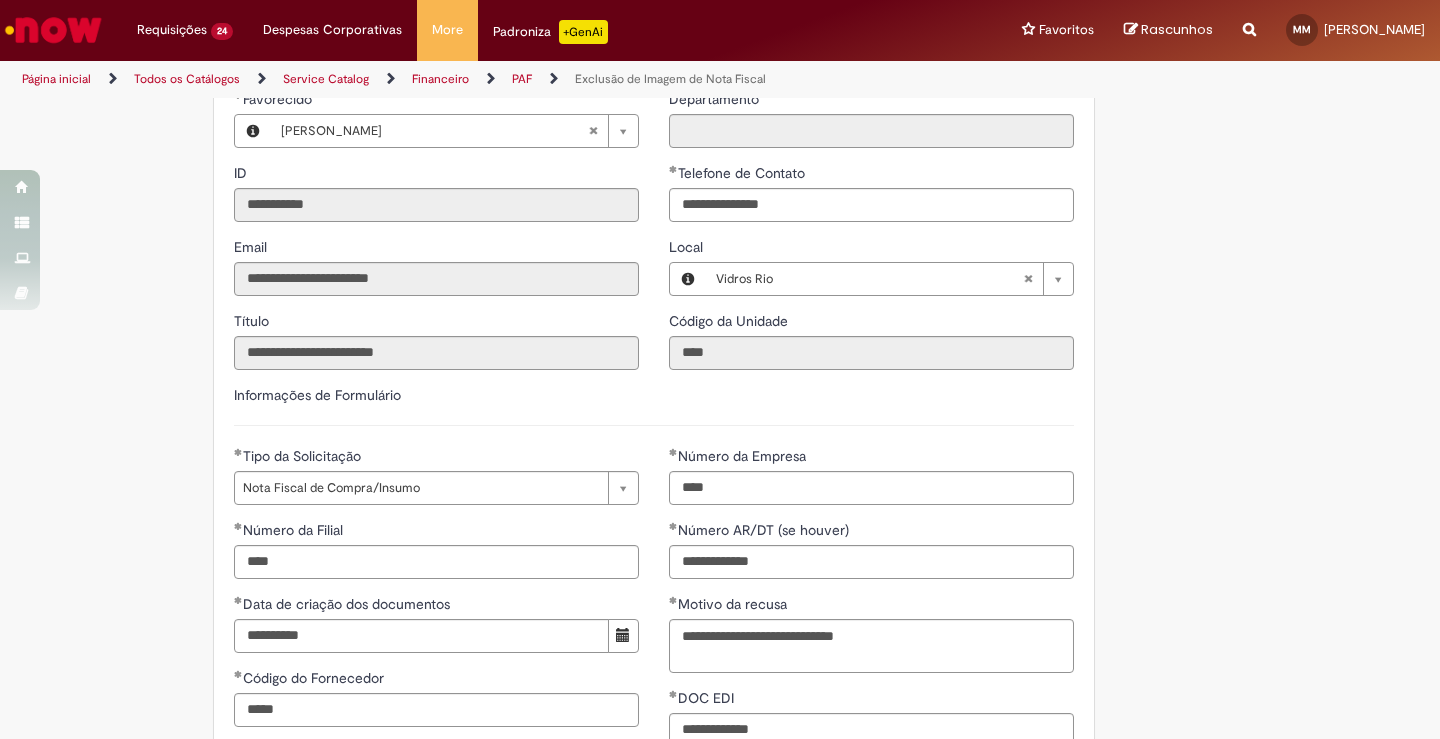 click on "É obrigatório anexar a evidência do cancelamento ( PDF de cancelamento), ou Ok do fornecedor informando que a NF é indevida.
Adicionar a Favoritos
Exclusão de Imagem de Nota Fiscal
Esta oferta é destinada às solicitações referentes a EXCLUSÃO DA NOTA FISCAL e exclusão de CTE's
- Obrigatório informar Conta e Centro de Custo ,pois o time de ~Retenções CSC realiza o pagamento de imposto pela provisão de indexação,se for necessário os impostos serão debitados o OBZ da unidade (casos para NF Indexada Fora do mês vigente).
-Obrigatório informar Data de indexação no SAP.
-NF deve estar cancelada pelo fornecedor ( PDF com tarja de cancelamento),se tiver apenas ok do Fornecedor precisa do e-mail com a evidência de forma clara que a NF solicitada no chamado é Indevida e
Country Code" at bounding box center (720, 538) 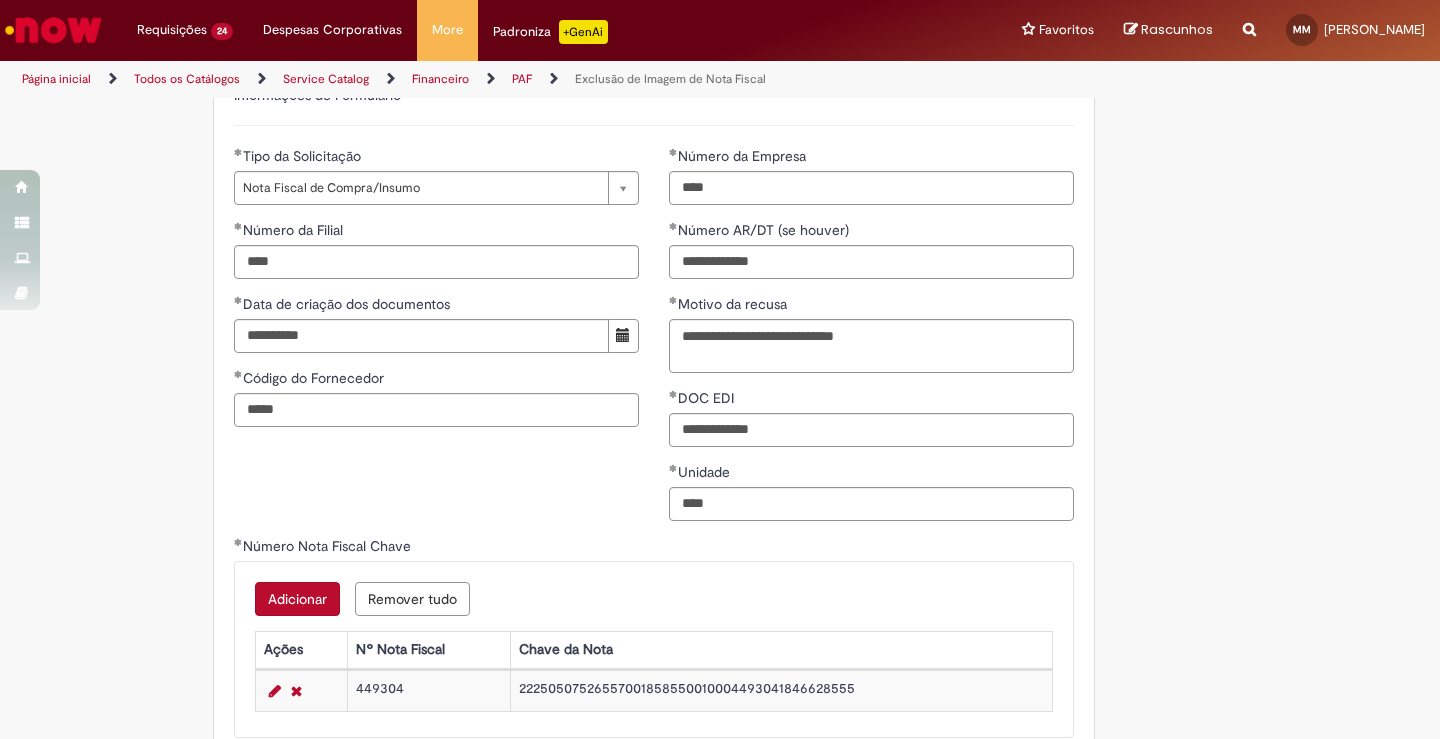 scroll, scrollTop: 1062, scrollLeft: 0, axis: vertical 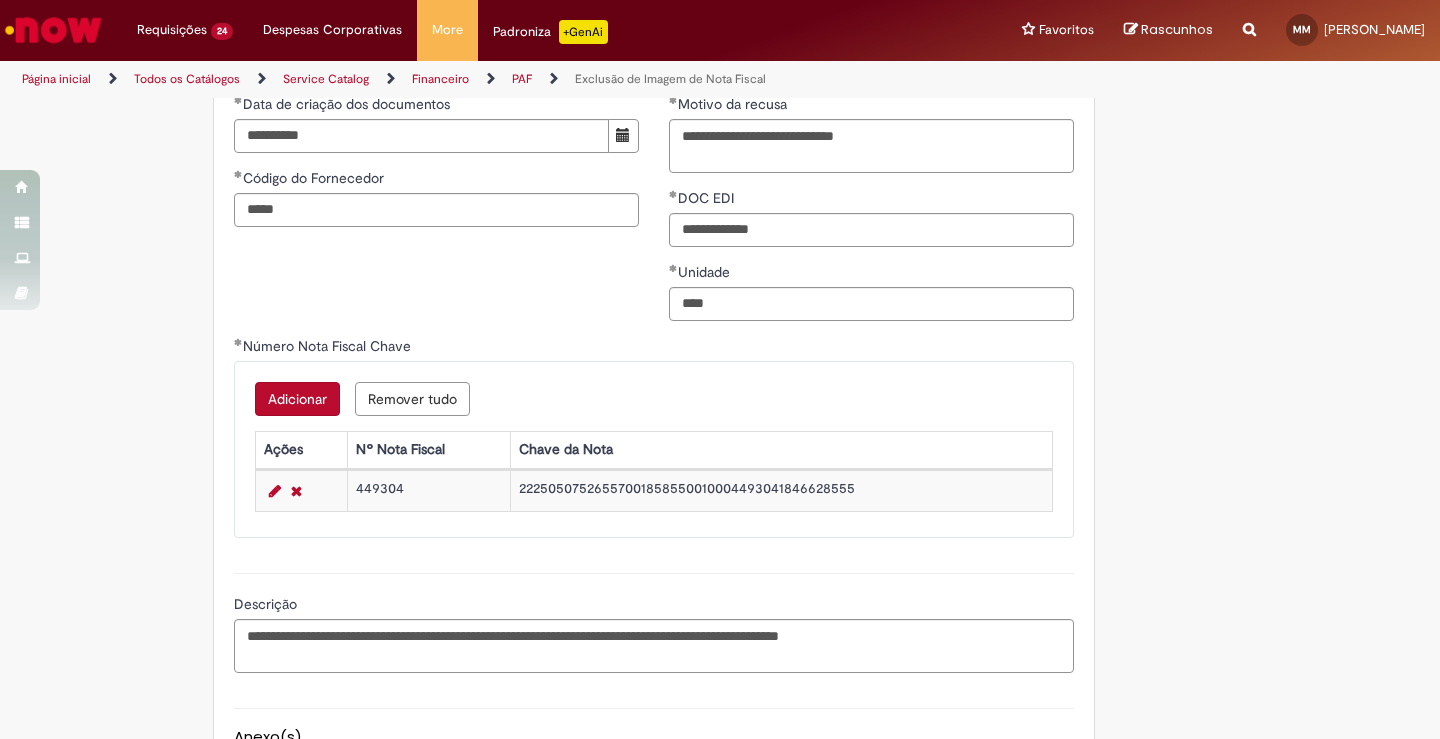 click on "É obrigatório anexar a evidência do cancelamento ( PDF de cancelamento), ou Ok do fornecedor informando que a NF é indevida.
Adicionar a Favoritos
Exclusão de Imagem de Nota Fiscal
Esta oferta é destinada às solicitações referentes a EXCLUSÃO DA NOTA FISCAL e exclusão de CTE's
- Obrigatório informar Conta e Centro de Custo ,pois o time de ~Retenções CSC realiza o pagamento de imposto pela provisão de indexação,se for necessário os impostos serão debitados o OBZ da unidade (casos para NF Indexada Fora do mês vigente).
-Obrigatório informar Data de indexação no SAP.
-NF deve estar cancelada pelo fornecedor ( PDF com tarja de cancelamento),se tiver apenas ok do Fornecedor precisa do e-mail com a evidência de forma clara que a NF solicitada no chamado é Indevida e
Country Code" at bounding box center (720, 38) 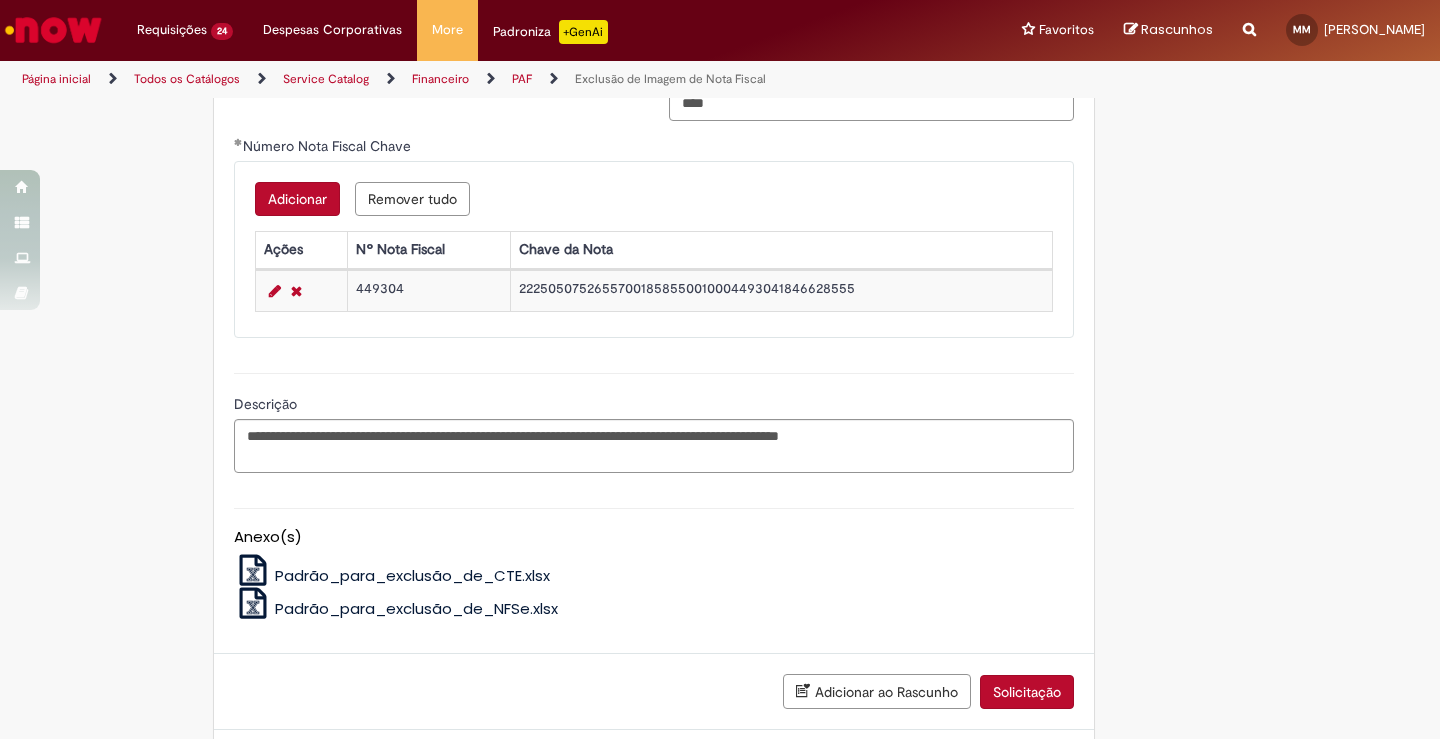 scroll, scrollTop: 1362, scrollLeft: 0, axis: vertical 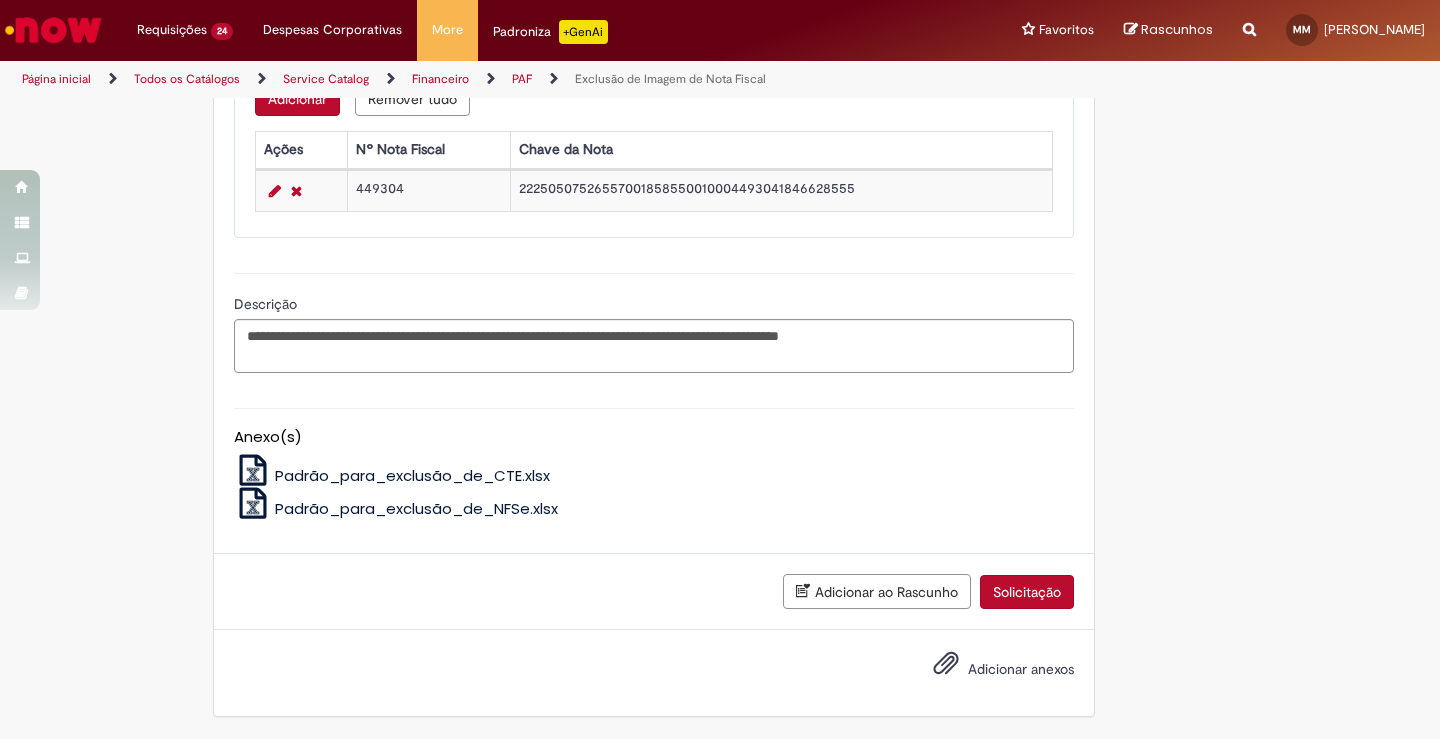 click on "Solicitação" at bounding box center [1027, 592] 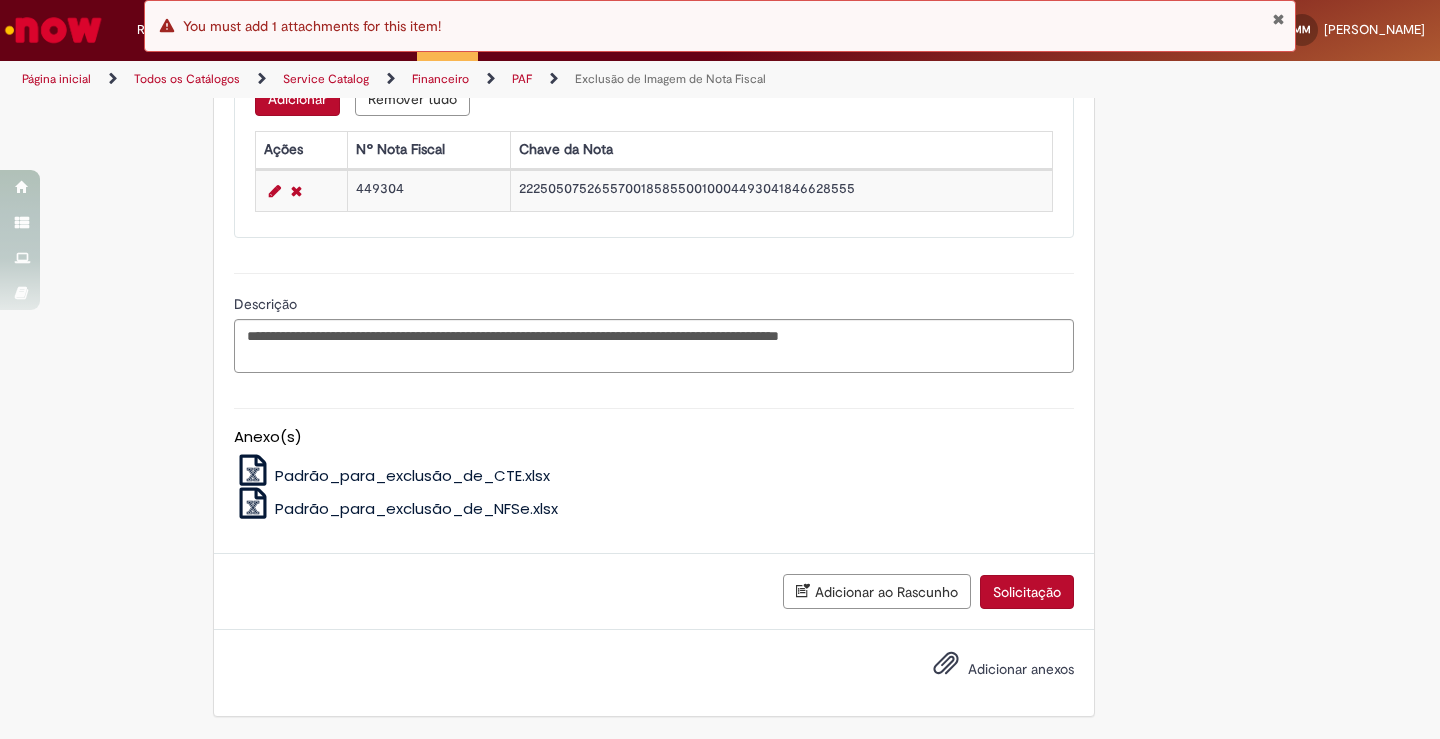 click on "É obrigatório anexar a evidência do cancelamento ( PDF de cancelamento), ou Ok do fornecedor informando que a NF é indevida.
Adicionar a Favoritos
Exclusão de Imagem de Nota Fiscal
Esta oferta é destinada às solicitações referentes a EXCLUSÃO DA NOTA FISCAL e exclusão de CTE's
- Obrigatório informar Conta e Centro de Custo ,pois o time de ~Retenções CSC realiza o pagamento de imposto pela provisão de indexação,se for necessário os impostos serão debitados o OBZ da unidade (casos para NF Indexada Fora do mês vigente).
-Obrigatório informar Data de indexação no SAP.
-NF deve estar cancelada pelo fornecedor ( PDF com tarja de cancelamento),se tiver apenas ok do Fornecedor precisa do e-mail com a evidência de forma clara que a NF solicitada no chamado é Indevida e
Country Code" at bounding box center [720, -262] 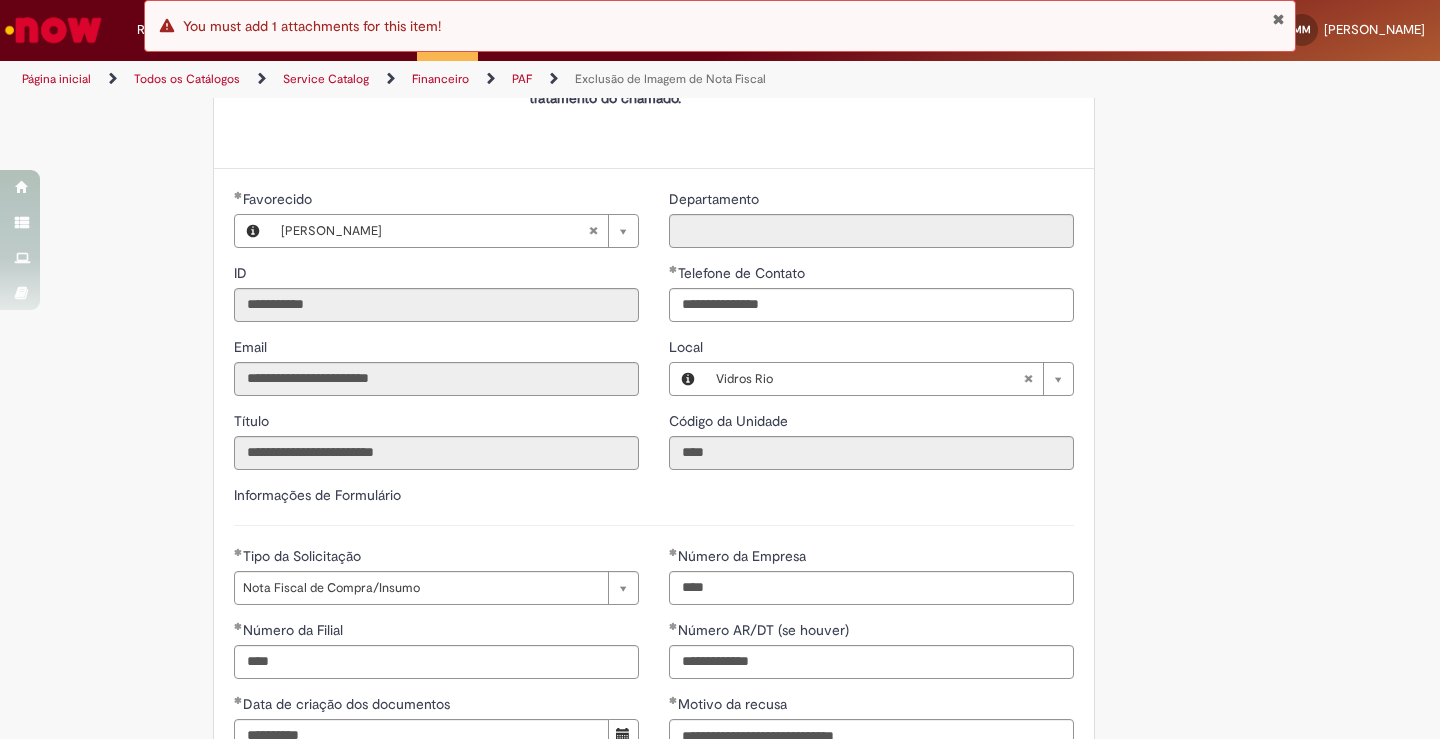scroll, scrollTop: 262, scrollLeft: 0, axis: vertical 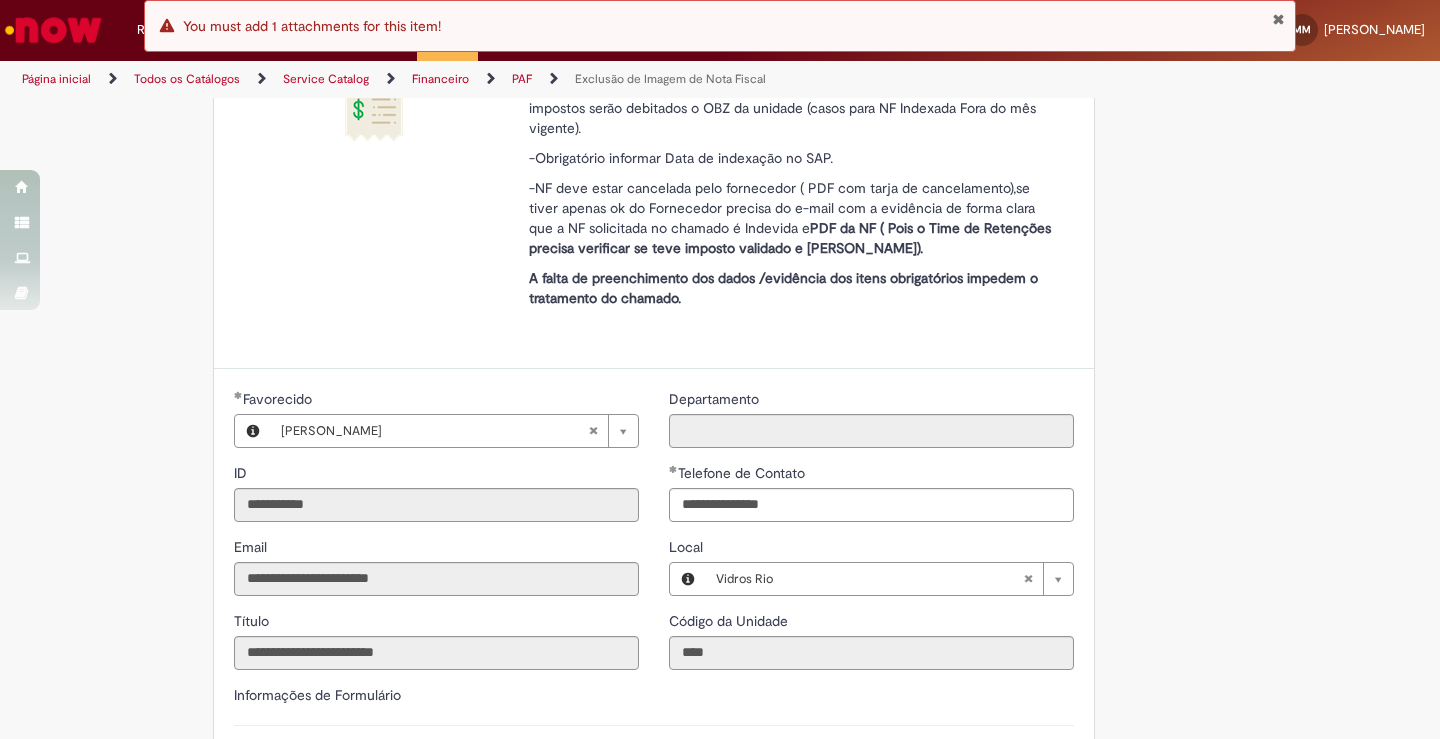 click on "É obrigatório anexar a evidência do cancelamento ( PDF de cancelamento), ou Ok do fornecedor informando que a NF é indevida.
Adicionar a Favoritos
Exclusão de Imagem de Nota Fiscal
Esta oferta é destinada às solicitações referentes a EXCLUSÃO DA NOTA FISCAL e exclusão de CTE's
- Obrigatório informar Conta e Centro de Custo ,pois o time de ~Retenções CSC realiza o pagamento de imposto pela provisão de indexação,se for necessário os impostos serão debitados o OBZ da unidade (casos para NF Indexada Fora do mês vigente).
-Obrigatório informar Data de indexação no SAP.
-NF deve estar cancelada pelo fornecedor ( PDF com tarja de cancelamento),se tiver apenas ok do Fornecedor precisa do e-mail com a evidência de forma clara que a NF solicitada no chamado é Indevida e
Country Code" at bounding box center [720, 838] 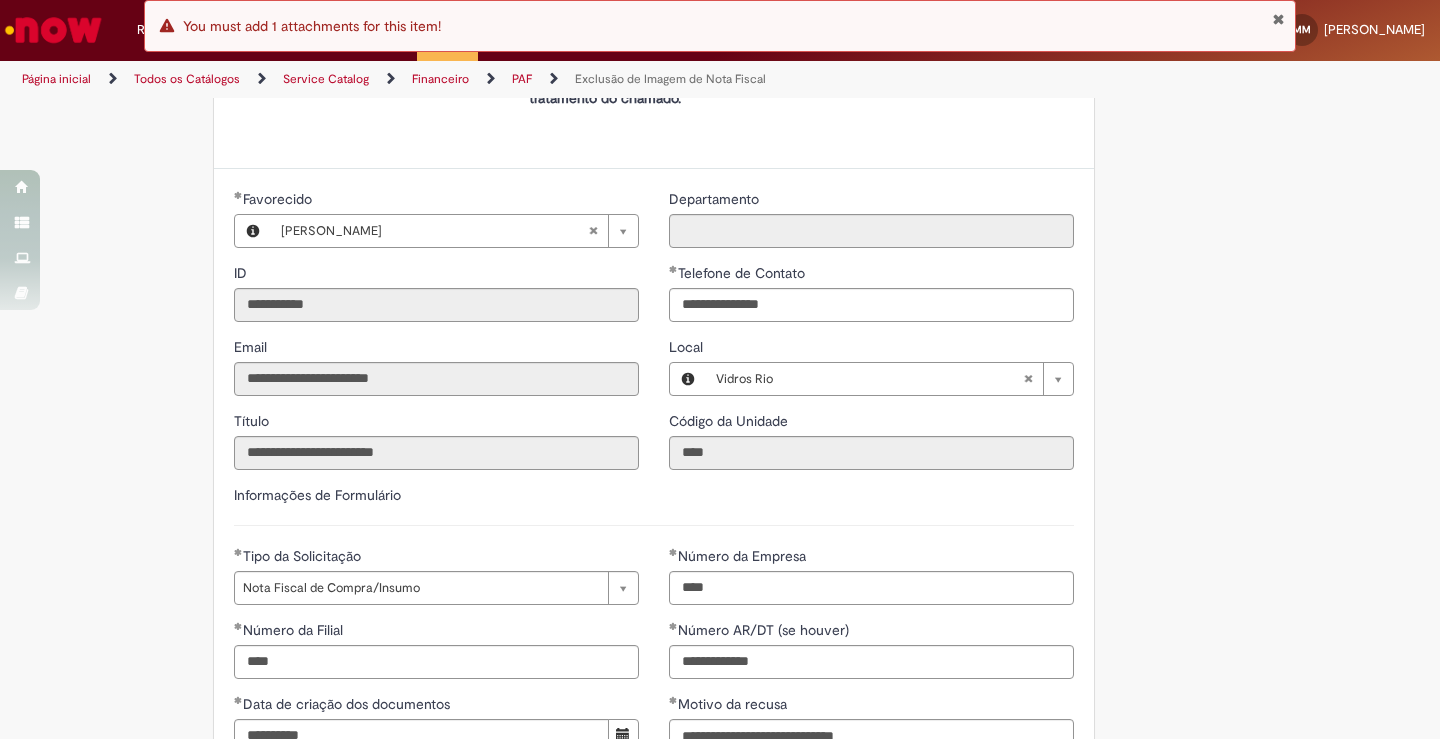click on "É obrigatório anexar a evidência do cancelamento ( PDF de cancelamento), ou Ok do fornecedor informando que a NF é indevida.
Adicionar a Favoritos
Exclusão de Imagem de Nota Fiscal
Esta oferta é destinada às solicitações referentes a EXCLUSÃO DA NOTA FISCAL e exclusão de CTE's
- Obrigatório informar Conta e Centro de Custo ,pois o time de ~Retenções CSC realiza o pagamento de imposto pela provisão de indexação,se for necessário os impostos serão debitados o OBZ da unidade (casos para NF Indexada Fora do mês vigente).
-Obrigatório informar Data de indexação no SAP.
-NF deve estar cancelada pelo fornecedor ( PDF com tarja de cancelamento),se tiver apenas ok do Fornecedor precisa do e-mail com a evidência de forma clara que a NF solicitada no chamado é Indevida e
Country Code **" at bounding box center [622, 638] 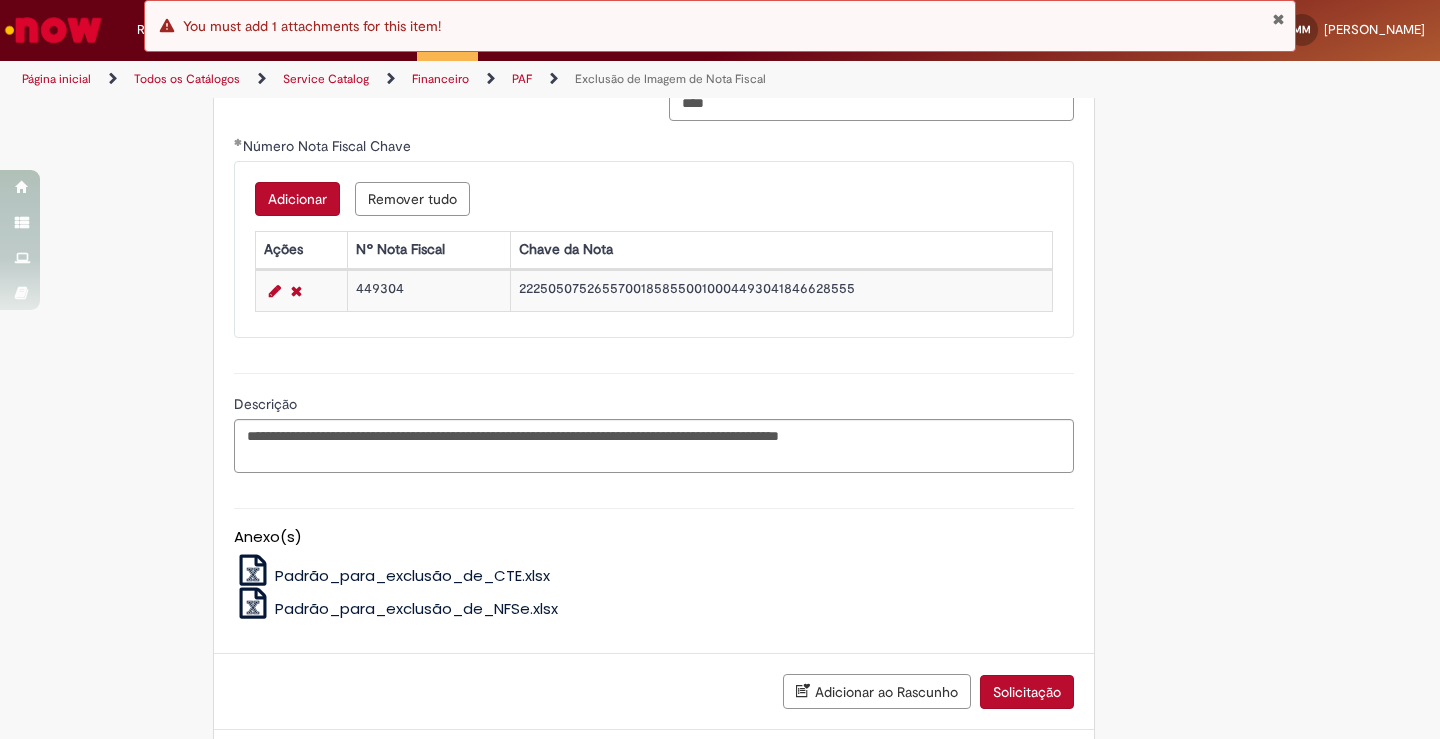 scroll, scrollTop: 1362, scrollLeft: 0, axis: vertical 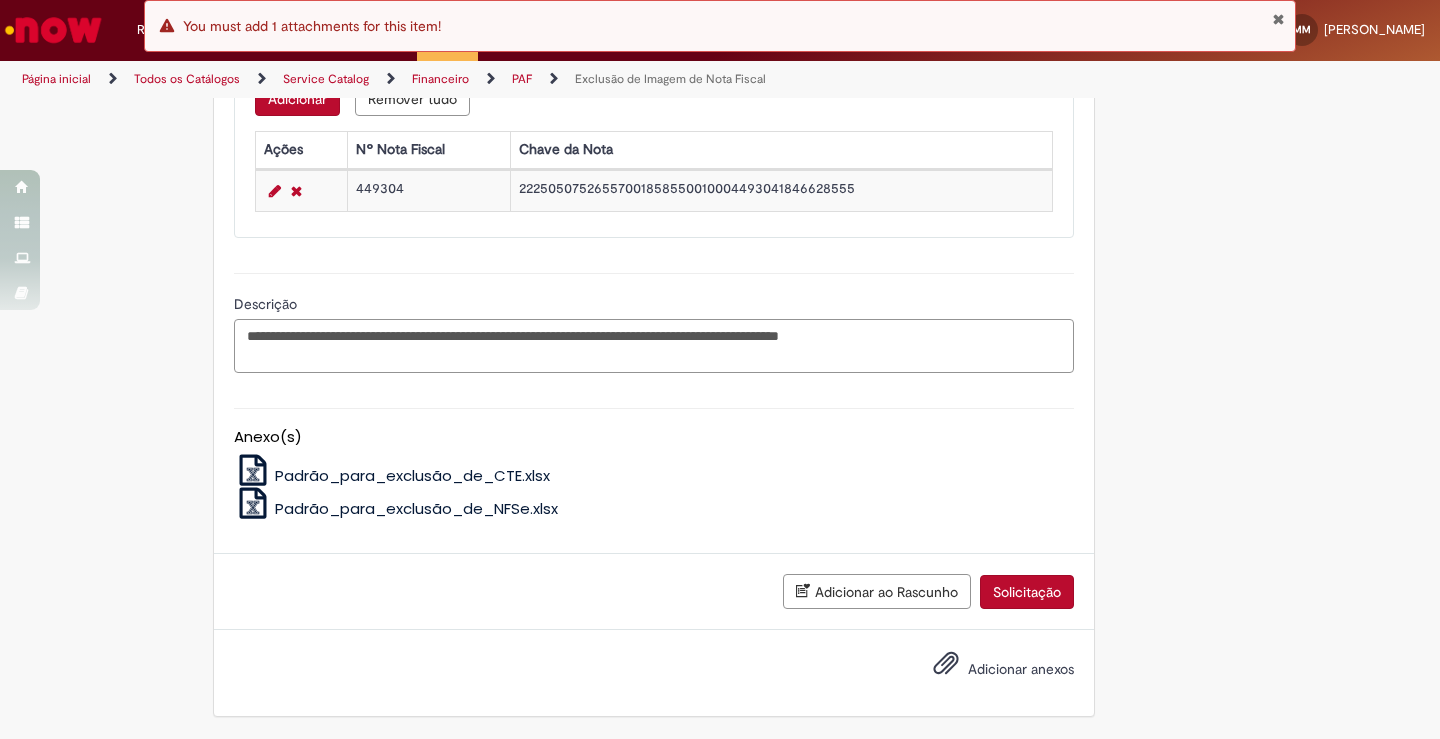 click on "**********" at bounding box center [654, 346] 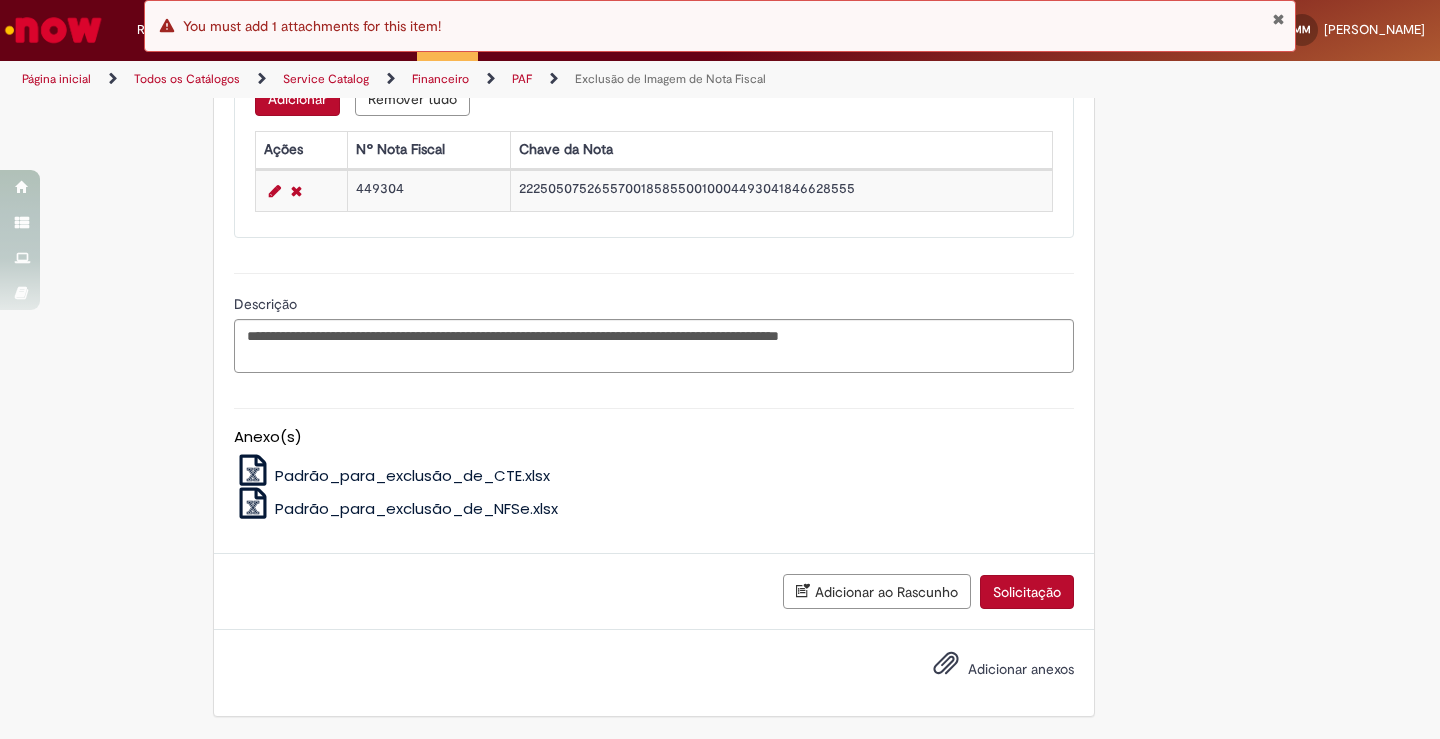 click on "Solicitação" at bounding box center (1027, 592) 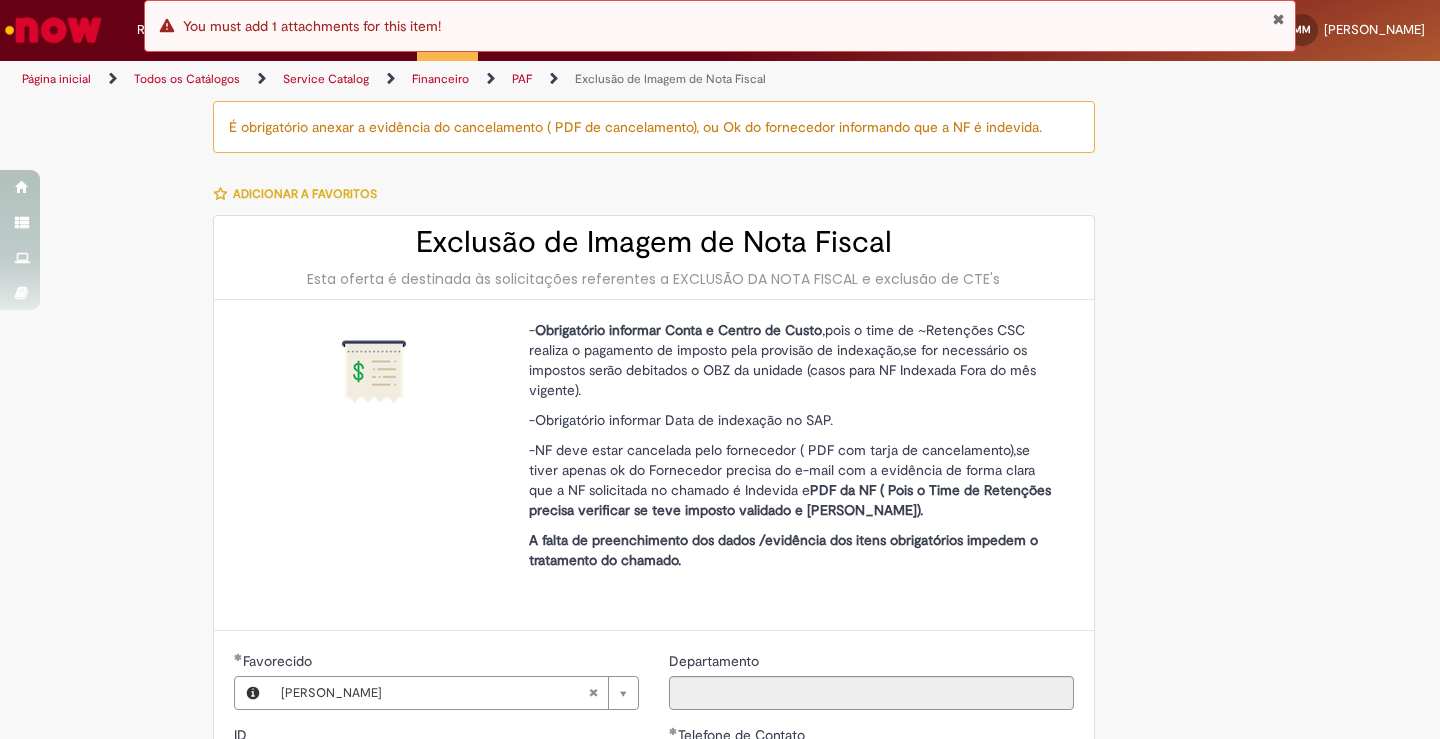 scroll, scrollTop: 300, scrollLeft: 0, axis: vertical 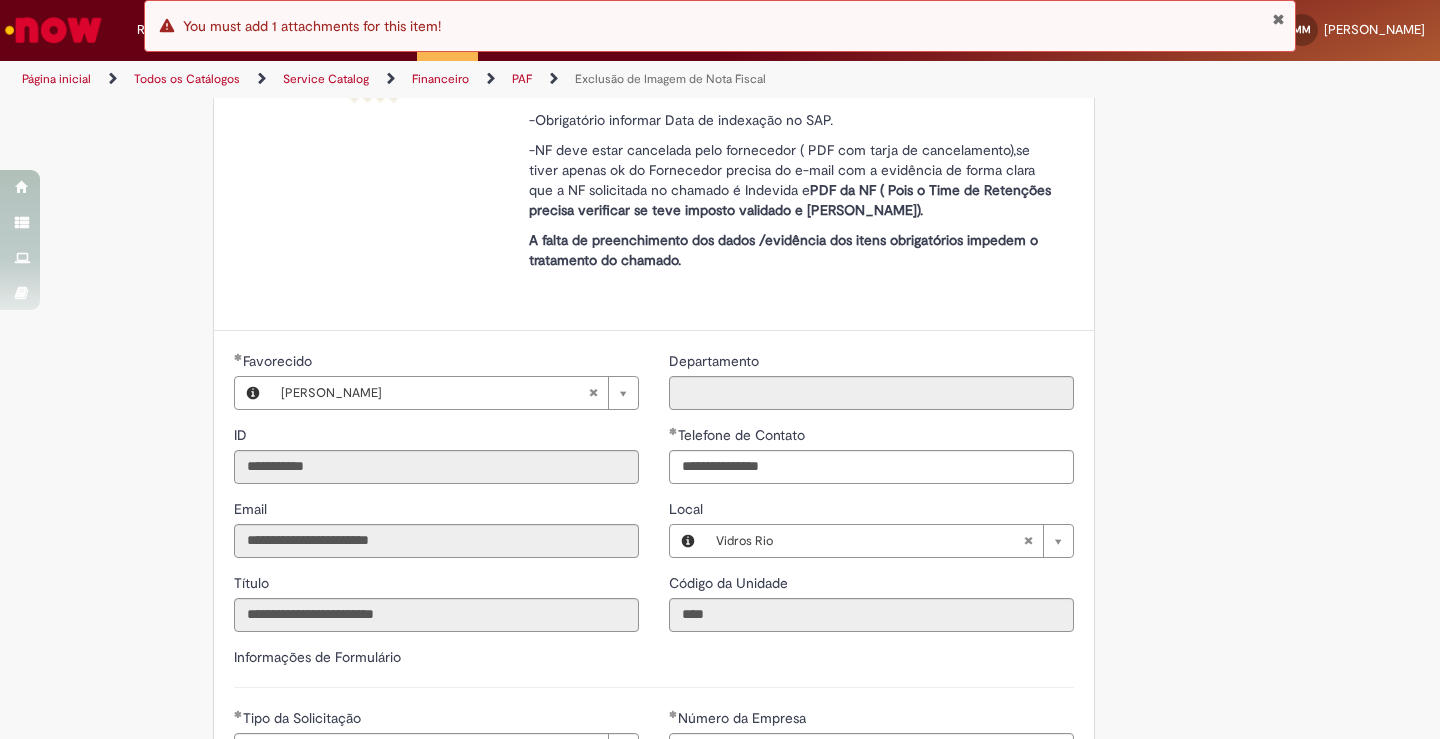 click on "É obrigatório anexar a evidência do cancelamento ( PDF de cancelamento), ou Ok do fornecedor informando que a NF é indevida.
Adicionar a Favoritos
Exclusão de Imagem de Nota Fiscal
Esta oferta é destinada às solicitações referentes a EXCLUSÃO DA NOTA FISCAL e exclusão de CTE's
- Obrigatório informar Conta e Centro de Custo ,pois o time de ~Retenções CSC realiza o pagamento de imposto pela provisão de indexação,se for necessário os impostos serão debitados o OBZ da unidade (casos para NF Indexada Fora do mês vigente).
-Obrigatório informar Data de indexação no SAP.
-NF deve estar cancelada pelo fornecedor ( PDF com tarja de cancelamento),se tiver apenas ok do Fornecedor precisa do e-mail com a evidência de forma clara que a NF solicitada no chamado é Indevida e
Country Code" at bounding box center (720, 800) 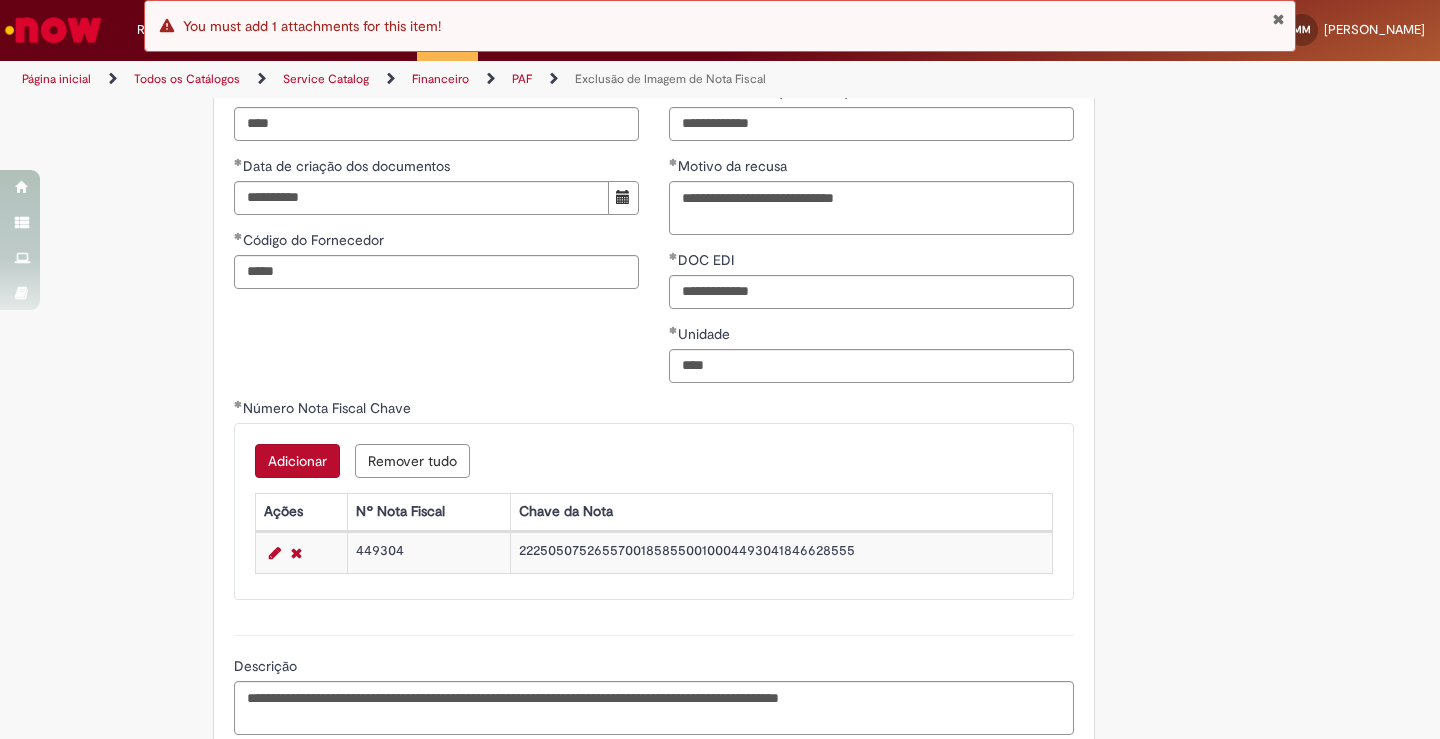 scroll, scrollTop: 1300, scrollLeft: 0, axis: vertical 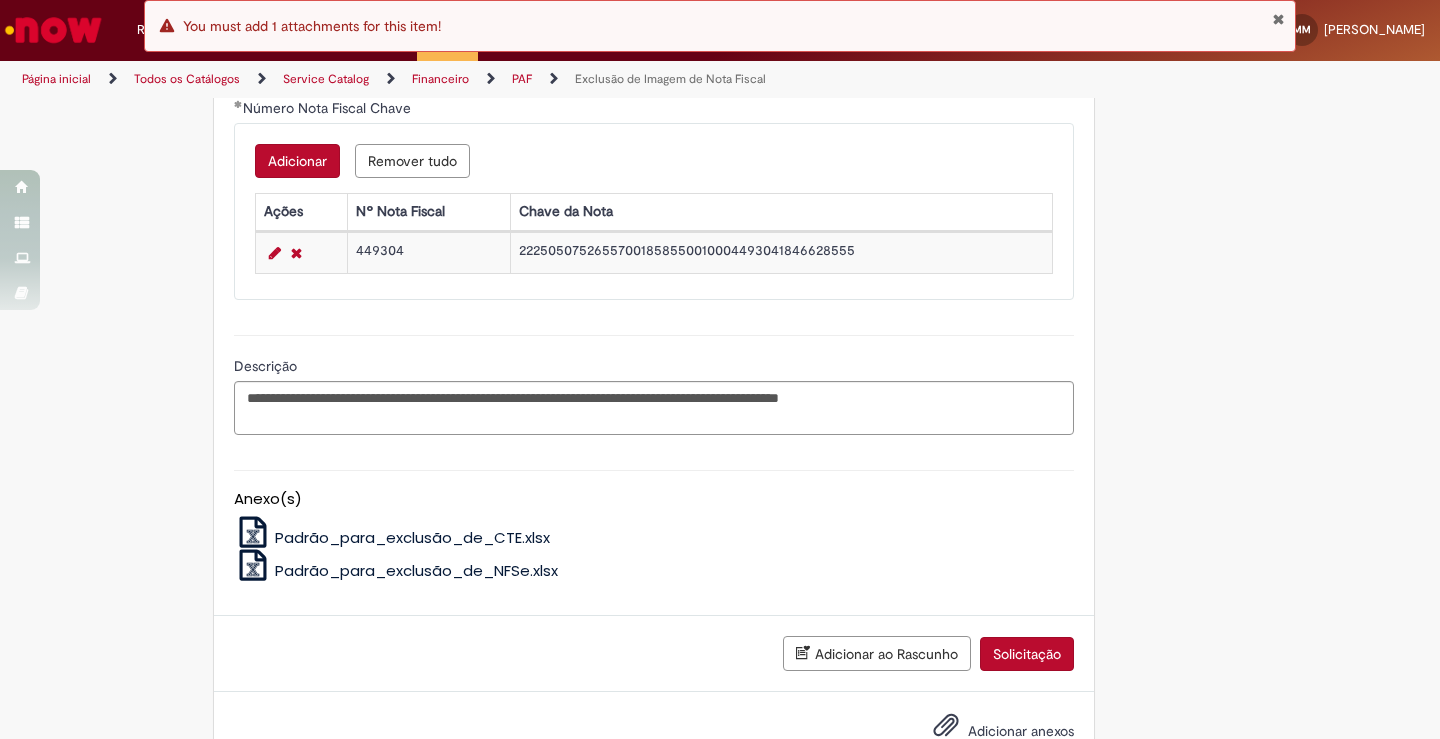 click on "É obrigatório anexar a evidência do cancelamento ( PDF de cancelamento), ou Ok do fornecedor informando que a NF é indevida.
Adicionar a Favoritos
Exclusão de Imagem de Nota Fiscal
Esta oferta é destinada às solicitações referentes a EXCLUSÃO DA NOTA FISCAL e exclusão de CTE's
- Obrigatório informar Conta e Centro de Custo ,pois o time de ~Retenções CSC realiza o pagamento de imposto pela provisão de indexação,se for necessário os impostos serão debitados o OBZ da unidade (casos para NF Indexada Fora do mês vigente).
-Obrigatório informar Data de indexação no SAP.
-NF deve estar cancelada pelo fornecedor ( PDF com tarja de cancelamento),se tiver apenas ok do Fornecedor precisa do e-mail com a evidência de forma clara que a NF solicitada no chamado é Indevida e
Country Code" at bounding box center (720, -200) 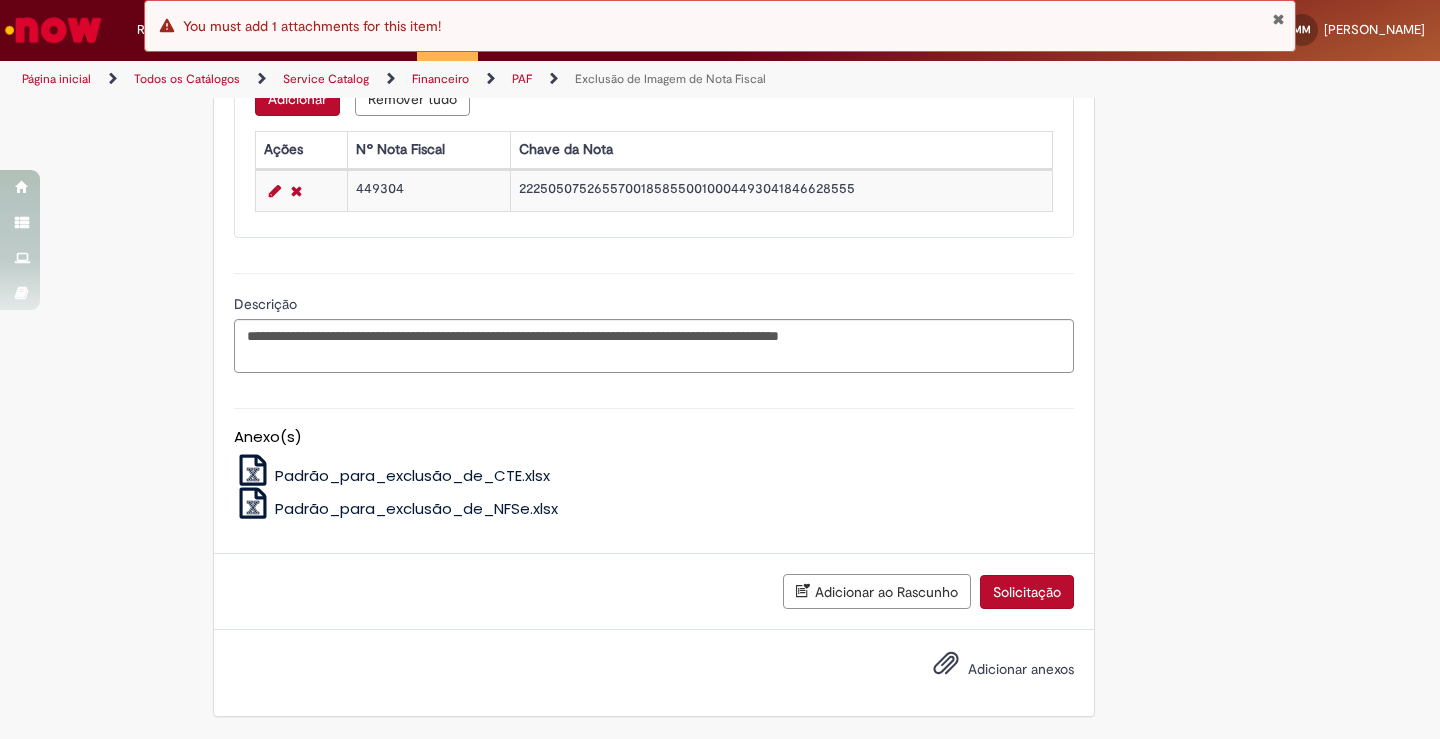 click on "Adicionar anexos" at bounding box center (1021, 669) 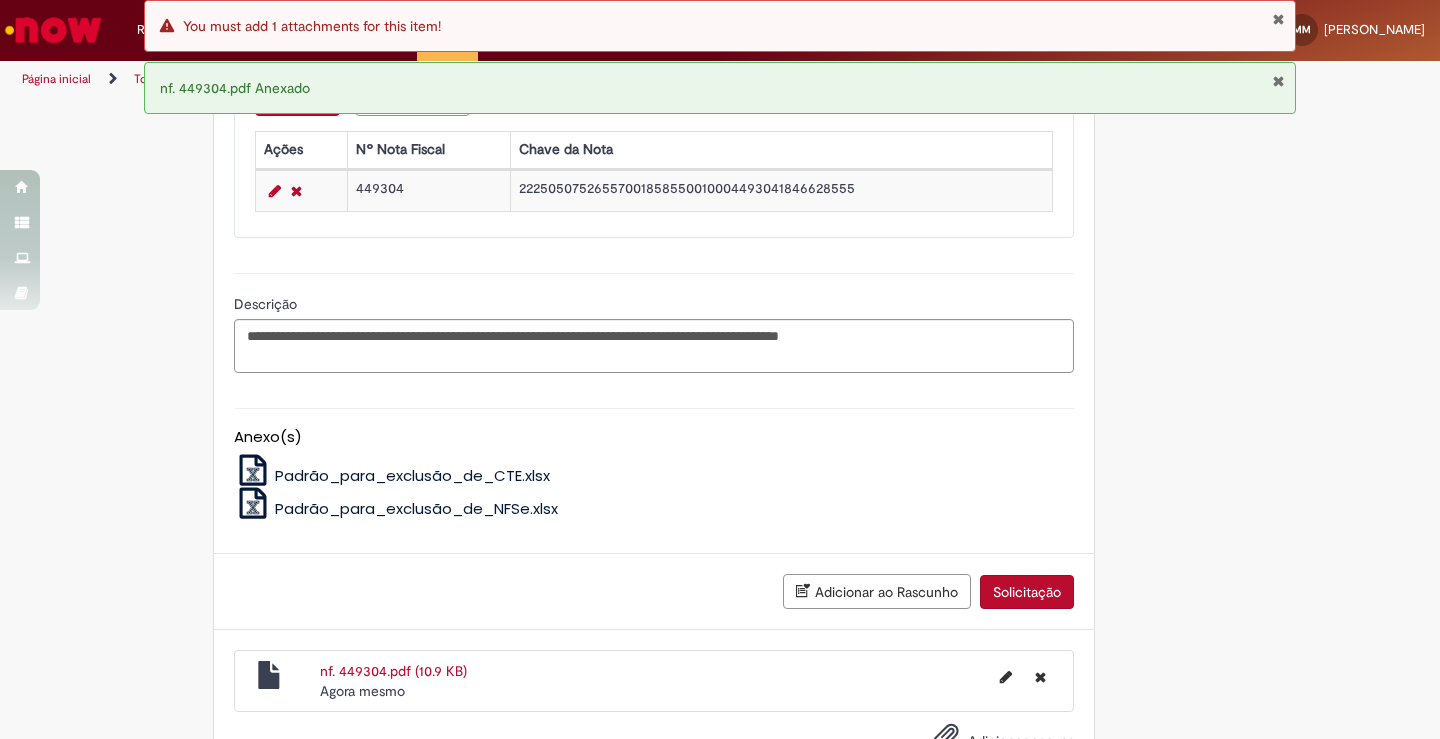 click on "Solicitação" at bounding box center [1027, 592] 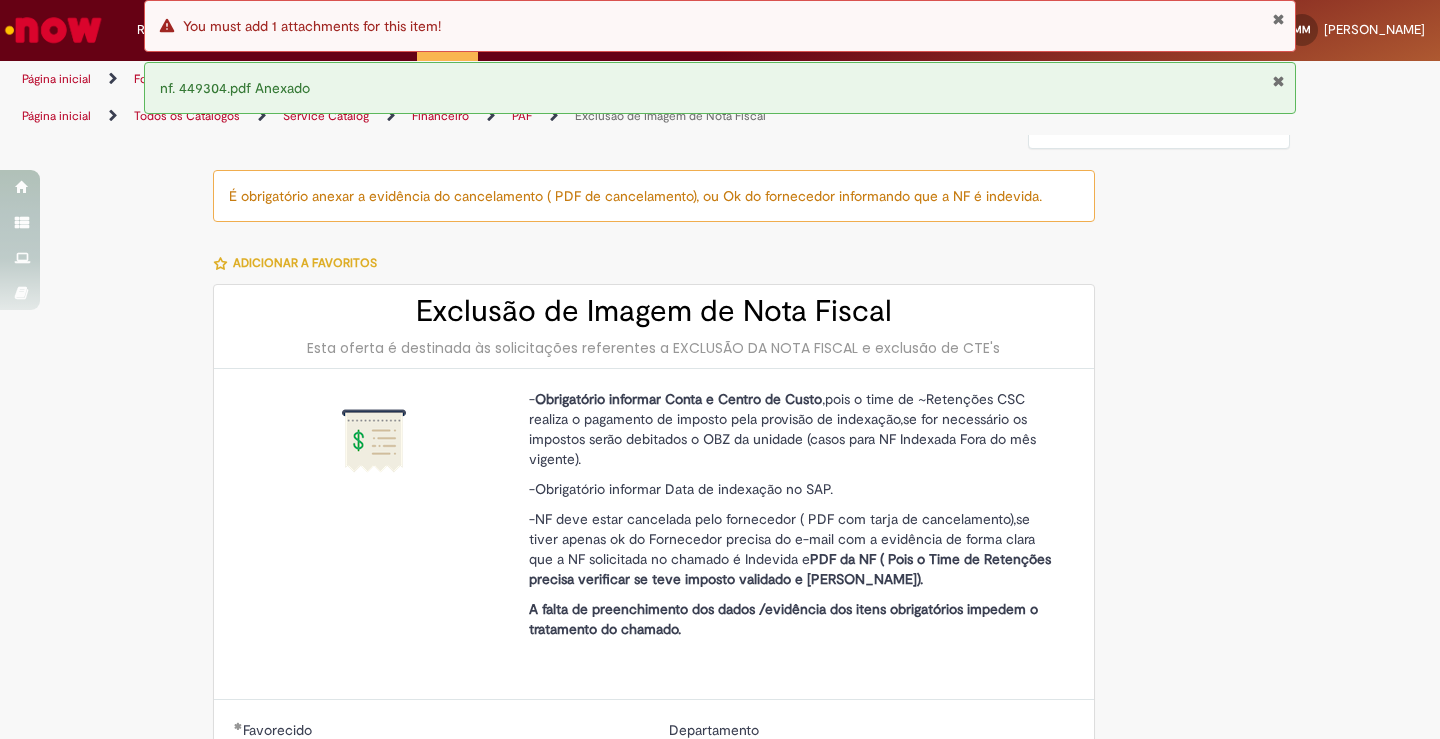 scroll, scrollTop: 0, scrollLeft: 0, axis: both 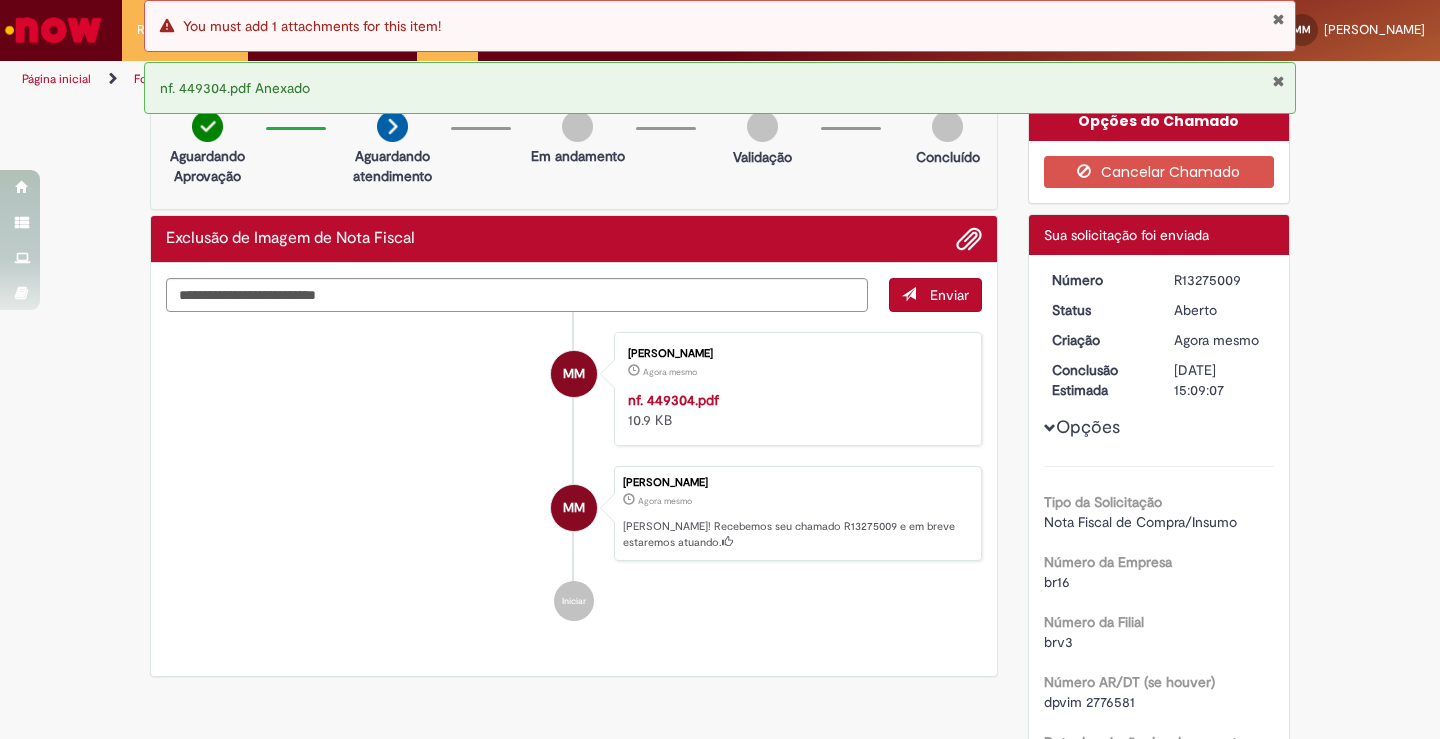 click on "Verificar Código de Barras
Aguardando Aprovação
Aguardando atendimento
Em andamento
Validação
Concluído
Exclusão de Imagem de Nota Fiscal
Enviar
MM
[PERSON_NAME]
Agora mesmo Agora mesmo
nf. 449304.pdf  10.9 KB
MM" at bounding box center (720, 765) 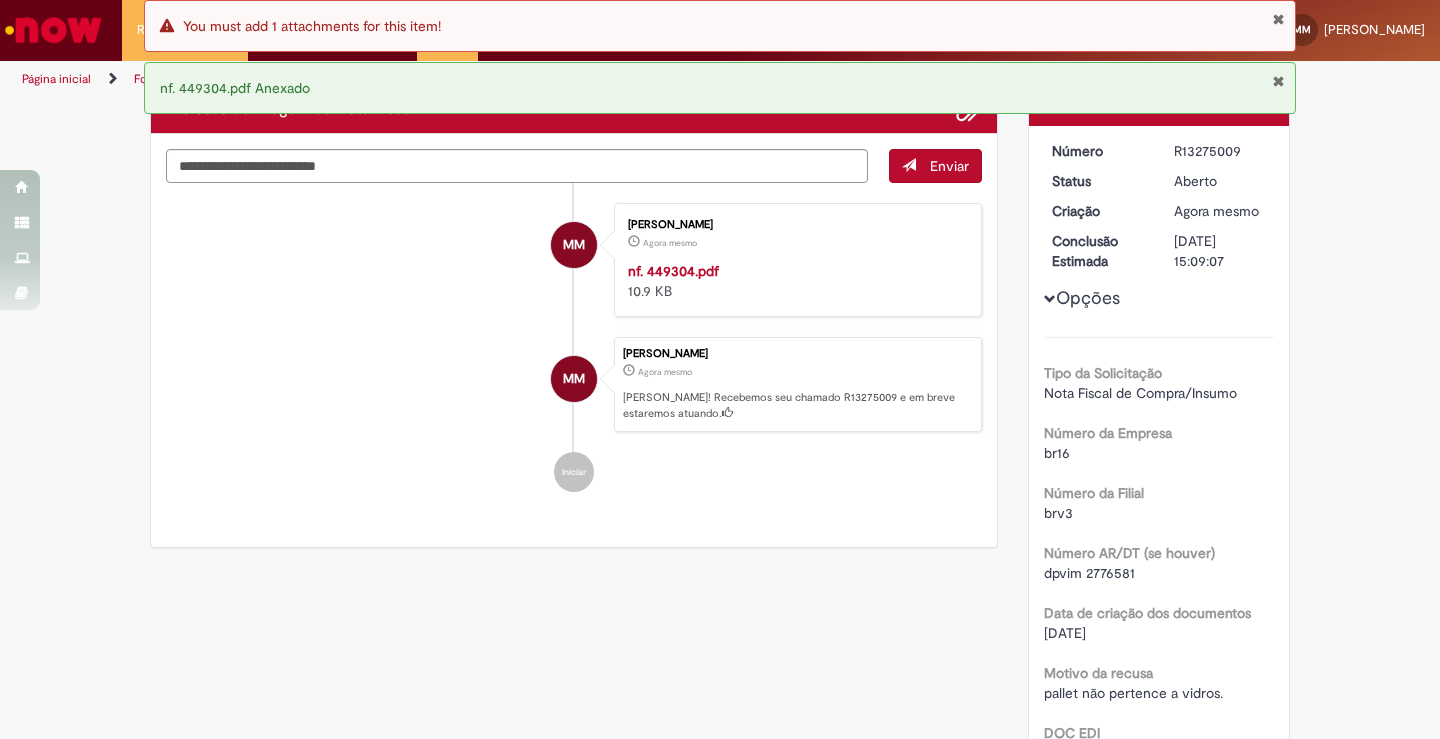 scroll, scrollTop: 140, scrollLeft: 0, axis: vertical 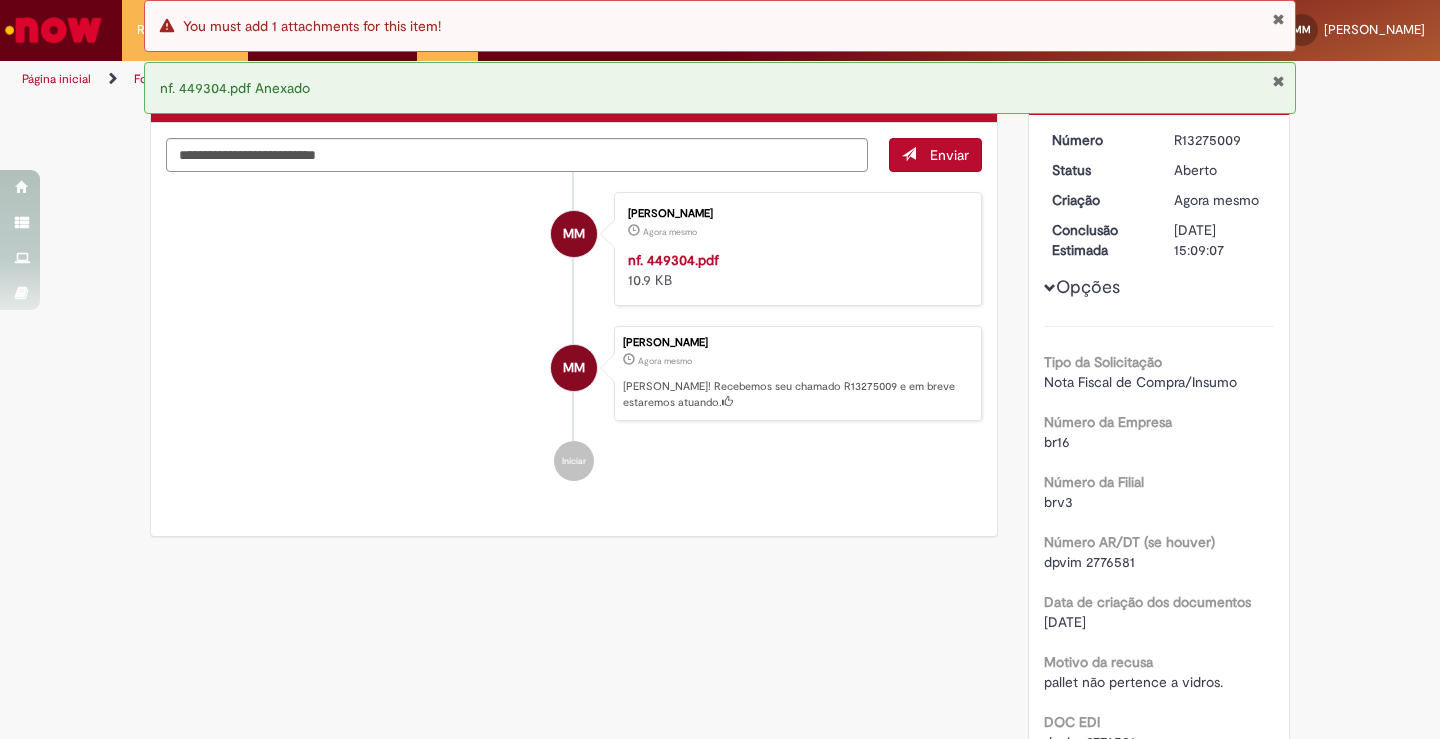 click on "Erro 			 You must add 1 attachments for this item!" at bounding box center (720, 26) 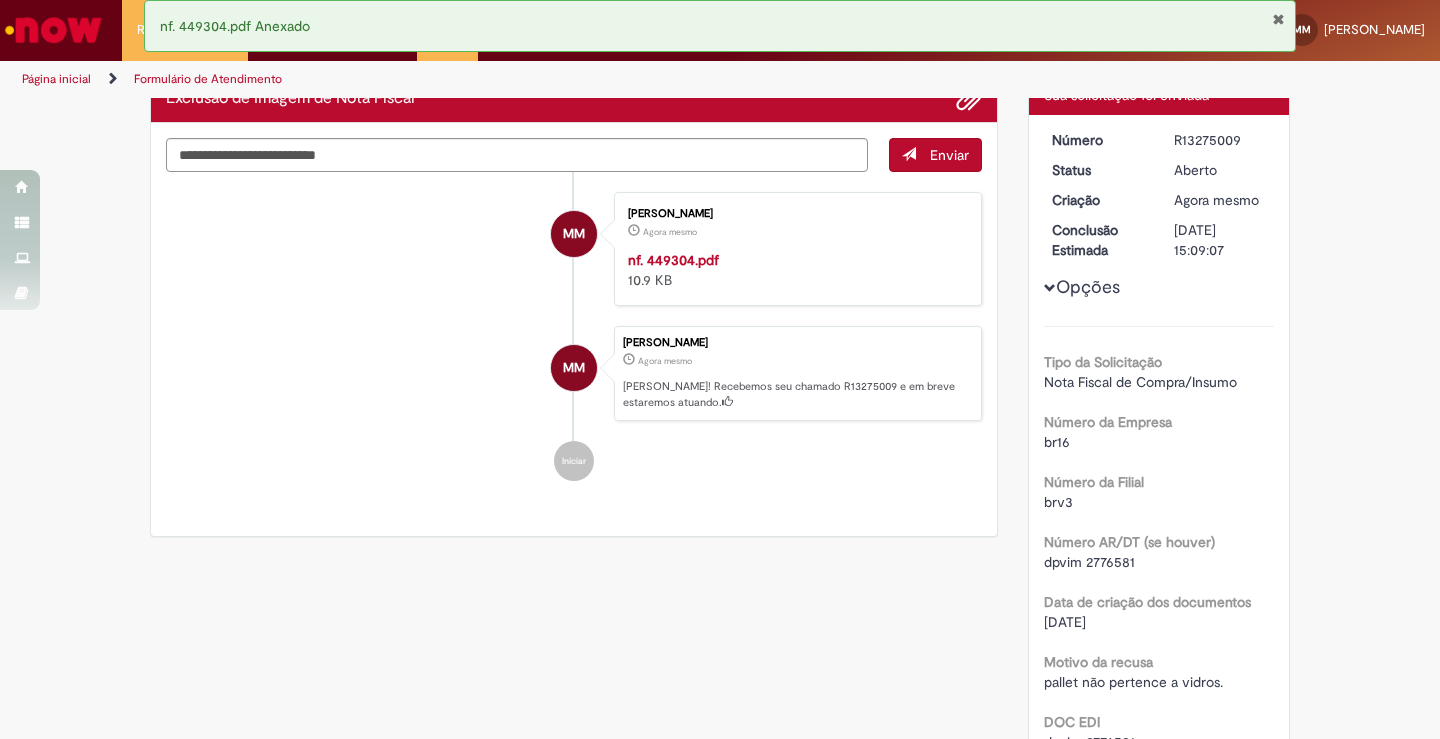 click on "Página inicial
Formulário de Atendimento" at bounding box center (720, 79) 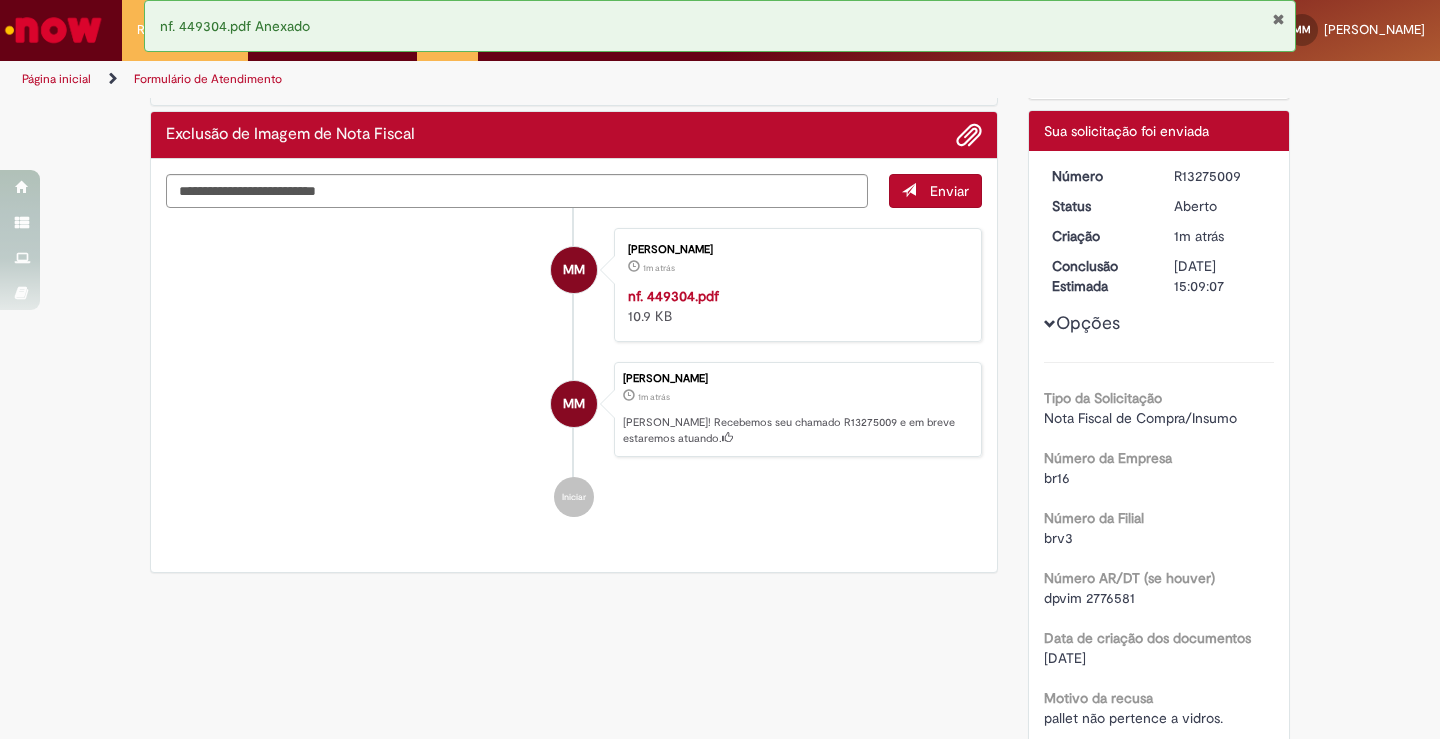 scroll, scrollTop: 107, scrollLeft: 0, axis: vertical 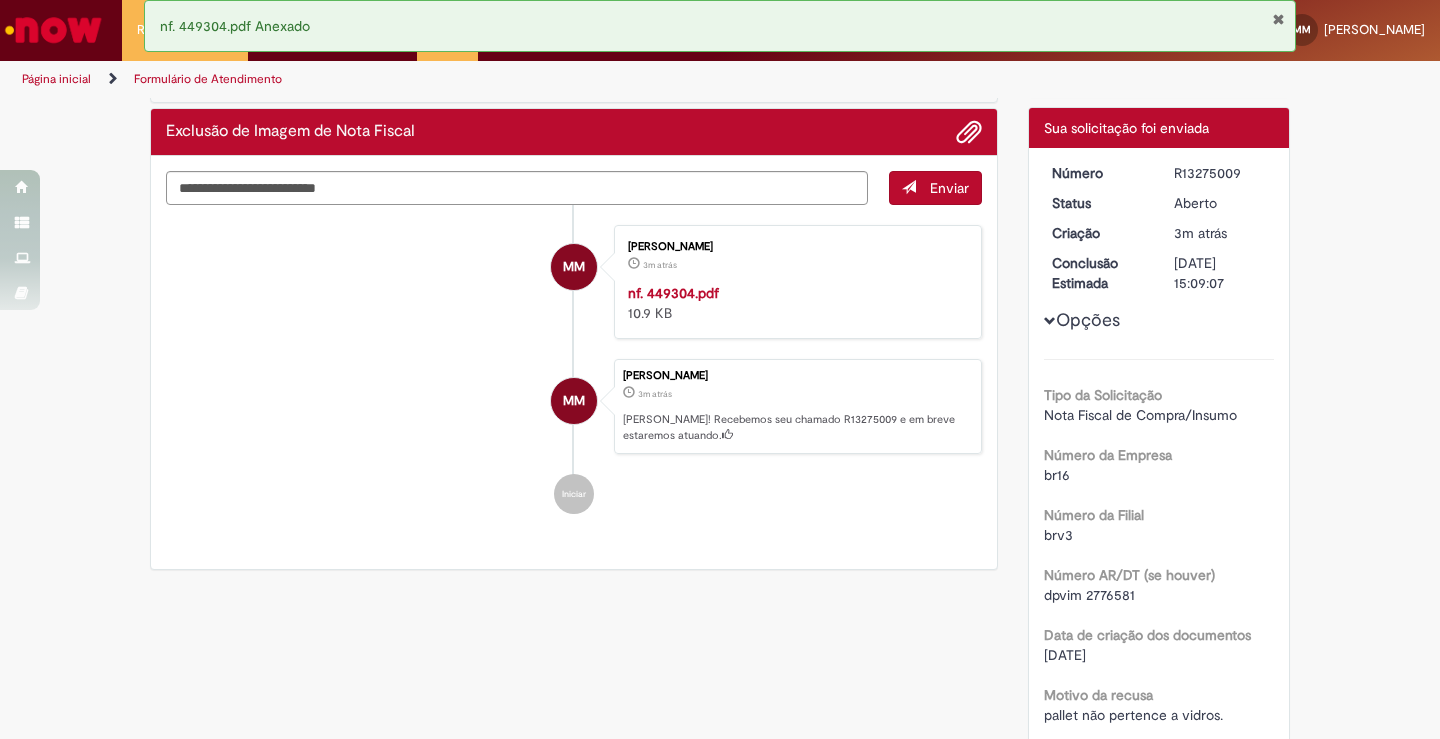 click on "Verificar Código de Barras
Aguardando Aprovação
Aguardando atendimento
Em andamento
Validação
Concluído
Exclusão de Imagem de Nota Fiscal
Enviar
MM
[PERSON_NAME]
3m atrás 3 minutos atrás
nf. 449304.pdf  10.9 KB
MM" at bounding box center (720, 658) 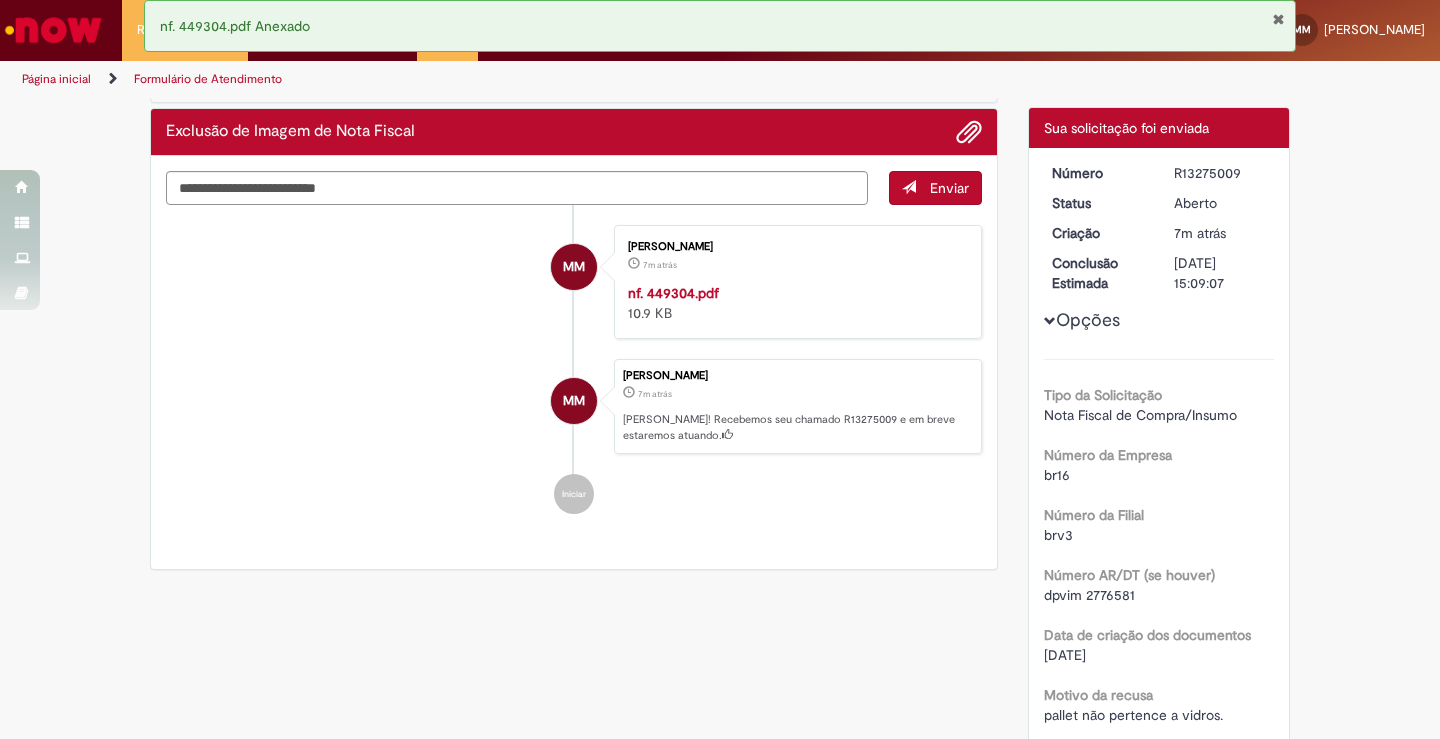 click at bounding box center [969, 133] 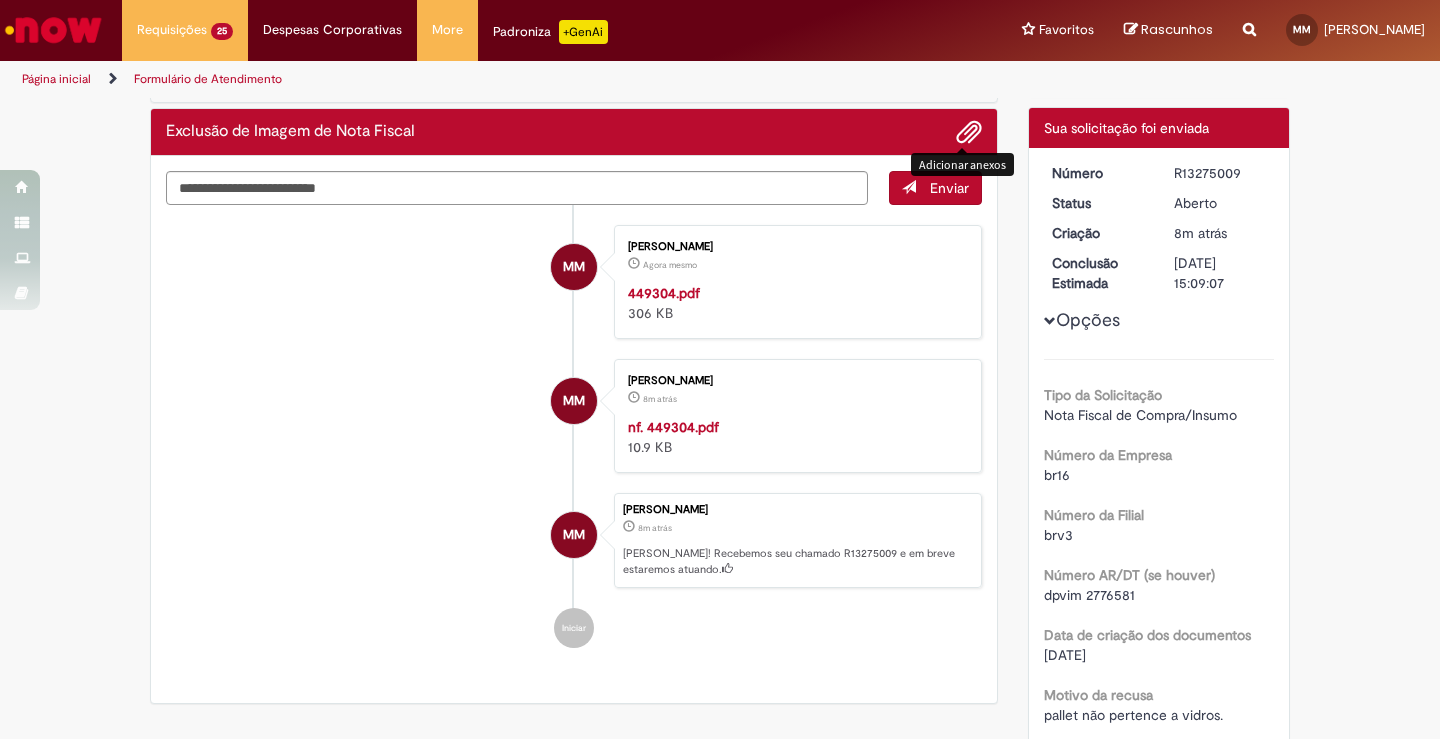 click on "Verificar Código de Barras
Aguardando Aprovação
Aguardando atendimento
Em andamento
Validação
Concluído
Exclusão de Imagem de Nota Fiscal
Enviar
MM
[PERSON_NAME]
Agora mesmo Agora mesmo
449304.pdf  306 KB
MM" at bounding box center (720, 658) 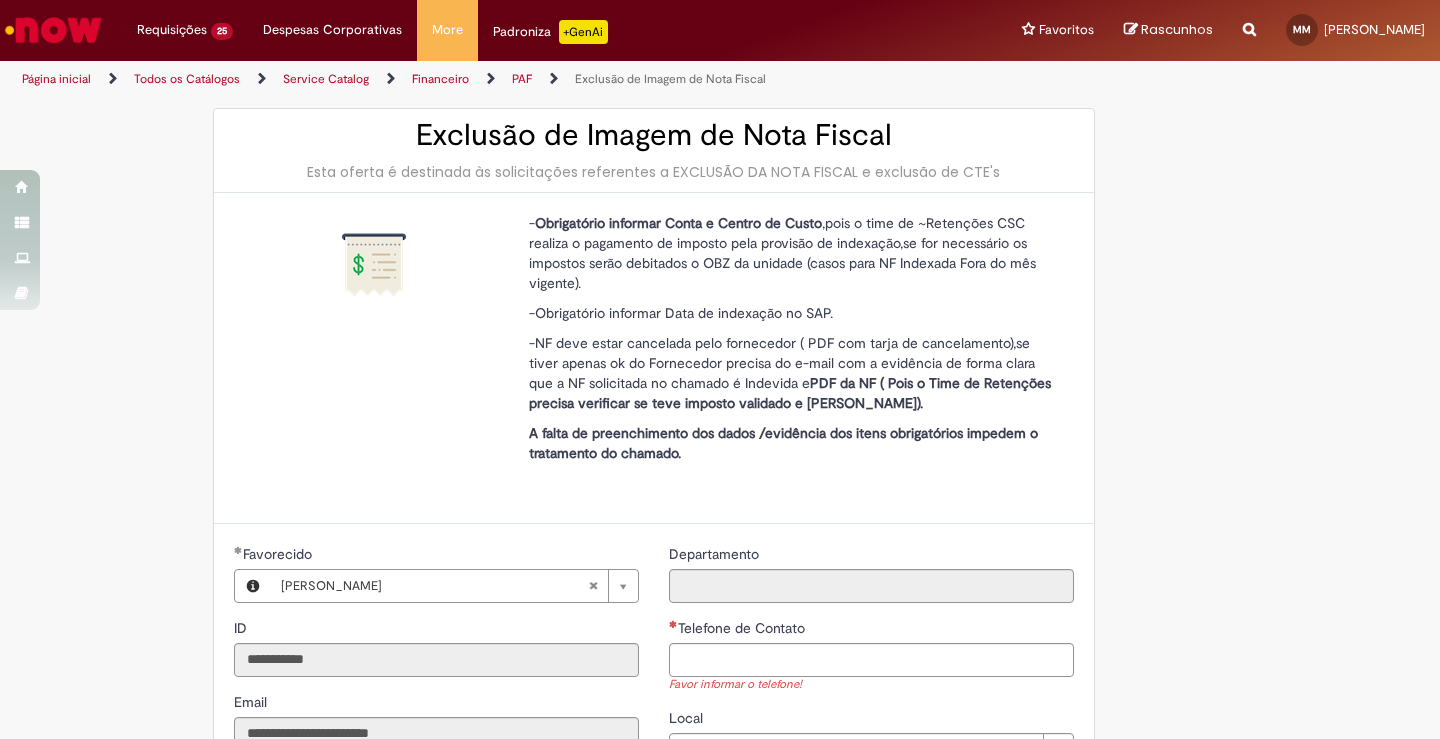 scroll, scrollTop: 0, scrollLeft: 0, axis: both 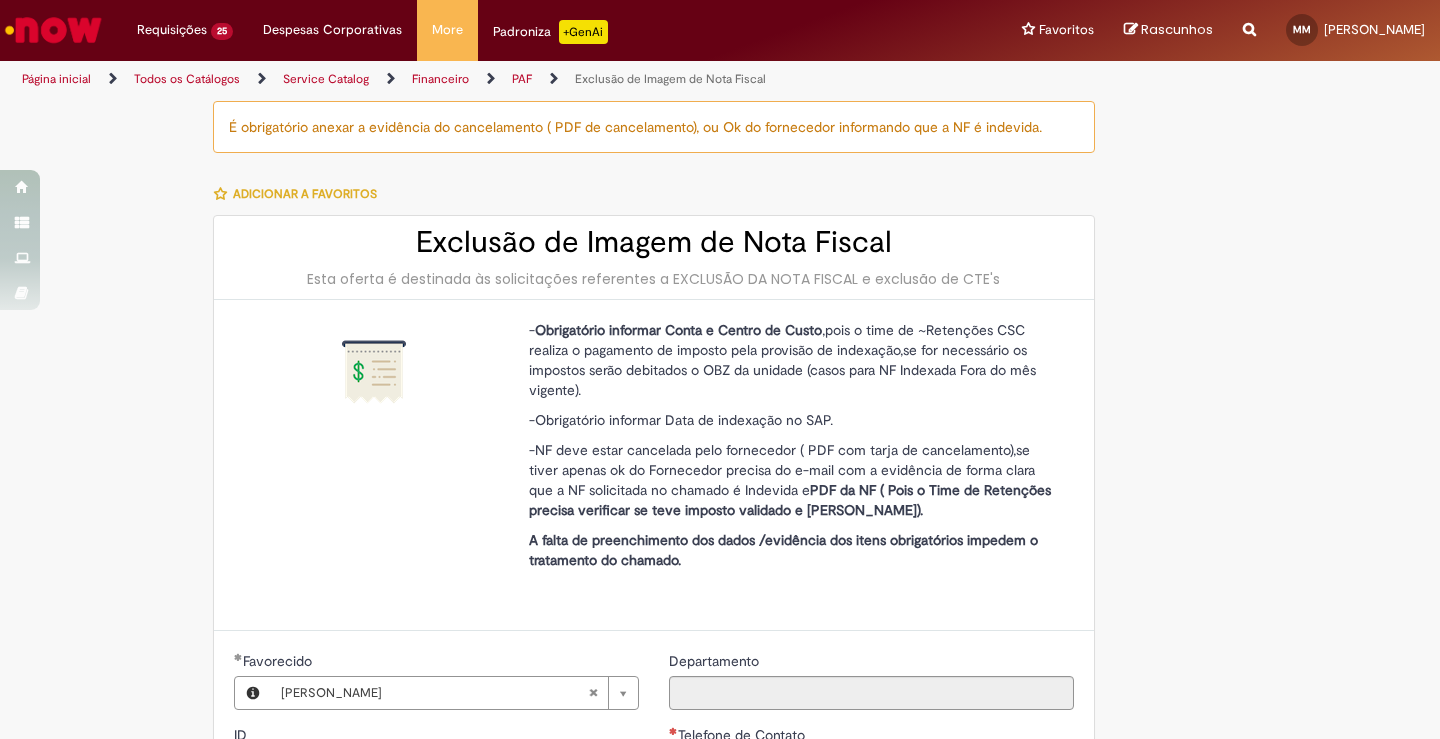 click on "Tire dúvidas com LupiAssist    +GenAI
Oi! Eu sou LupiAssist, uma Inteligência Artificial Generativa em constante aprendizado   Meu conteúdo é monitorado para trazer uma melhor experiência
Dúvidas comuns:
Só mais um instante, estou consultando nossas bases de conhecimento  e escrevendo a melhor resposta pra você!
Title
Lorem ipsum dolor sit amet    Fazer uma nova pergunta
Gerei esta resposta utilizando IA Generativa em conjunto com os nossos padrões. Em caso de divergência, os documentos oficiais prevalecerão.
Saiba mais em:
Ou ligue para:
E aí, te ajudei?
Sim, obrigado!" at bounding box center [720, 843] 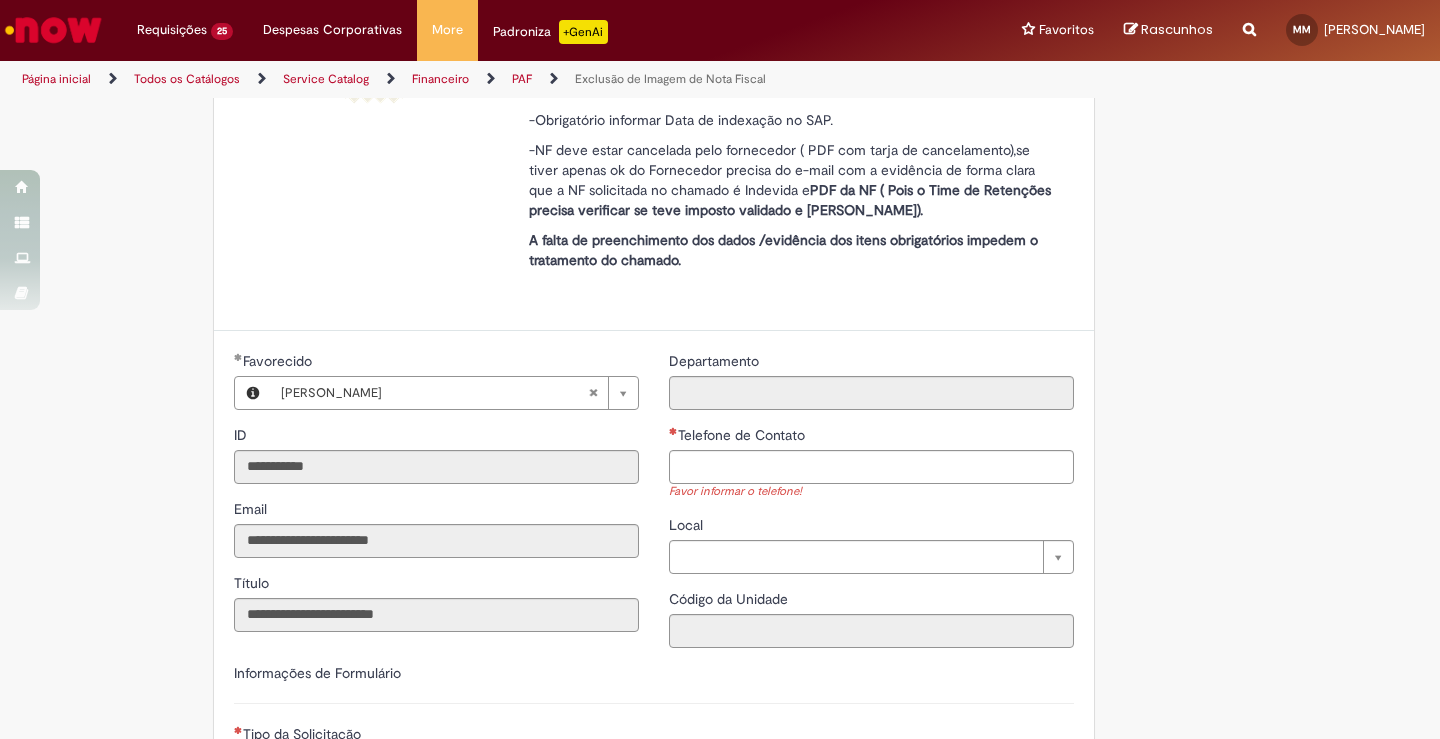 scroll, scrollTop: 600, scrollLeft: 0, axis: vertical 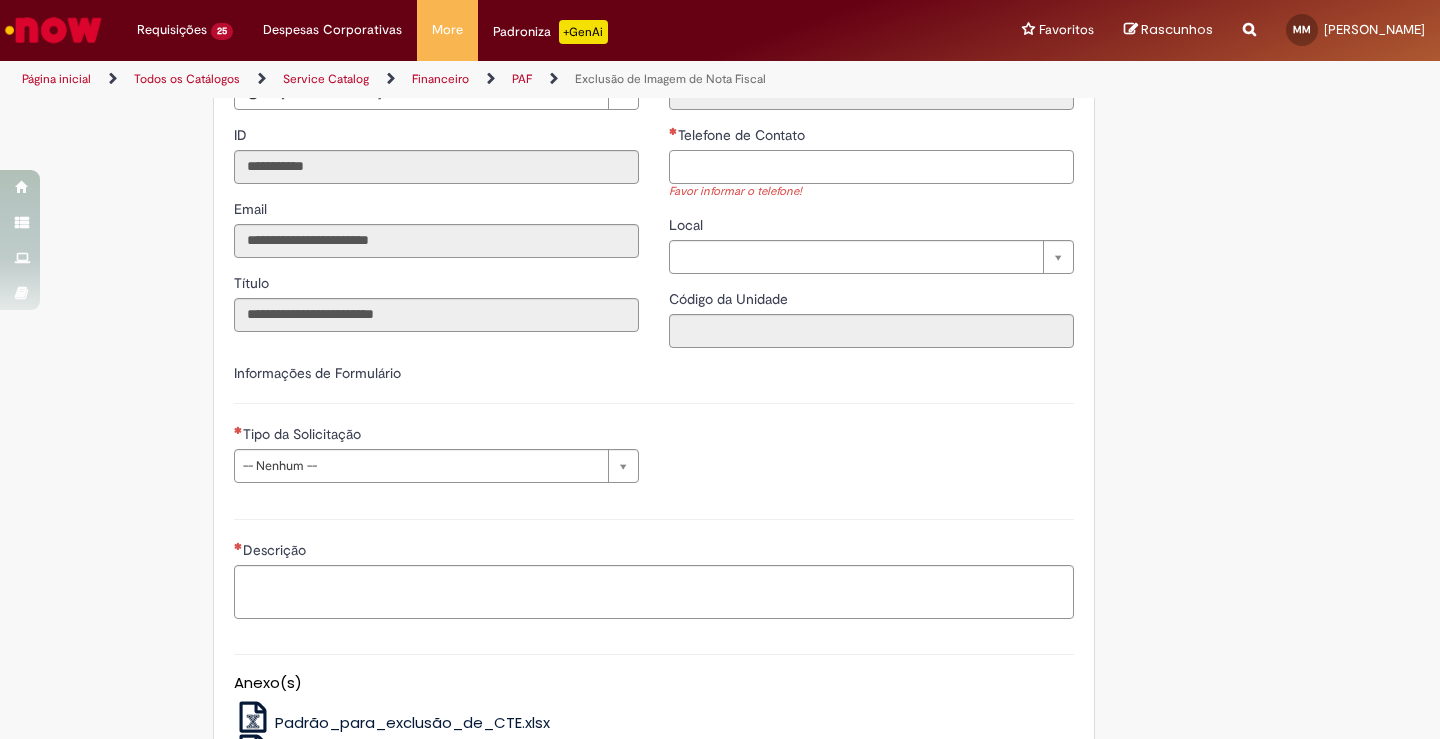click on "Telefone de Contato" at bounding box center [871, 167] 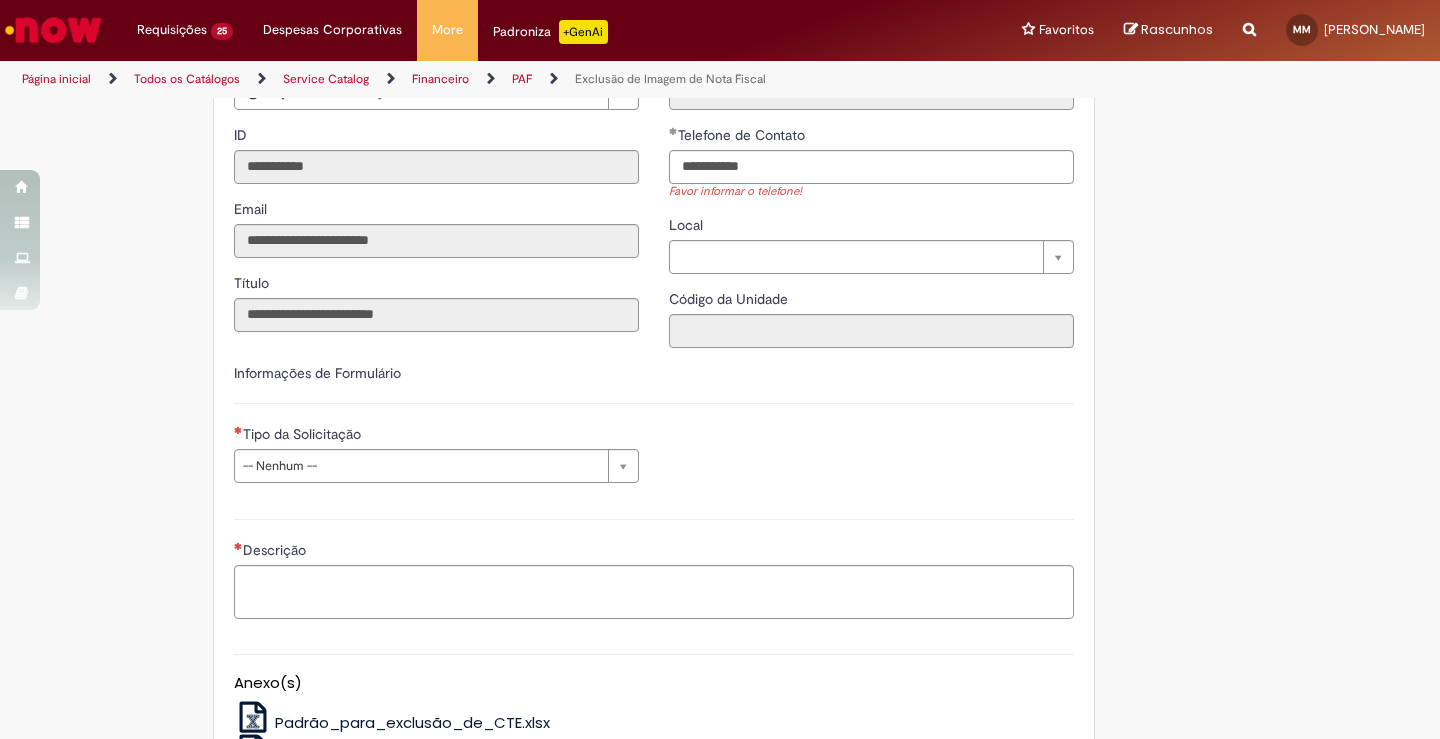 type on "**********" 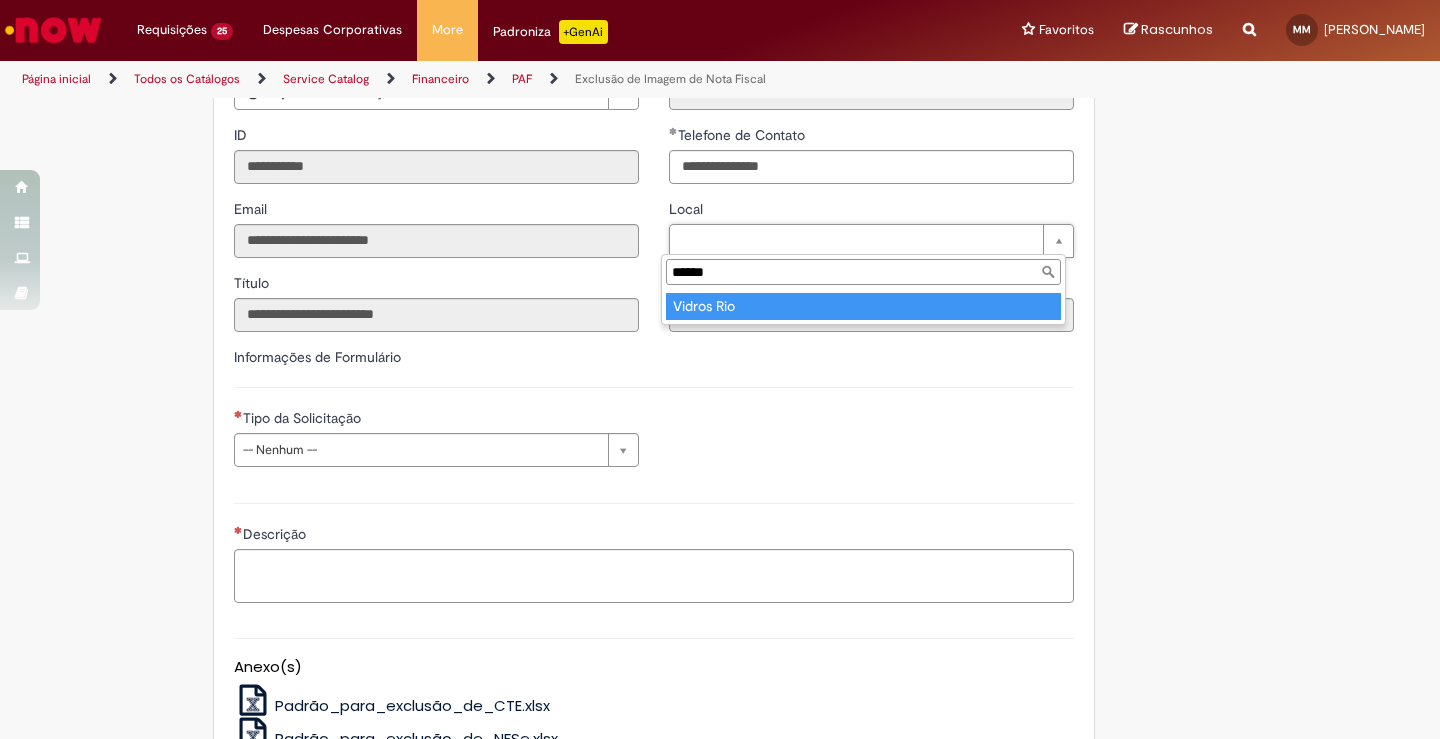 type on "******" 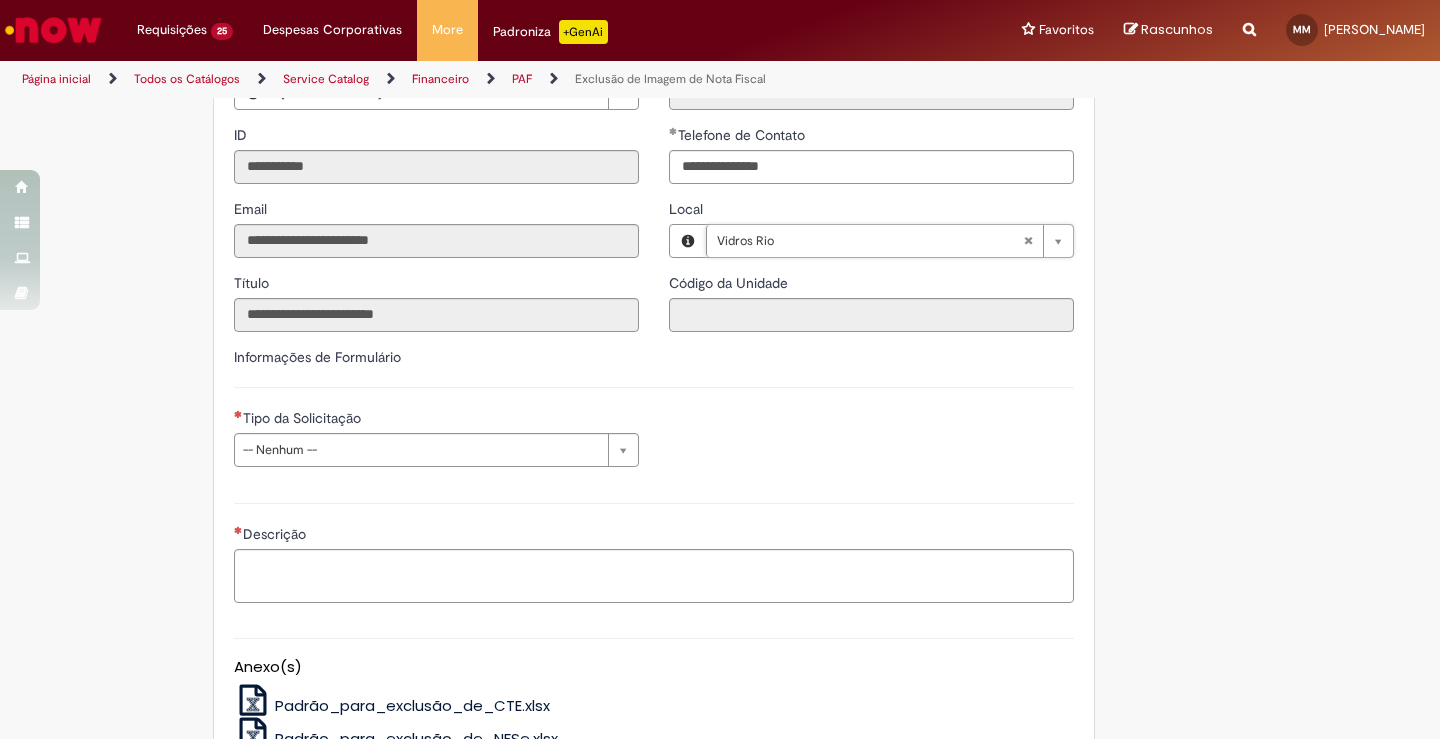 type on "****" 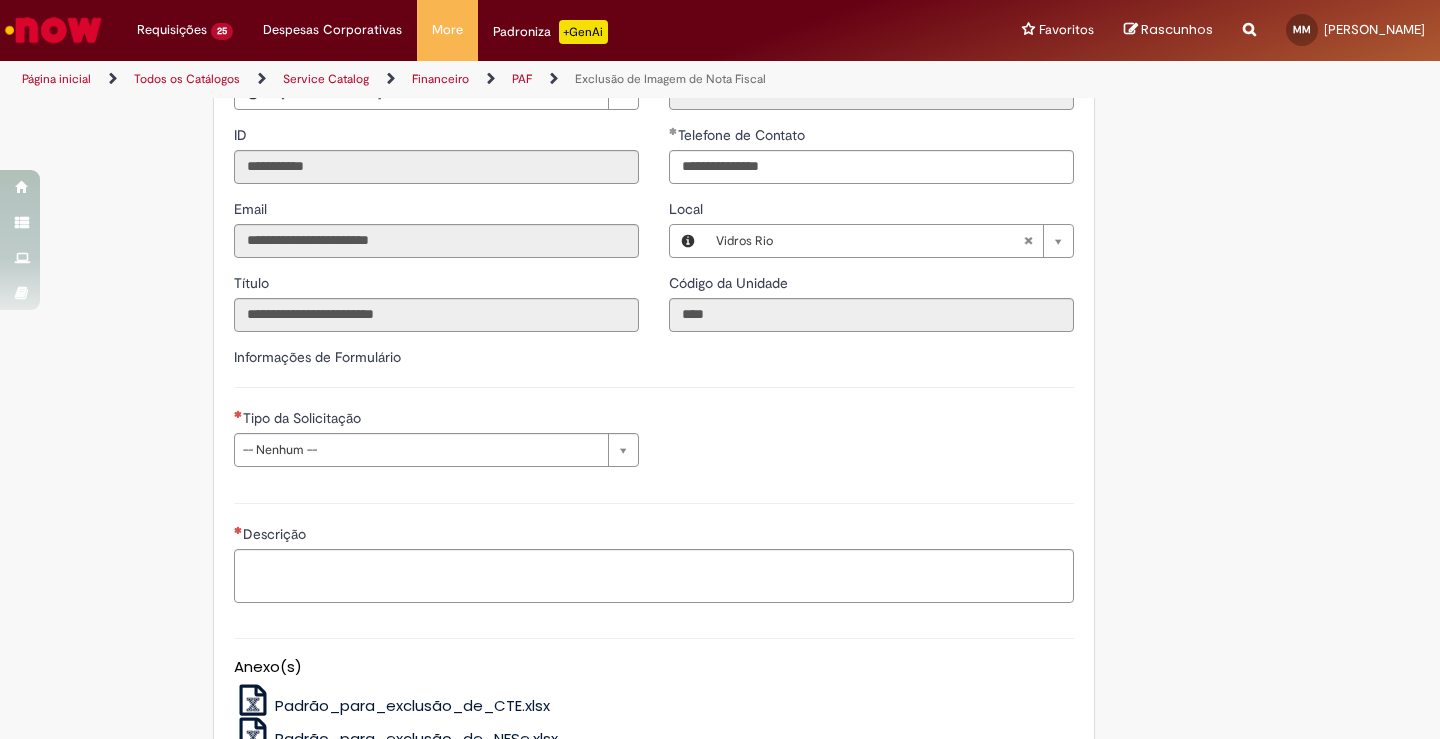 click on "É obrigatório anexar a evidência do cancelamento ( PDF de cancelamento), ou Ok do fornecedor informando que a NF é indevida.
Adicionar a Favoritos
Exclusão de Imagem de Nota Fiscal
Esta oferta é destinada às solicitações referentes a EXCLUSÃO DA NOTA FISCAL e exclusão de CTE's
- Obrigatório informar Conta e Centro de Custo ,pois o time de ~Retenções CSC realiza o pagamento de imposto pela provisão de indexação,se for necessário os impostos serão debitados o OBZ da unidade (casos para NF Indexada Fora do mês vigente).
-Obrigatório informar Data de indexação no SAP.
-NF deve estar cancelada pelo fornecedor ( PDF com tarja de cancelamento),se tiver apenas ok do Fornecedor precisa do e-mail com a evidência de forma clara que a NF solicitada no chamado é Indevida e
Country Code" at bounding box center [720, 234] 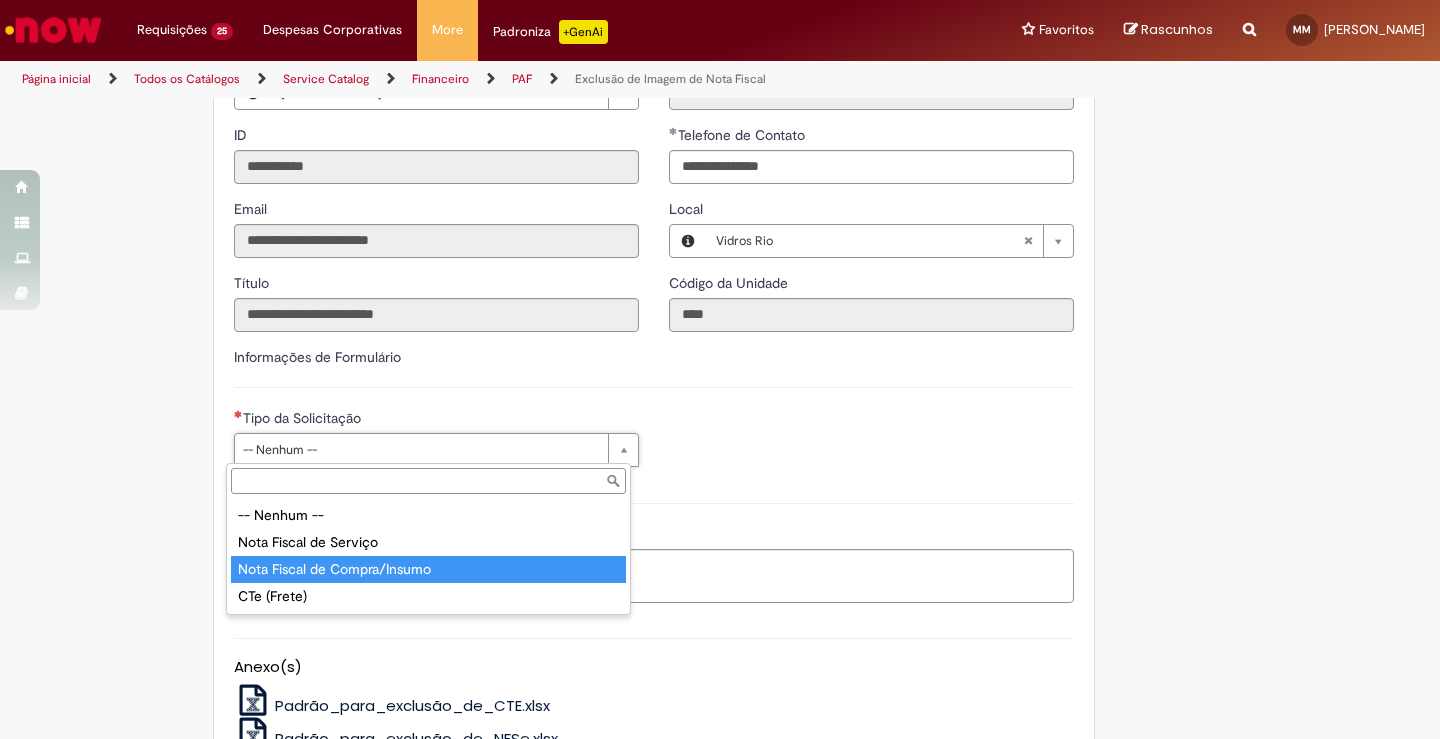 type on "**********" 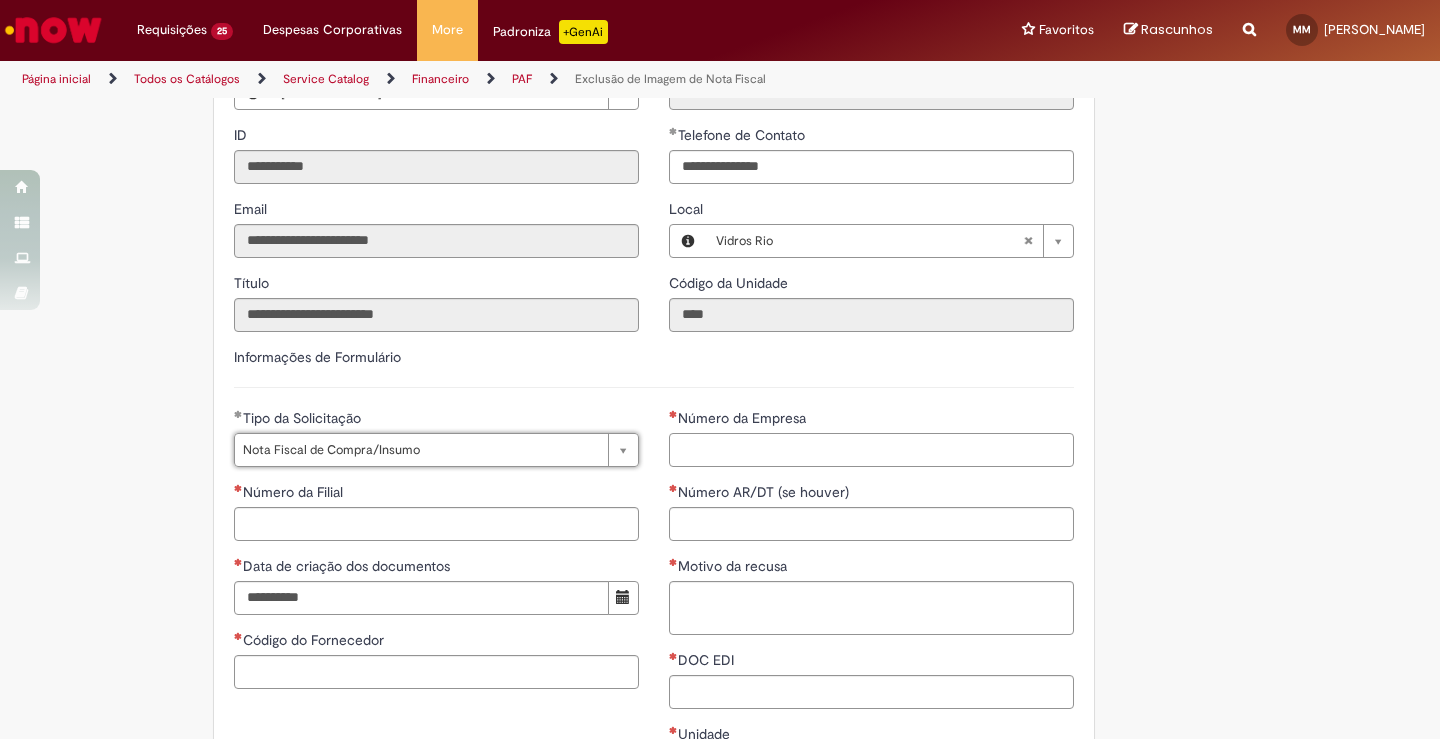 click on "Número da Empresa" at bounding box center [871, 450] 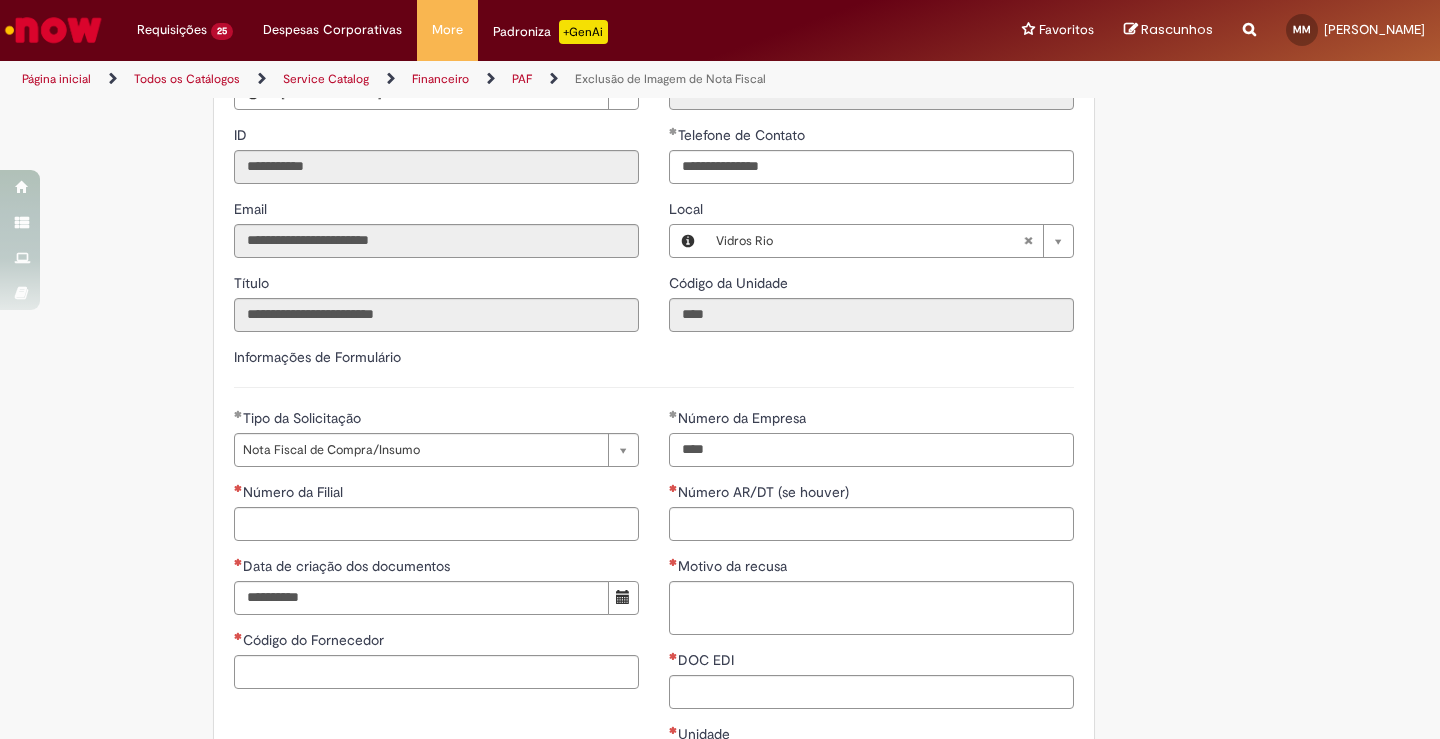 type on "****" 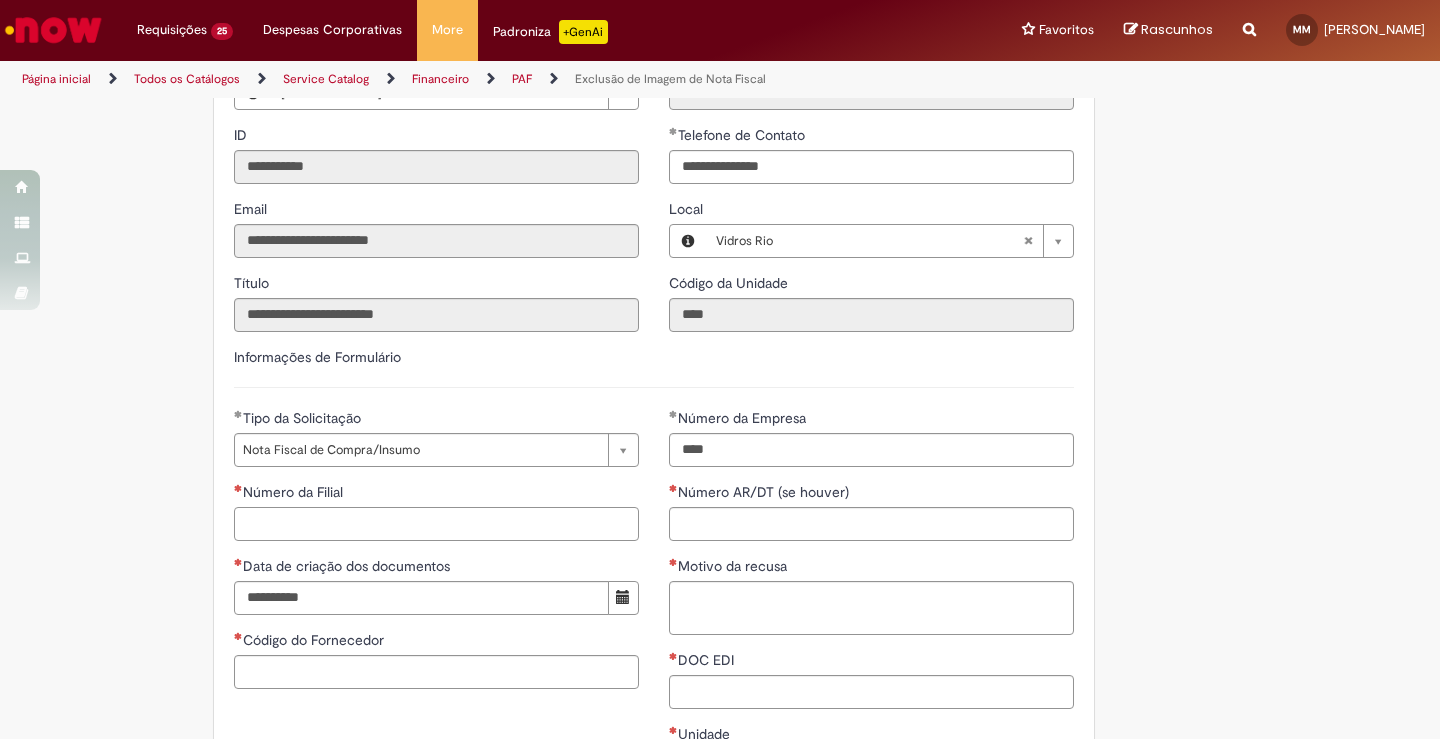 click on "Número da Filial" at bounding box center [436, 524] 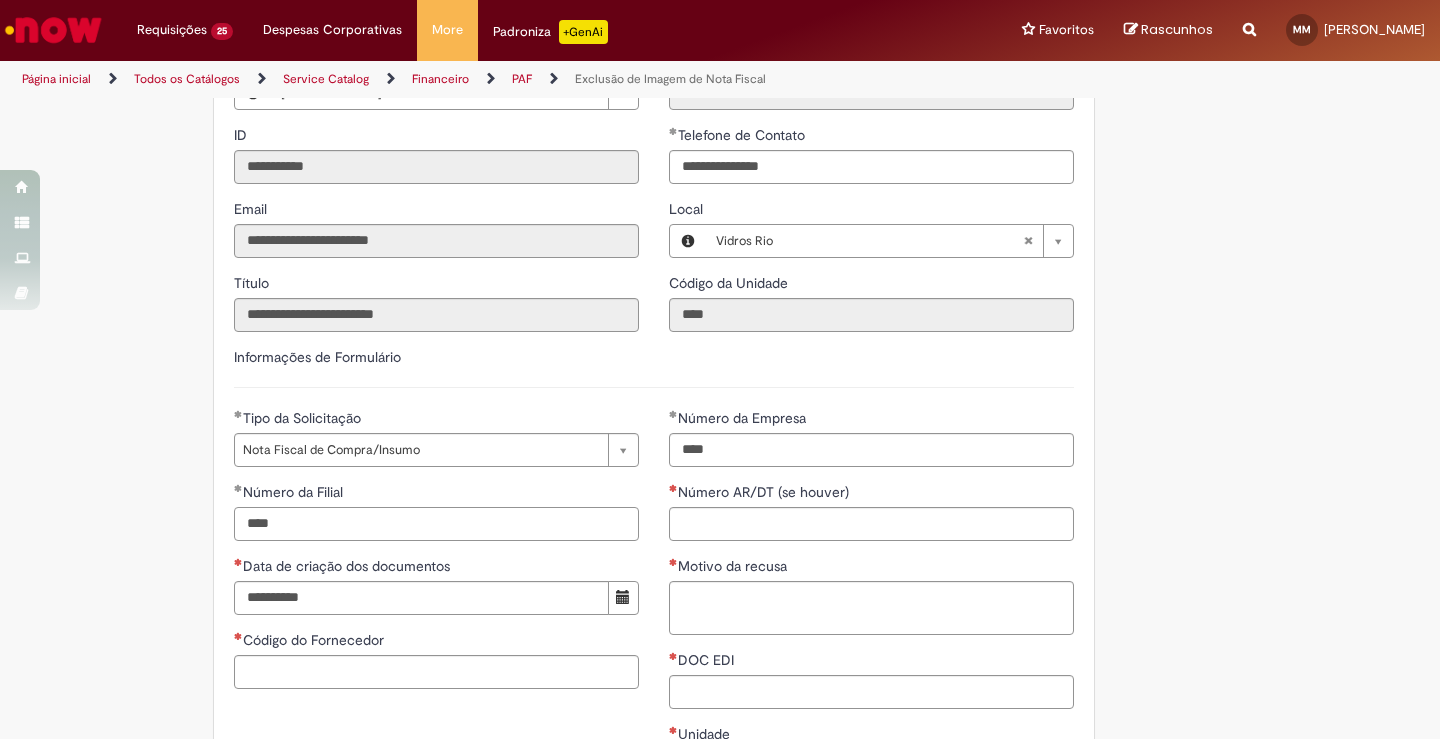 type on "****" 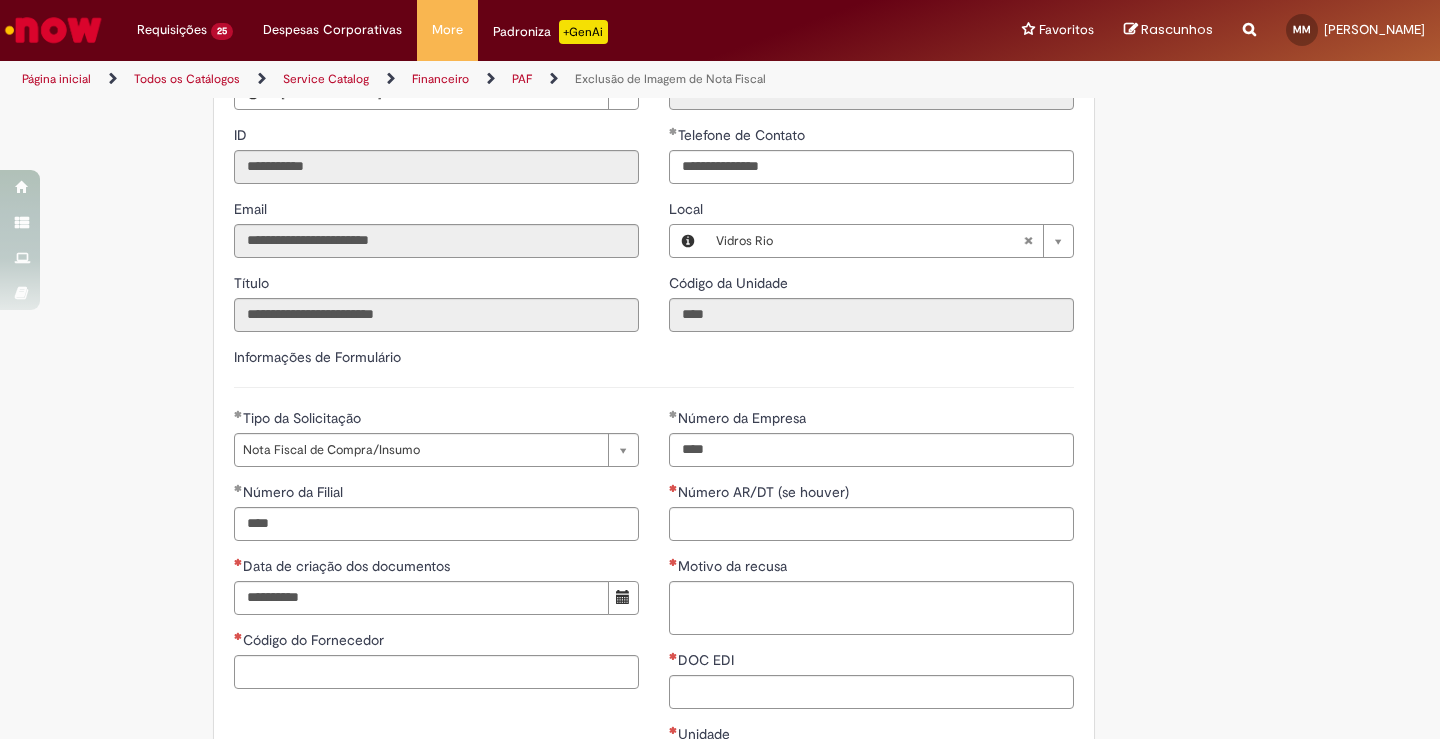 click on "É obrigatório anexar a evidência do cancelamento ( PDF de cancelamento), ou Ok do fornecedor informando que a NF é indevida.
Adicionar a Favoritos
Exclusão de Imagem de Nota Fiscal
Esta oferta é destinada às solicitações referentes a EXCLUSÃO DA NOTA FISCAL e exclusão de CTE's
- Obrigatório informar Conta e Centro de Custo ,pois o time de ~Retenções CSC realiza o pagamento de imposto pela provisão de indexação,se for necessário os impostos serão debitados o OBZ da unidade (casos para NF Indexada Fora do mês vigente).
-Obrigatório informar Data de indexação no SAP.
-NF deve estar cancelada pelo fornecedor ( PDF com tarja de cancelamento),se tiver apenas ok do Fornecedor precisa do e-mail com a evidência de forma clara que a NF solicitada no chamado é Indevida e
Country Code" at bounding box center (720, 498) 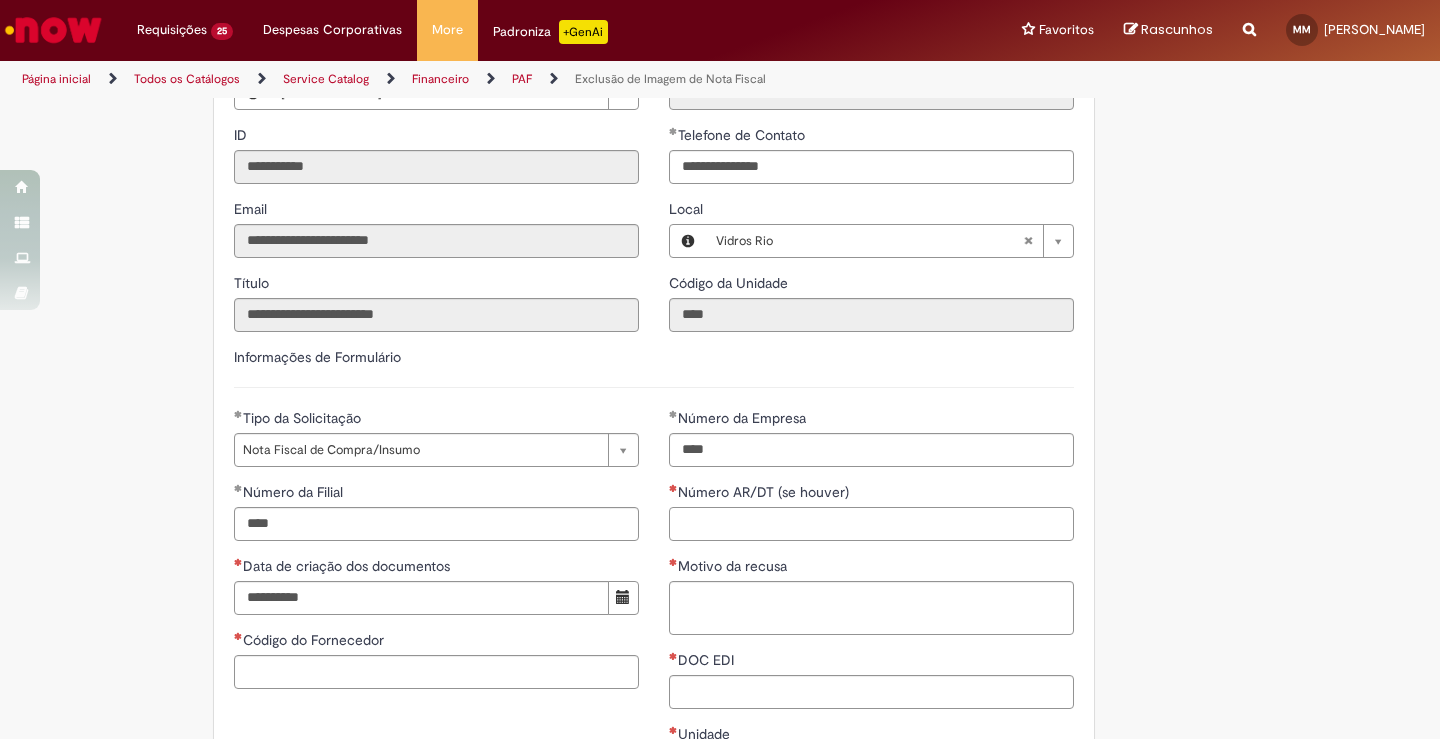 click on "Número AR/DT (se houver)" at bounding box center [871, 524] 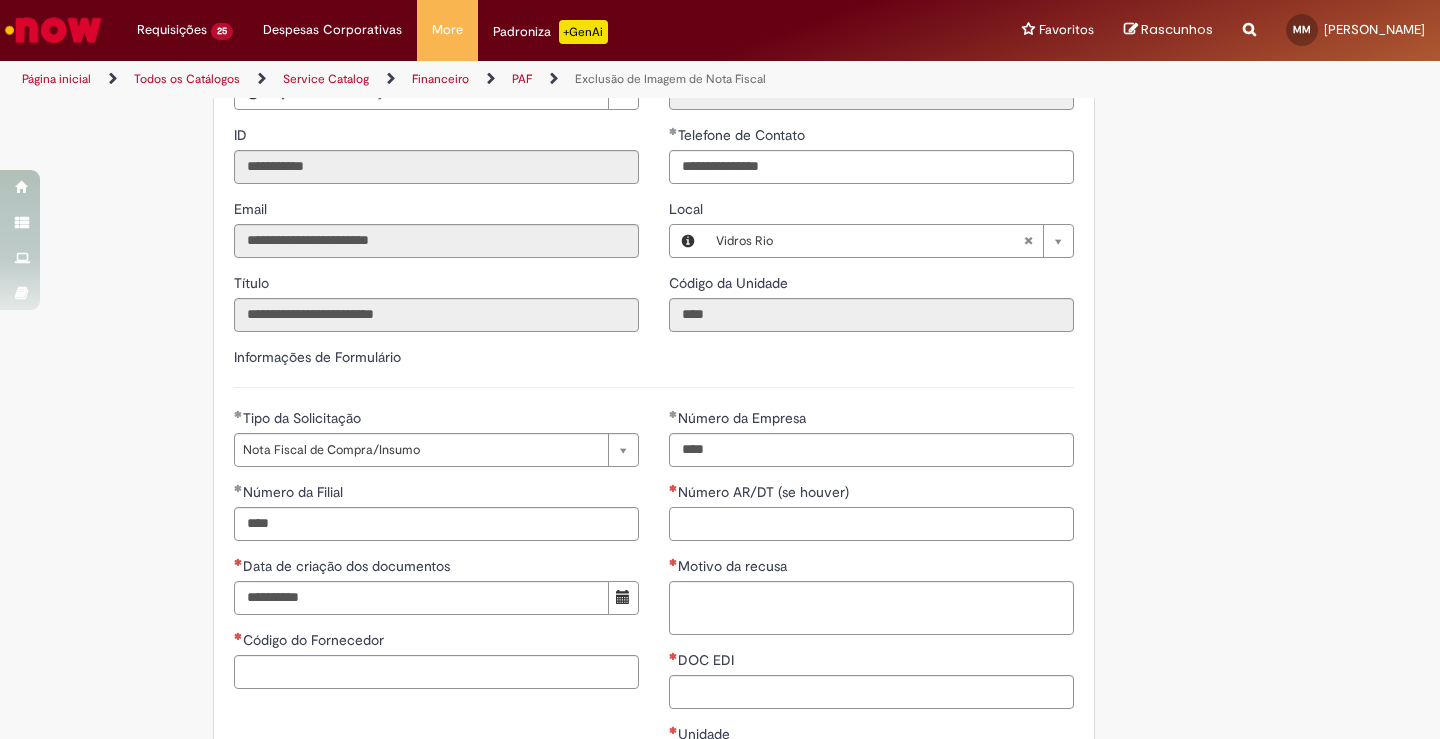 click on "Número AR/DT (se houver)" at bounding box center [871, 524] 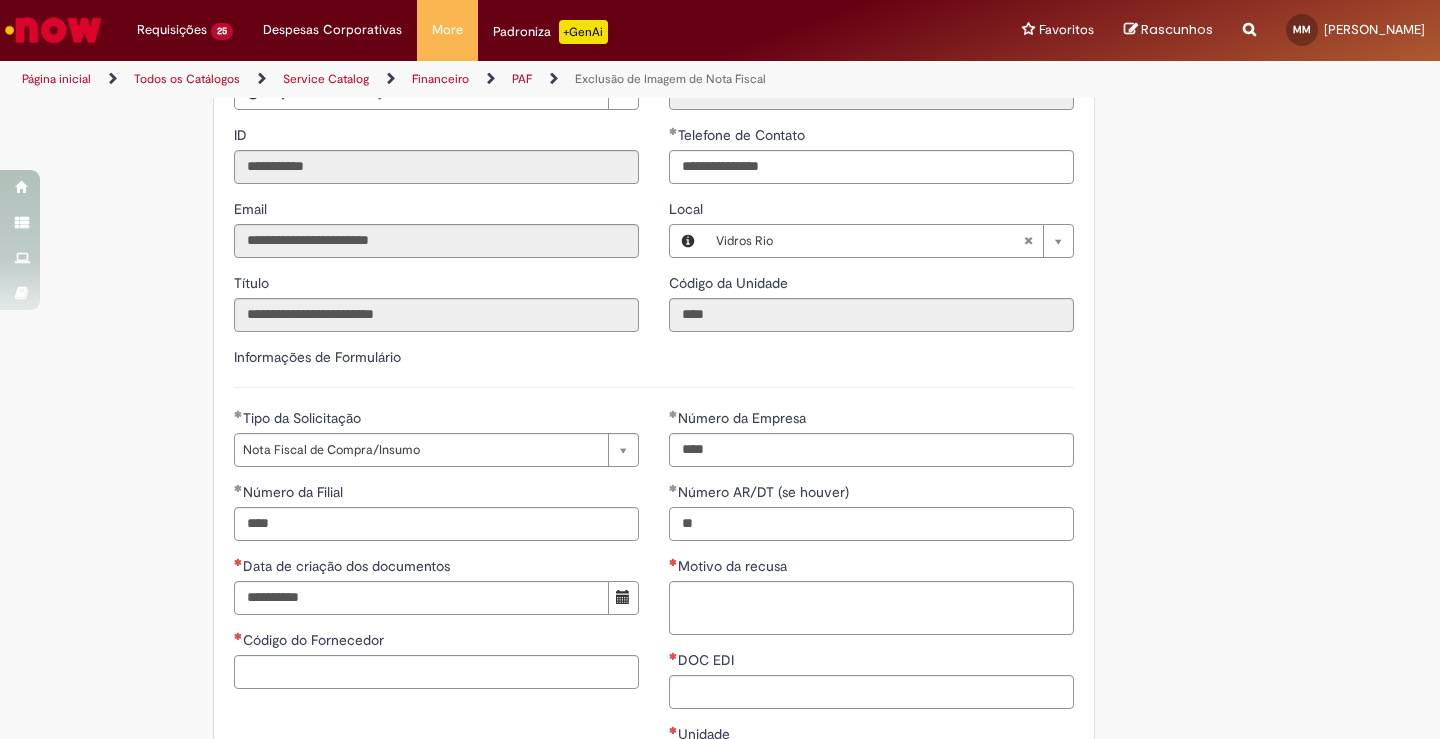 type on "*" 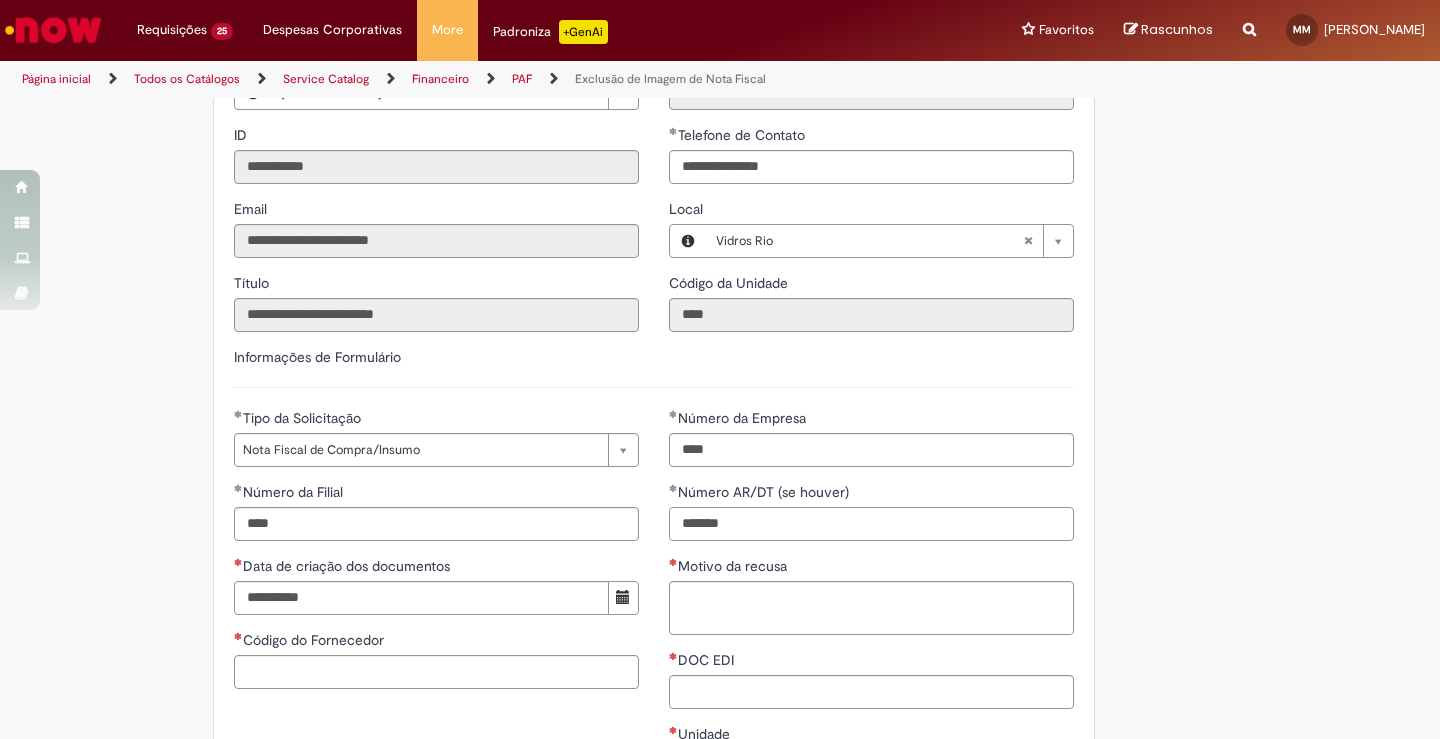 type on "*******" 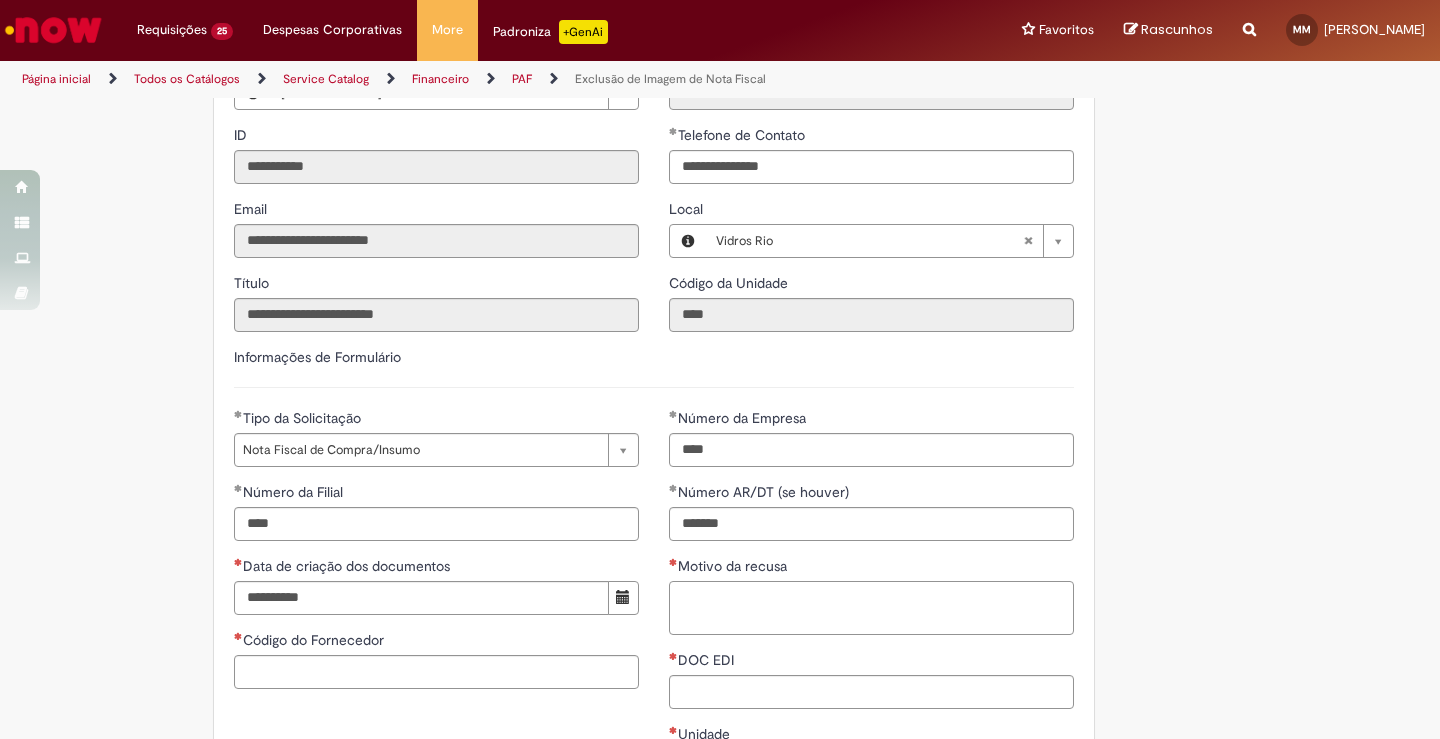 click on "Motivo da recusa" at bounding box center [871, 608] 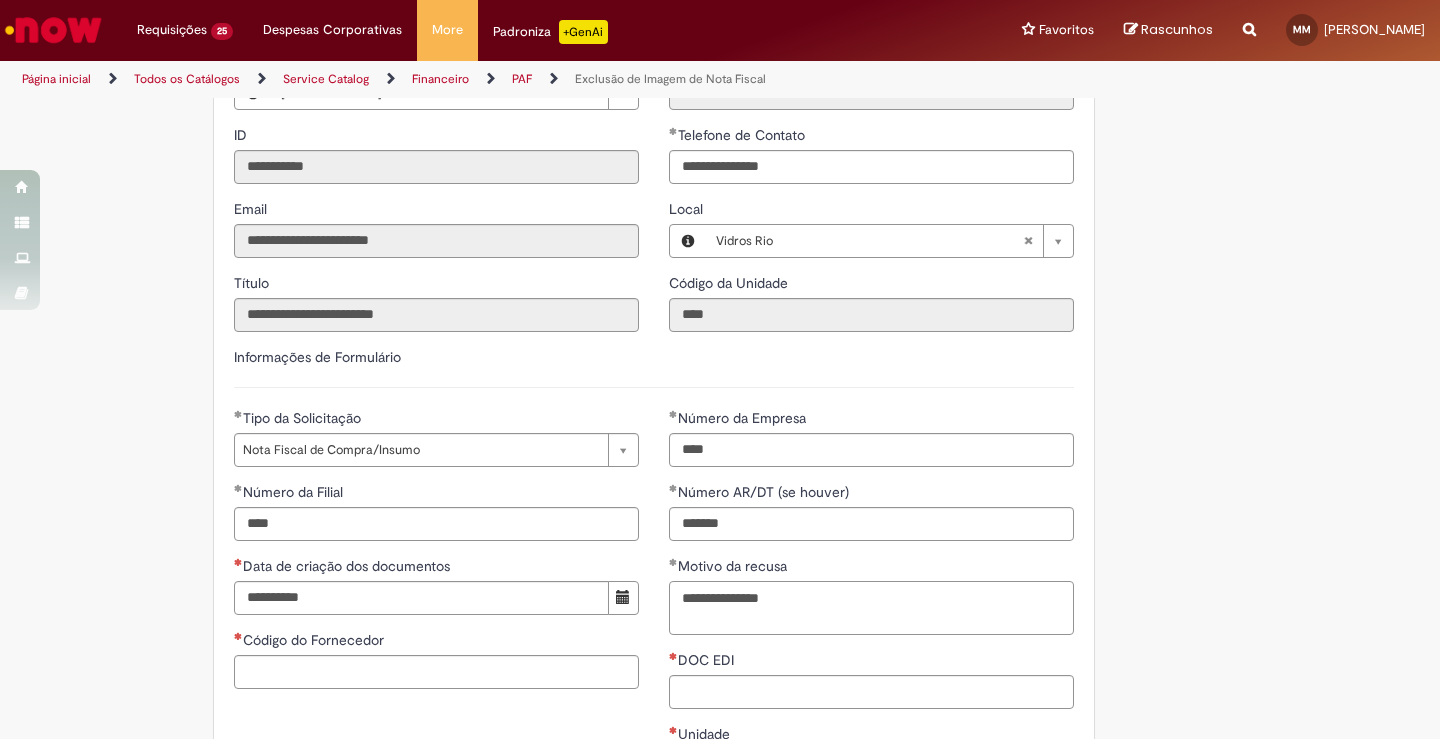 drag, startPoint x: 800, startPoint y: 592, endPoint x: 653, endPoint y: 592, distance: 147 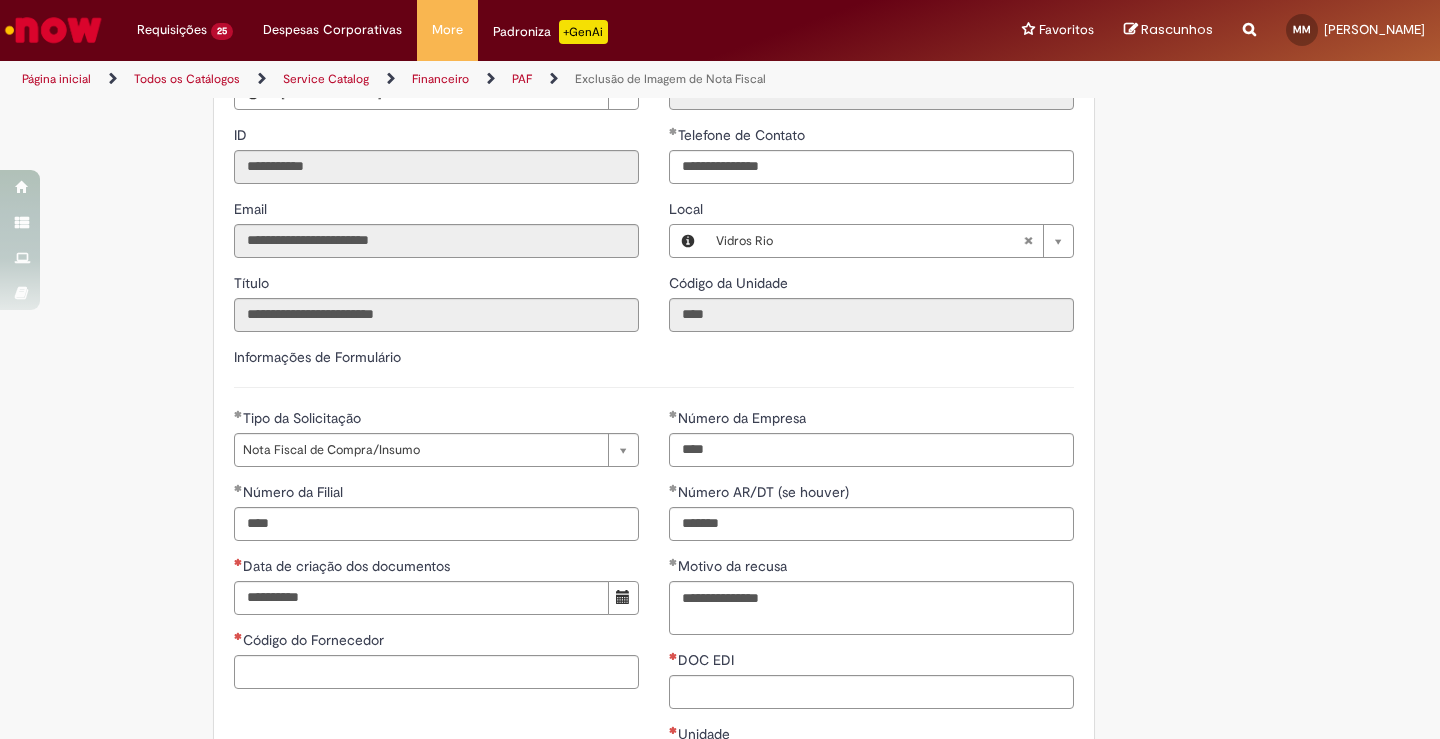 click on "É obrigatório anexar a evidência do cancelamento ( PDF de cancelamento), ou Ok do fornecedor informando que a NF é indevida.
Adicionar a Favoritos
Exclusão de Imagem de Nota Fiscal
Esta oferta é destinada às solicitações referentes a EXCLUSÃO DA NOTA FISCAL e exclusão de CTE's
- Obrigatório informar Conta e Centro de Custo ,pois o time de ~Retenções CSC realiza o pagamento de imposto pela provisão de indexação,se for necessário os impostos serão debitados o OBZ da unidade (casos para NF Indexada Fora do mês vigente).
-Obrigatório informar Data de indexação no SAP.
-NF deve estar cancelada pelo fornecedor ( PDF com tarja de cancelamento),se tiver apenas ok do Fornecedor precisa do e-mail com a evidência de forma clara que a NF solicitada no chamado é Indevida e
Country Code" at bounding box center (720, 498) 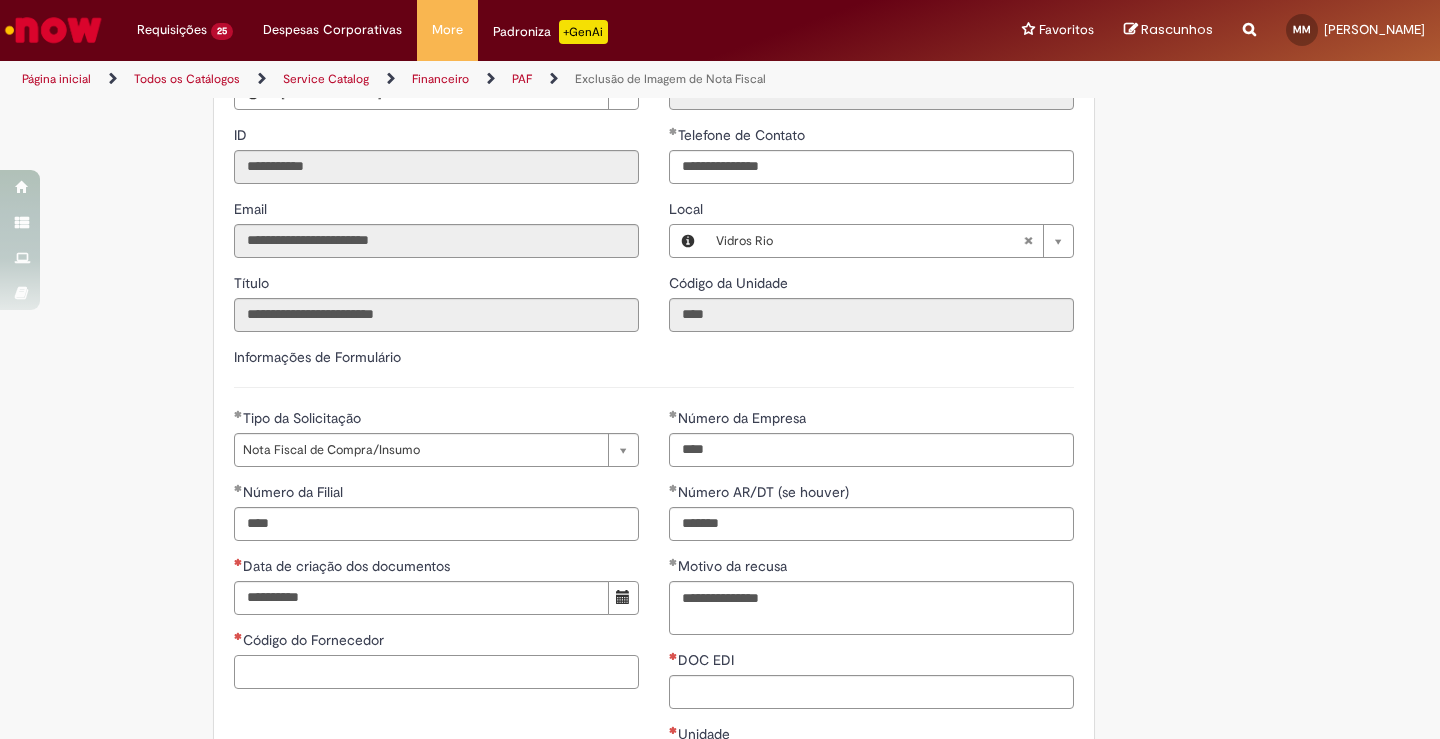 click on "Código do Fornecedor" at bounding box center (436, 672) 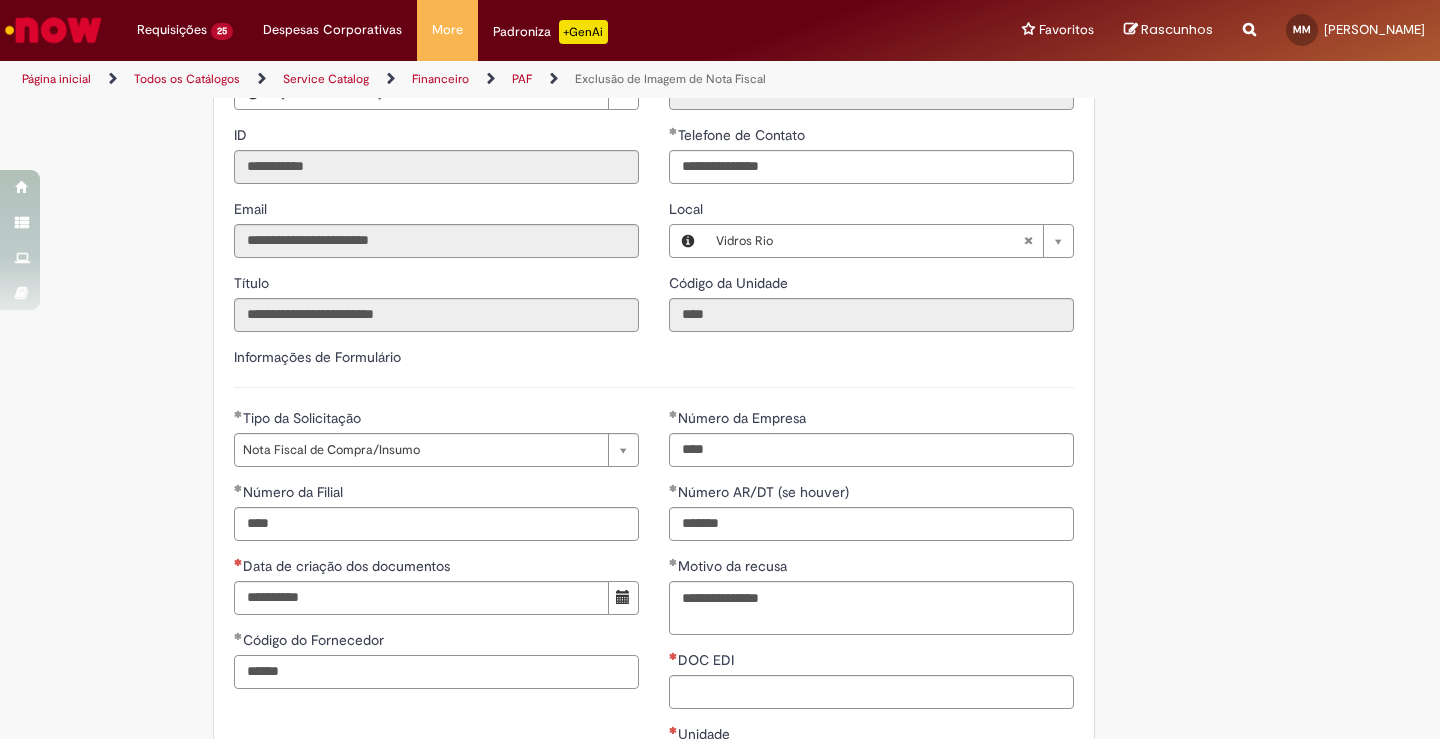 type on "******" 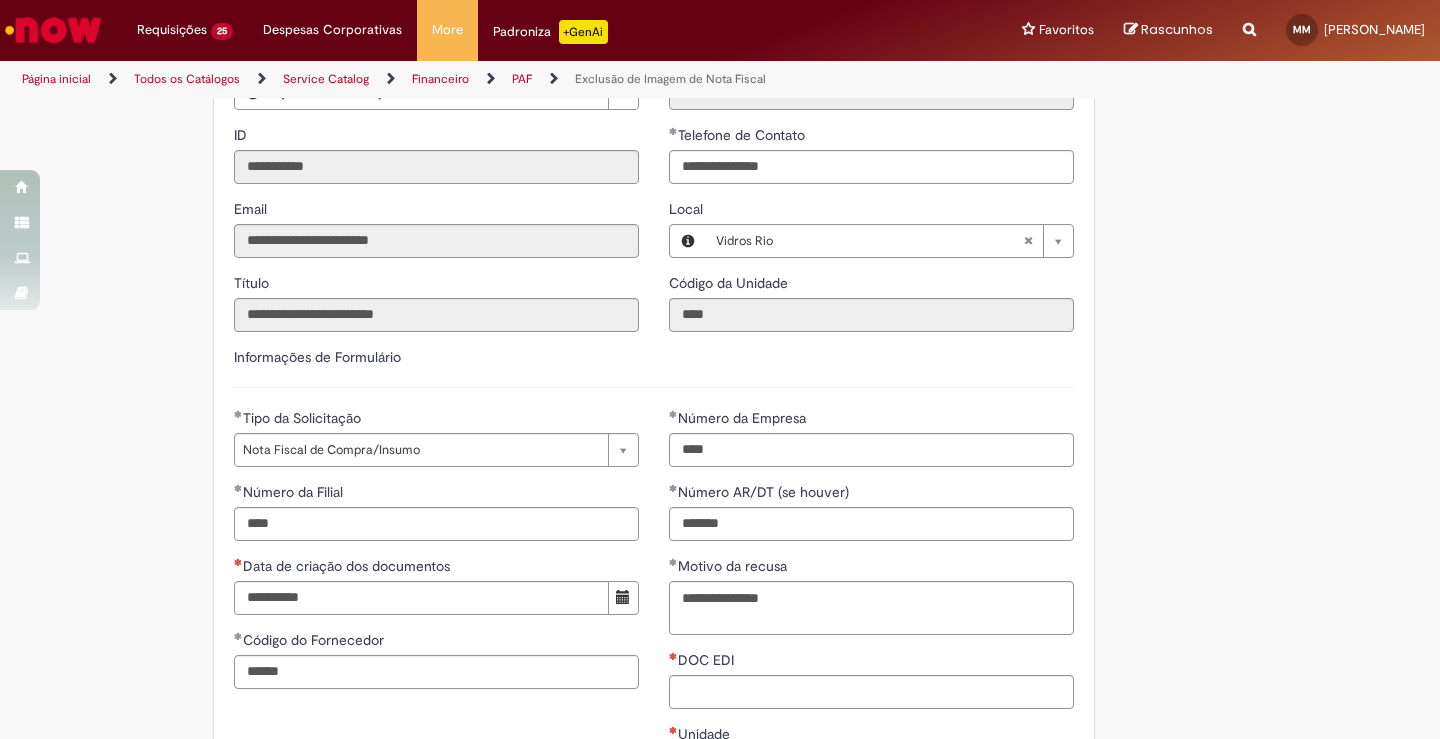 click on "Tire dúvidas com LupiAssist    +GenAI
Oi! Eu sou LupiAssist, uma Inteligência Artificial Generativa em constante aprendizado   Meu conteúdo é monitorado para trazer uma melhor experiência
Dúvidas comuns:
Só mais um instante, estou consultando nossas bases de conhecimento  e escrevendo a melhor resposta pra você!
Title
Lorem ipsum dolor sit amet    Fazer uma nova pergunta
Gerei esta resposta utilizando IA Generativa em conjunto com os nossos padrões. Em caso de divergência, os documentos oficiais prevalecerão.
Saiba mais em:
Ou ligue para:
E aí, te ajudei?
Sim, obrigado!" at bounding box center (720, 499) 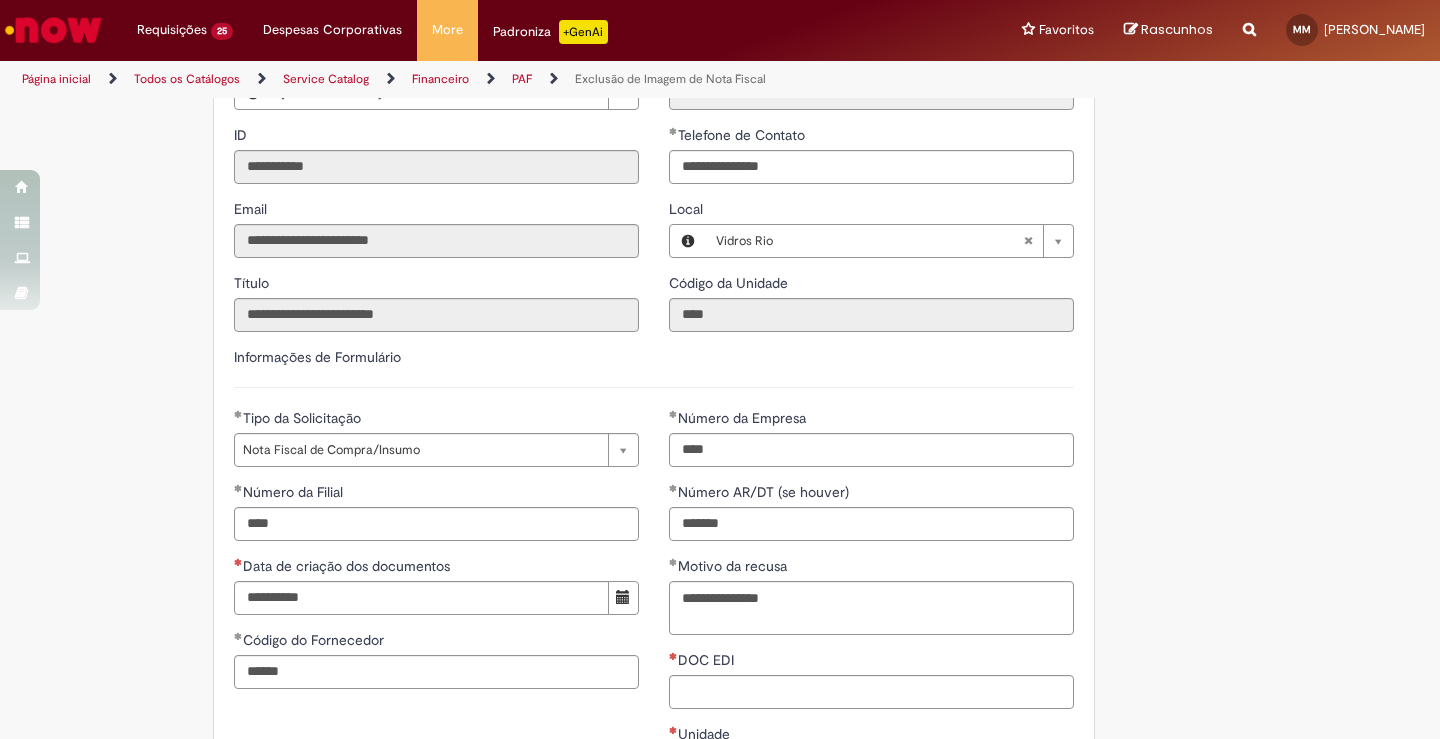 click on "É obrigatório anexar a evidência do cancelamento ( PDF de cancelamento), ou Ok do fornecedor informando que a NF é indevida.
Adicionar a Favoritos
Exclusão de Imagem de Nota Fiscal
Esta oferta é destinada às solicitações referentes a EXCLUSÃO DA NOTA FISCAL e exclusão de CTE's
- Obrigatório informar Conta e Centro de Custo ,pois o time de ~Retenções CSC realiza o pagamento de imposto pela provisão de indexação,se for necessário os impostos serão debitados o OBZ da unidade (casos para NF Indexada Fora do mês vigente).
-Obrigatório informar Data de indexação no SAP.
-NF deve estar cancelada pelo fornecedor ( PDF com tarja de cancelamento),se tiver apenas ok do Fornecedor precisa do e-mail com a evidência de forma clara que a NF solicitada no chamado é Indevida e
Country Code" at bounding box center (720, 498) 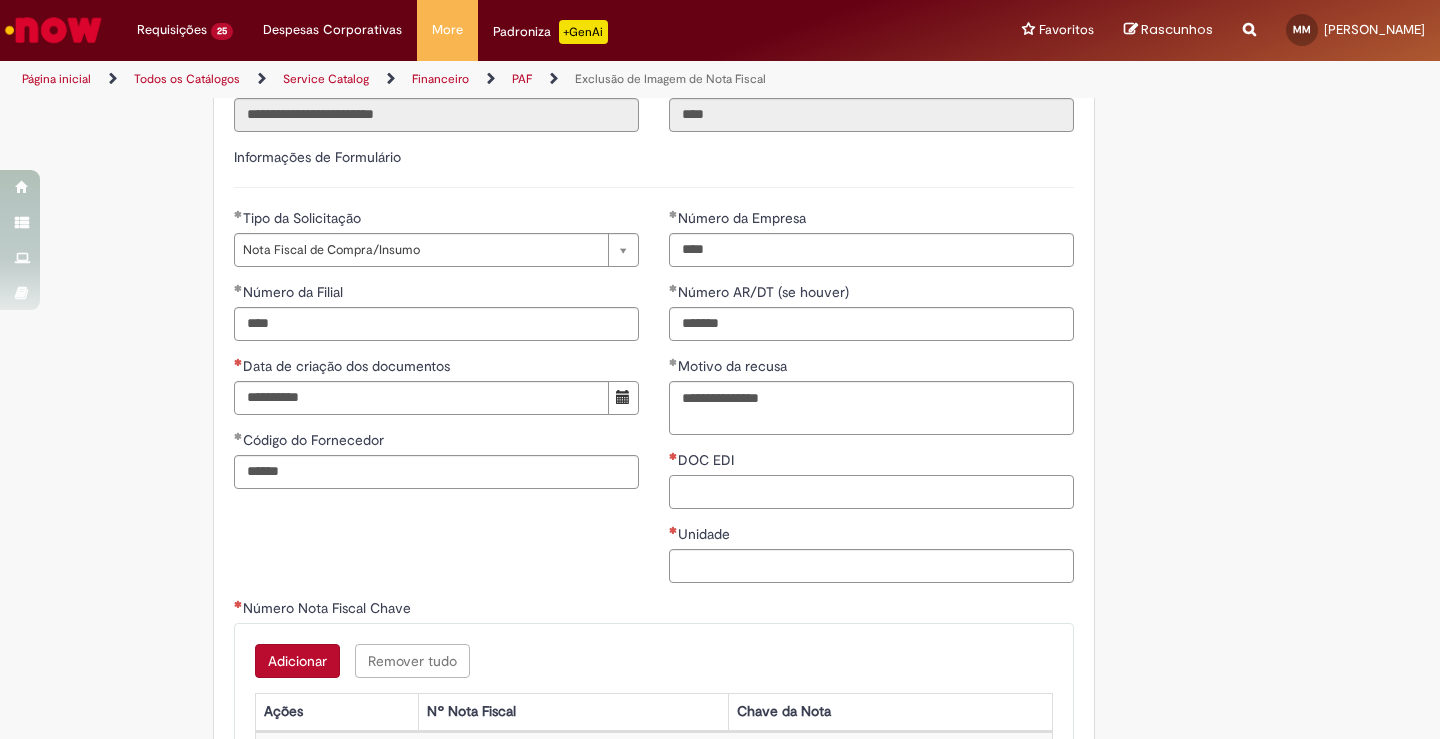 click on "DOC EDI" at bounding box center (871, 492) 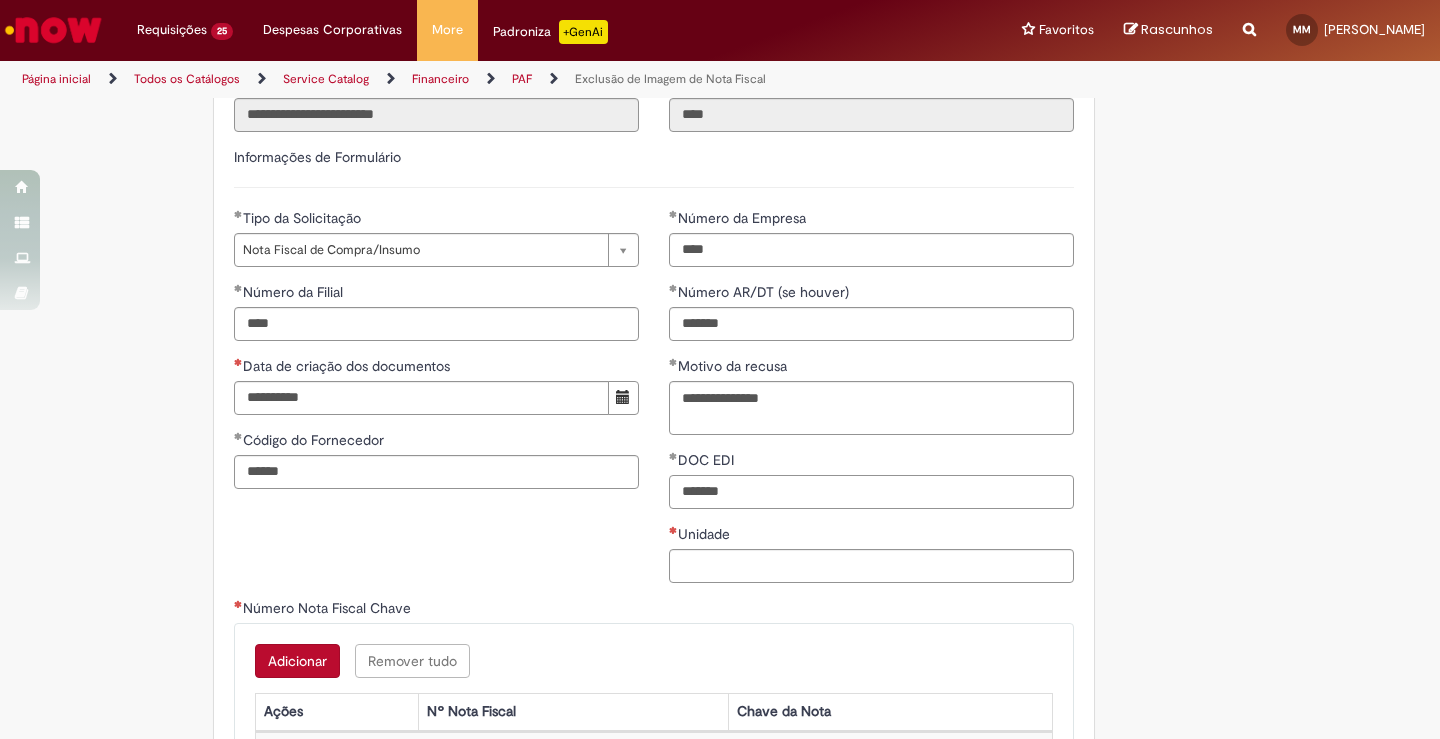 type on "*******" 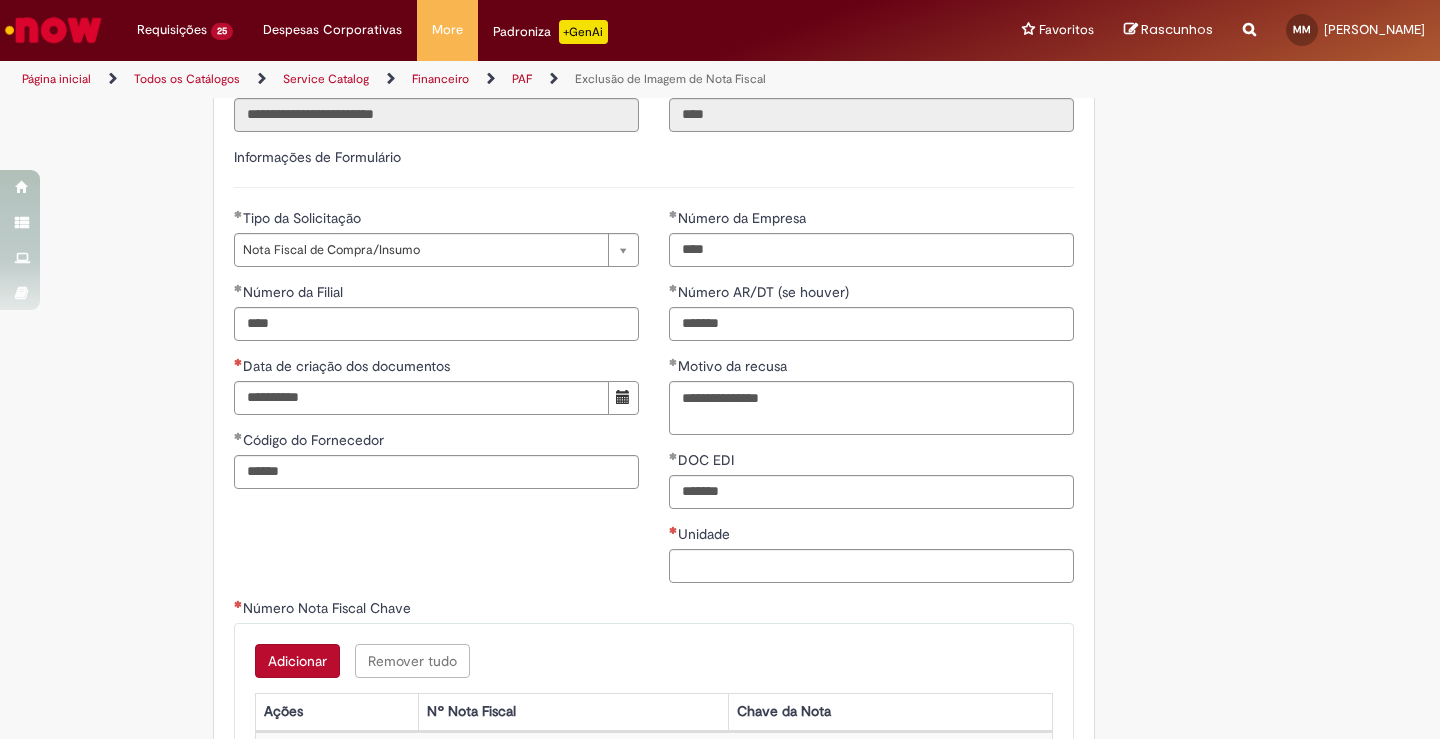 drag, startPoint x: 1206, startPoint y: 487, endPoint x: 861, endPoint y: 546, distance: 350.00858 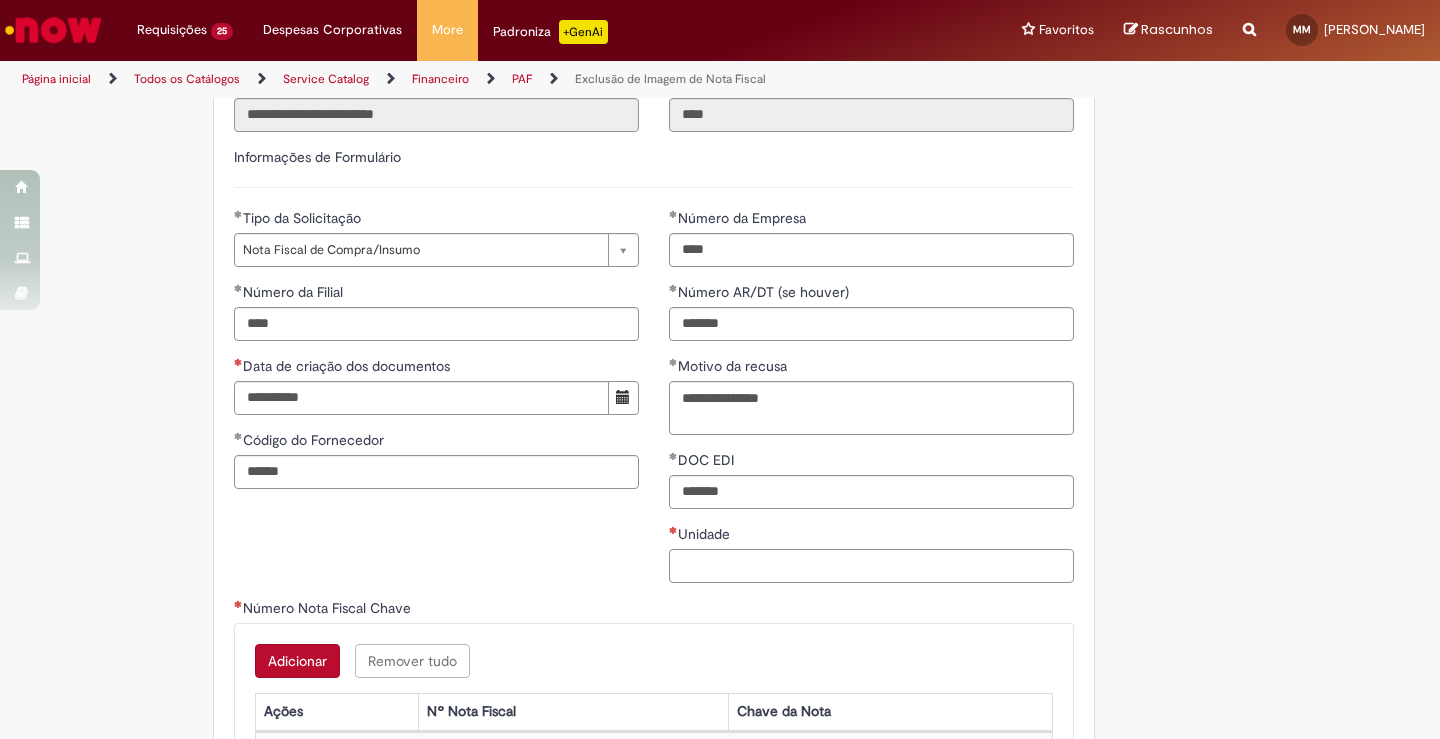 click on "Unidade" at bounding box center (871, 566) 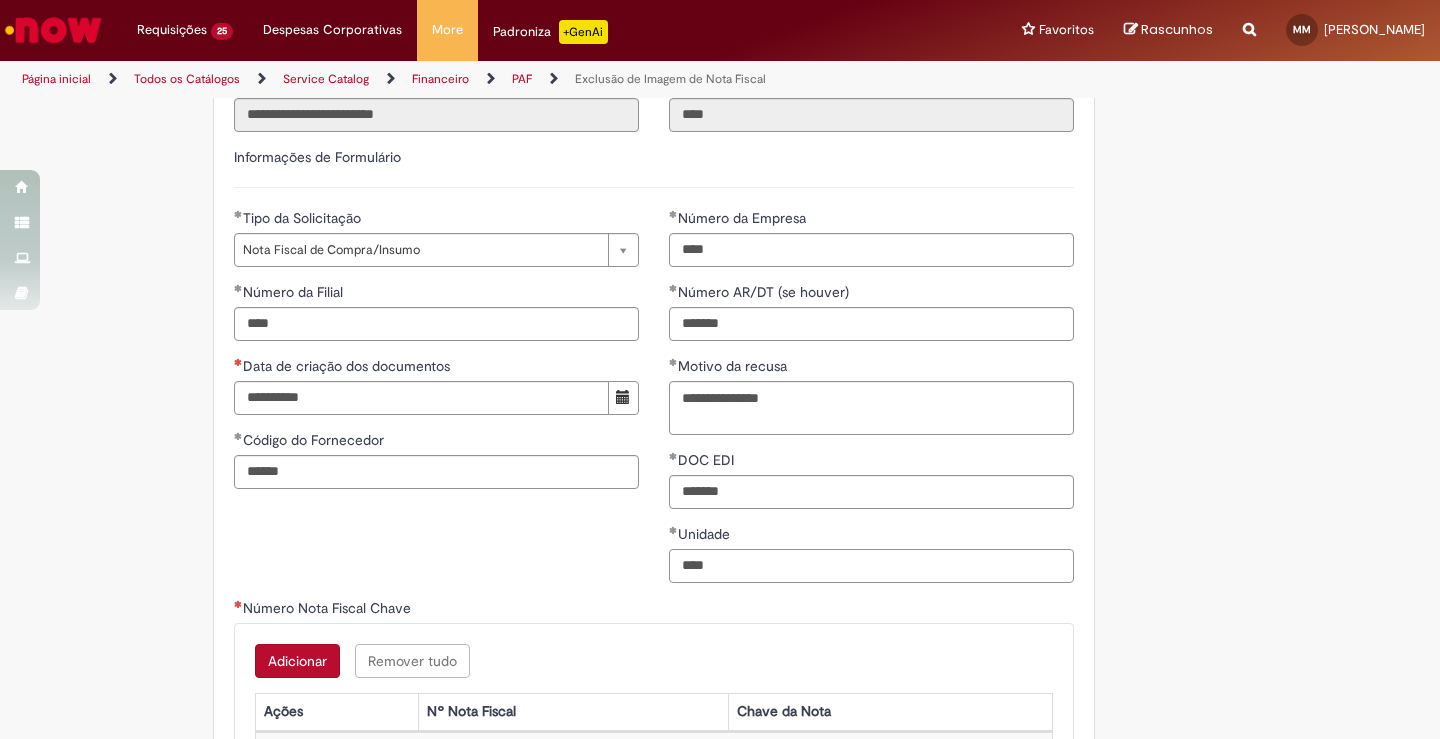 type on "****" 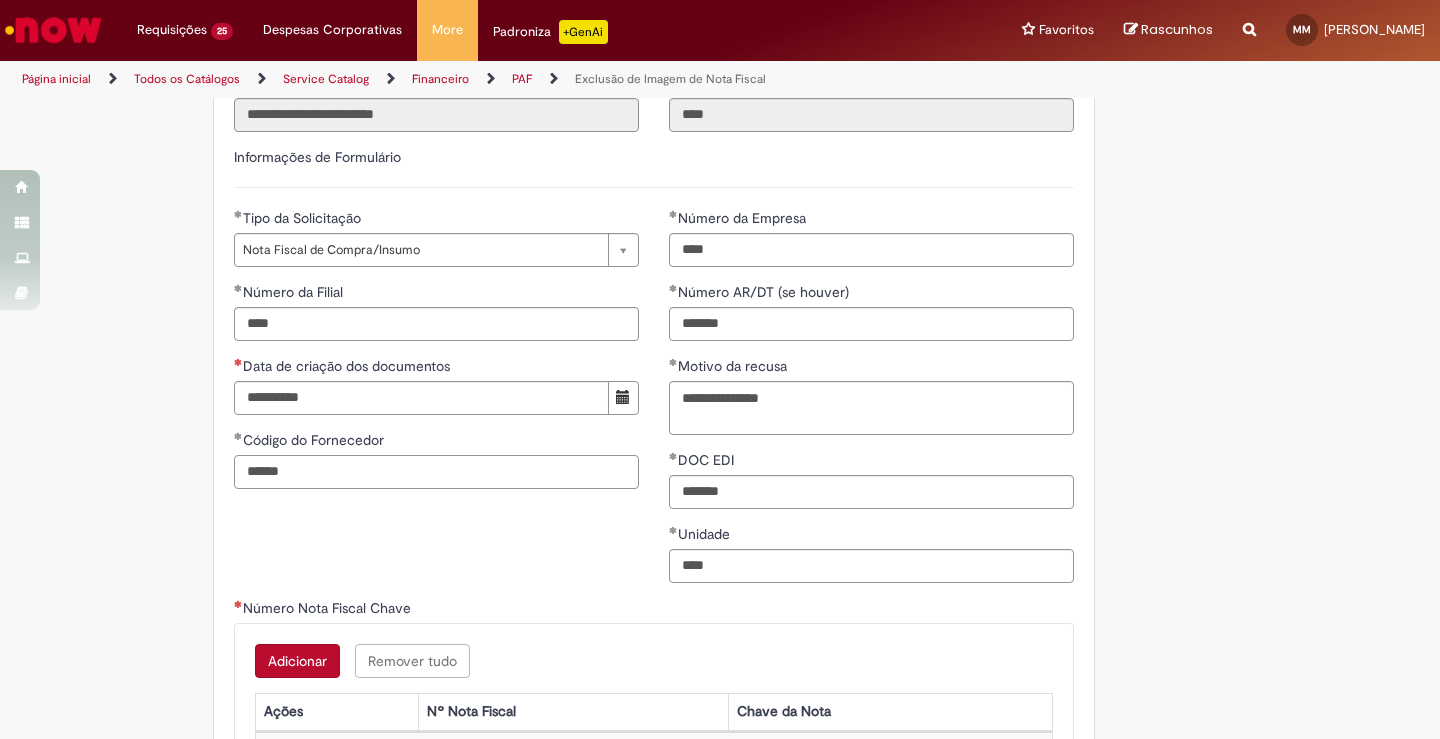 drag, startPoint x: 392, startPoint y: 463, endPoint x: 0, endPoint y: 407, distance: 395.9798 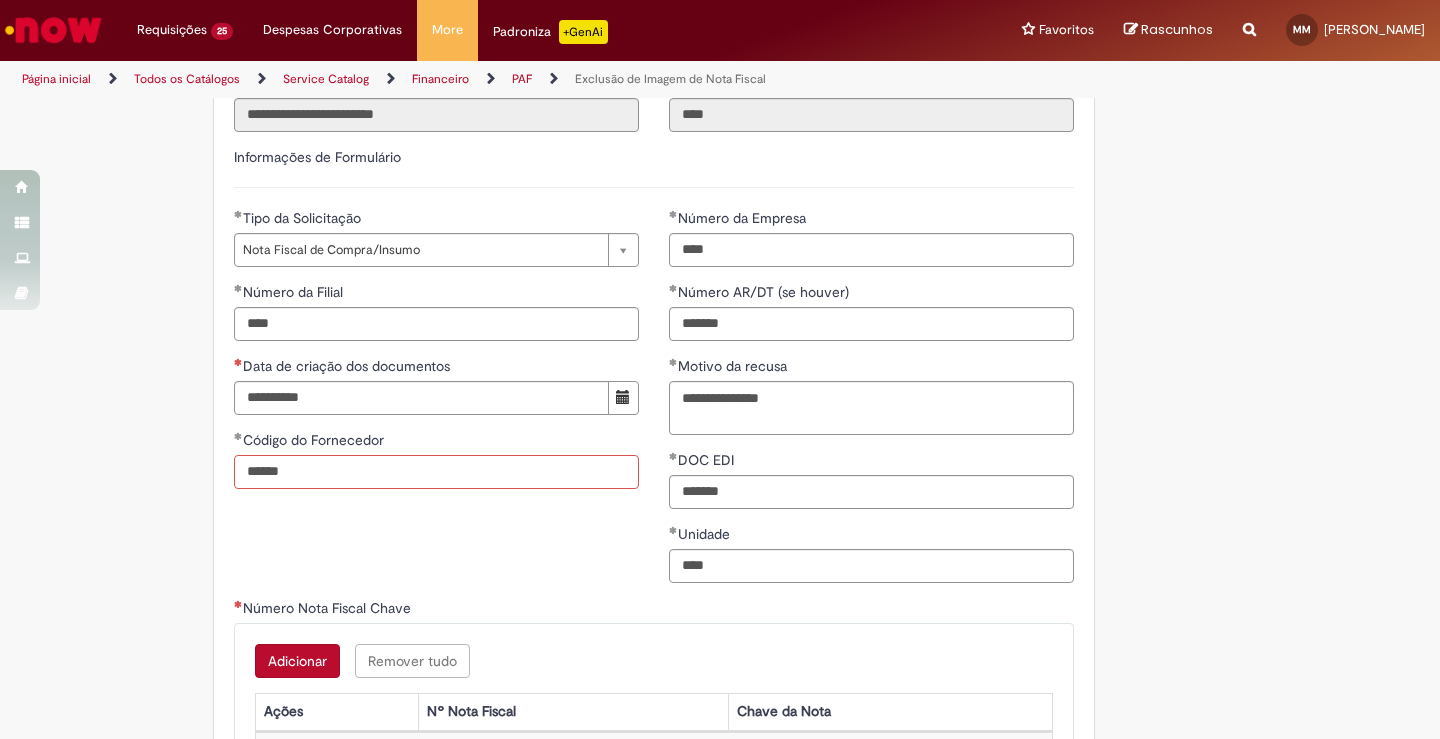 type on "******" 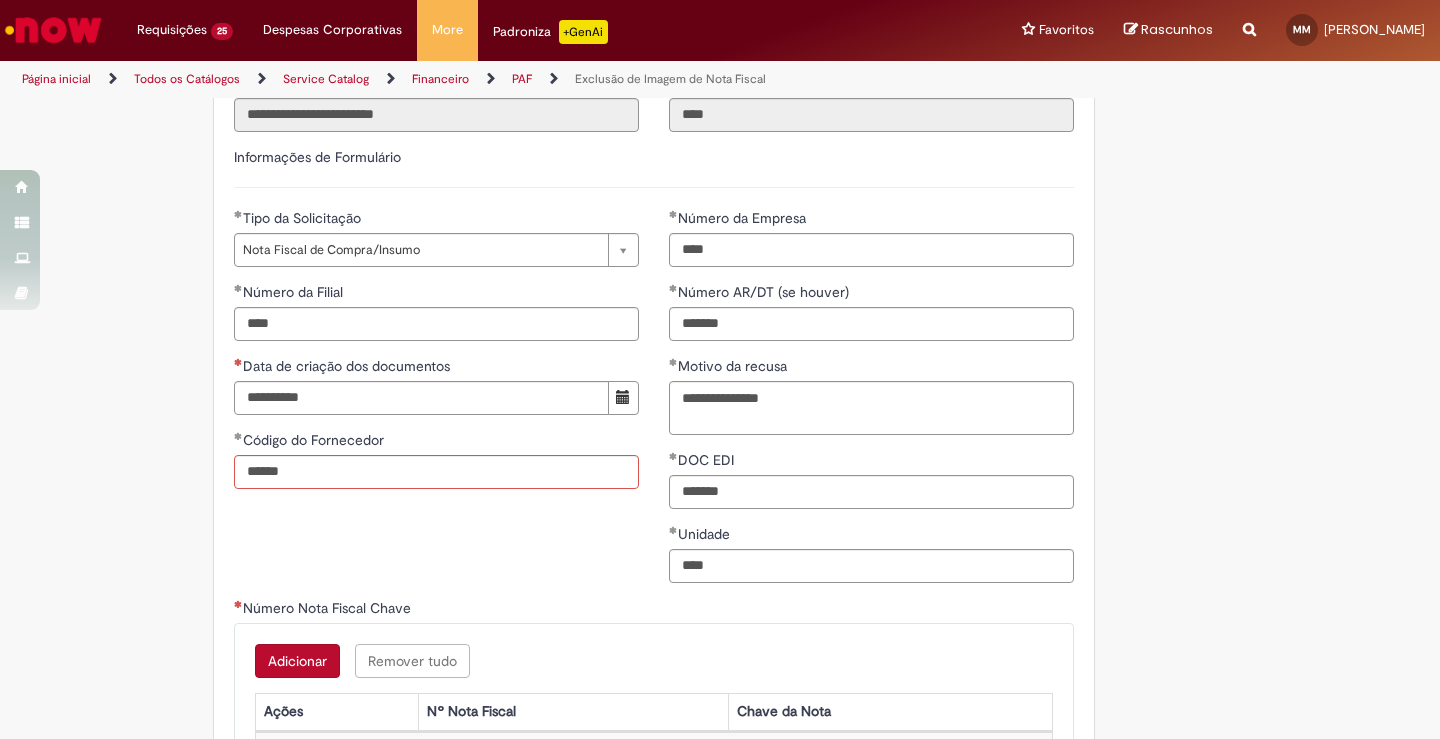click on "Tire dúvidas com LupiAssist    +GenAI
Oi! Eu sou LupiAssist, uma Inteligência Artificial Generativa em constante aprendizado   Meu conteúdo é monitorado para trazer uma melhor experiência
Dúvidas comuns:
Só mais um instante, estou consultando nossas bases de conhecimento  e escrevendo a melhor resposta pra você!
Title
Lorem ipsum dolor sit amet    Fazer uma nova pergunta
Gerei esta resposta utilizando IA Generativa em conjunto com os nossos padrões. Em caso de divergência, os documentos oficiais prevalecerão.
Saiba mais em:
Ou ligue para:
E aí, te ajudei?
Sim, obrigado!" at bounding box center [720, 299] 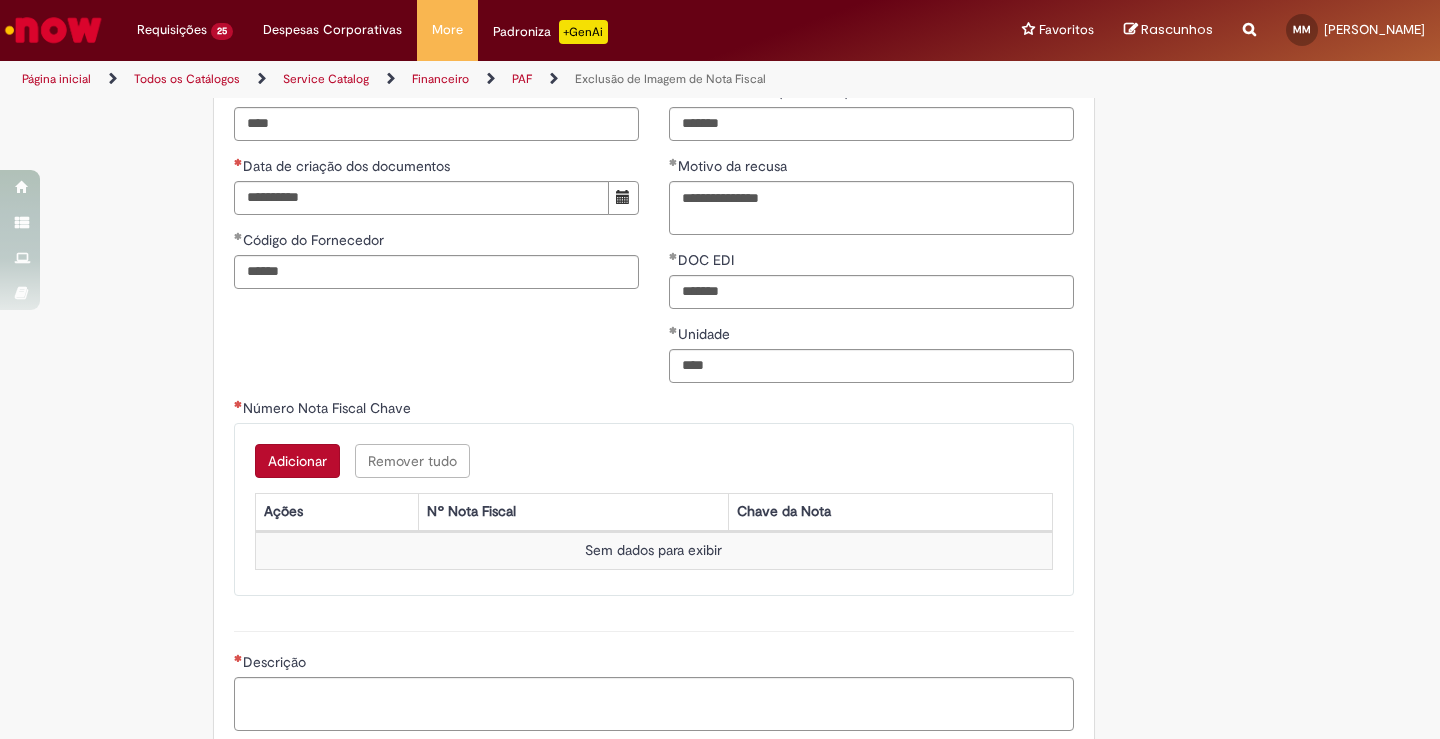 scroll, scrollTop: 1200, scrollLeft: 0, axis: vertical 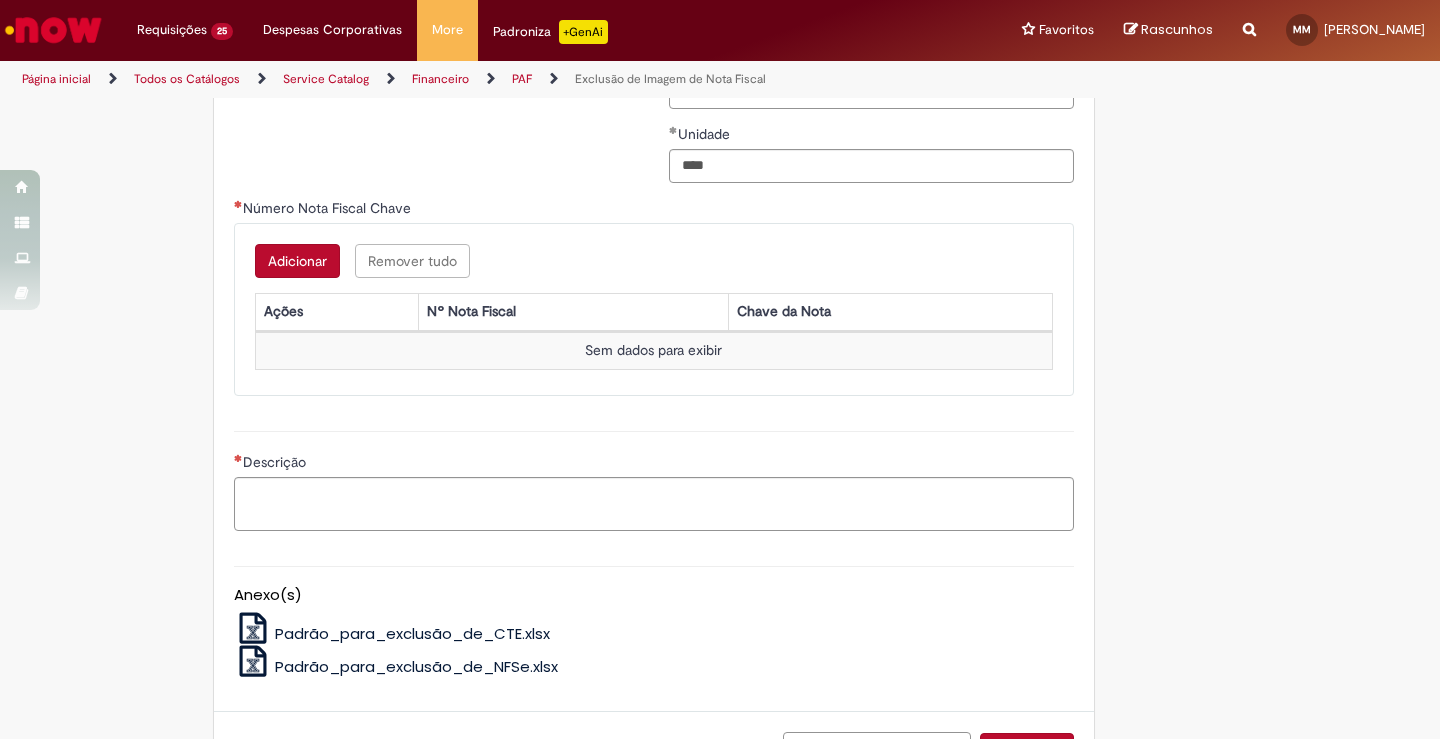 click on "Adicionar" at bounding box center (297, 261) 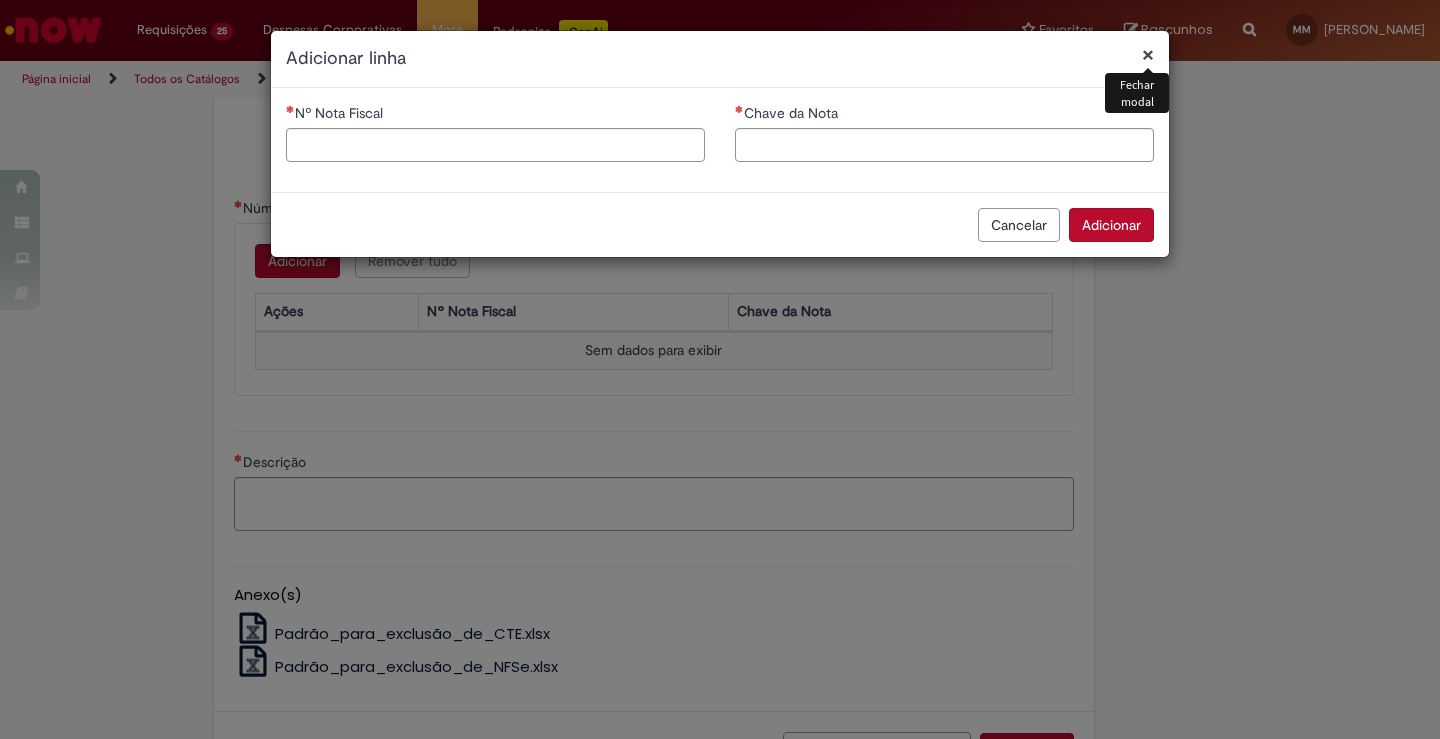 click on "Nº Nota Fiscal" at bounding box center (495, 115) 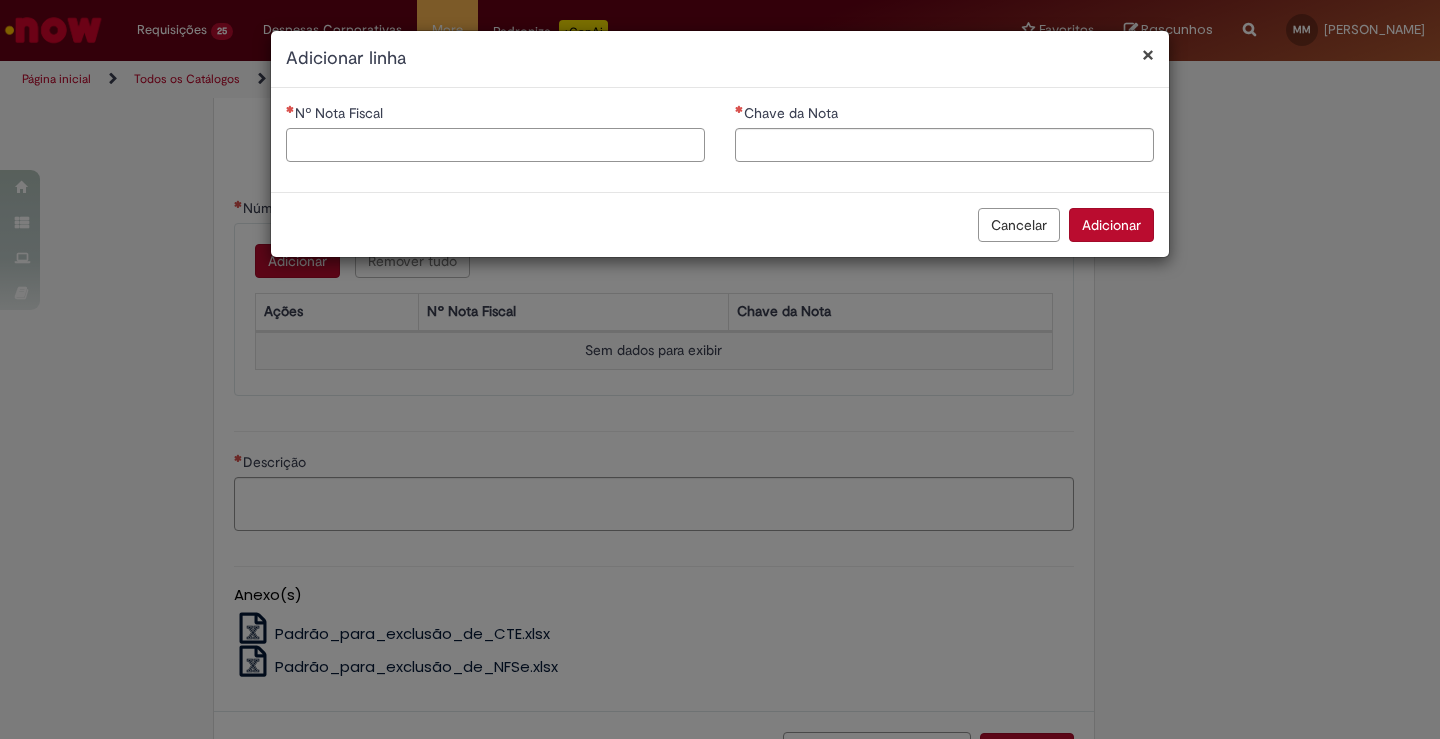 click on "Nº Nota Fiscal" at bounding box center [495, 145] 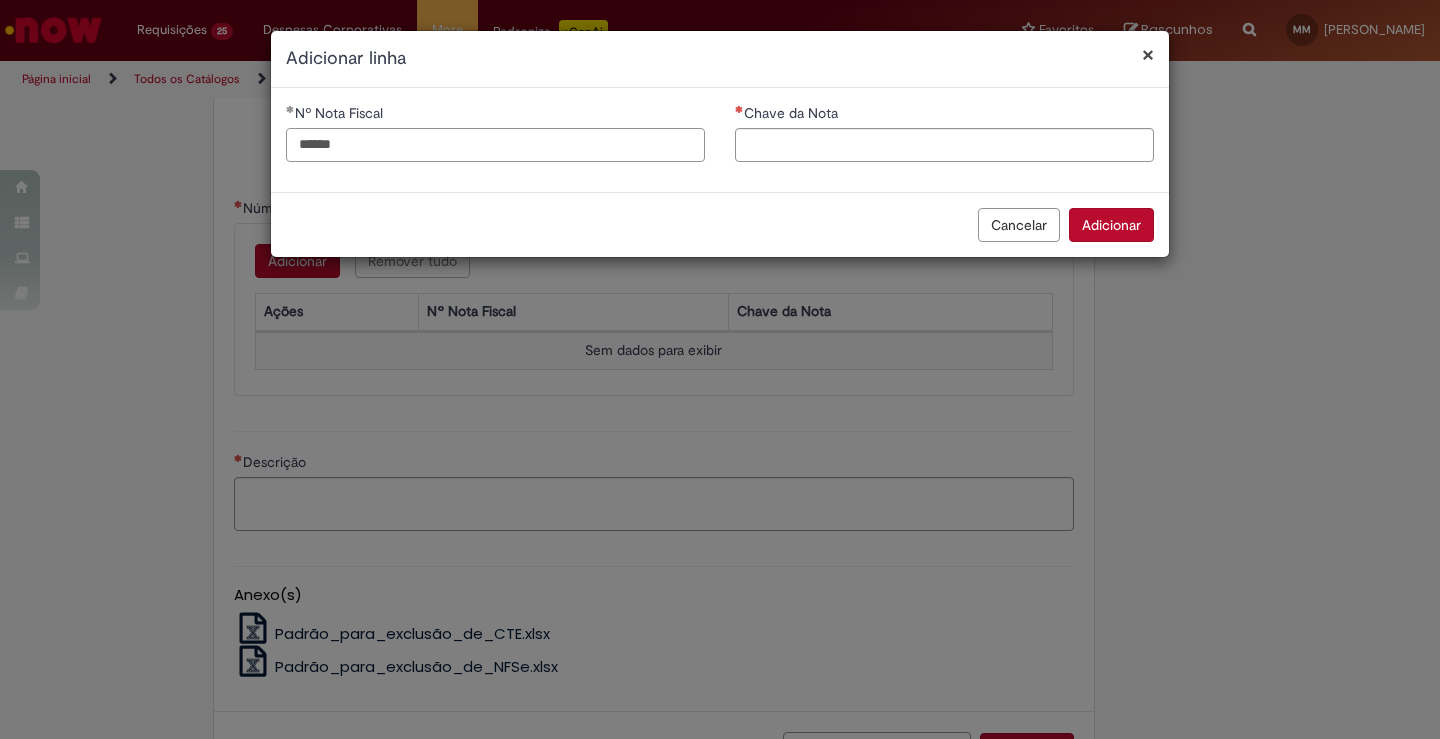 type on "******" 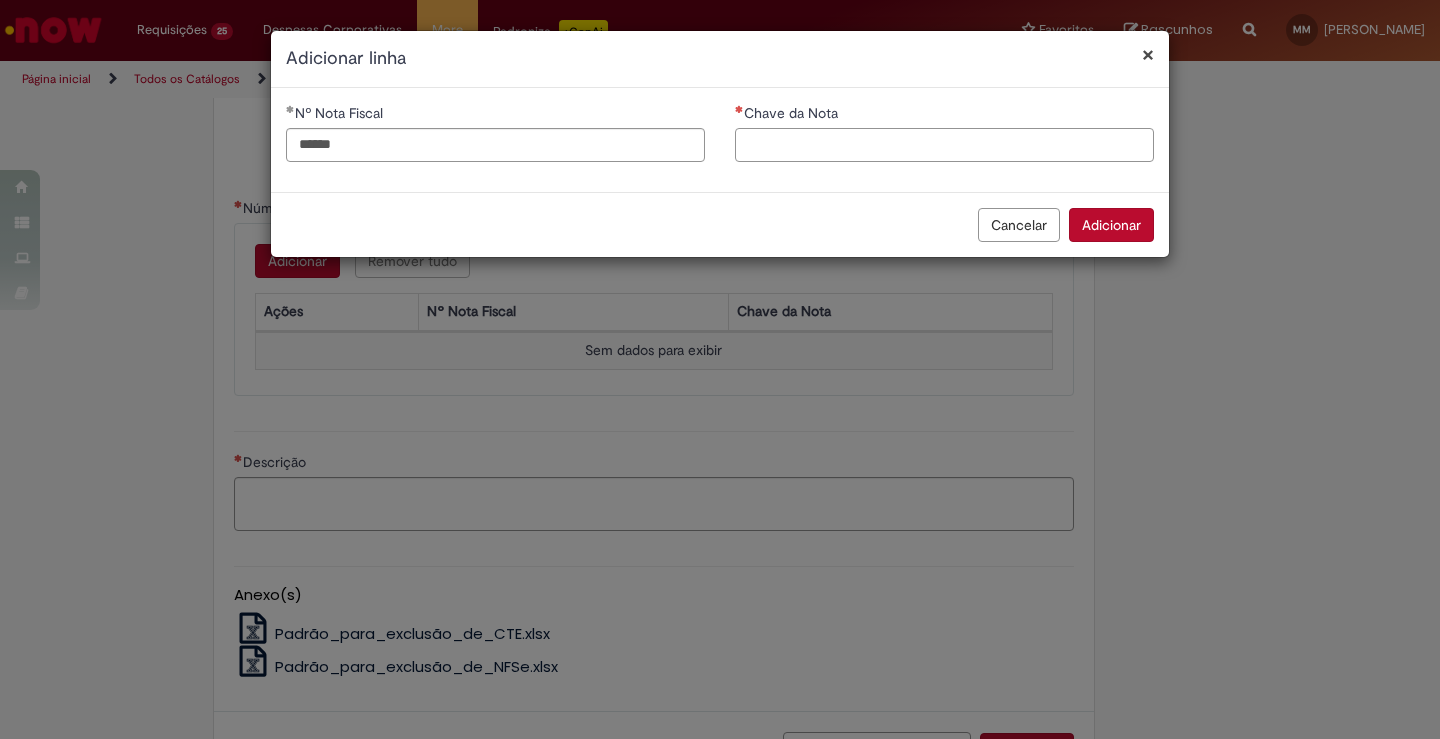 click on "Chave da Nota" at bounding box center (944, 145) 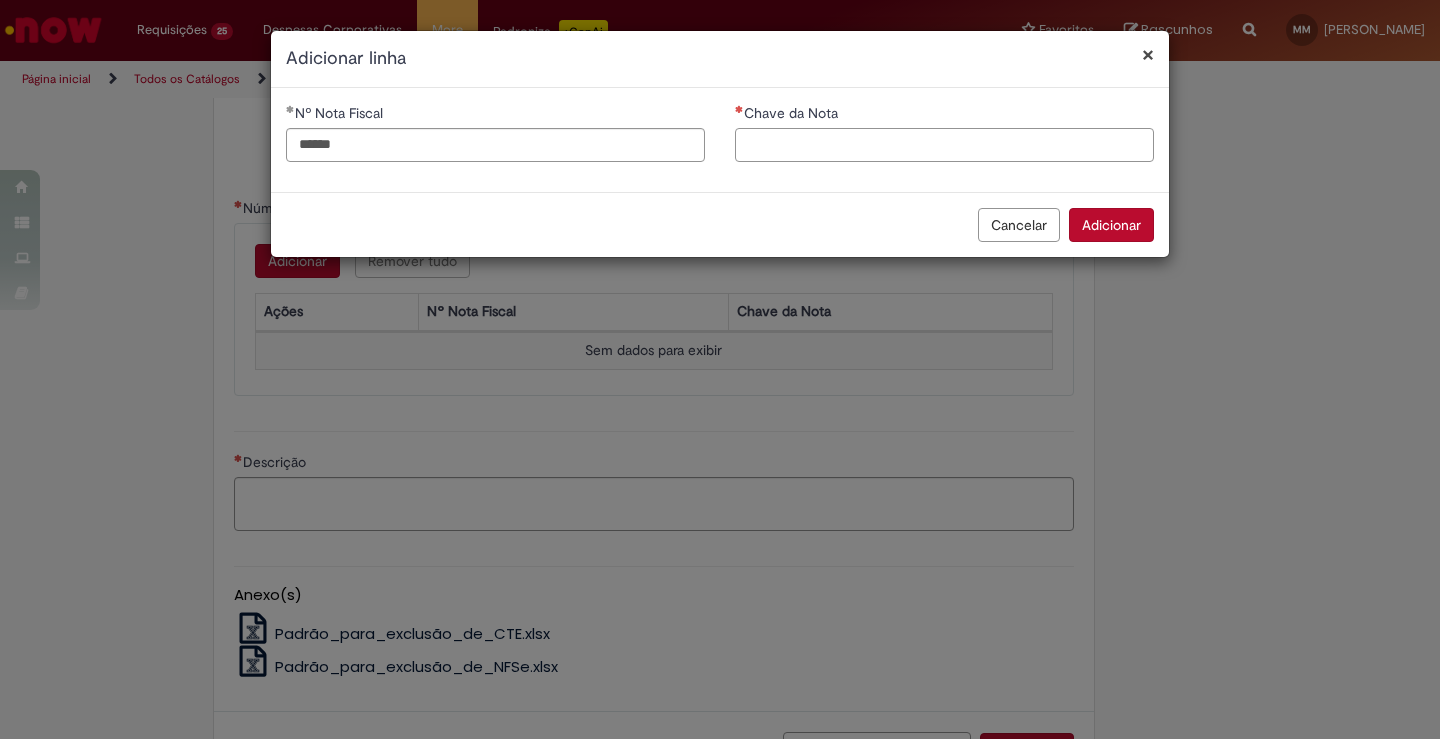 paste on "**********" 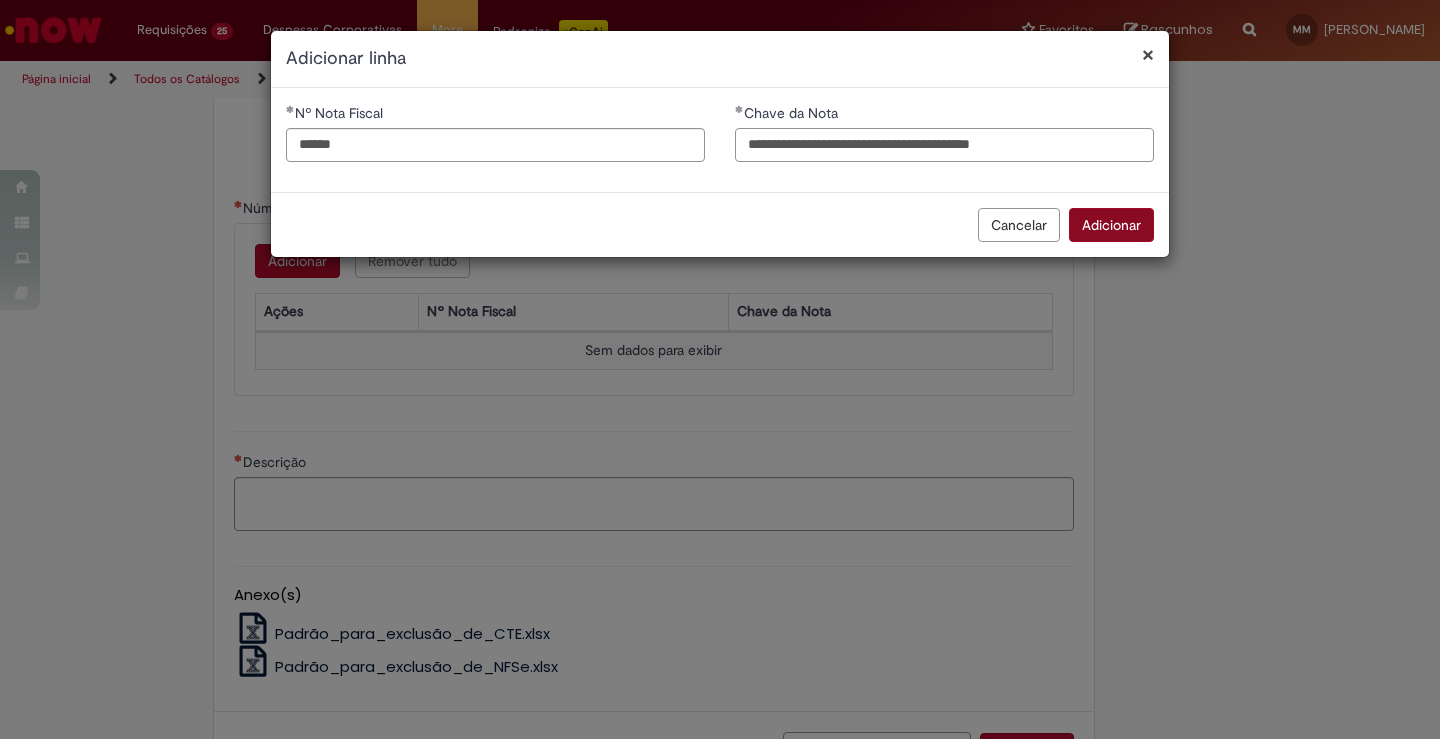 type on "**********" 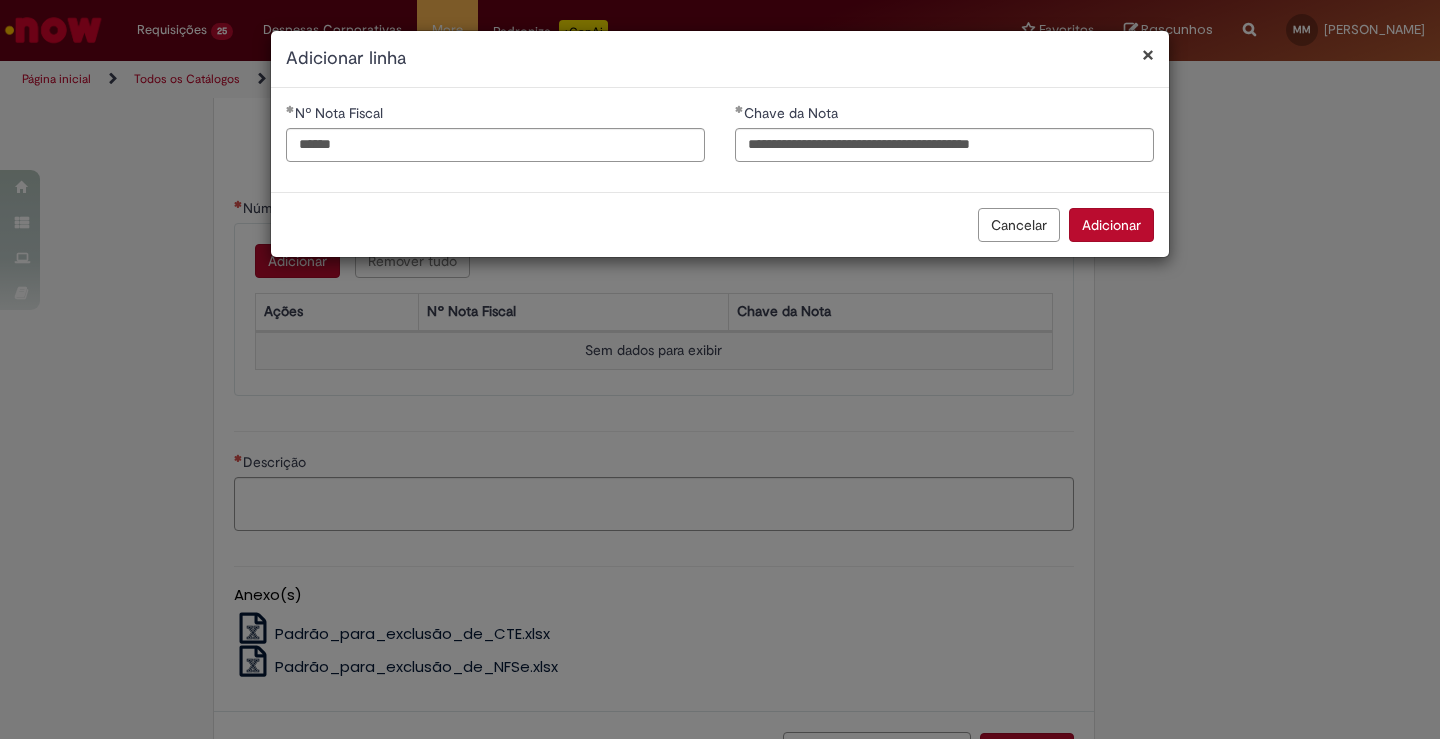 click on "Adicionar" at bounding box center [1111, 225] 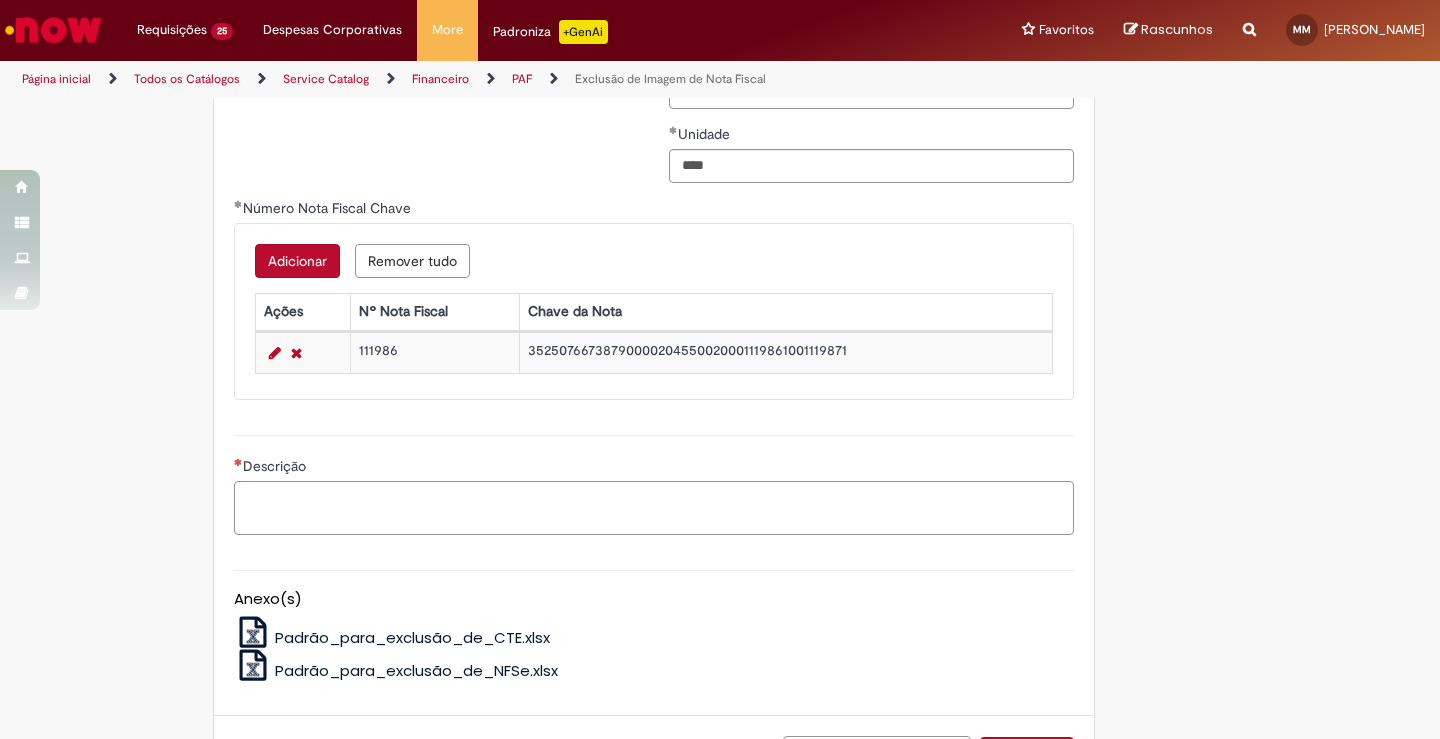 click on "Descrição" at bounding box center (654, 508) 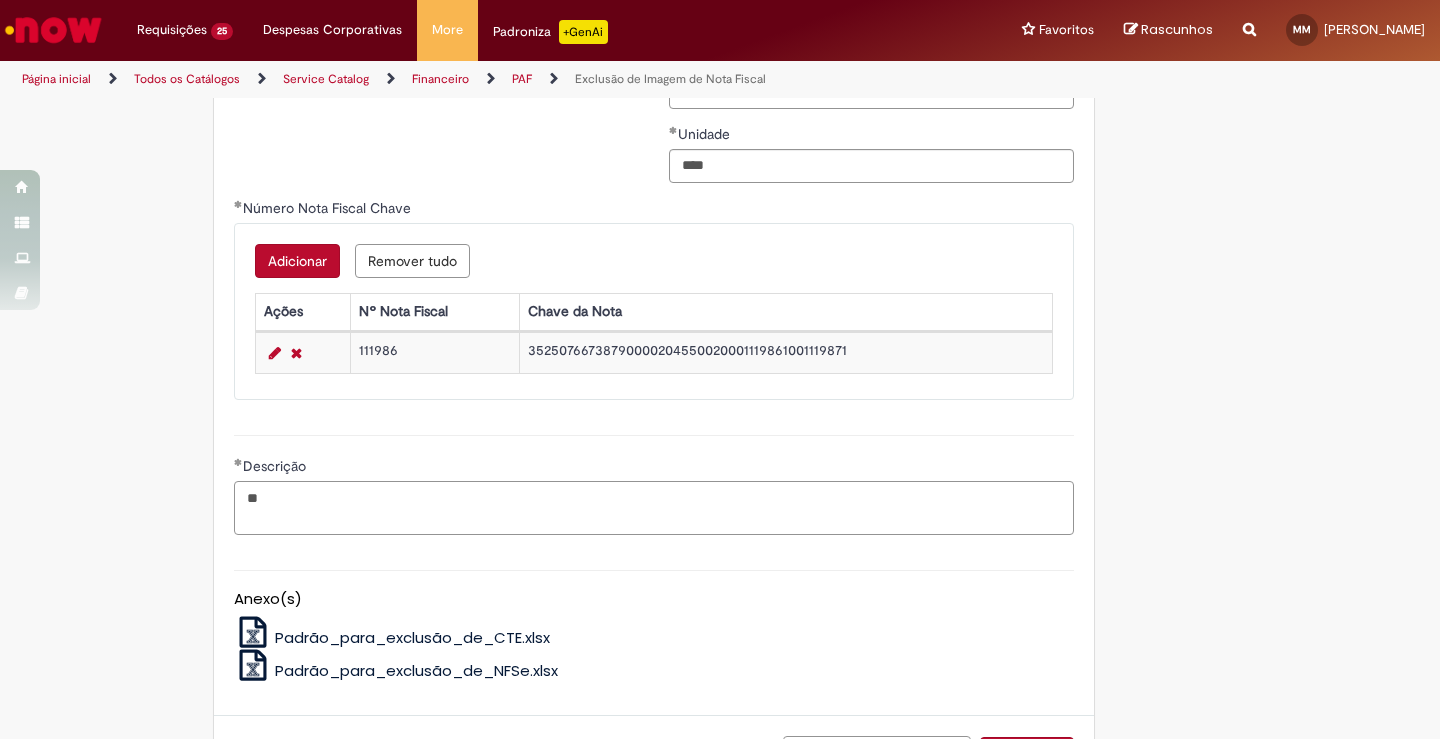 type on "*" 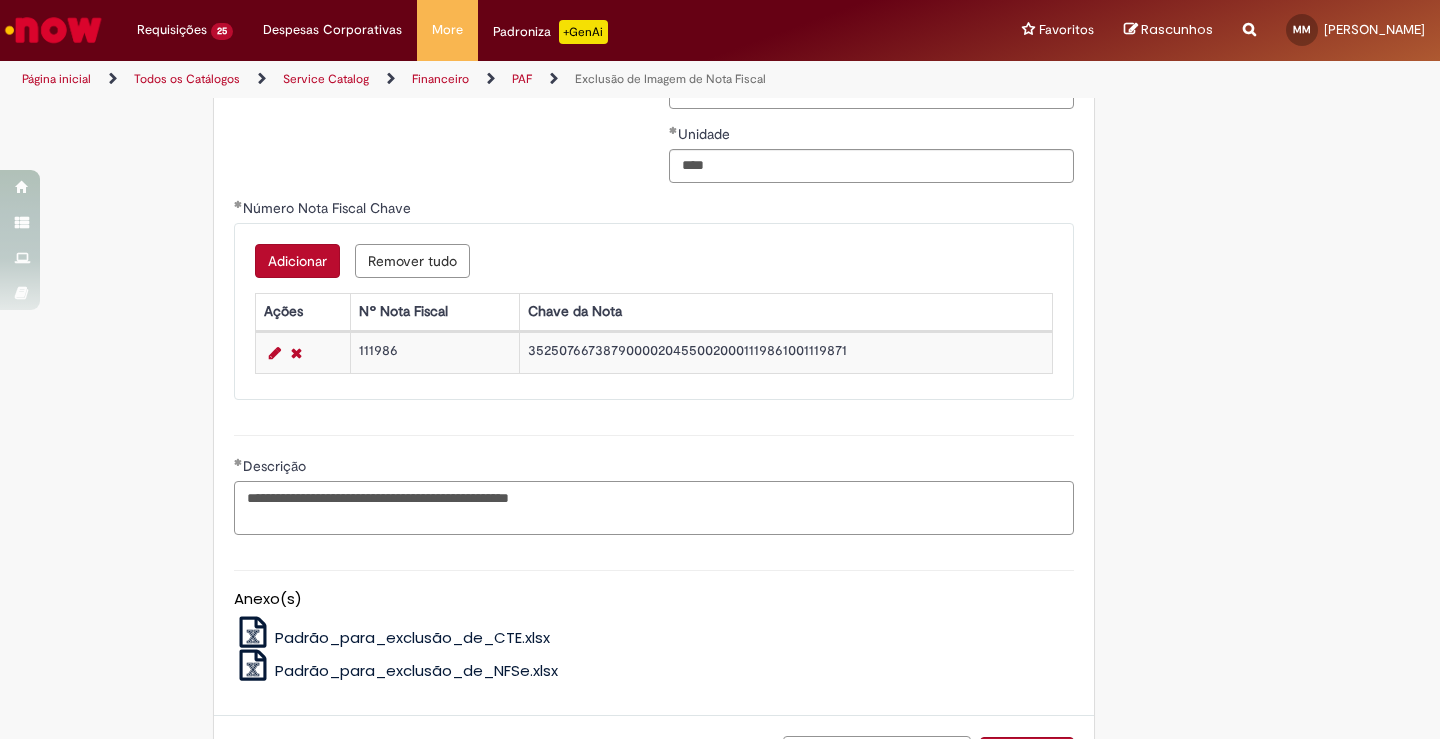 drag, startPoint x: 702, startPoint y: 517, endPoint x: 166, endPoint y: 497, distance: 536.373 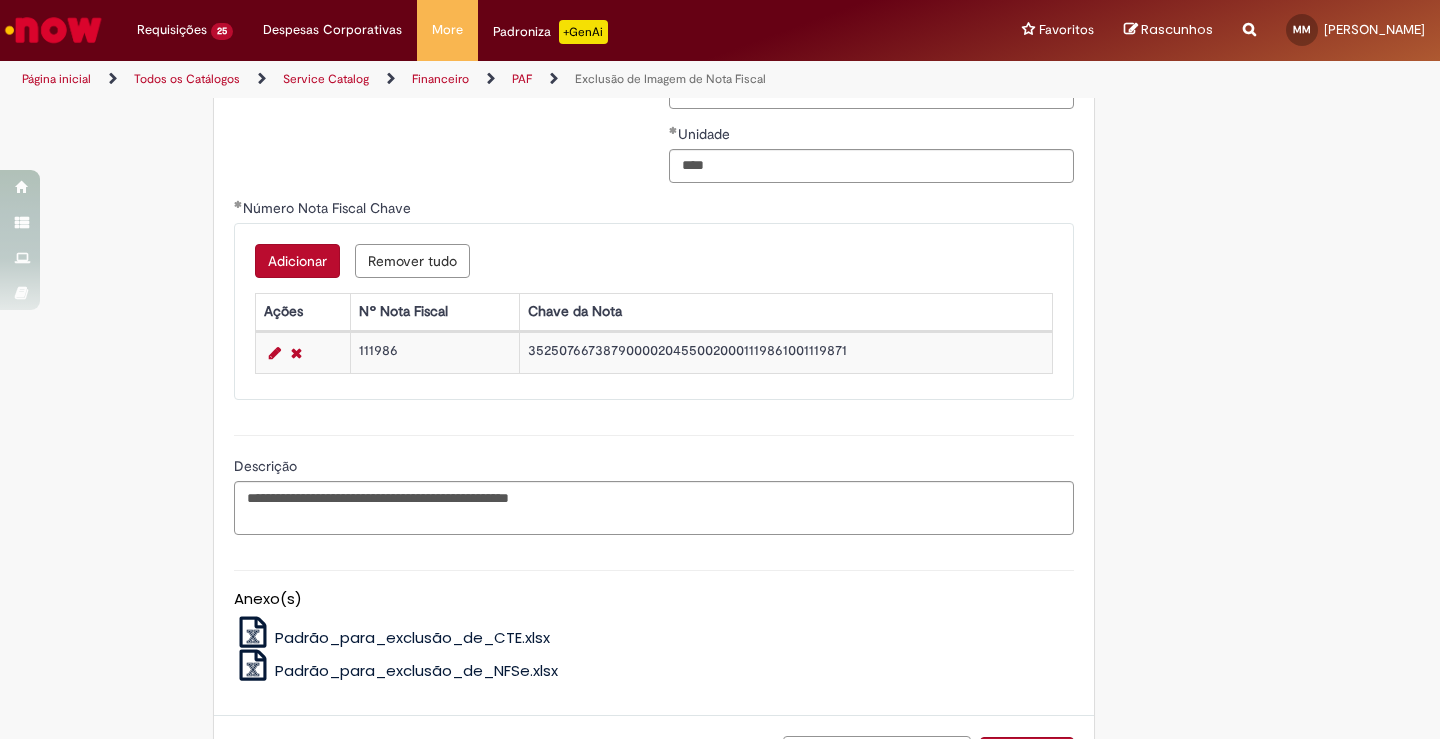 click on "Tire dúvidas com LupiAssist    +GenAI
Oi! Eu sou LupiAssist, uma Inteligência Artificial Generativa em constante aprendizado   Meu conteúdo é monitorado para trazer uma melhor experiência
Dúvidas comuns:
Só mais um instante, estou consultando nossas bases de conhecimento  e escrevendo a melhor resposta pra você!
Title
Lorem ipsum dolor sit amet    Fazer uma nova pergunta
Gerei esta resposta utilizando IA Generativa em conjunto com os nossos padrões. Em caso de divergência, os documentos oficiais prevalecerão.
Saiba mais em:
Ou ligue para:
E aí, te ajudei?
Sim, obrigado!" at bounding box center (720, -99) 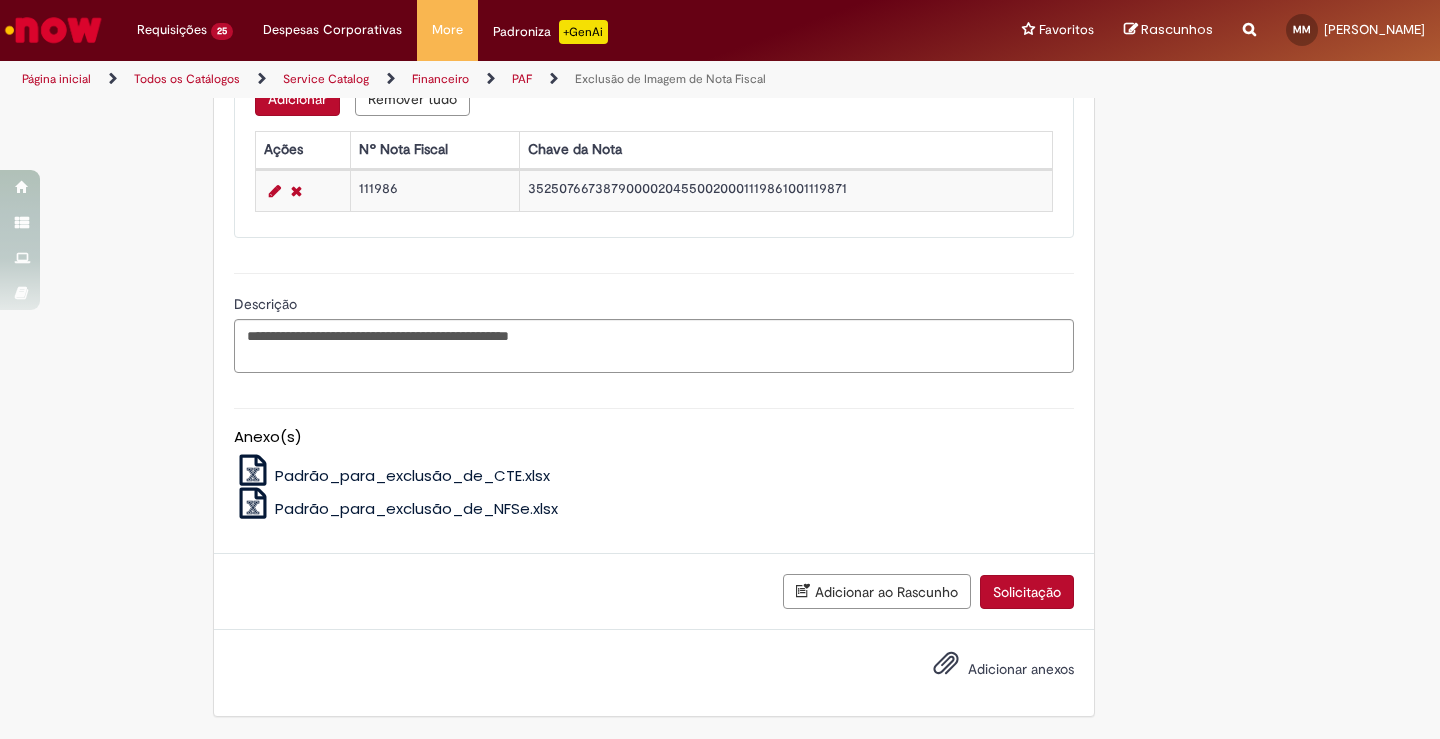 click on "Adicionar anexos" at bounding box center [1021, 669] 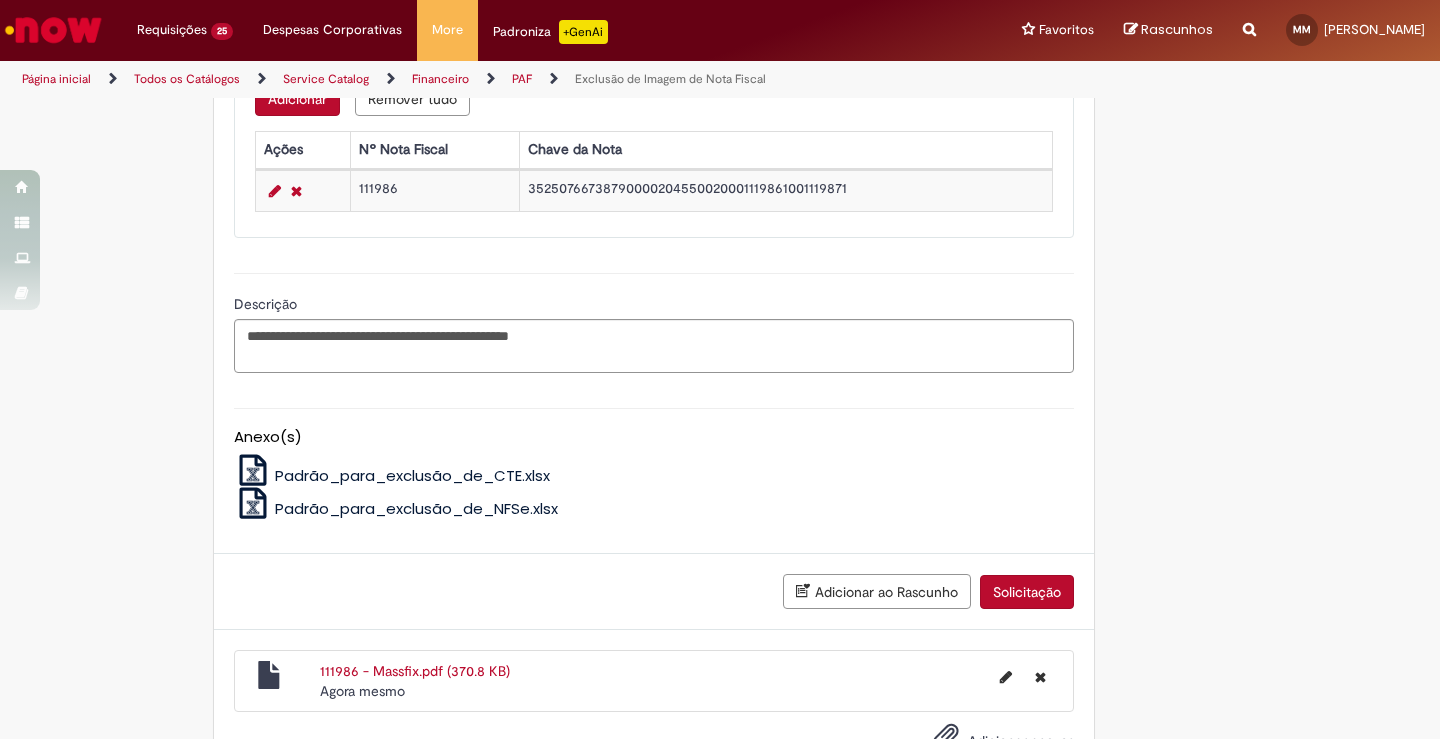 click on "É obrigatório anexar a evidência do cancelamento ( PDF de cancelamento), ou Ok do fornecedor informando que a NF é indevida.
Adicionar a Favoritos
Exclusão de Imagem de Nota Fiscal
Esta oferta é destinada às solicitações referentes a EXCLUSÃO DA NOTA FISCAL e exclusão de CTE's
- Obrigatório informar Conta e Centro de Custo ,pois o time de ~Retenções CSC realiza o pagamento de imposto pela provisão de indexação,se for necessário os impostos serão debitados o OBZ da unidade (casos para NF Indexada Fora do mês vigente).
-Obrigatório informar Data de indexação no SAP.
-NF deve estar cancelada pelo fornecedor ( PDF com tarja de cancelamento),se tiver apenas ok do Fornecedor precisa do e-mail com a evidência de forma clara que a NF solicitada no chamado é Indevida e
Country Code" at bounding box center (720, -226) 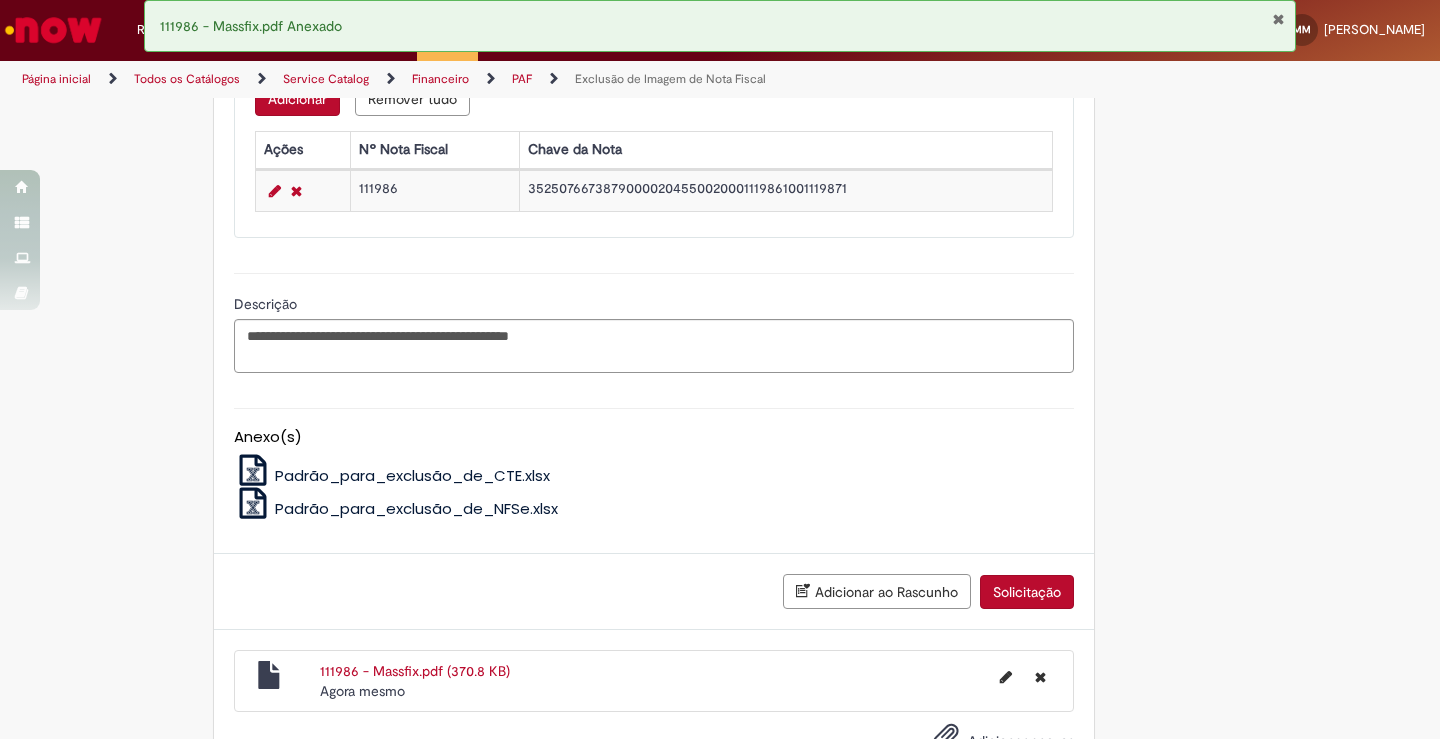 scroll, scrollTop: 1434, scrollLeft: 0, axis: vertical 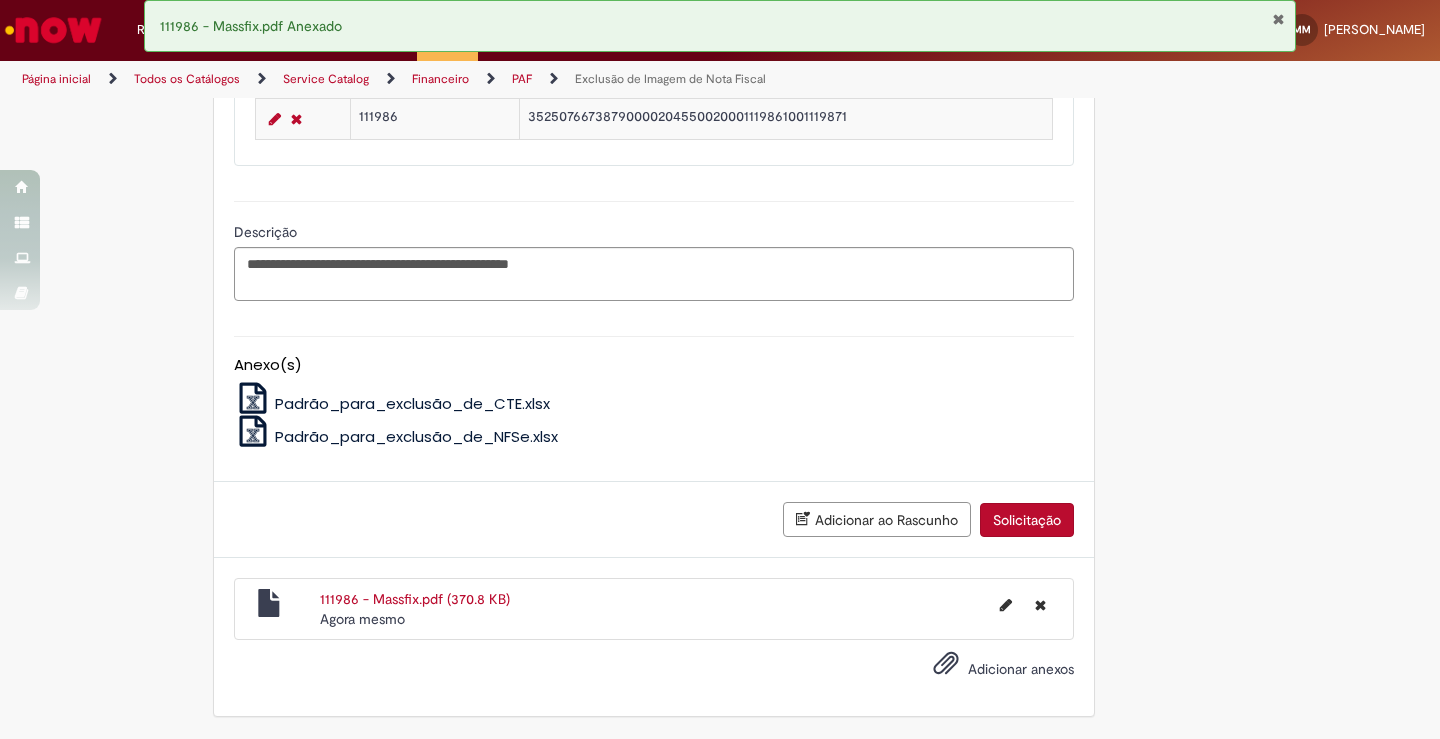 click on "Solicitação" at bounding box center (1027, 520) 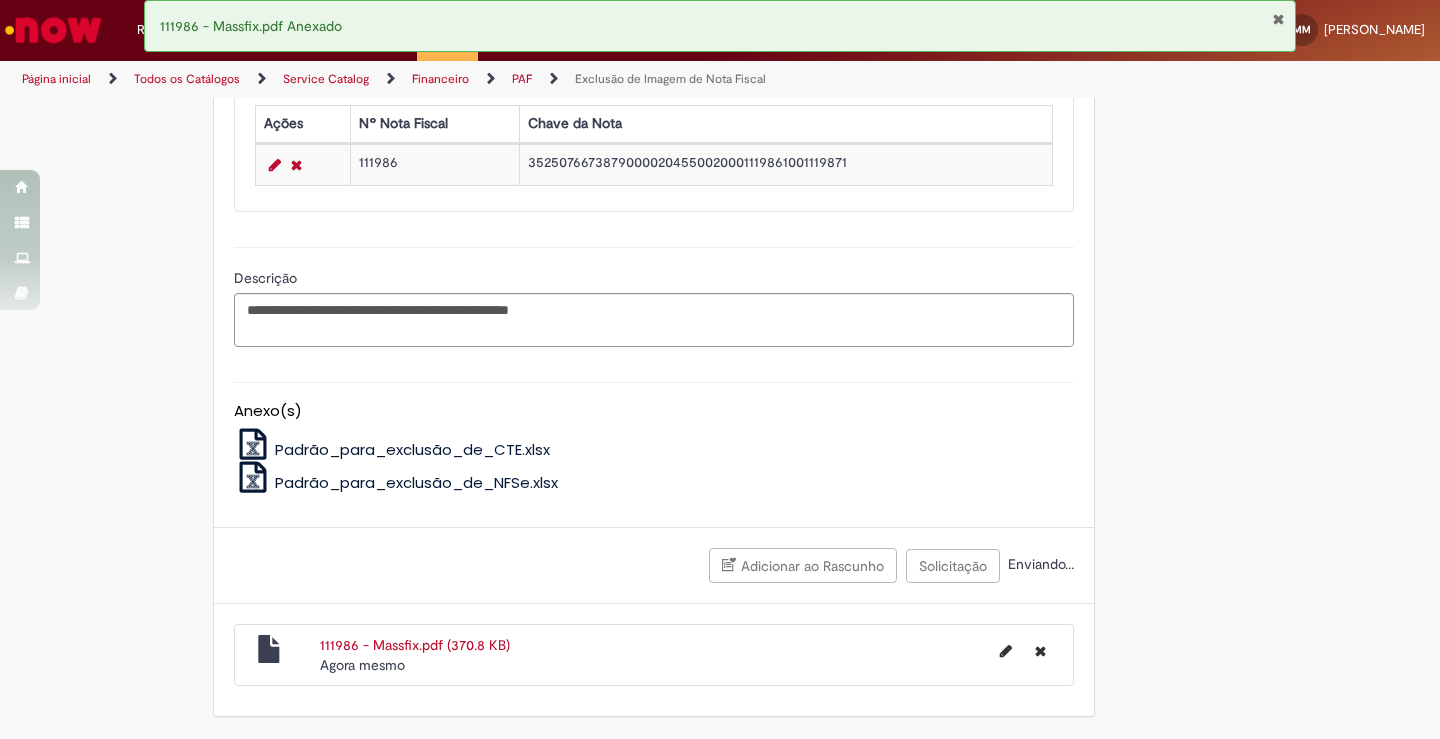 scroll, scrollTop: 779, scrollLeft: 0, axis: vertical 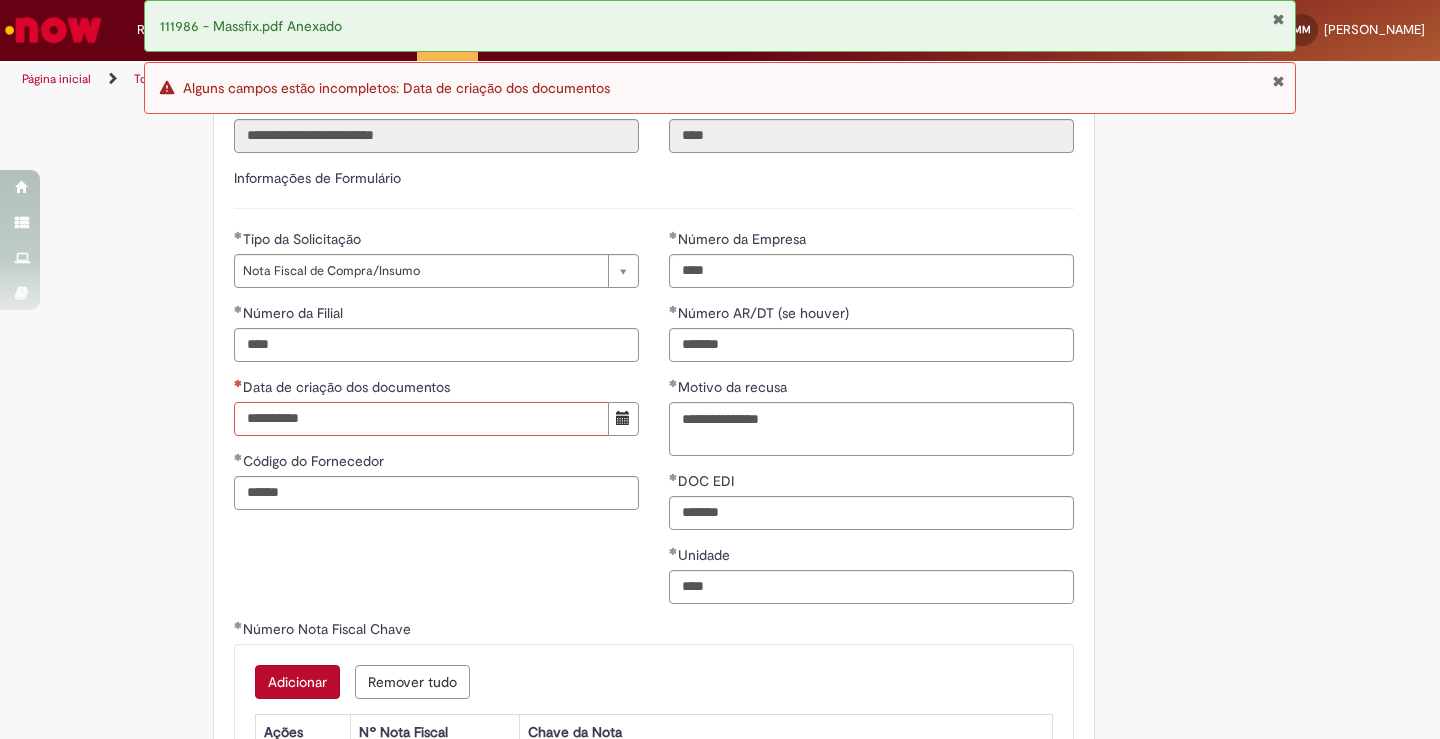 type on "**********" 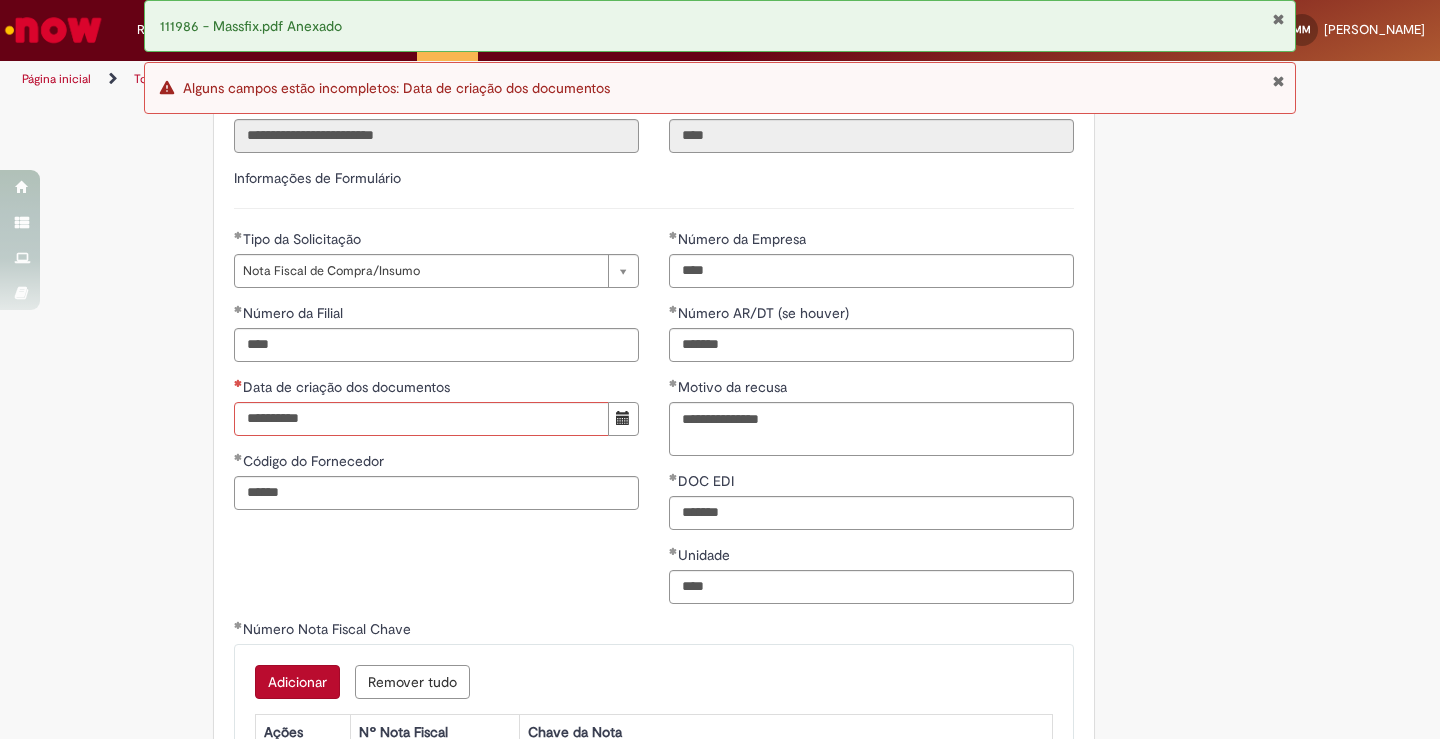 click on "É obrigatório anexar a evidência do cancelamento ( PDF de cancelamento), ou Ok do fornecedor informando que a NF é indevida.
Adicionar a Favoritos
Exclusão de Imagem de Nota Fiscal
Esta oferta é destinada às solicitações referentes a EXCLUSÃO DA NOTA FISCAL e exclusão de CTE's
- Obrigatório informar Conta e Centro de Custo ,pois o time de ~Retenções CSC realiza o pagamento de imposto pela provisão de indexação,se for necessário os impostos serão debitados o OBZ da unidade (casos para NF Indexada Fora do mês vigente).
-Obrigatório informar Data de indexação no SAP.
-NF deve estar cancelada pelo fornecedor ( PDF com tarja de cancelamento),se tiver apenas ok do Fornecedor precisa do e-mail com a evidência de forma clara que a NF solicitada no chamado é Indevida e
Country Code" at bounding box center [720, 357] 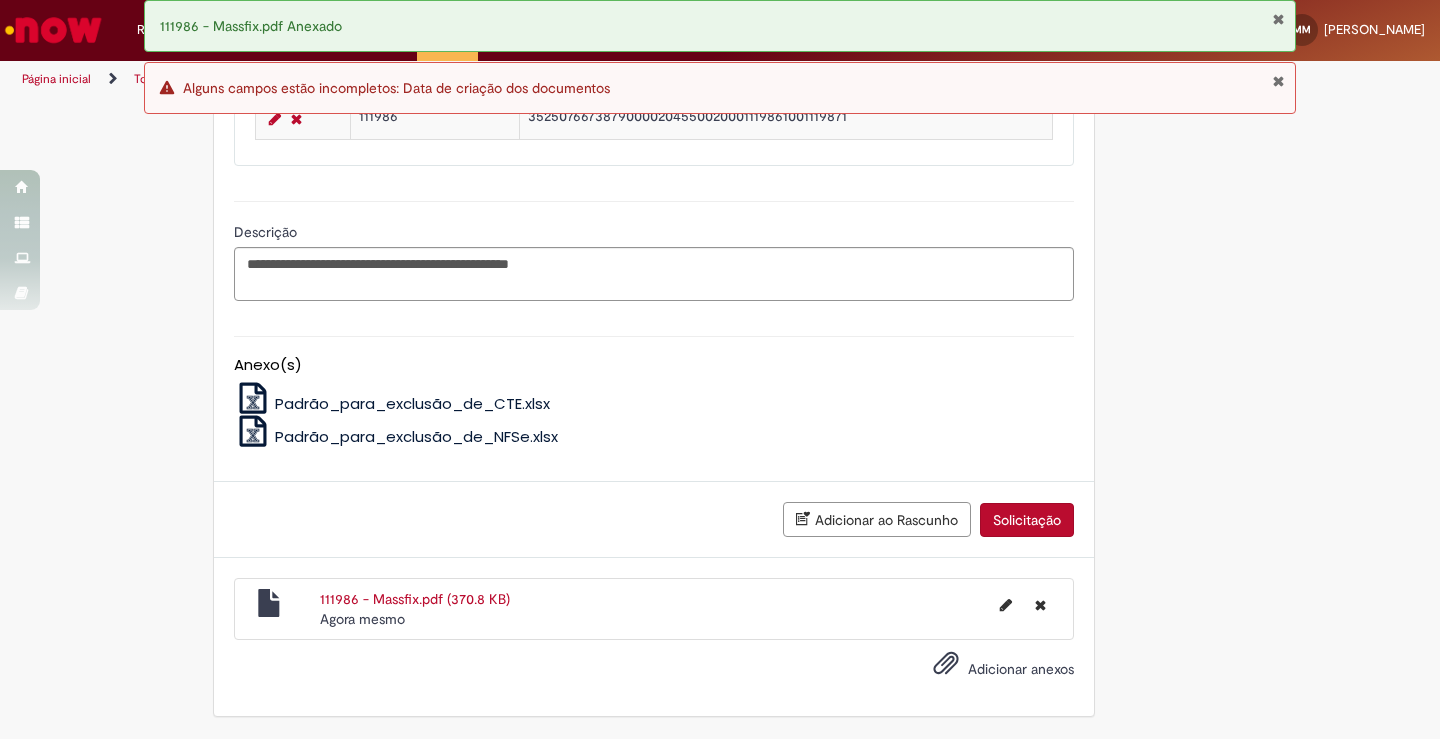 click on "Solicitação" at bounding box center (1027, 520) 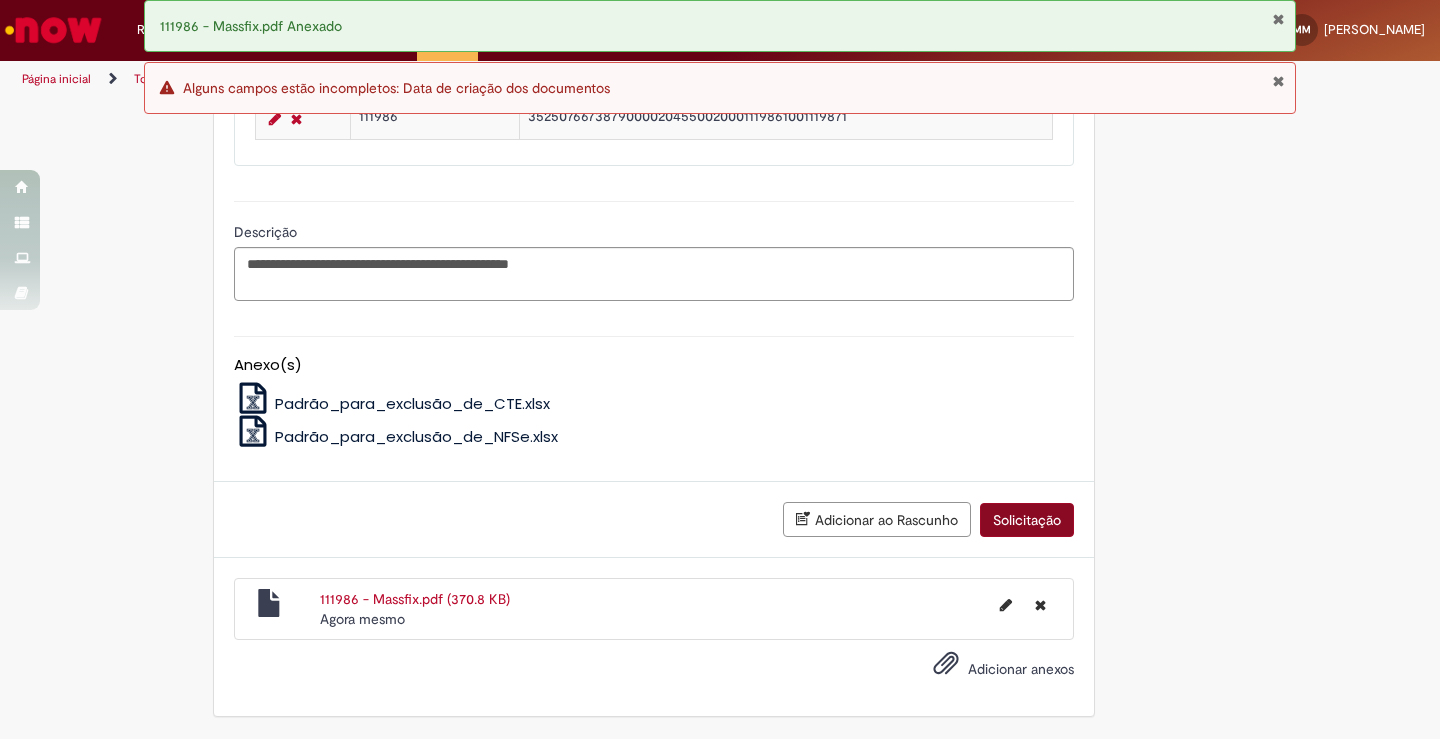 scroll, scrollTop: 1388, scrollLeft: 0, axis: vertical 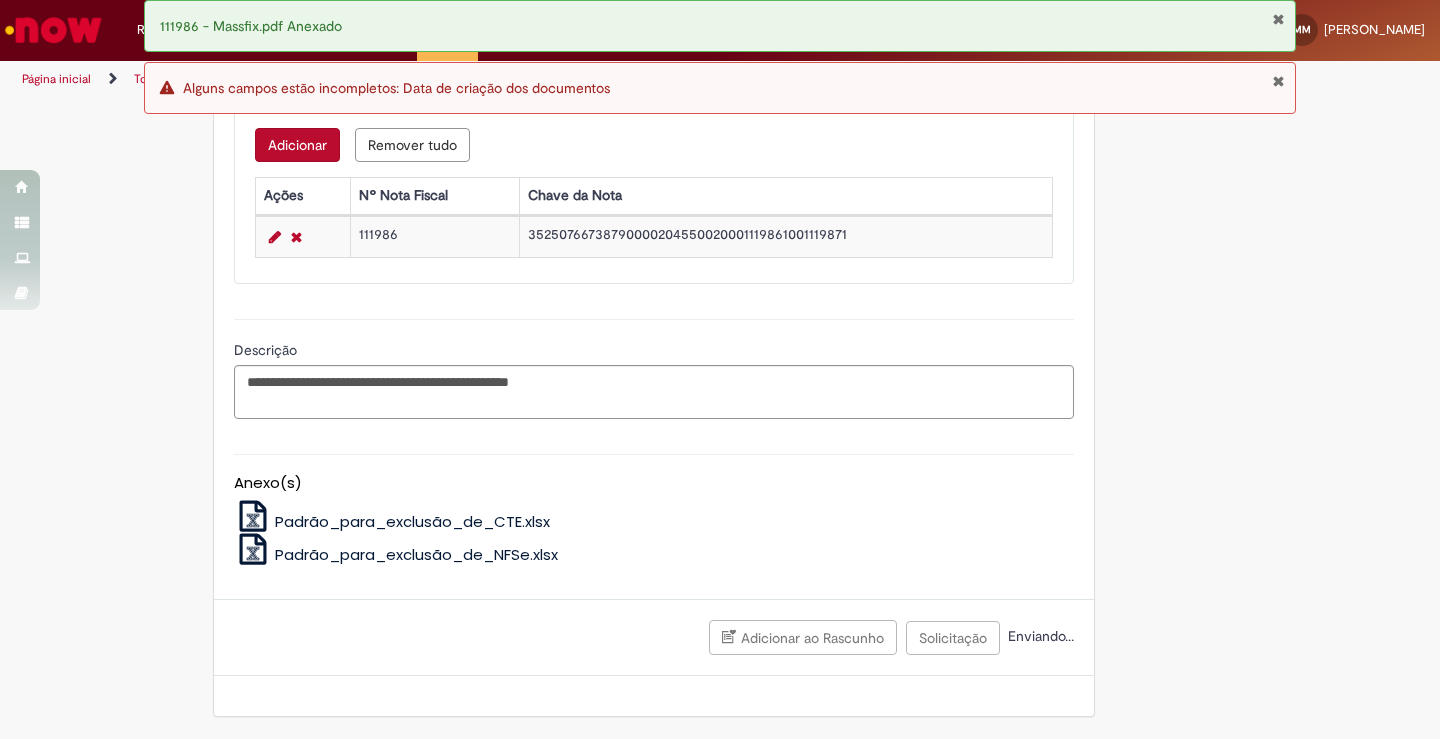 click on "Tire dúvidas com LupiAssist    +GenAI
Oi! Eu sou LupiAssist, uma Inteligência Artificial Generativa em constante aprendizado   Meu conteúdo é monitorado para trazer uma melhor experiência
Dúvidas comuns:
Só mais um instante, estou consultando nossas bases de conhecimento  e escrevendo a melhor resposta pra você!
Title
Lorem ipsum dolor sit amet    Fazer uma nova pergunta
Gerei esta resposta utilizando IA Generativa em conjunto com os nossos padrões. Em caso de divergência, os documentos oficiais prevalecerão.
Saiba mais em:
Ou ligue para:
E aí, te ajudei?
Sim, obrigado!" at bounding box center [720, -239] 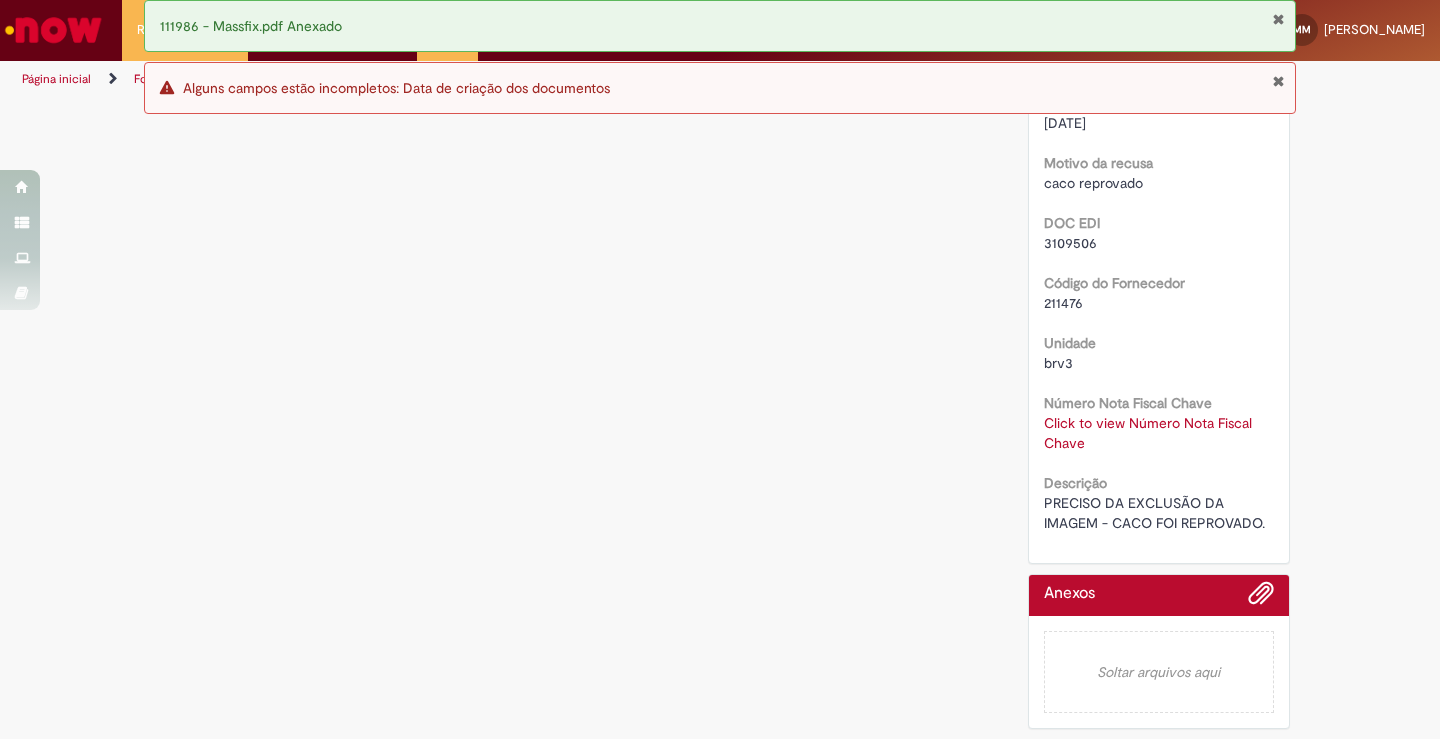 scroll, scrollTop: 0, scrollLeft: 0, axis: both 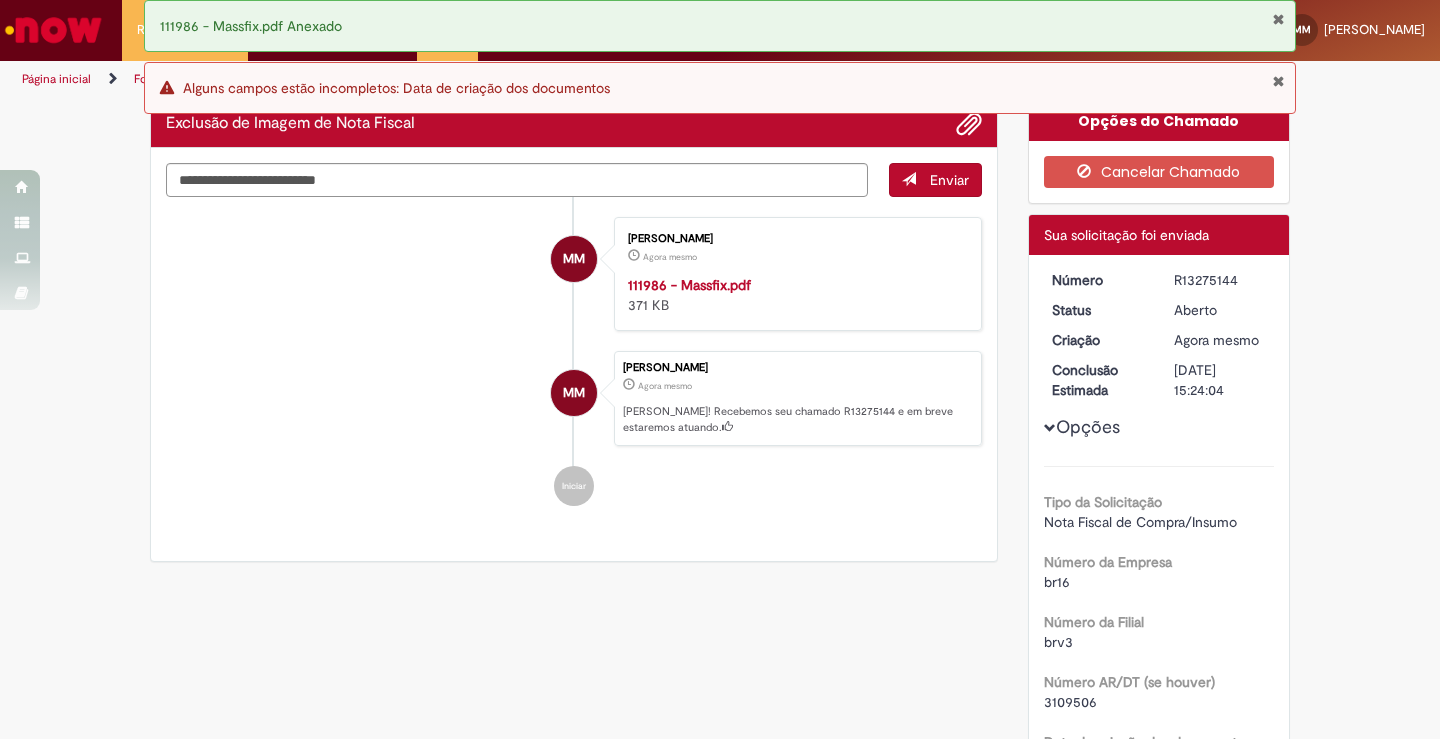 click on "Verificar Código de Barras
Exclusão de Imagem de Nota Fiscal
Enviar
MM
[PERSON_NAME]
Agora mesmo Agora mesmo
111986 - Massfix.pdf  371 KB
MM
[PERSON_NAME]
Agora mesmo Agora mesmo
[PERSON_NAME]! Recebemos seu chamado R13275144 e em breve estaremos atuando.
Iniciar" at bounding box center (720, 739) 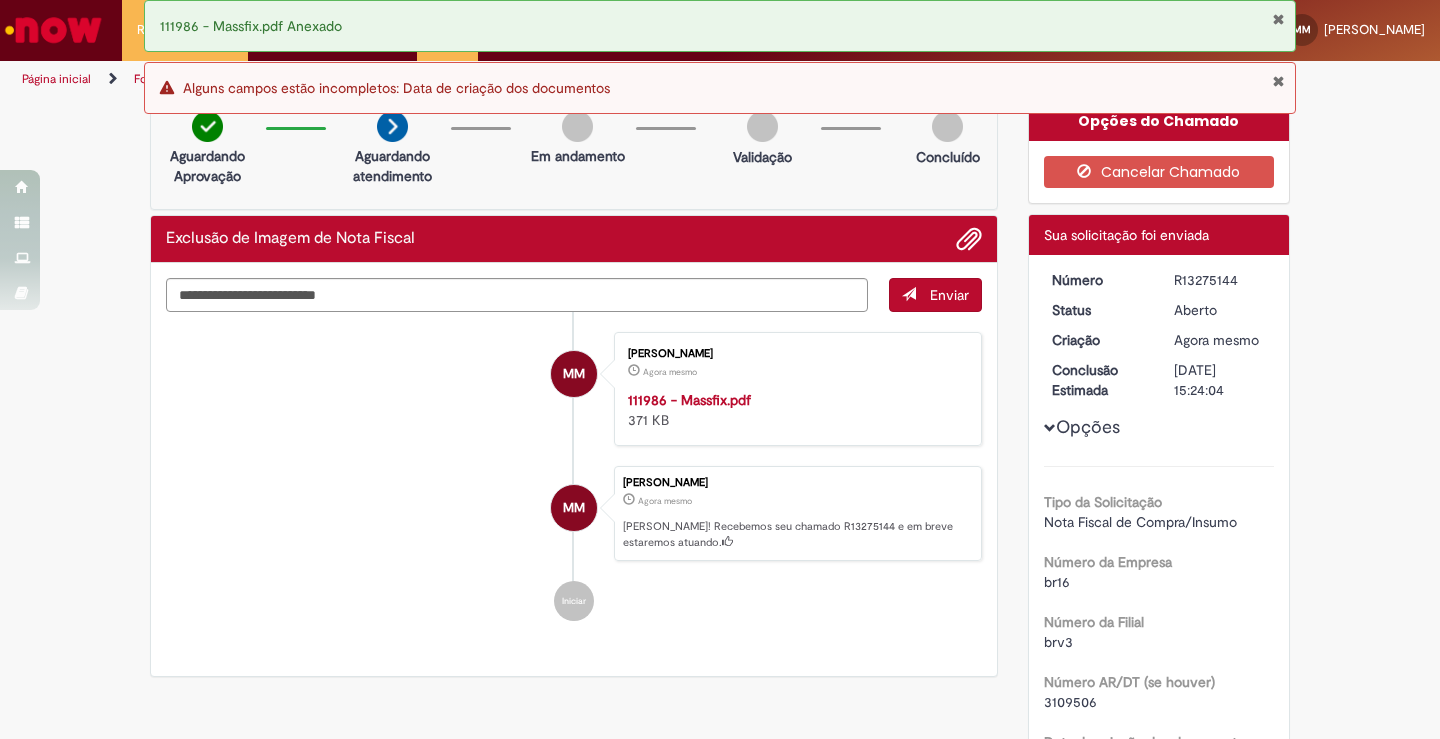 click on "Verificar Código de Barras
Aguardando Aprovação
Aguardando atendimento
Em andamento
Validação
Concluído
Exclusão de Imagem de Nota Fiscal
Enviar
MM
[PERSON_NAME]
Agora mesmo Agora mesmo
111986 - Massfix.pdf  371 KB
MM" at bounding box center [720, 739] 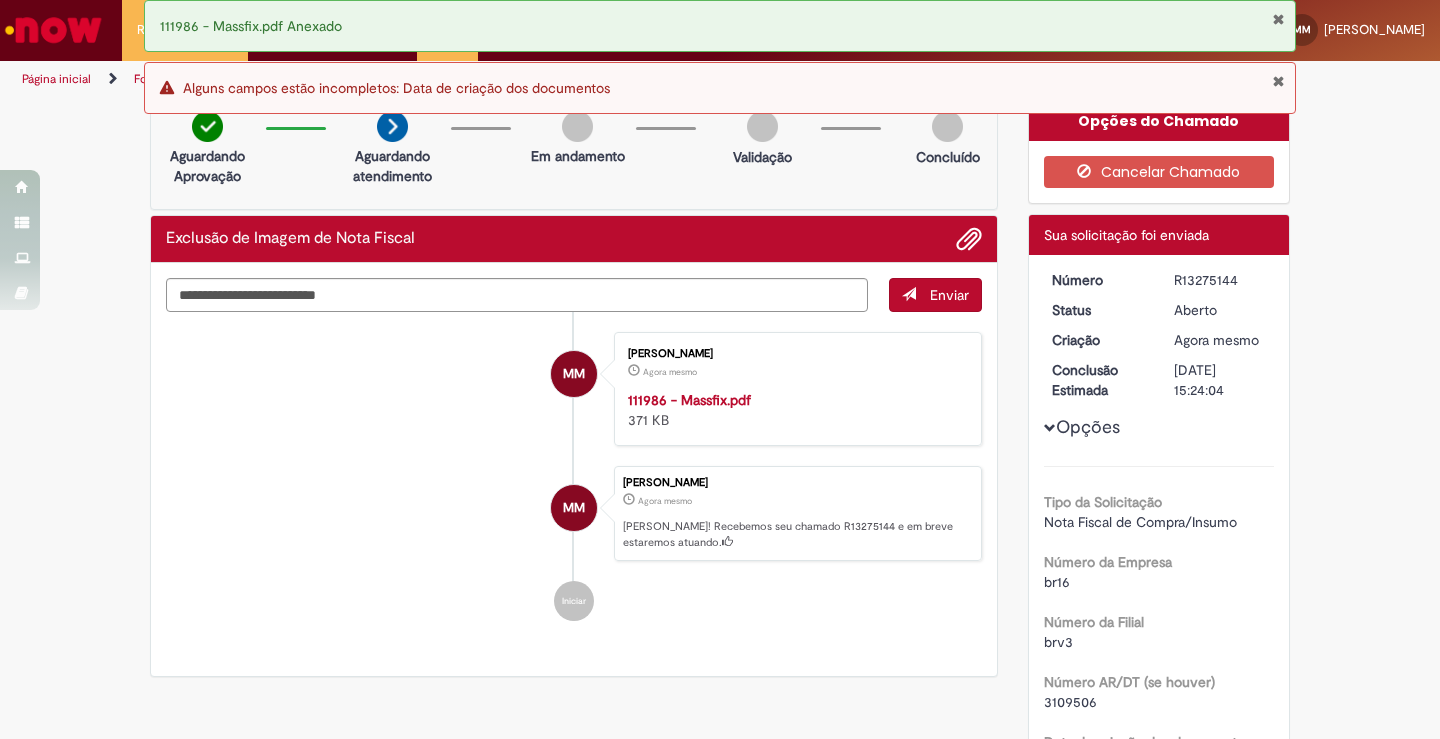 click on "Verificar Código de Barras
Aguardando Aprovação
Aguardando atendimento
Em andamento
Validação
Concluído
Exclusão de Imagem de Nota Fiscal
Enviar
MM
[PERSON_NAME]
Agora mesmo Agora mesmo
111986 - Massfix.pdf  371 KB
MM" at bounding box center (720, 745) 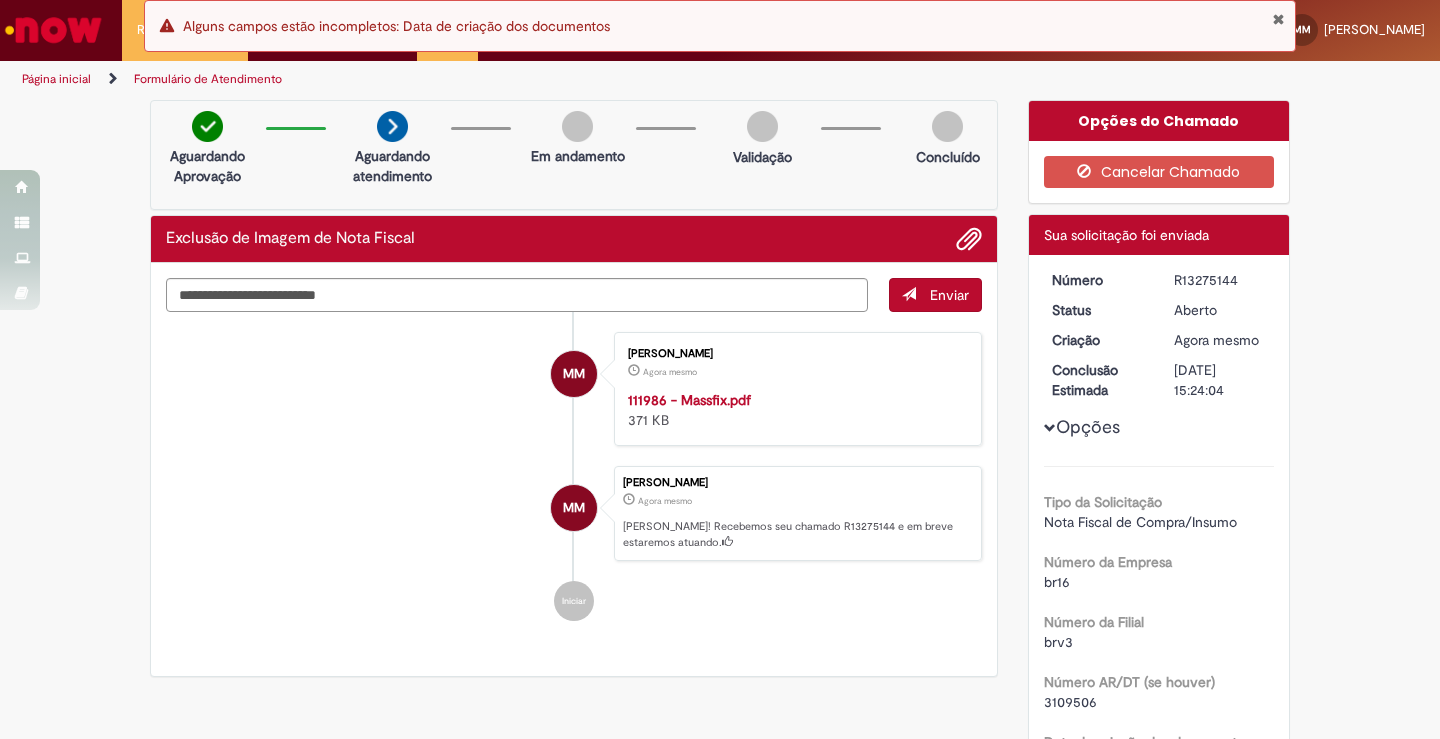 click on "Verificar Código de Barras
Aguardando Aprovação
Aguardando atendimento
Em andamento
Validação
Concluído
Exclusão de Imagem de Nota Fiscal
Enviar
MM
[PERSON_NAME]
Agora mesmo Agora mesmo
111986 - Massfix.pdf  371 KB
MM" at bounding box center (720, 745) 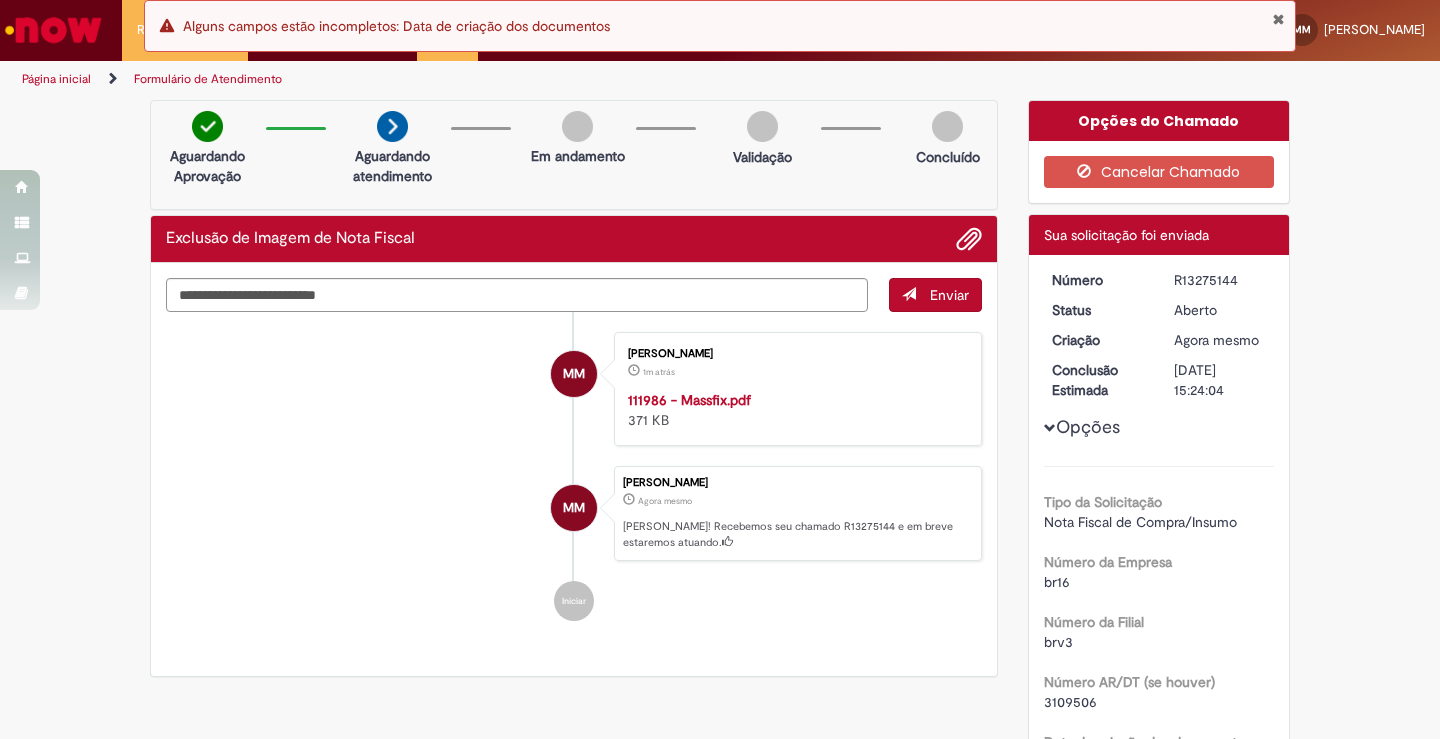 click on "MM
[PERSON_NAME]
Agora mesmo Agora mesmo
[PERSON_NAME]! Recebemos seu chamado R13275144 e em breve estaremos atuando." at bounding box center [574, 514] 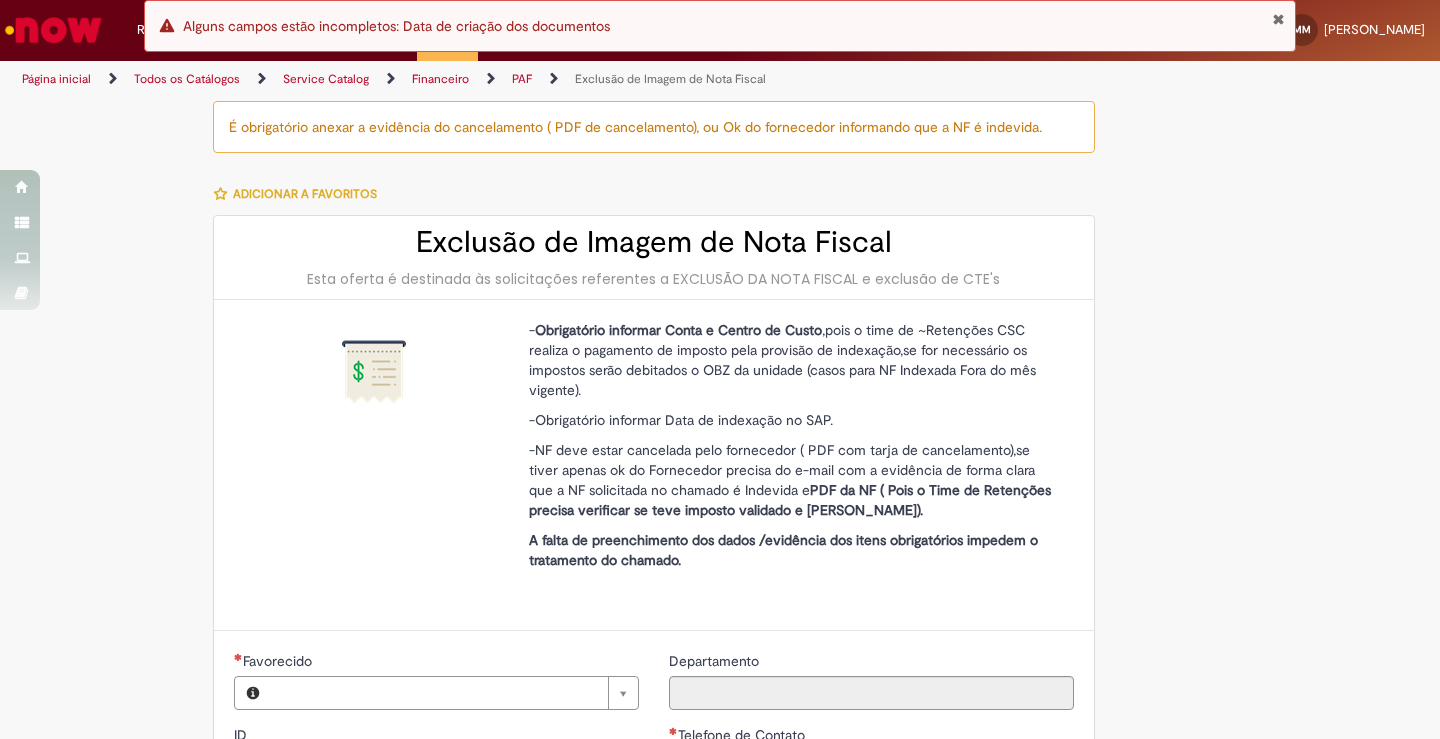 type on "**********" 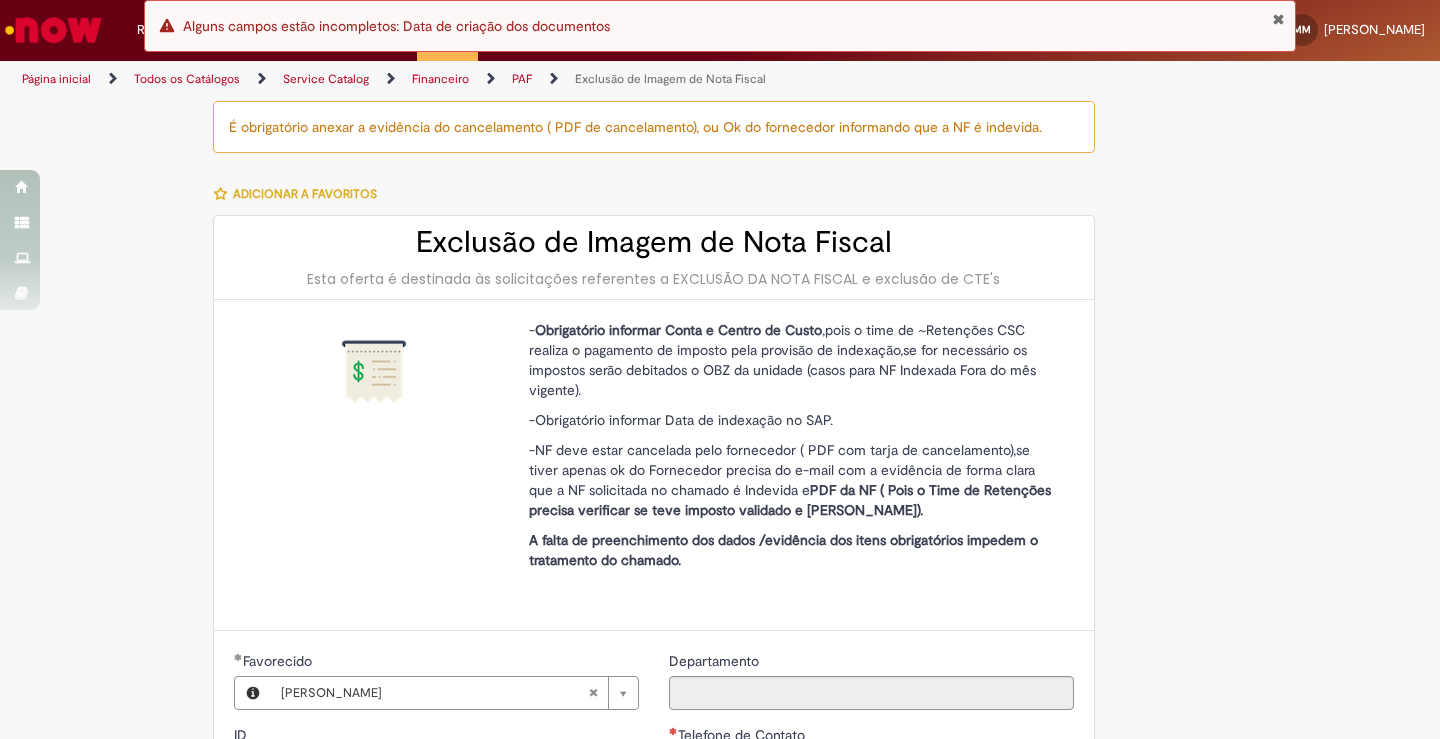 click on "É obrigatório anexar a evidência do cancelamento ( PDF de cancelamento), ou Ok do fornecedor informando que a NF é indevida.
Adicionar a Favoritos
Exclusão de Imagem de Nota Fiscal
Esta oferta é destinada às solicitações referentes a EXCLUSÃO DA NOTA FISCAL e exclusão de CTE's
- Obrigatório informar Conta e Centro de Custo ,pois o time de ~Retenções CSC realiza o pagamento de imposto pela provisão de indexação,se for necessário os impostos serão debitados o OBZ da unidade (casos para NF Indexada Fora do mês vigente).
-Obrigatório informar Data de indexação no SAP.
-NF deve estar cancelada pelo fornecedor ( PDF com tarja de cancelamento),se tiver apenas ok do Fornecedor precisa do e-mail com a evidência de forma clara que a NF solicitada no chamado é Indevida e
Country Code **" at bounding box center (622, 842) 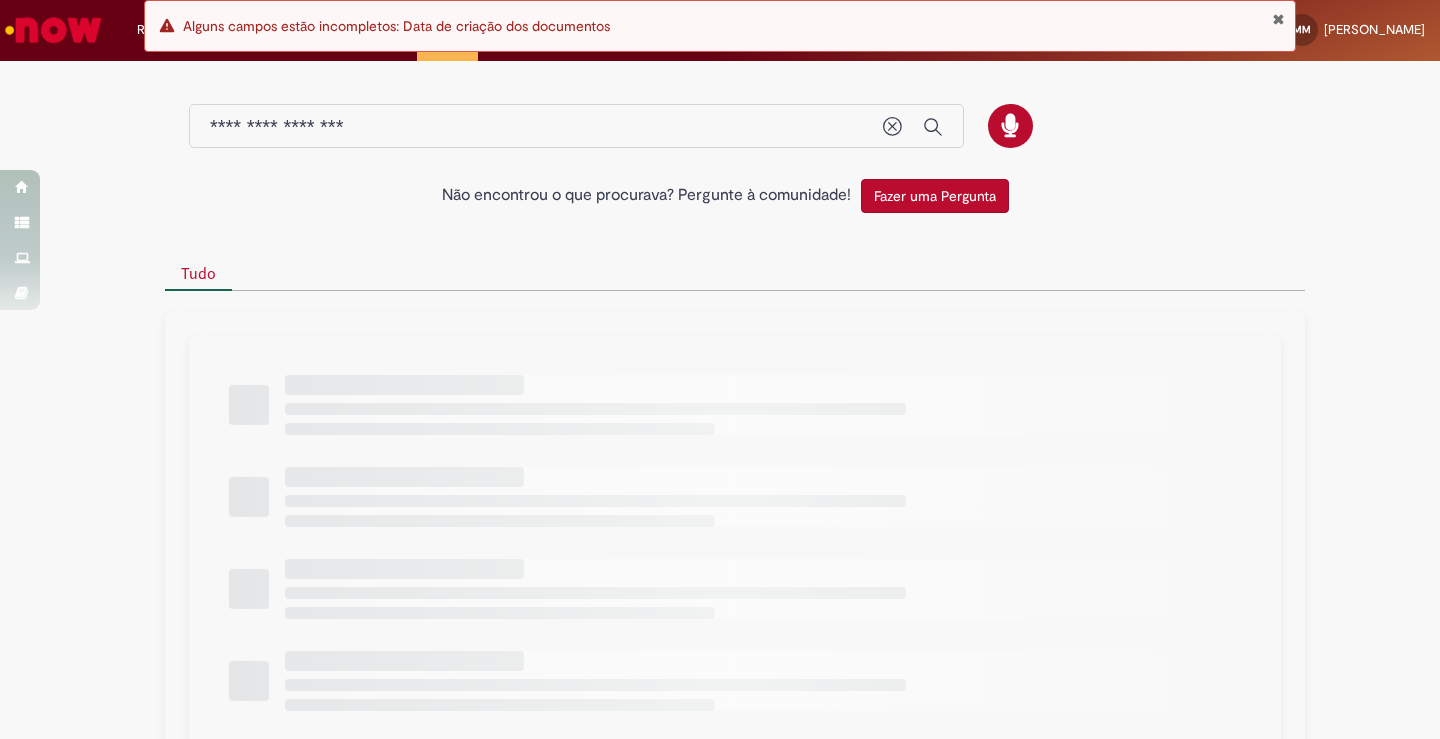 click at bounding box center [735, 655] 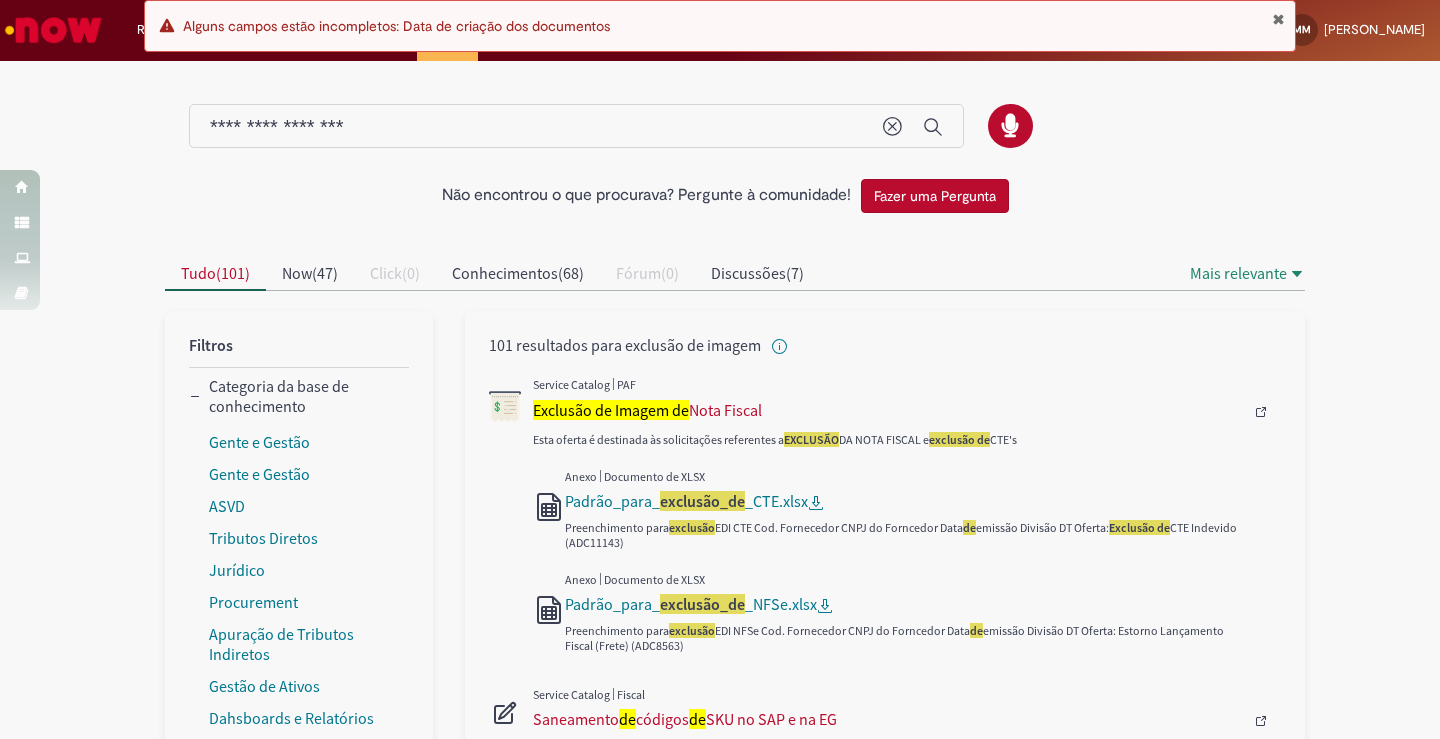 click on "Não encontrou o que procurava? Pergunte à comunidade!   Fazer uma Pergunta
Cancelar      resultados      Concluído
Categorias de Pesquisa Origens Tudo
Aguarde, os filtros estão sendo carregados..." at bounding box center (720, 1052) 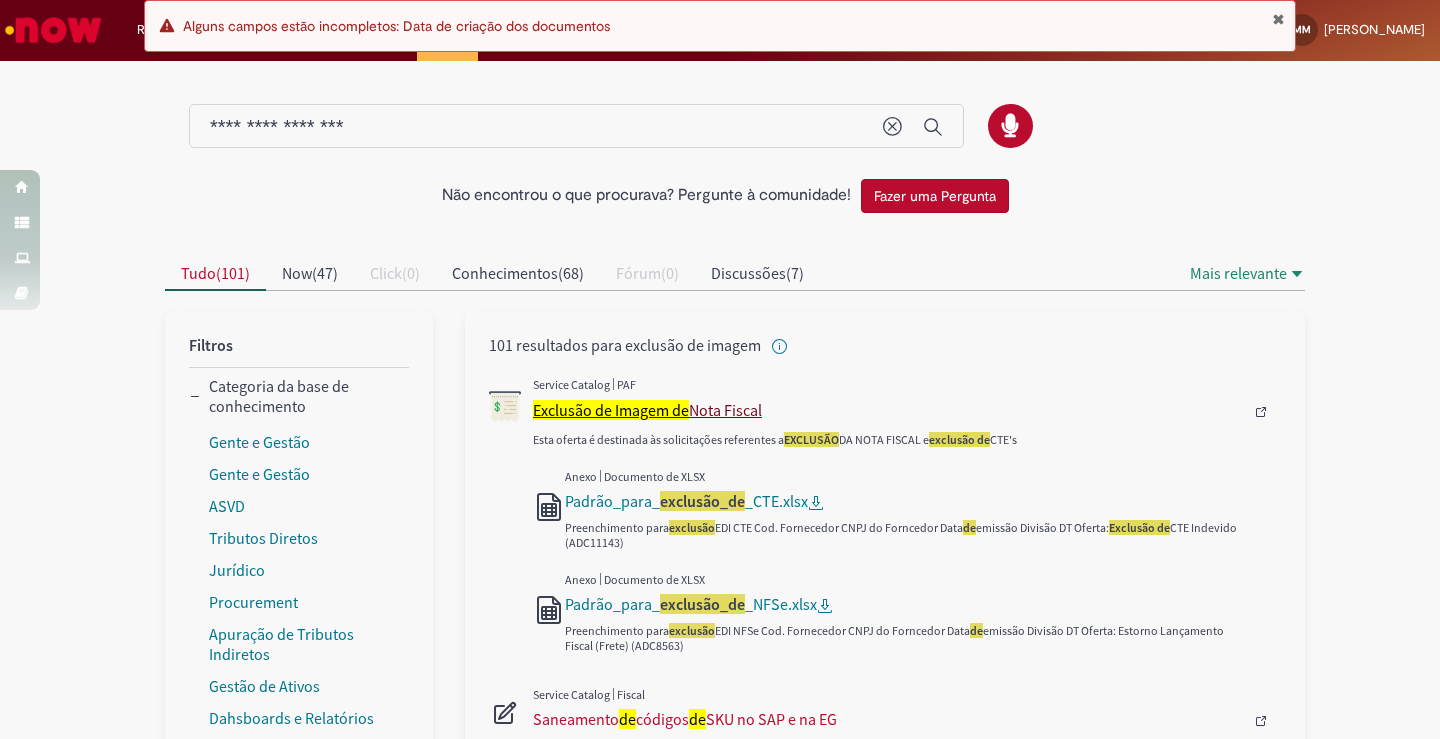click on "Exclusão de Imagem de" at bounding box center (611, 410) 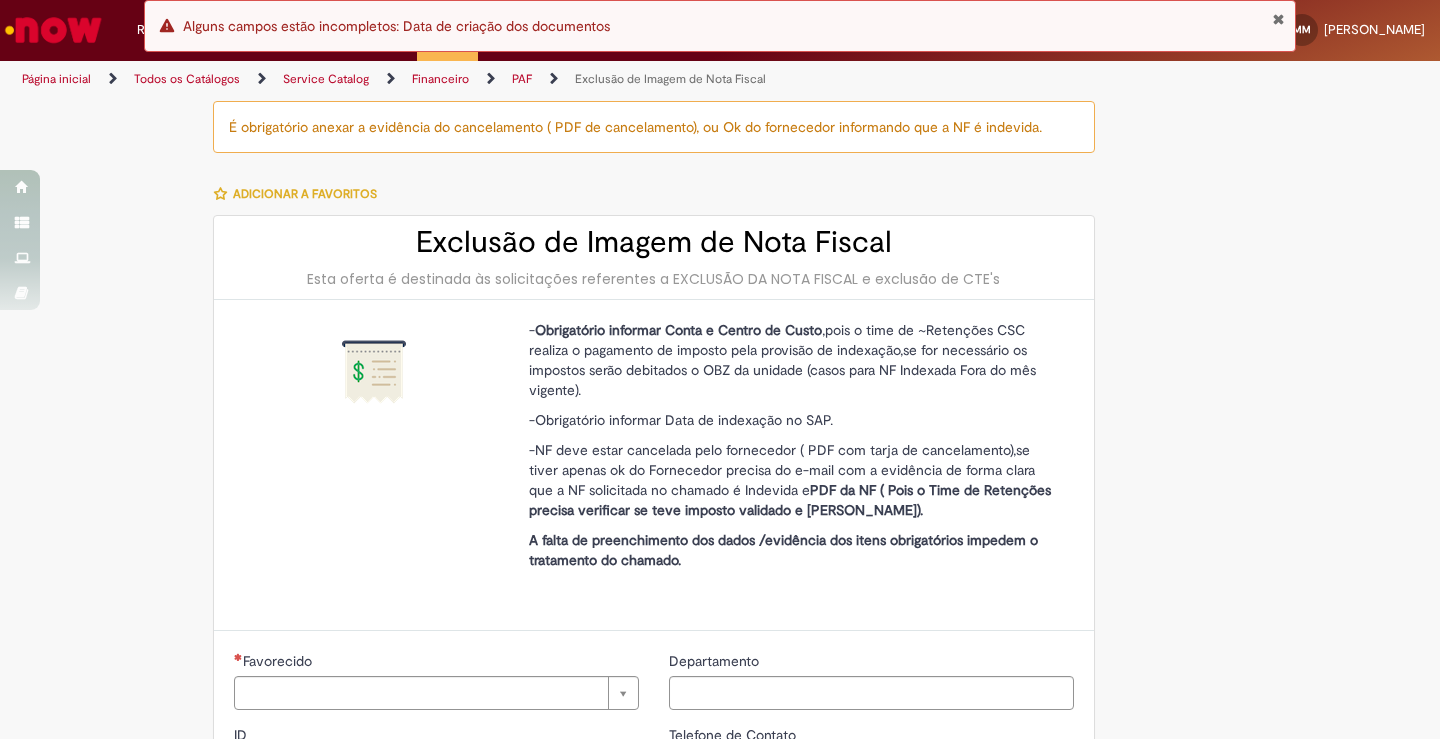 type on "**********" 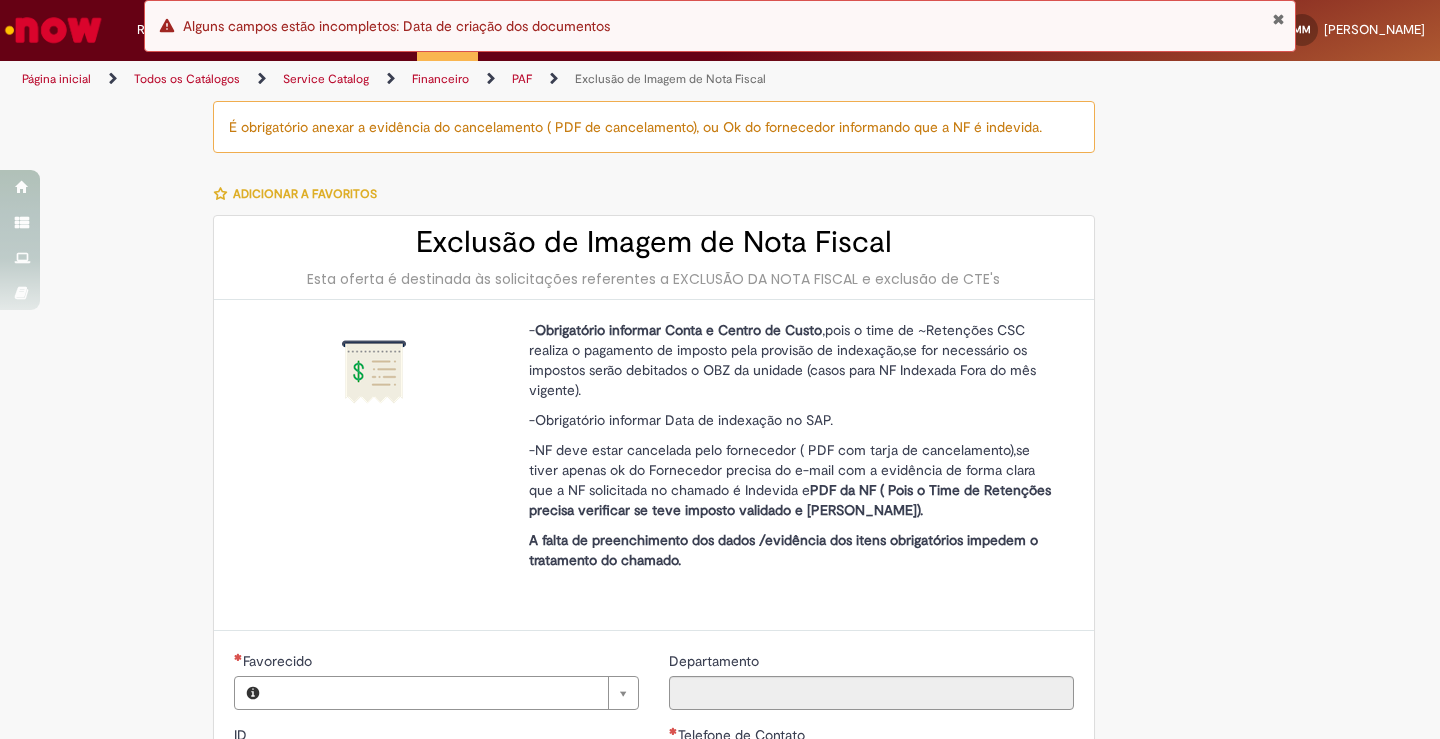 type on "**********" 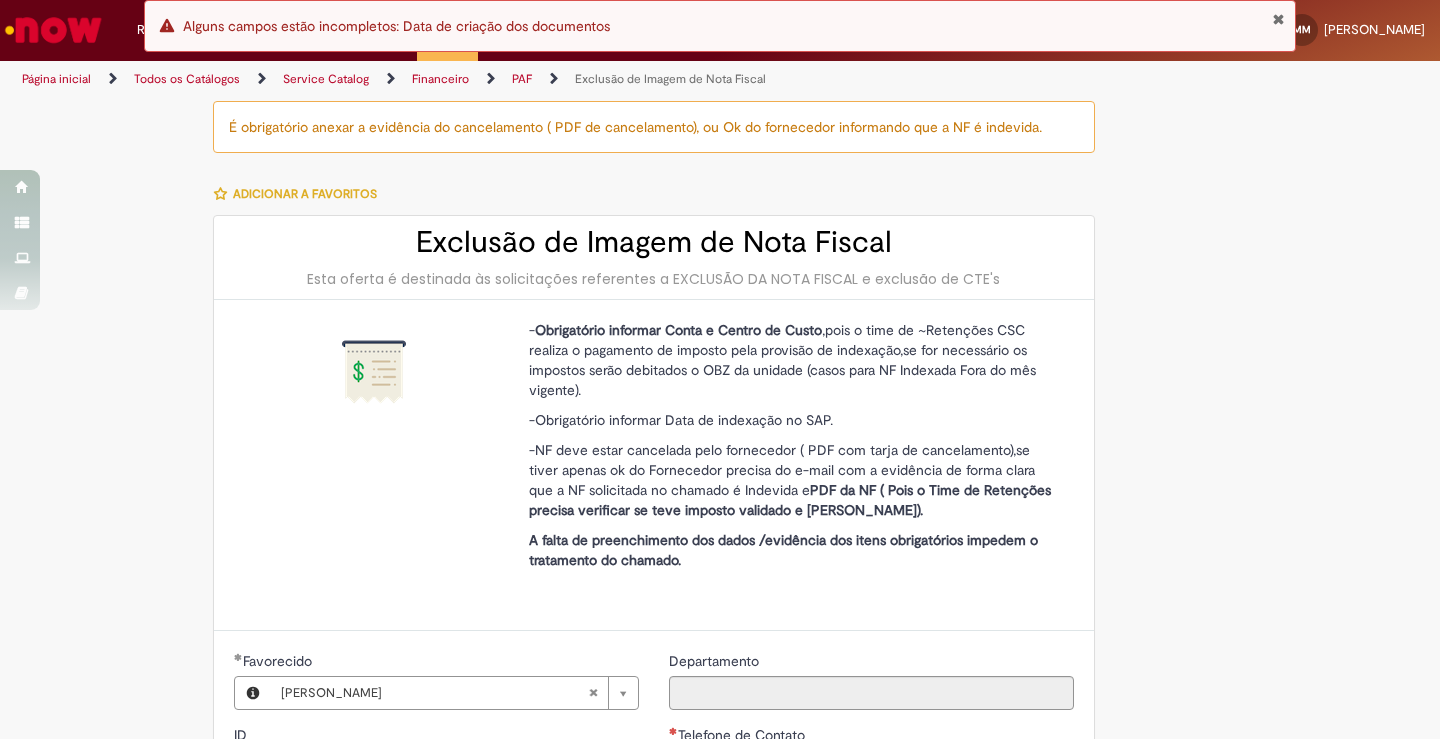 click on "Tire dúvidas com LupiAssist    +GenAI
Oi! Eu sou LupiAssist, uma Inteligência Artificial Generativa em constante aprendizado   Meu conteúdo é monitorado para trazer uma melhor experiência
Dúvidas comuns:
Só mais um instante, estou consultando nossas bases de conhecimento  e escrevendo a melhor resposta pra você!
Title
Lorem ipsum dolor sit amet    Fazer uma nova pergunta
Gerei esta resposta utilizando IA Generativa em conjunto com os nossos padrões. Em caso de divergência, os documentos oficiais prevalecerão.
Saiba mais em:
Ou ligue para:
E aí, te ajudei?
Sim, obrigado!" at bounding box center (720, 843) 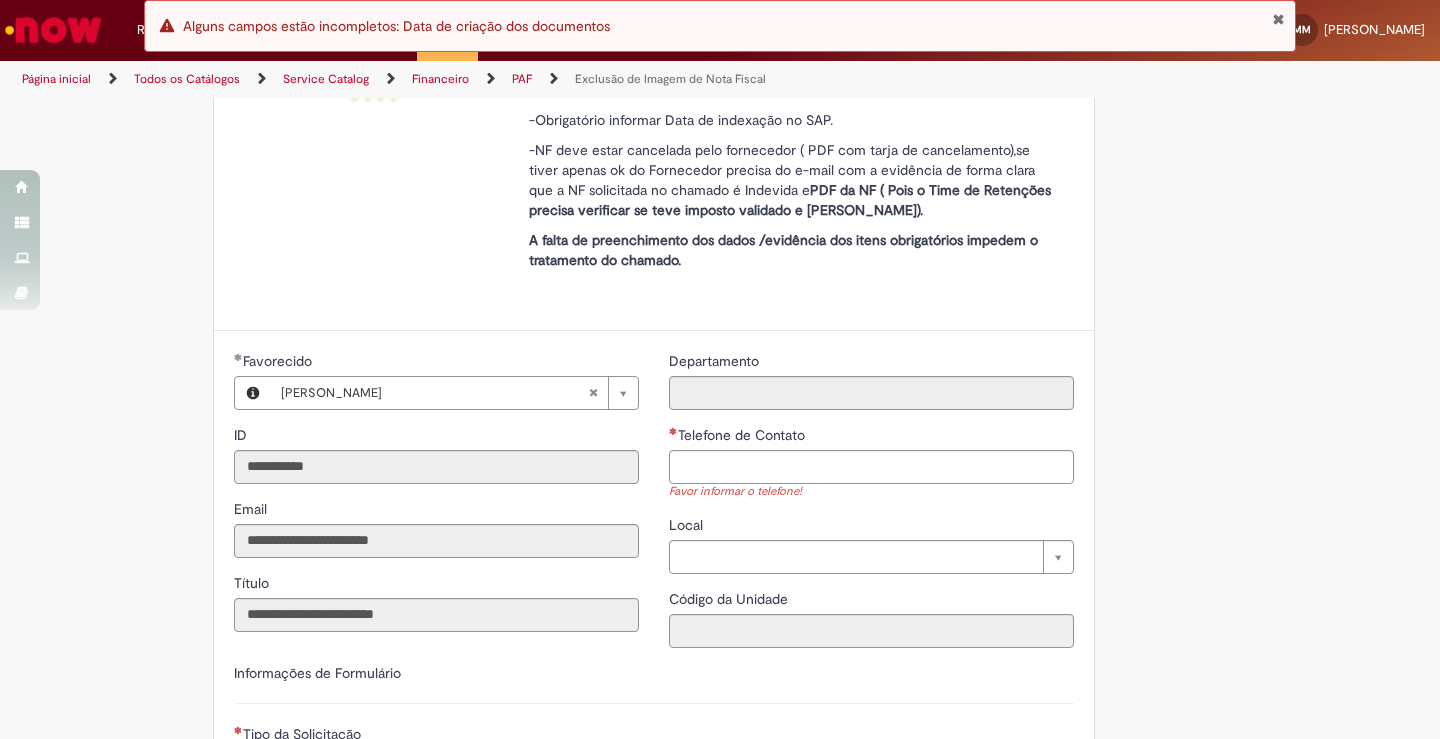 click on "É obrigatório anexar a evidência do cancelamento ( PDF de cancelamento), ou Ok do fornecedor informando que a NF é indevida.
Adicionar a Favoritos
Exclusão de Imagem de Nota Fiscal
Esta oferta é destinada às solicitações referentes a EXCLUSÃO DA NOTA FISCAL e exclusão de CTE's
- Obrigatório informar Conta e Centro de Custo ,pois o time de ~Retenções CSC realiza o pagamento de imposto pela provisão de indexação,se for necessário os impostos serão debitados o OBZ da unidade (casos para NF Indexada Fora do mês vigente).
-Obrigatório informar Data de indexação no SAP.
-NF deve estar cancelada pelo fornecedor ( PDF com tarja de cancelamento),se tiver apenas ok do Fornecedor precisa do e-mail com a evidência de forma clara que a NF solicitada no chamado é Indevida e
Country Code" at bounding box center [720, 542] 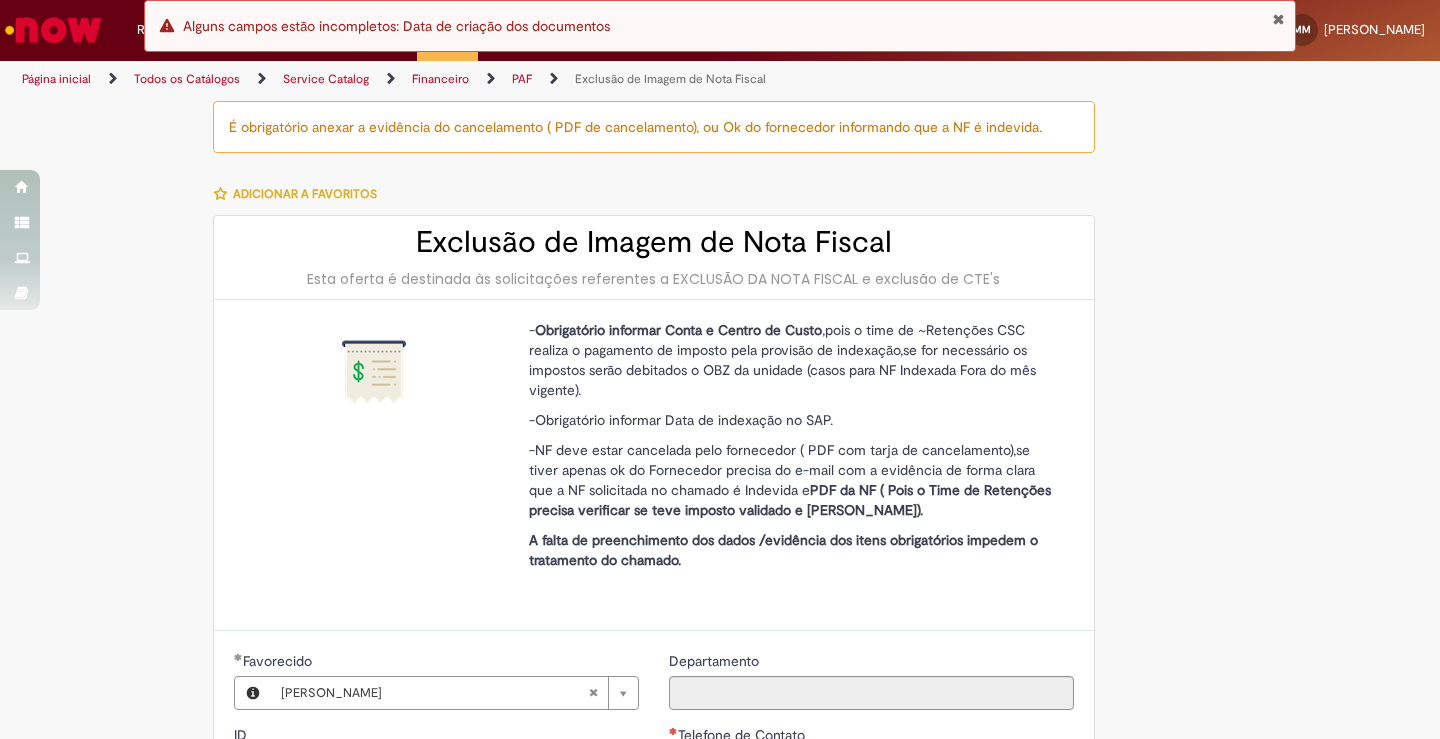 click on "É obrigatório anexar a evidência do cancelamento ( PDF de cancelamento), ou Ok do fornecedor informando que a NF é indevida.
Adicionar a Favoritos
Exclusão de Imagem de Nota Fiscal
Esta oferta é destinada às solicitações referentes a EXCLUSÃO DA NOTA FISCAL e exclusão de CTE's
- Obrigatório informar Conta e Centro de Custo ,pois o time de ~Retenções CSC realiza o pagamento de imposto pela provisão de indexação,se for necessário os impostos serão debitados o OBZ da unidade (casos para NF Indexada Fora do mês vigente).
-Obrigatório informar Data de indexação no SAP.
-NF deve estar cancelada pelo fornecedor ( PDF com tarja de cancelamento),se tiver apenas ok do Fornecedor precisa do e-mail com a evidência de forma clara que a NF solicitada no chamado é Indevida e
Country Code" at bounding box center (720, 842) 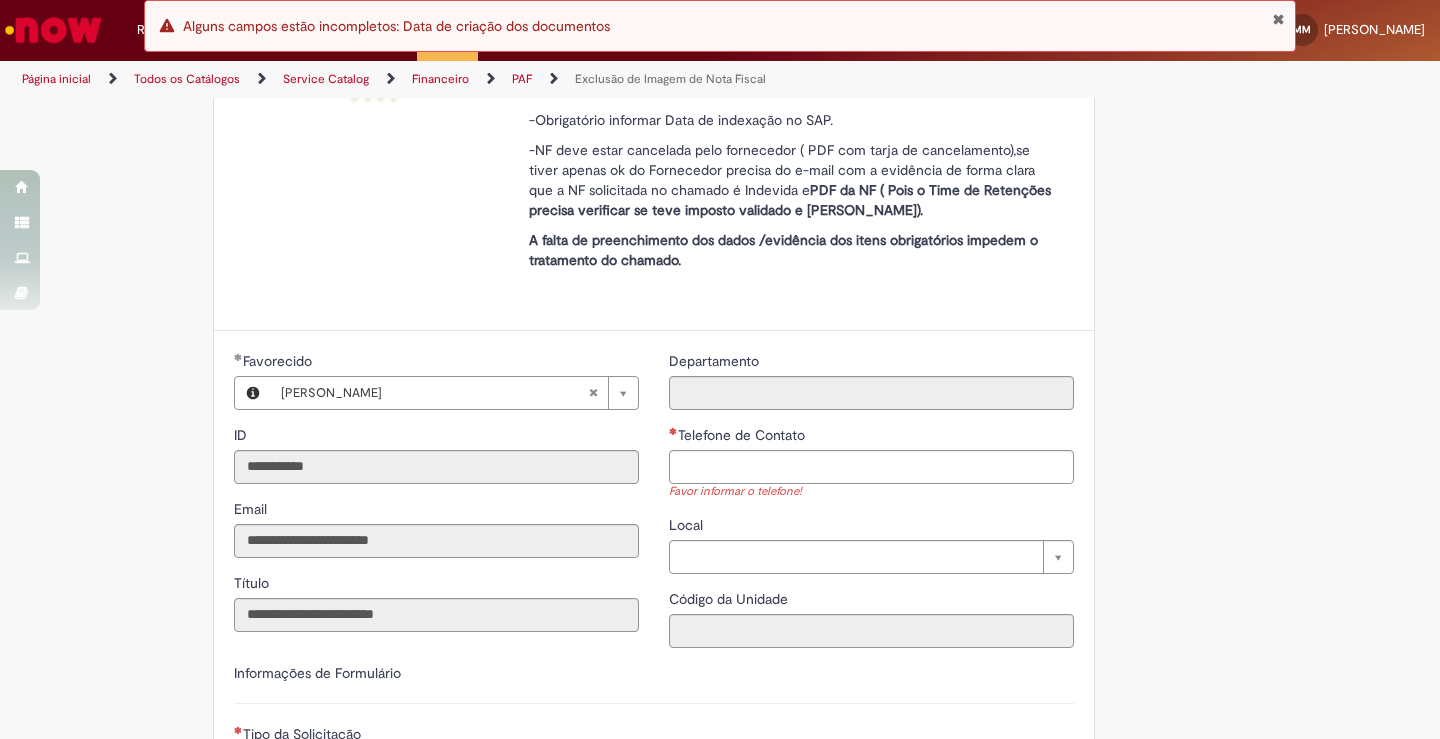 drag, startPoint x: 1169, startPoint y: 332, endPoint x: 788, endPoint y: 433, distance: 394.15985 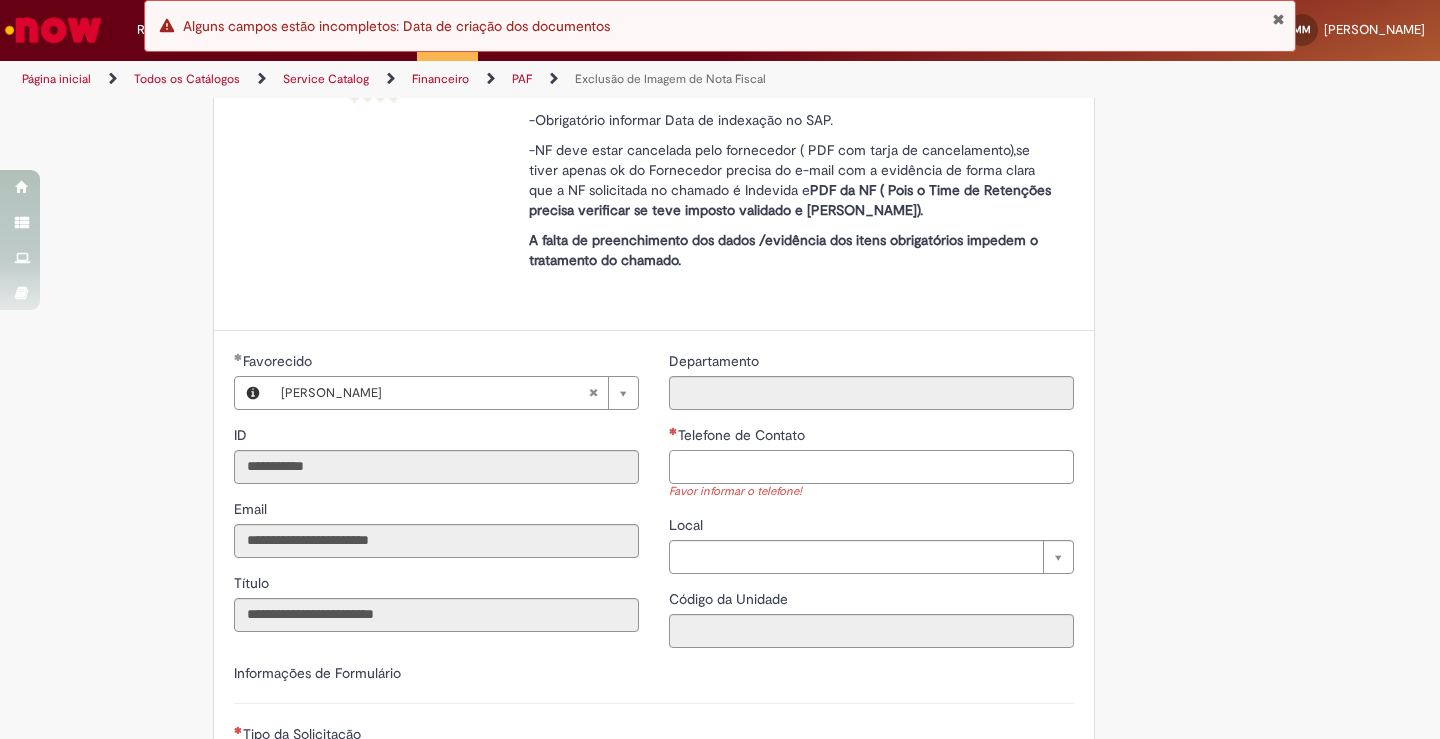 click on "Telefone de Contato" at bounding box center [871, 467] 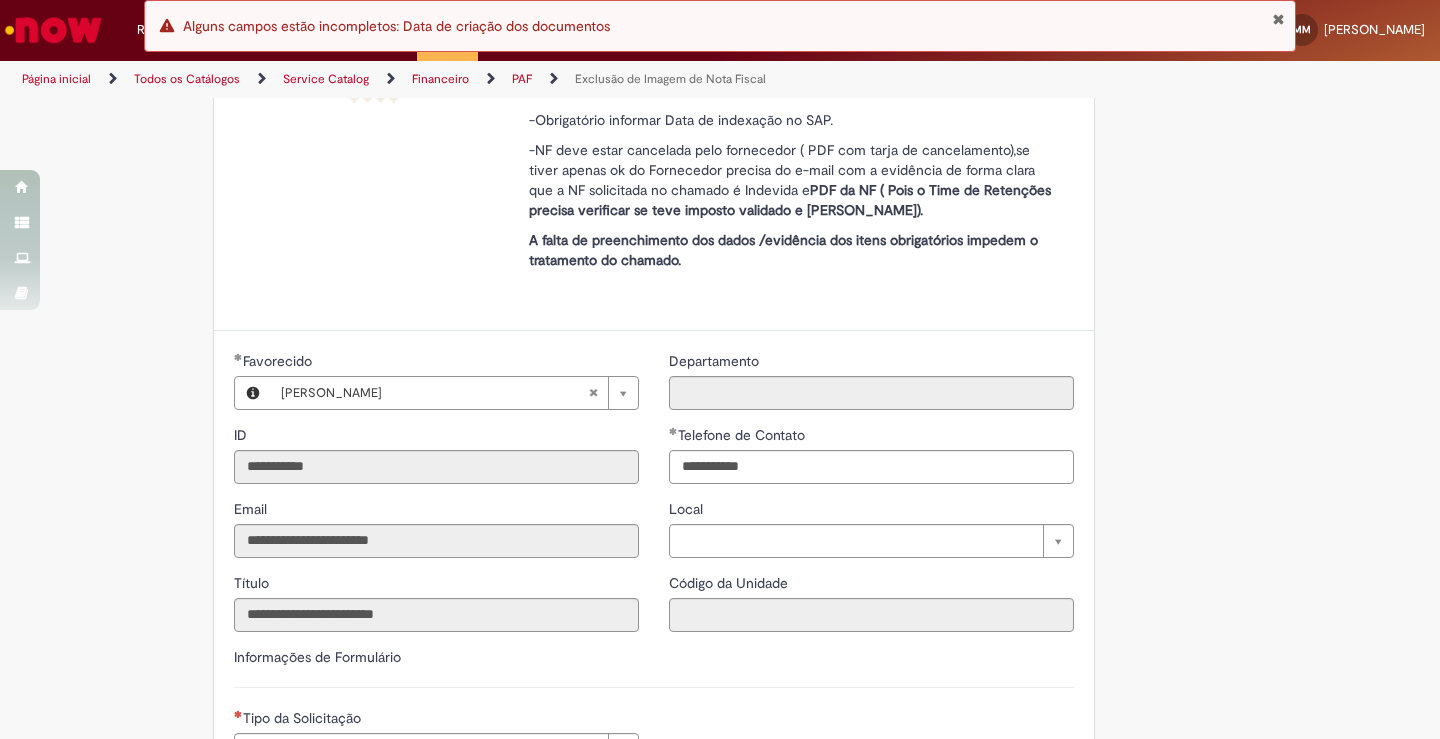 type on "**********" 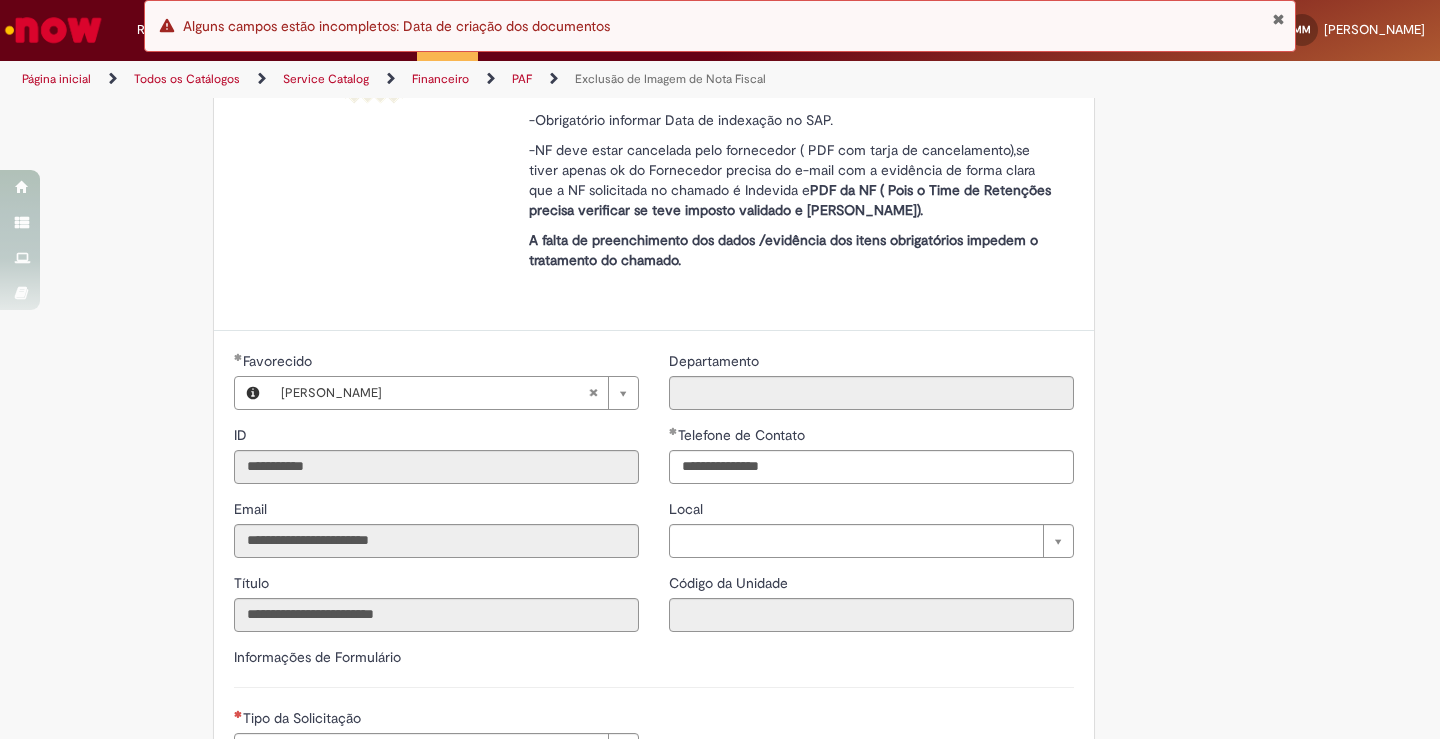 click on "É obrigatório anexar a evidência do cancelamento ( PDF de cancelamento), ou Ok do fornecedor informando que a NF é indevida.
Adicionar a Favoritos
Exclusão de Imagem de Nota Fiscal
Esta oferta é destinada às solicitações referentes a EXCLUSÃO DA NOTA FISCAL e exclusão de CTE's
- Obrigatório informar Conta e Centro de Custo ,pois o time de ~Retenções CSC realiza o pagamento de imposto pela provisão de indexação,se for necessário os impostos serão debitados o OBZ da unidade (casos para NF Indexada Fora do mês vigente).
-Obrigatório informar Data de indexação no SAP.
-NF deve estar cancelada pelo fornecedor ( PDF com tarja de cancelamento),se tiver apenas ok do Fornecedor precisa do e-mail com a evidência de forma clara que a NF solicitada no chamado é Indevida e
Country Code" at bounding box center [720, 534] 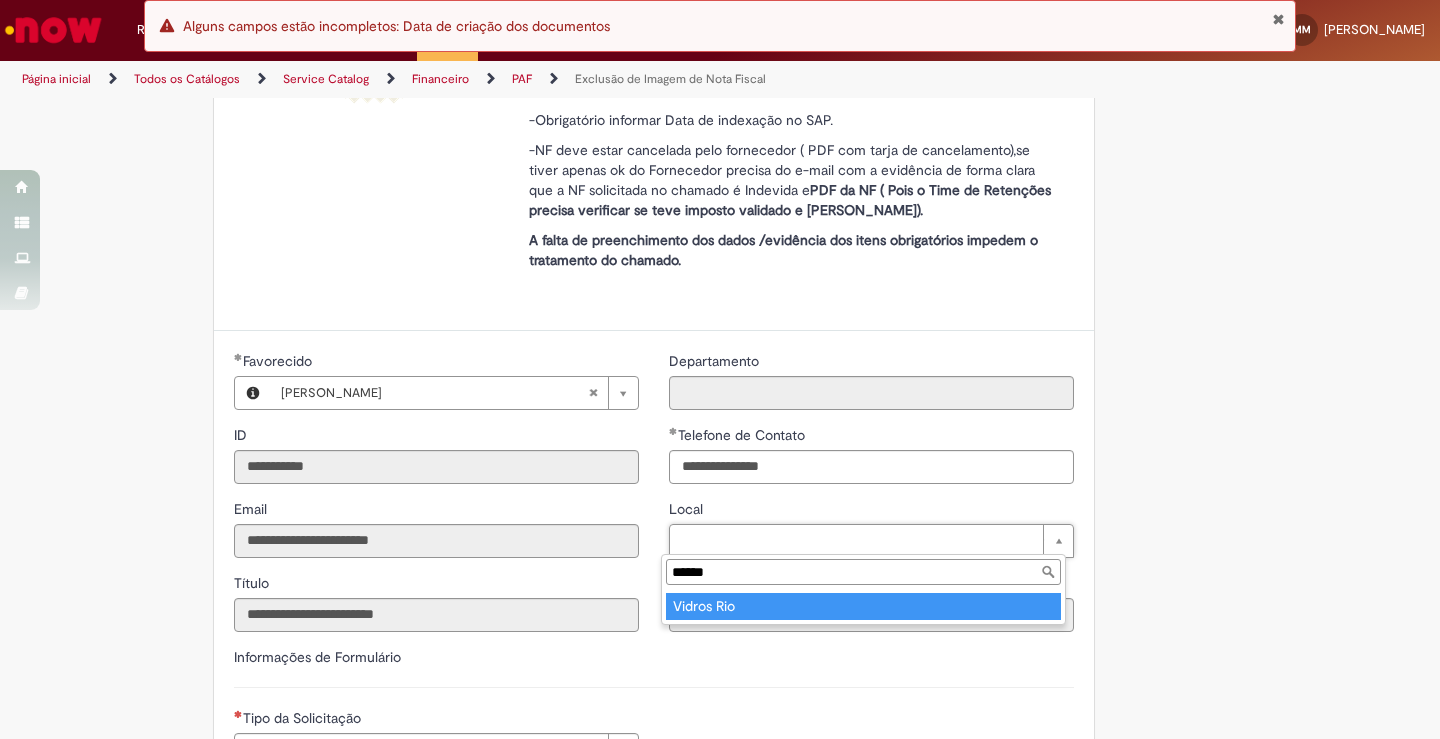 type on "******" 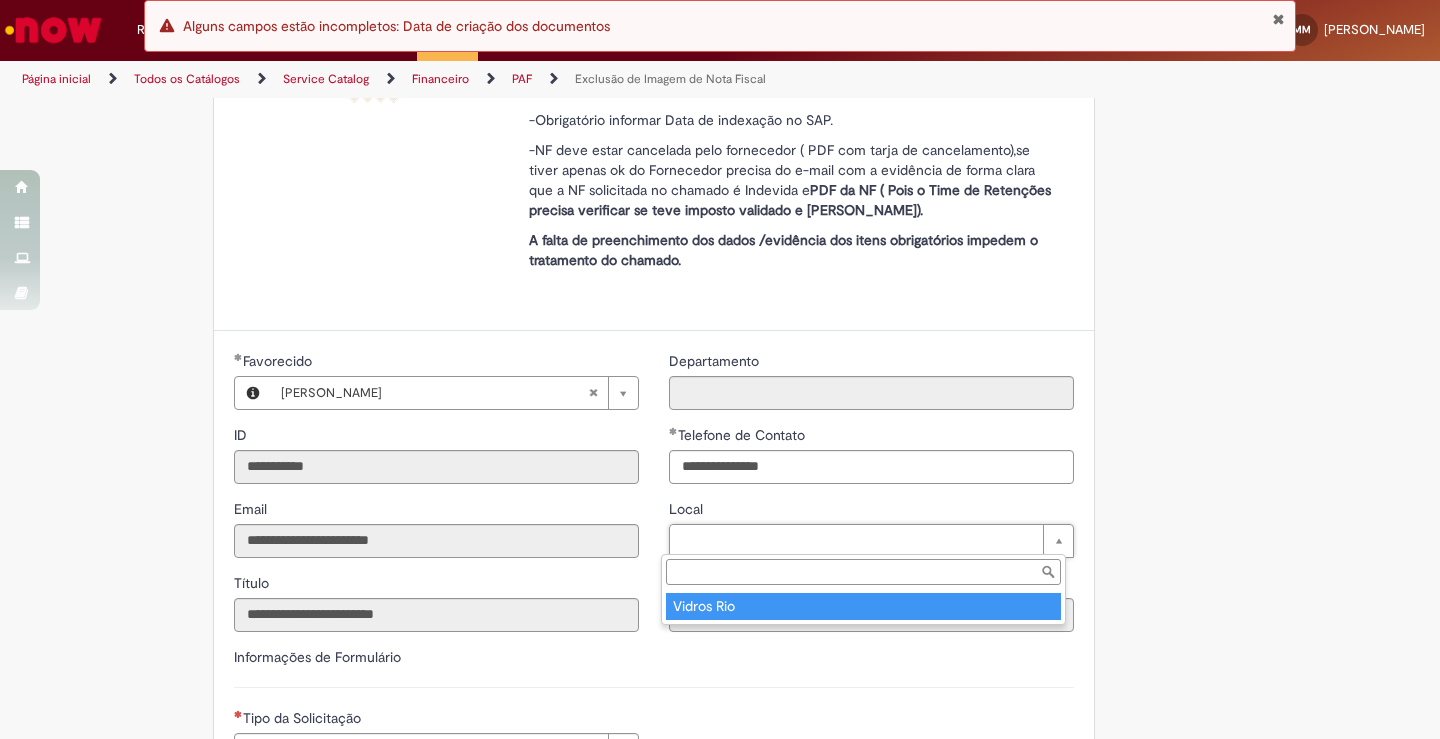 type on "****" 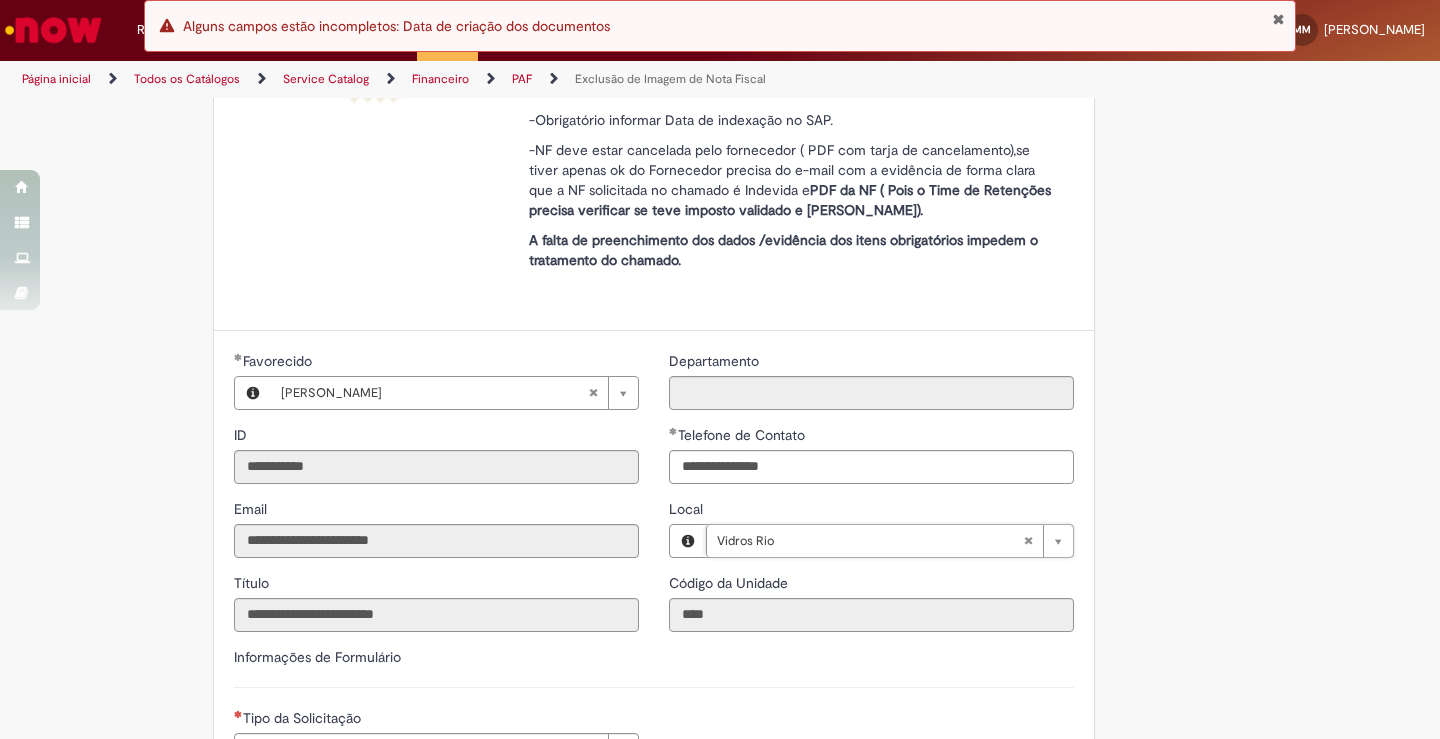 click on "Tire dúvidas com LupiAssist    +GenAI
Oi! Eu sou LupiAssist, uma Inteligência Artificial Generativa em constante aprendizado   Meu conteúdo é monitorado para trazer uma melhor experiência
Dúvidas comuns:
Só mais um instante, estou consultando nossas bases de conhecimento  e escrevendo a melhor resposta pra você!
Title
Lorem ipsum dolor sit amet    Fazer uma nova pergunta
Gerei esta resposta utilizando IA Generativa em conjunto com os nossos padrões. Em caso de divergência, os documentos oficiais prevalecerão.
Saiba mais em:
Ou ligue para:
E aí, te ajudei?
Sim, obrigado!" at bounding box center (720, 535) 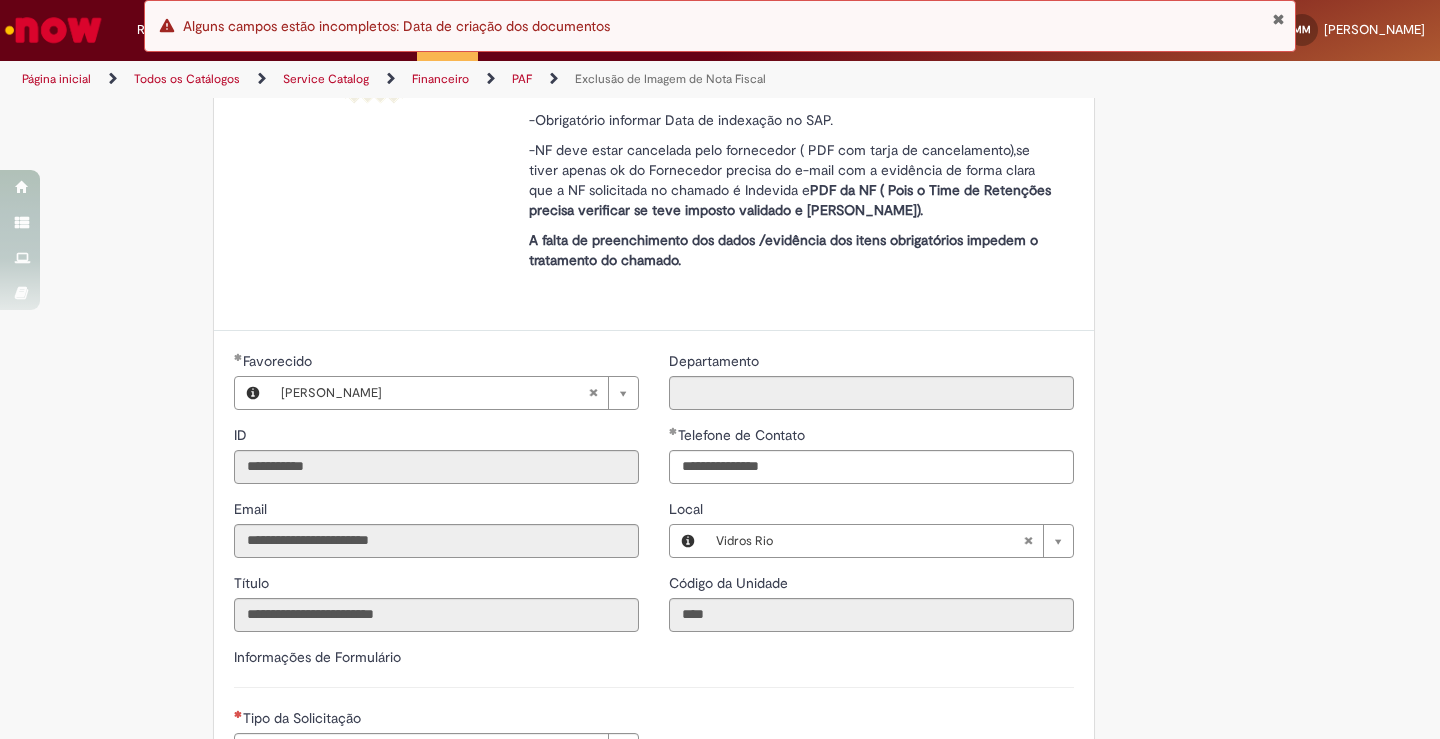 scroll, scrollTop: 500, scrollLeft: 0, axis: vertical 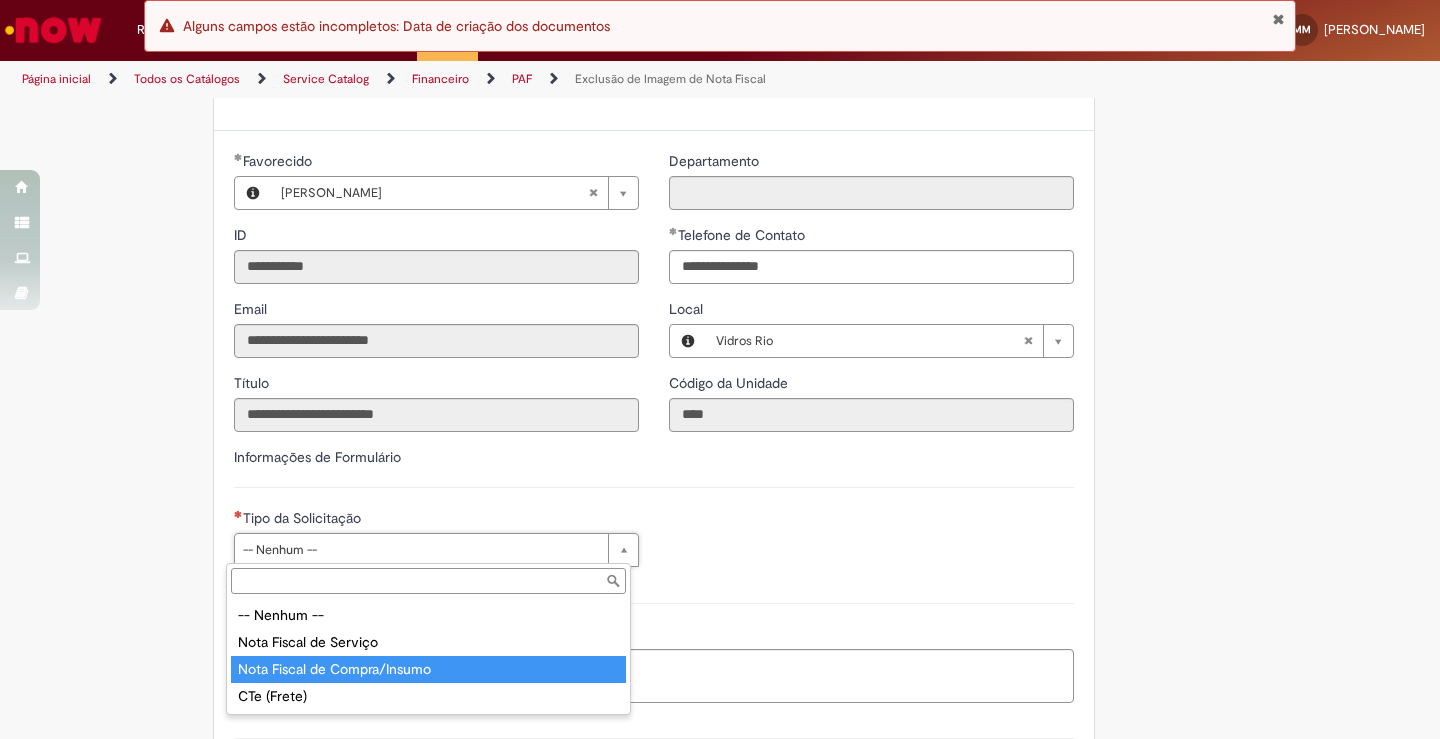 type on "**********" 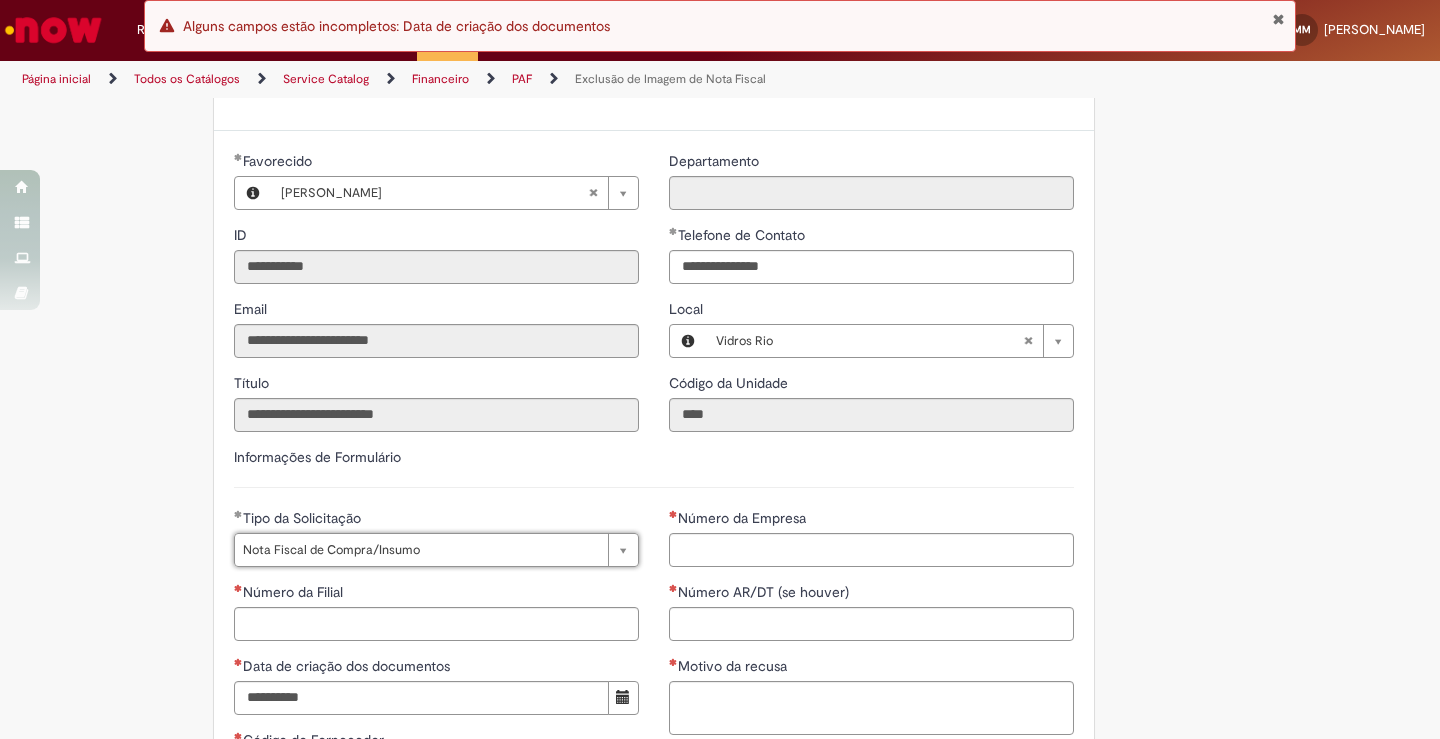click on "É obrigatório anexar a evidência do cancelamento ( PDF de cancelamento), ou Ok do fornecedor informando que a NF é indevida.
Adicionar a Favoritos
Exclusão de Imagem de Nota Fiscal
Esta oferta é destinada às solicitações referentes a EXCLUSÃO DA NOTA FISCAL e exclusão de CTE's
- Obrigatório informar Conta e Centro de Custo ,pois o time de ~Retenções CSC realiza o pagamento de imposto pela provisão de indexação,se for necessário os impostos serão debitados o OBZ da unidade (casos para NF Indexada Fora do mês vigente).
-Obrigatório informar Data de indexação no SAP.
-NF deve estar cancelada pelo fornecedor ( PDF com tarja de cancelamento),se tiver apenas ok do Fornecedor precisa do e-mail com a evidência de forma clara que a NF solicitada no chamado é Indevida e
Country Code" at bounding box center (720, 598) 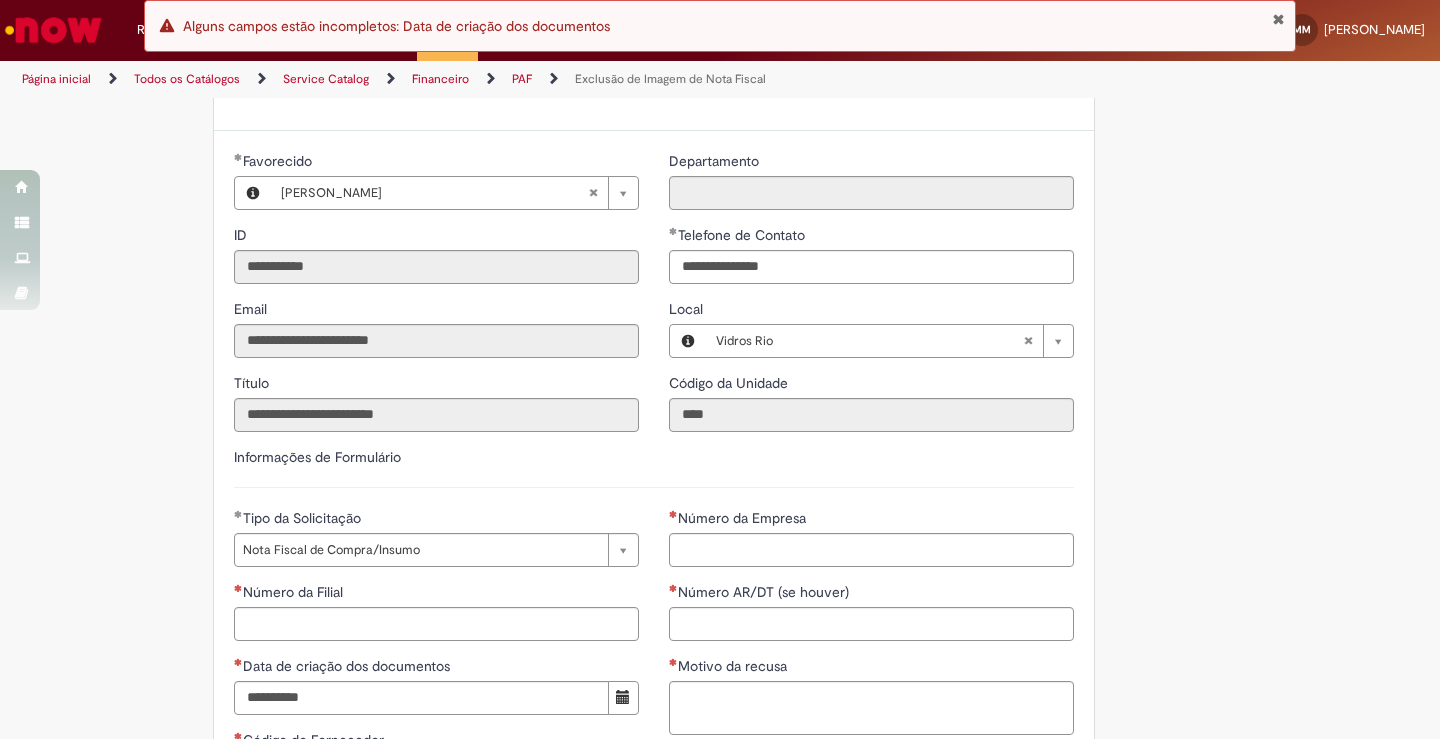 click on "**********" at bounding box center [654, 477] 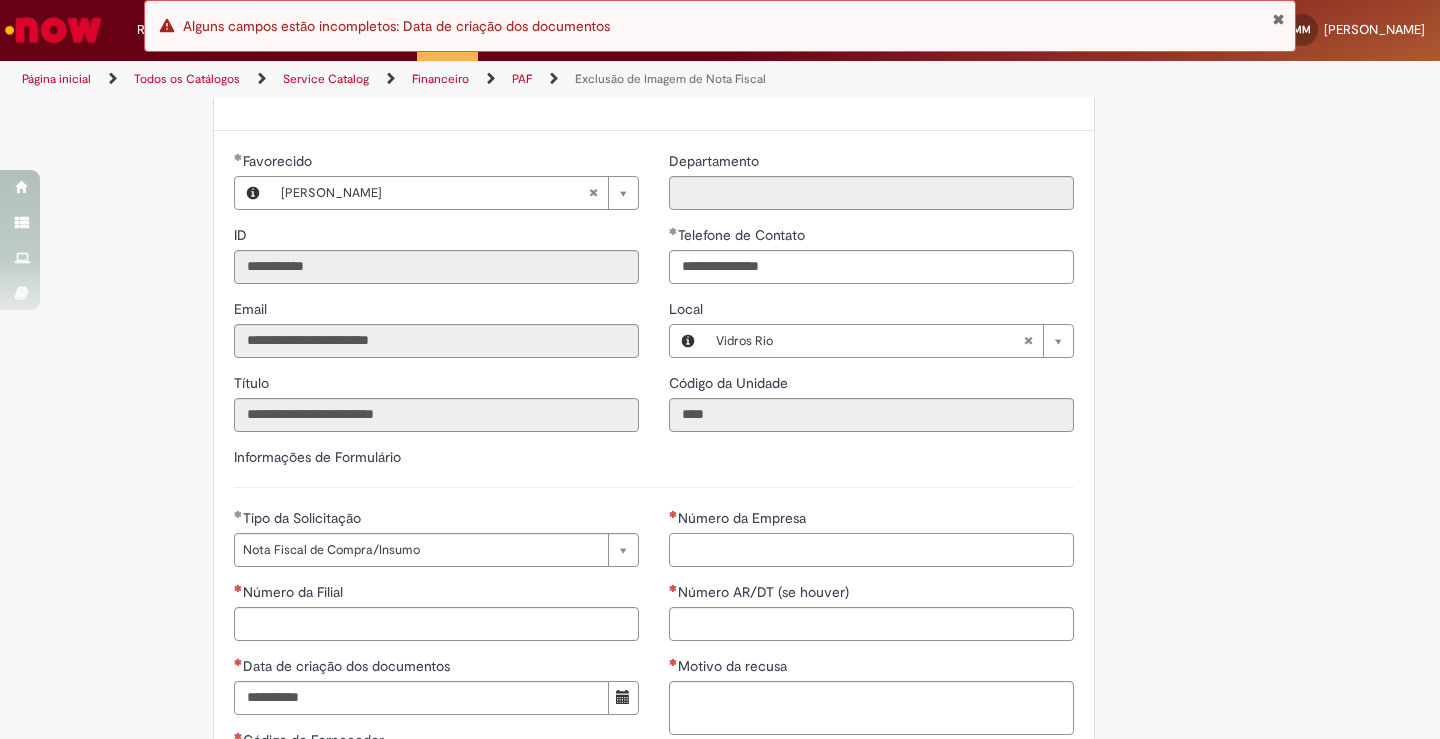 click on "Número da Empresa" at bounding box center (871, 550) 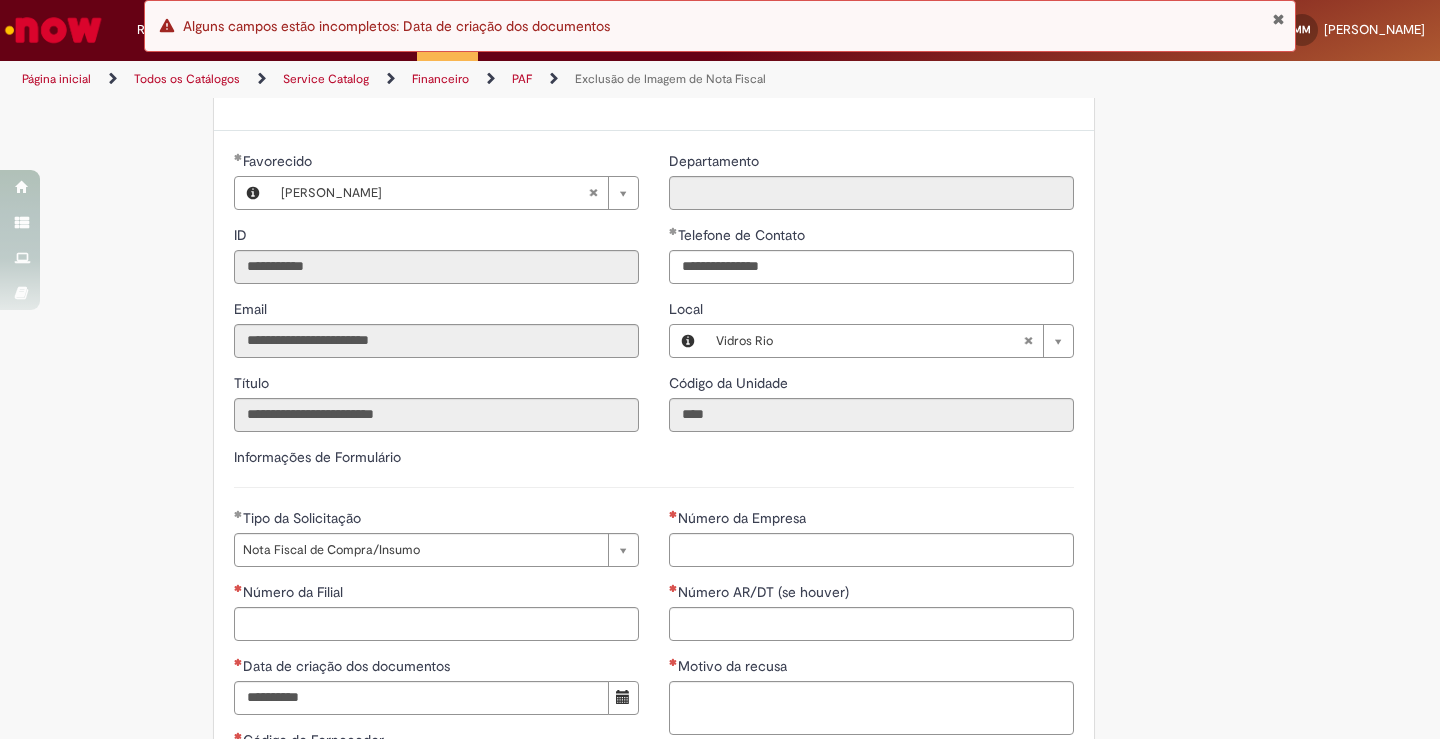 click on "É obrigatório anexar a evidência do cancelamento ( PDF de cancelamento), ou Ok do fornecedor informando que a NF é indevida.
Adicionar a Favoritos
Exclusão de Imagem de Nota Fiscal
Esta oferta é destinada às solicitações referentes a EXCLUSÃO DA NOTA FISCAL e exclusão de CTE's
- Obrigatório informar Conta e Centro de Custo ,pois o time de ~Retenções CSC realiza o pagamento de imposto pela provisão de indexação,se for necessário os impostos serão debitados o OBZ da unidade (casos para NF Indexada Fora do mês vigente).
-Obrigatório informar Data de indexação no SAP.
-NF deve estar cancelada pelo fornecedor ( PDF com tarja de cancelamento),se tiver apenas ok do Fornecedor precisa do e-mail com a evidência de forma clara que a NF solicitada no chamado é Indevida e
Country Code **" at bounding box center [622, 598] 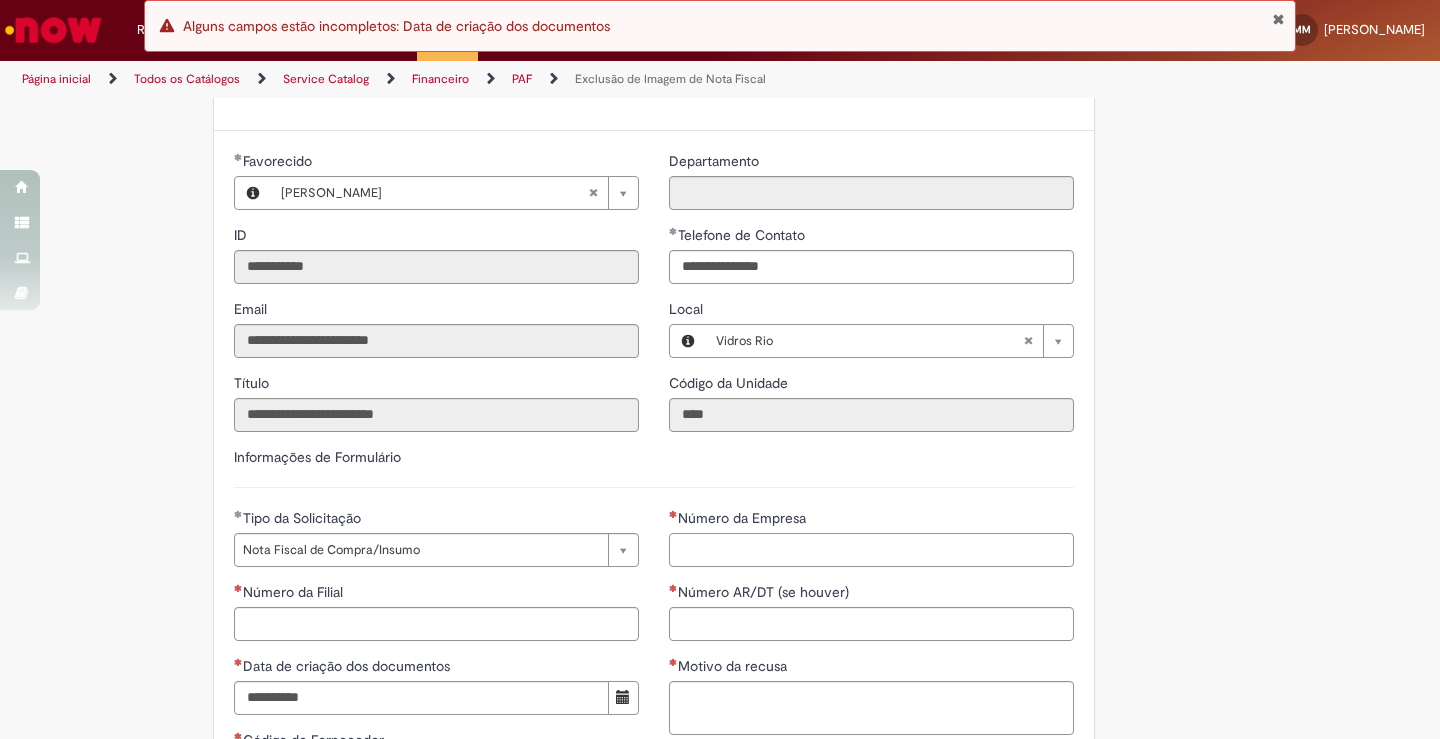 click on "Número da Empresa" at bounding box center [871, 550] 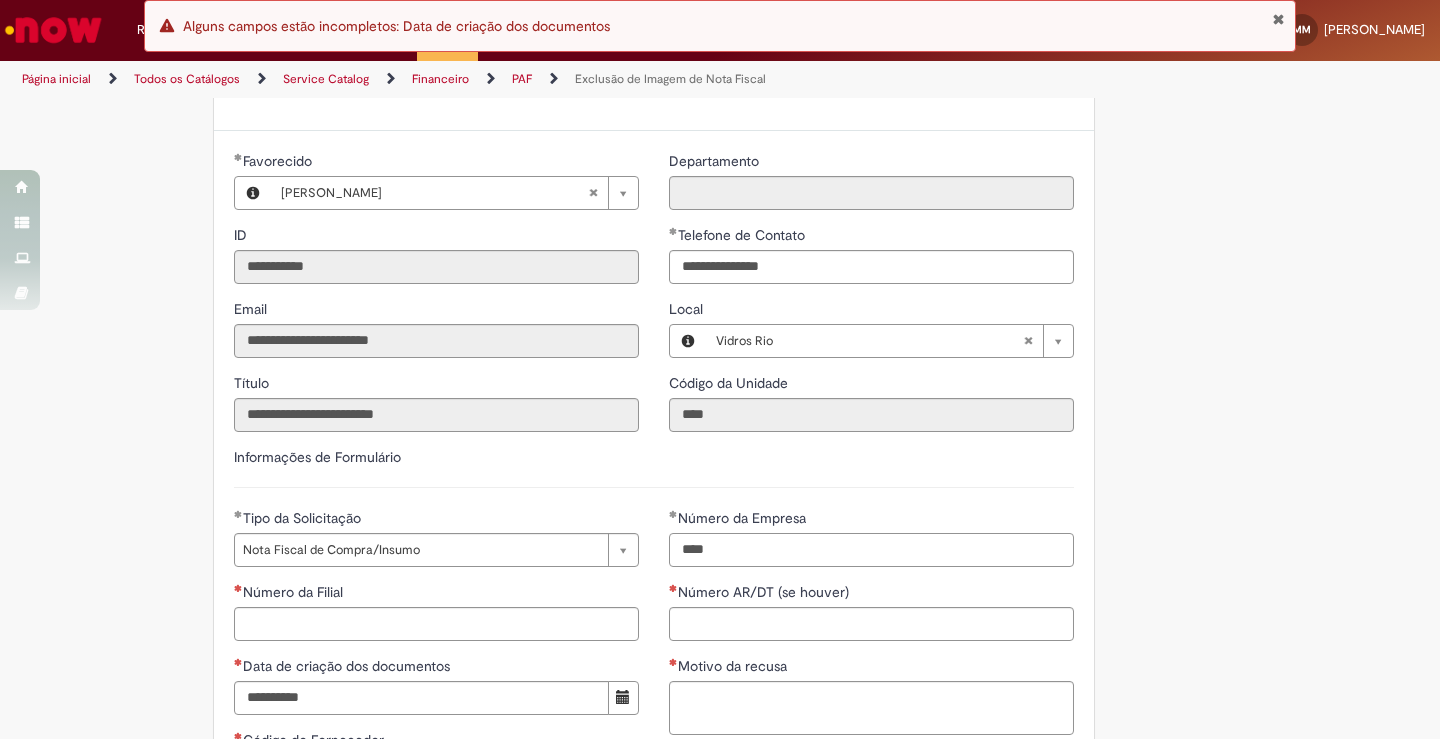 type on "****" 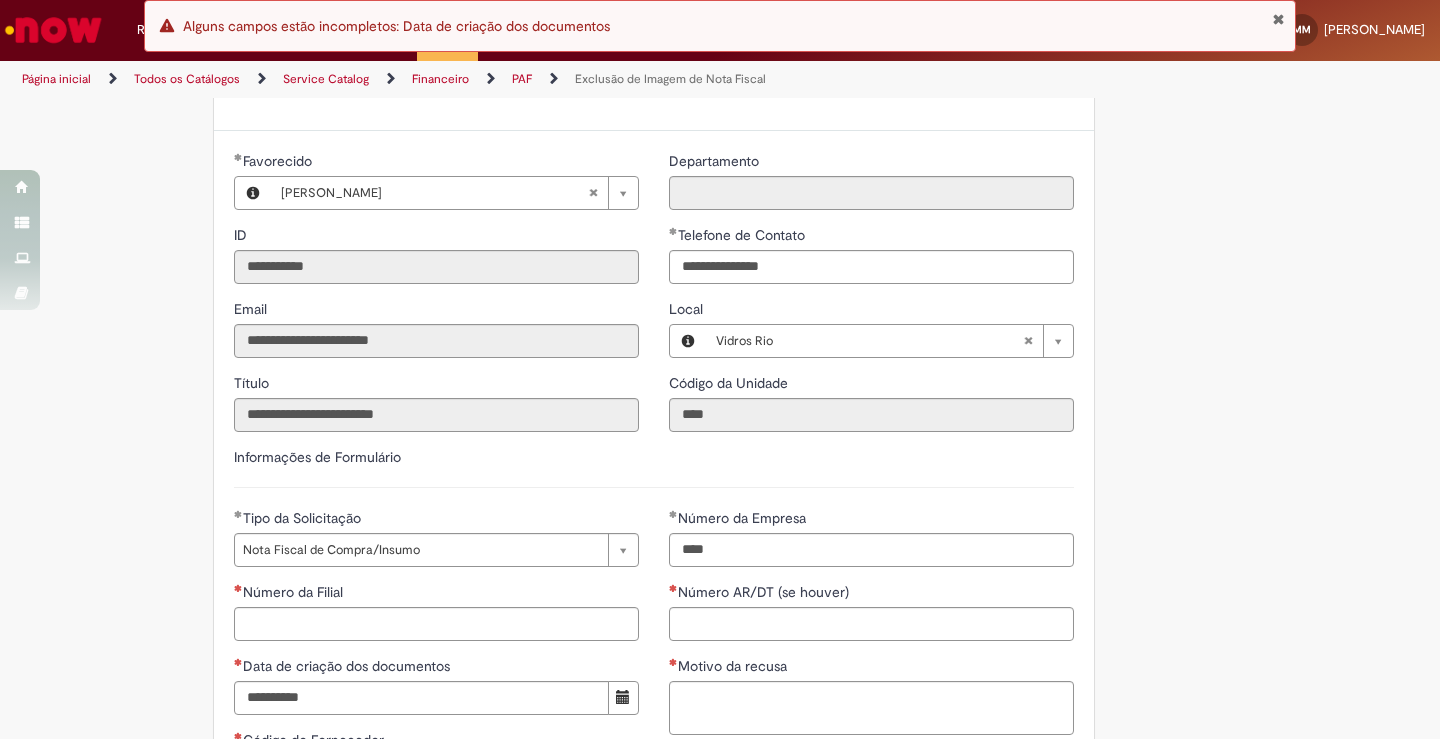 click on "É obrigatório anexar a evidência do cancelamento ( PDF de cancelamento), ou Ok do fornecedor informando que a NF é indevida.
Adicionar a Favoritos
Exclusão de Imagem de Nota Fiscal
Esta oferta é destinada às solicitações referentes a EXCLUSÃO DA NOTA FISCAL e exclusão de CTE's
- Obrigatório informar Conta e Centro de Custo ,pois o time de ~Retenções CSC realiza o pagamento de imposto pela provisão de indexação,se for necessário os impostos serão debitados o OBZ da unidade (casos para NF Indexada Fora do mês vigente).
-Obrigatório informar Data de indexação no SAP.
-NF deve estar cancelada pelo fornecedor ( PDF com tarja de cancelamento),se tiver apenas ok do Fornecedor precisa do e-mail com a evidência de forma clara que a NF solicitada no chamado é Indevida e
Country Code" at bounding box center (720, 598) 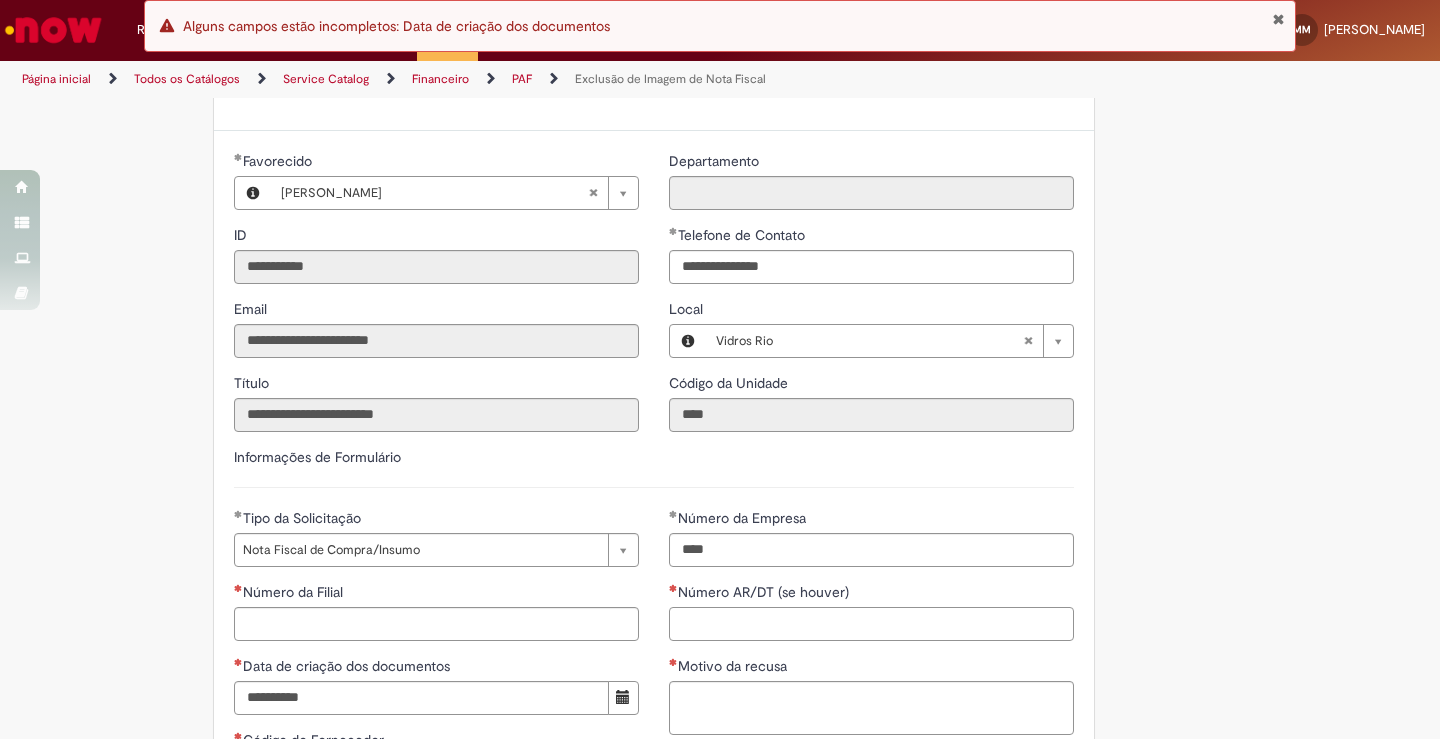 click on "Número AR/DT (se houver)" at bounding box center [871, 624] 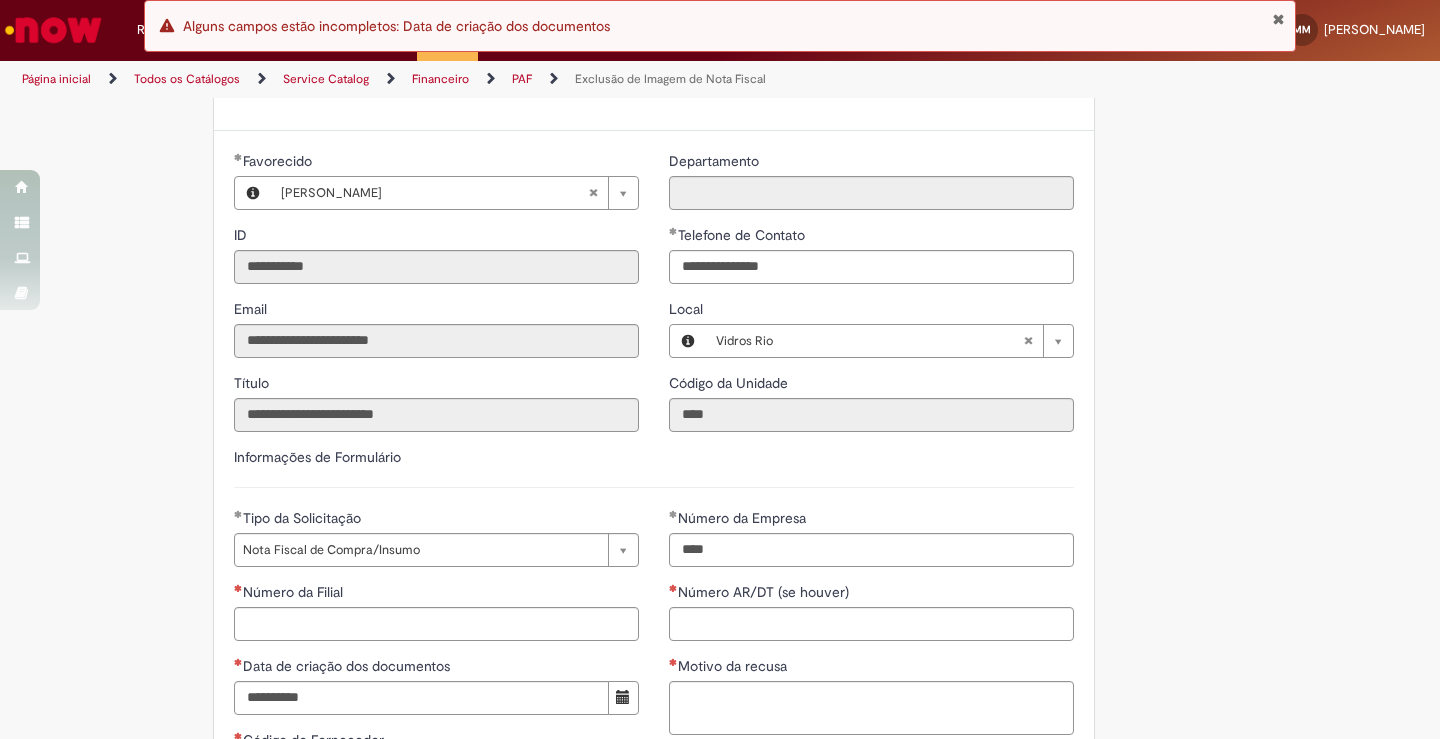 drag, startPoint x: 1216, startPoint y: 570, endPoint x: 914, endPoint y: 603, distance: 303.79764 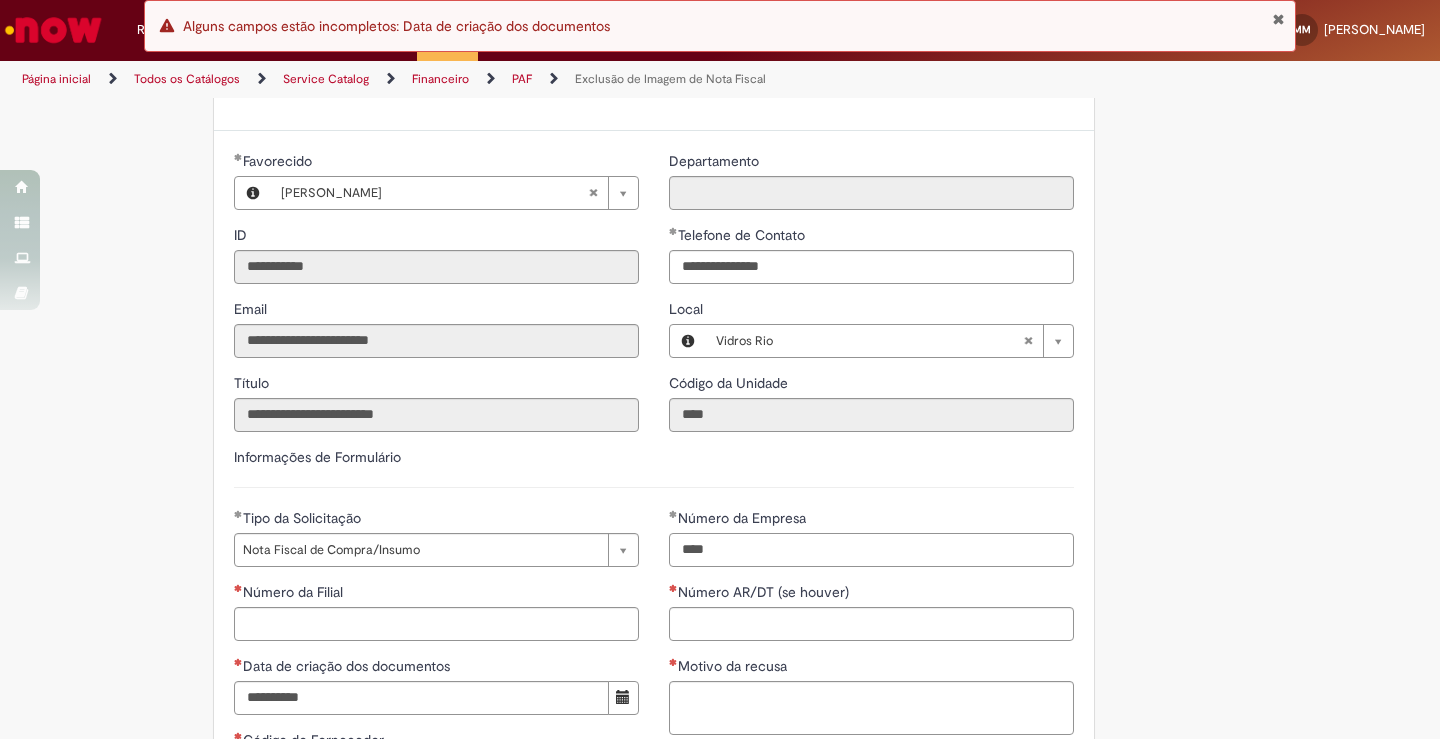 click on "****" at bounding box center [871, 550] 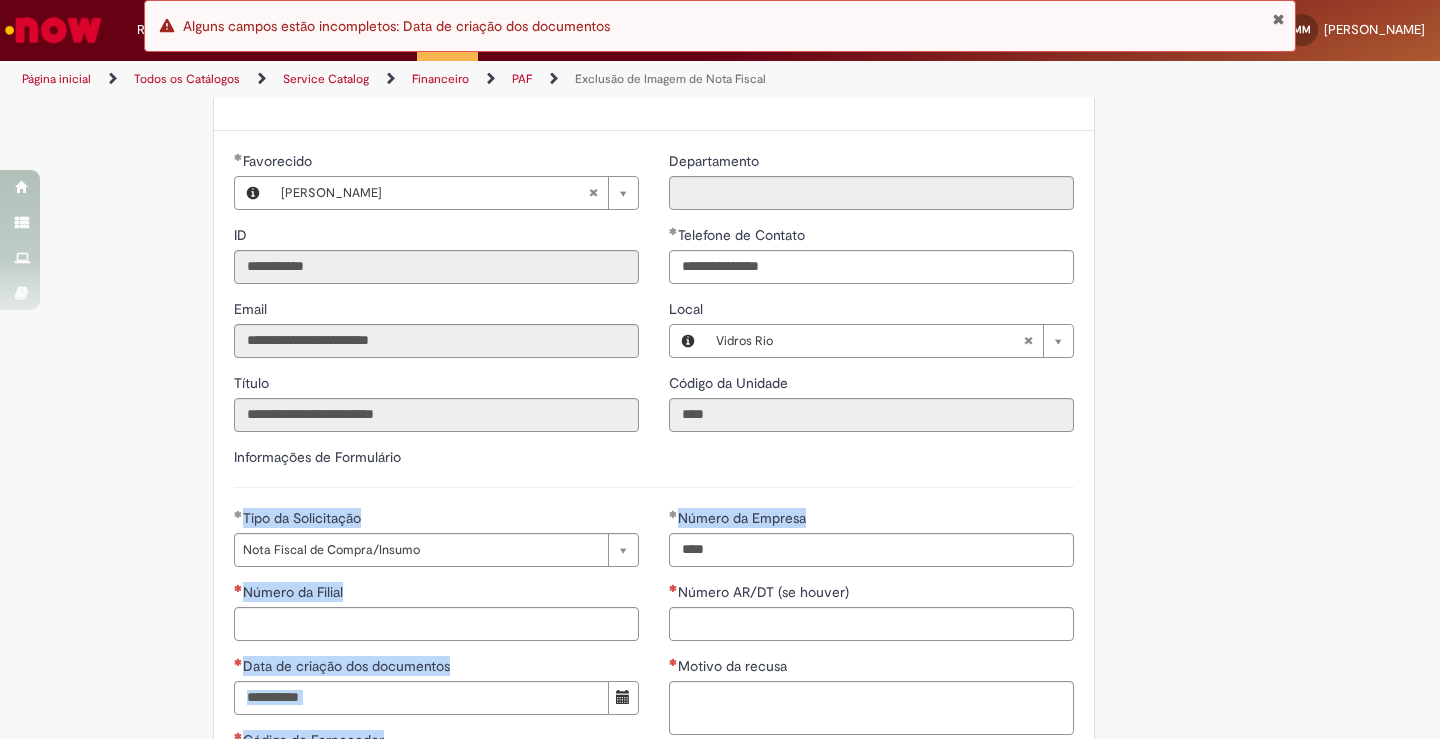 click on "É obrigatório anexar a evidência do cancelamento ( PDF de cancelamento), ou Ok do fornecedor informando que a NF é indevida.
Adicionar a Favoritos
Exclusão de Imagem de Nota Fiscal
Esta oferta é destinada às solicitações referentes a EXCLUSÃO DA NOTA FISCAL e exclusão de CTE's
- Obrigatório informar Conta e Centro de Custo ,pois o time de ~Retenções CSC realiza o pagamento de imposto pela provisão de indexação,se for necessário os impostos serão debitados o OBZ da unidade (casos para NF Indexada Fora do mês vigente).
-Obrigatório informar Data de indexação no SAP.
-NF deve estar cancelada pelo fornecedor ( PDF com tarja de cancelamento),se tiver apenas ok do Fornecedor precisa do e-mail com a evidência de forma clara que a NF solicitada no chamado é Indevida e
Country Code" at bounding box center (720, 598) 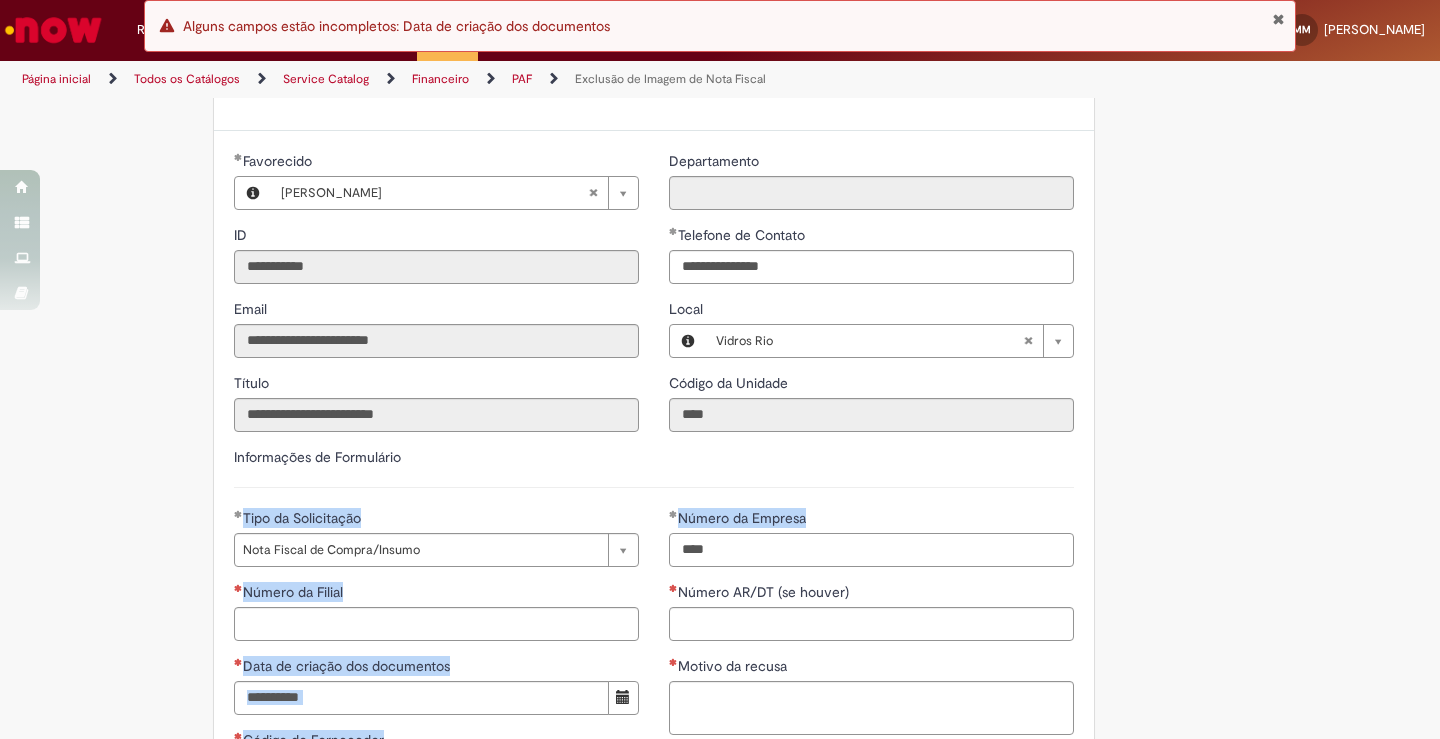 click on "****" at bounding box center (871, 550) 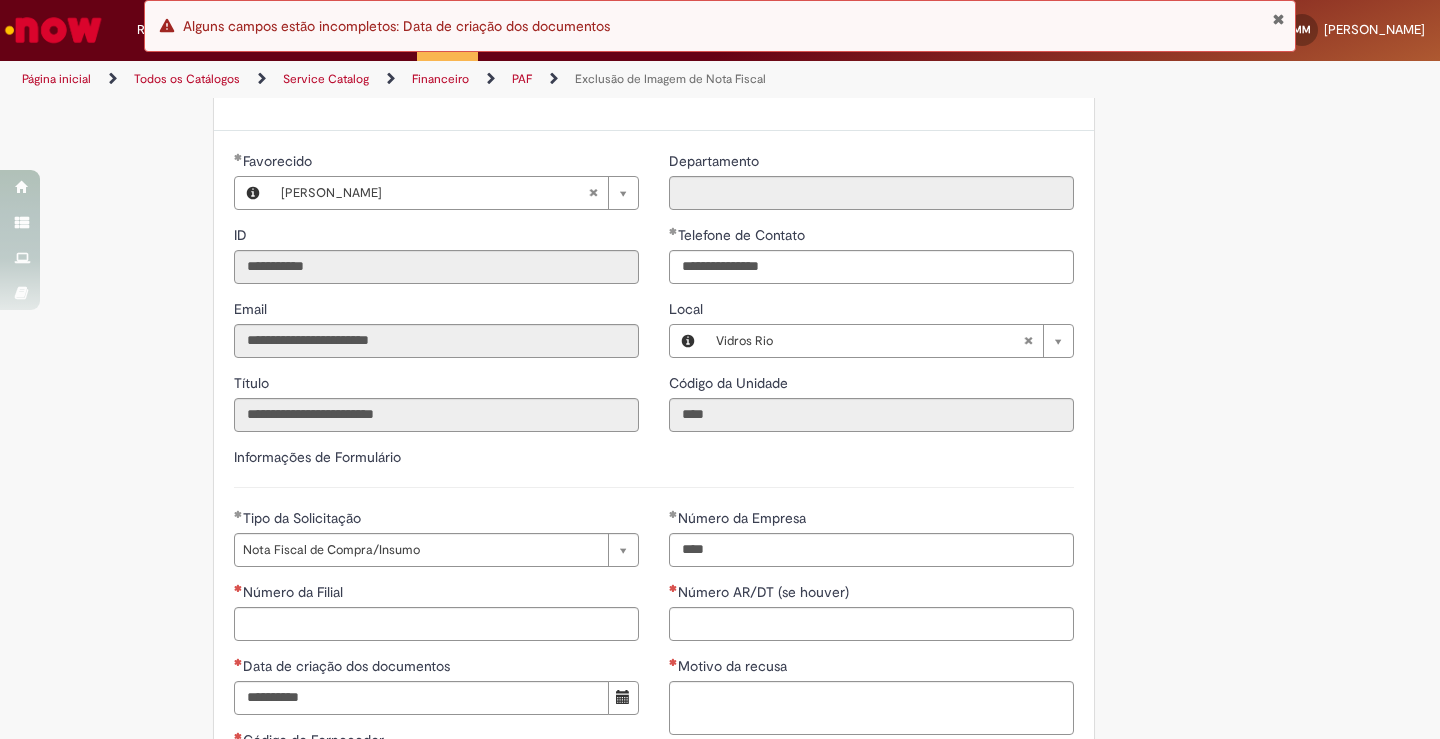 click on "É obrigatório anexar a evidência do cancelamento ( PDF de cancelamento), ou Ok do fornecedor informando que a NF é indevida.
Adicionar a Favoritos
Exclusão de Imagem de Nota Fiscal
Esta oferta é destinada às solicitações referentes a EXCLUSÃO DA NOTA FISCAL e exclusão de CTE's
- Obrigatório informar Conta e Centro de Custo ,pois o time de ~Retenções CSC realiza o pagamento de imposto pela provisão de indexação,se for necessário os impostos serão debitados o OBZ da unidade (casos para NF Indexada Fora do mês vigente).
-Obrigatório informar Data de indexação no SAP.
-NF deve estar cancelada pelo fornecedor ( PDF com tarja de cancelamento),se tiver apenas ok do Fornecedor precisa do e-mail com a evidência de forma clara que a NF solicitada no chamado é Indevida e
Country Code" at bounding box center [720, 598] 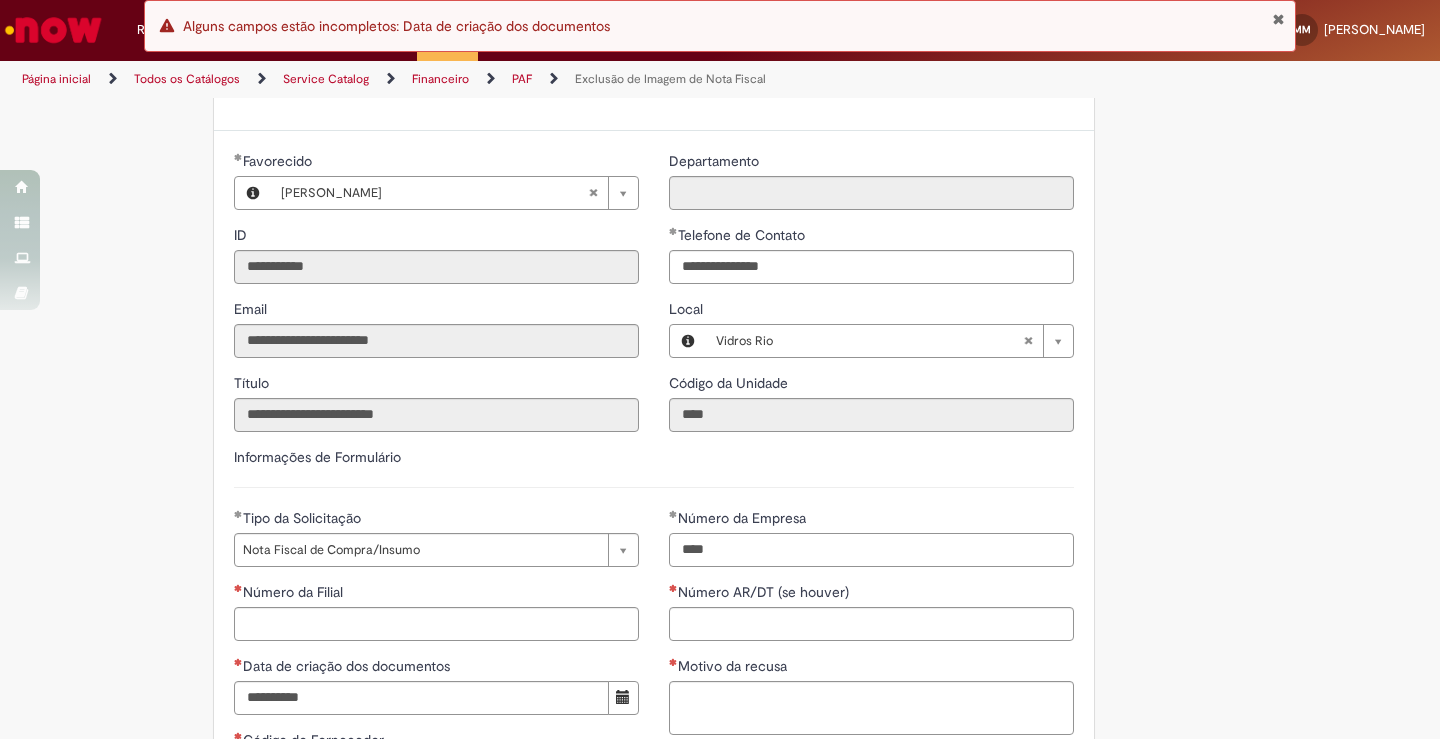 click on "****" at bounding box center (871, 550) 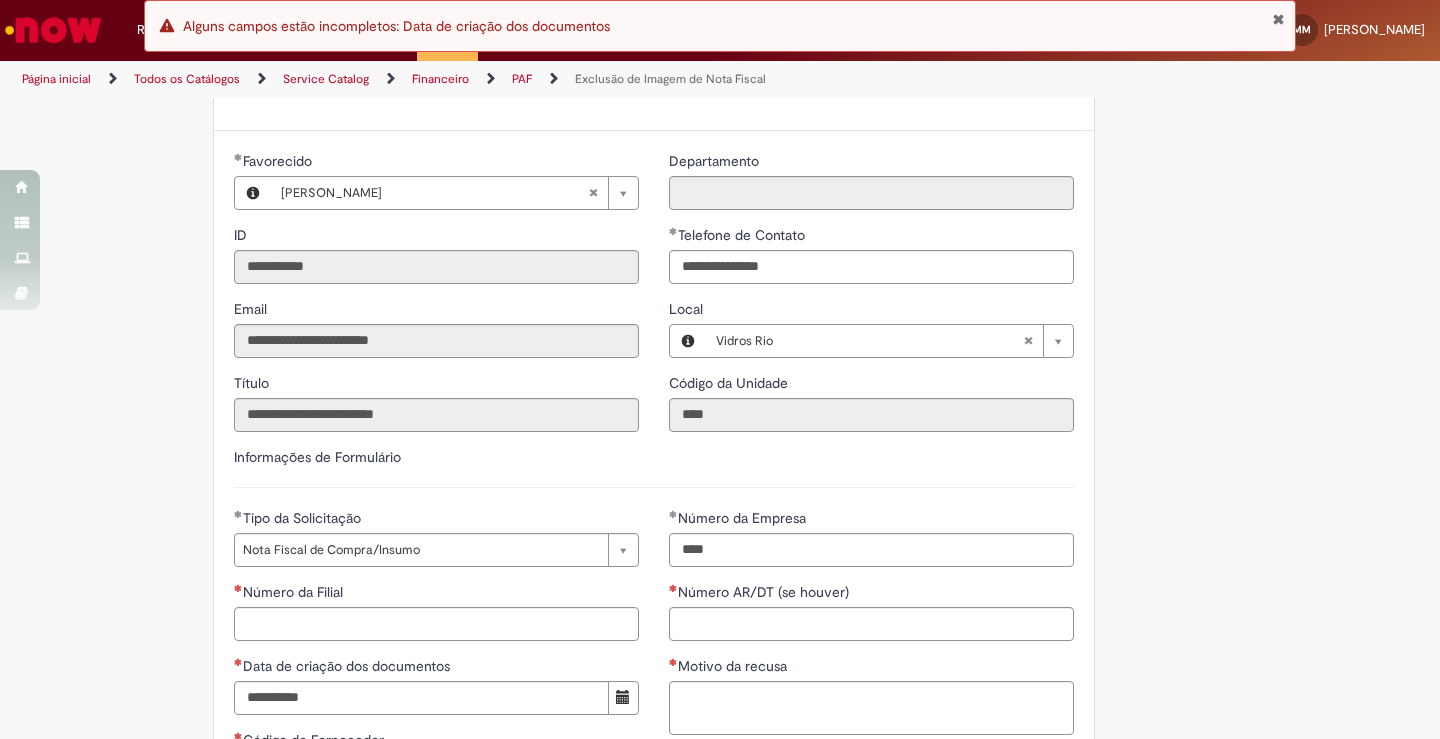 click on "É obrigatório anexar a evidência do cancelamento ( PDF de cancelamento), ou Ok do fornecedor informando que a NF é indevida.
Adicionar a Favoritos
Exclusão de Imagem de Nota Fiscal
Esta oferta é destinada às solicitações referentes a EXCLUSÃO DA NOTA FISCAL e exclusão de CTE's
- Obrigatório informar Conta e Centro de Custo ,pois o time de ~Retenções CSC realiza o pagamento de imposto pela provisão de indexação,se for necessário os impostos serão debitados o OBZ da unidade (casos para NF Indexada Fora do mês vigente).
-Obrigatório informar Data de indexação no SAP.
-NF deve estar cancelada pelo fornecedor ( PDF com tarja de cancelamento),se tiver apenas ok do Fornecedor precisa do e-mail com a evidência de forma clara que a NF solicitada no chamado é Indevida e
Country Code" at bounding box center [720, 598] 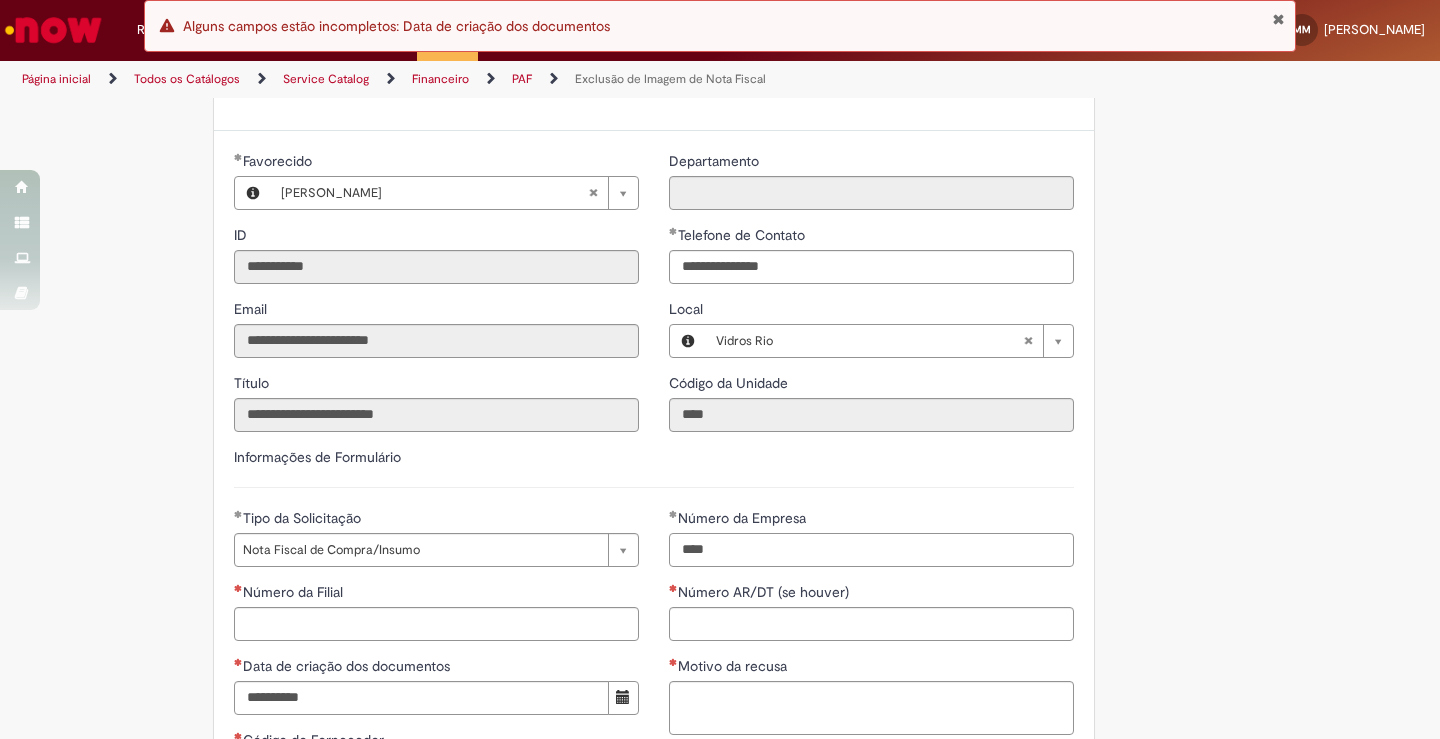 click on "****" at bounding box center (871, 550) 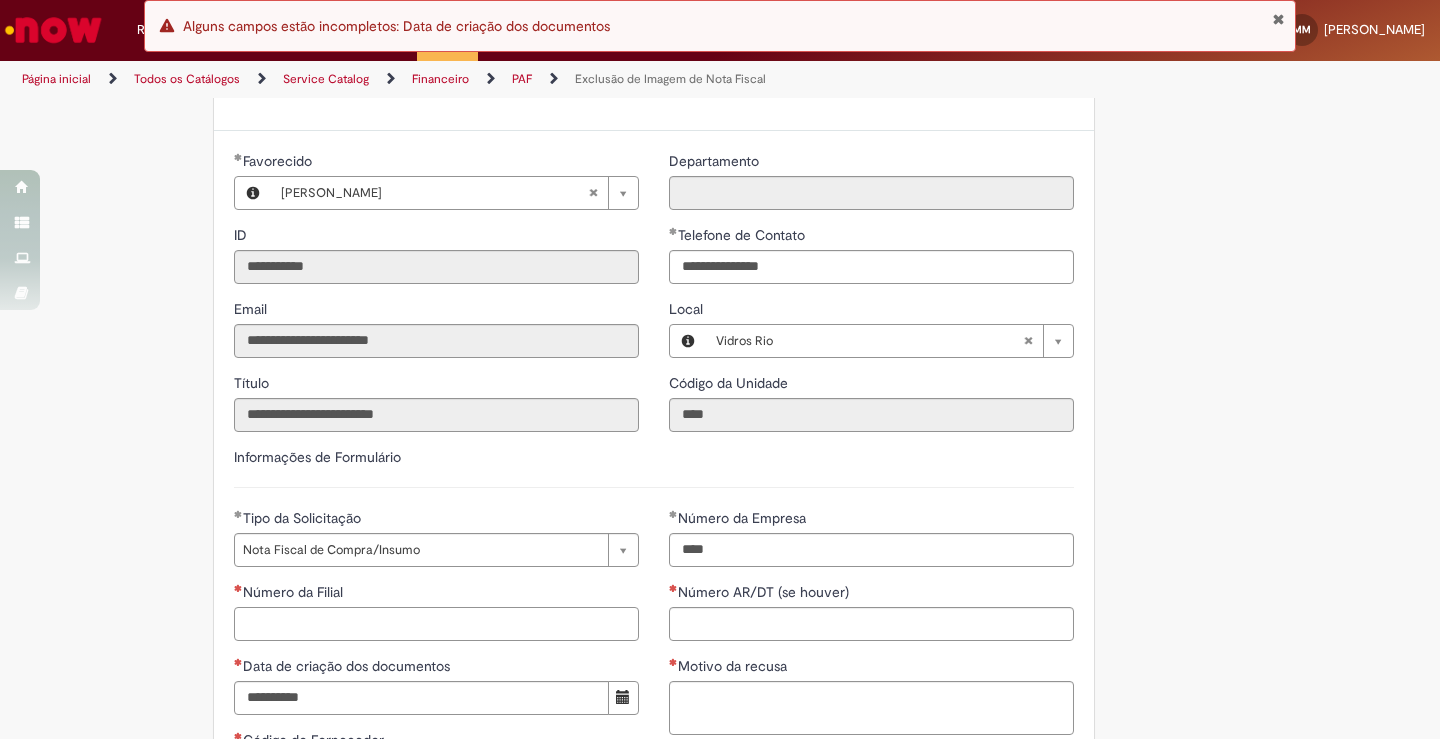 click on "Número da Filial" at bounding box center (436, 624) 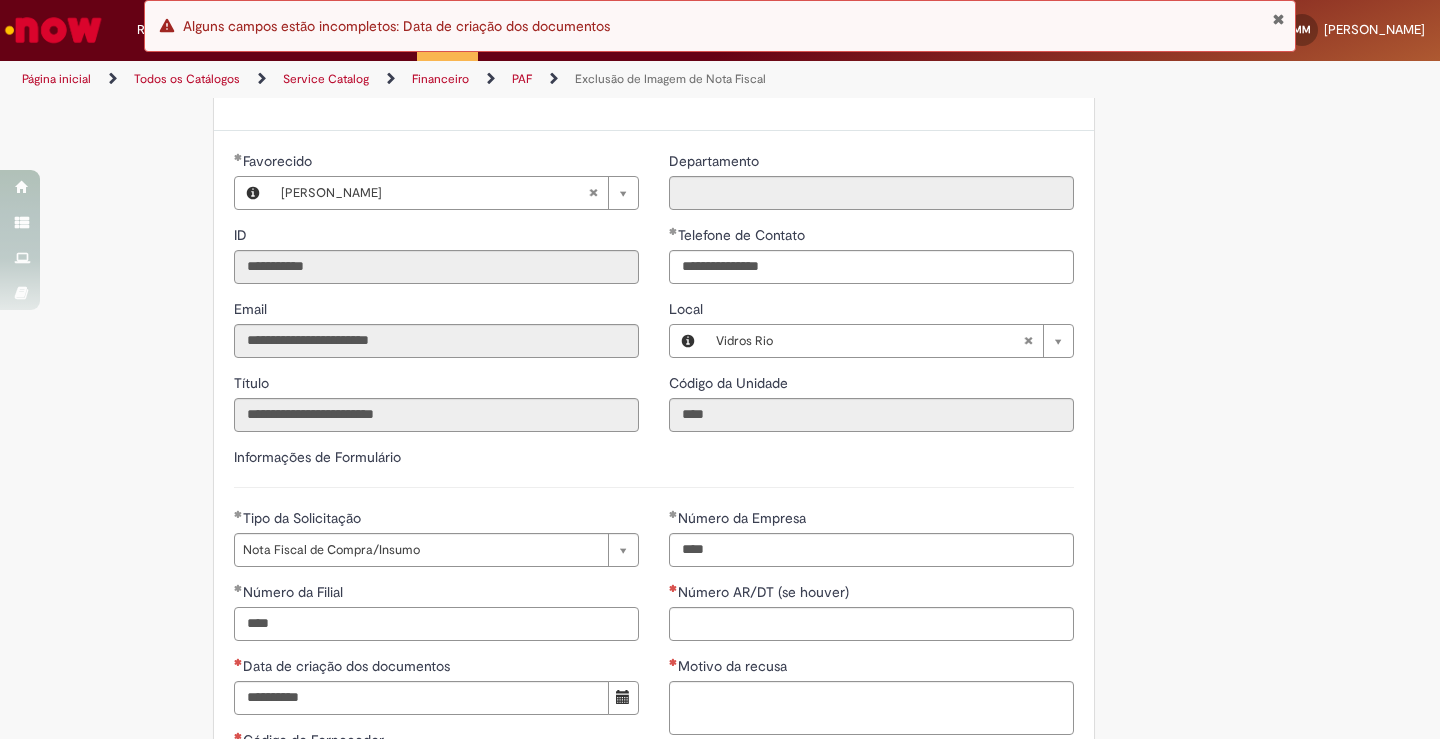 type on "****" 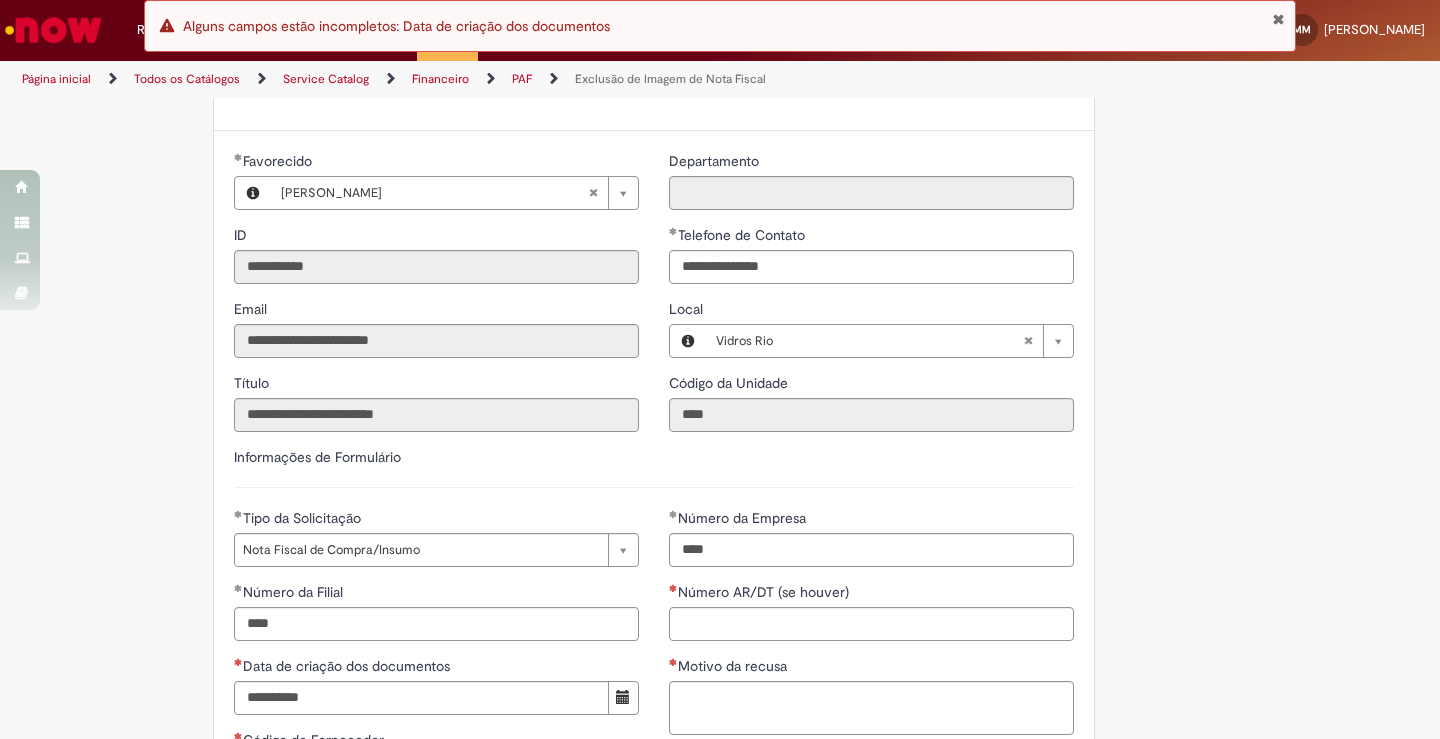 click on "É obrigatório anexar a evidência do cancelamento ( PDF de cancelamento), ou Ok do fornecedor informando que a NF é indevida.
Adicionar a Favoritos
Exclusão de Imagem de Nota Fiscal
Esta oferta é destinada às solicitações referentes a EXCLUSÃO DA NOTA FISCAL e exclusão de CTE's
- Obrigatório informar Conta e Centro de Custo ,pois o time de ~Retenções CSC realiza o pagamento de imposto pela provisão de indexação,se for necessário os impostos serão debitados o OBZ da unidade (casos para NF Indexada Fora do mês vigente).
-Obrigatório informar Data de indexação no SAP.
-NF deve estar cancelada pelo fornecedor ( PDF com tarja de cancelamento),se tiver apenas ok do Fornecedor precisa do e-mail com a evidência de forma clara que a NF solicitada no chamado é Indevida e
Country Code" at bounding box center (720, 598) 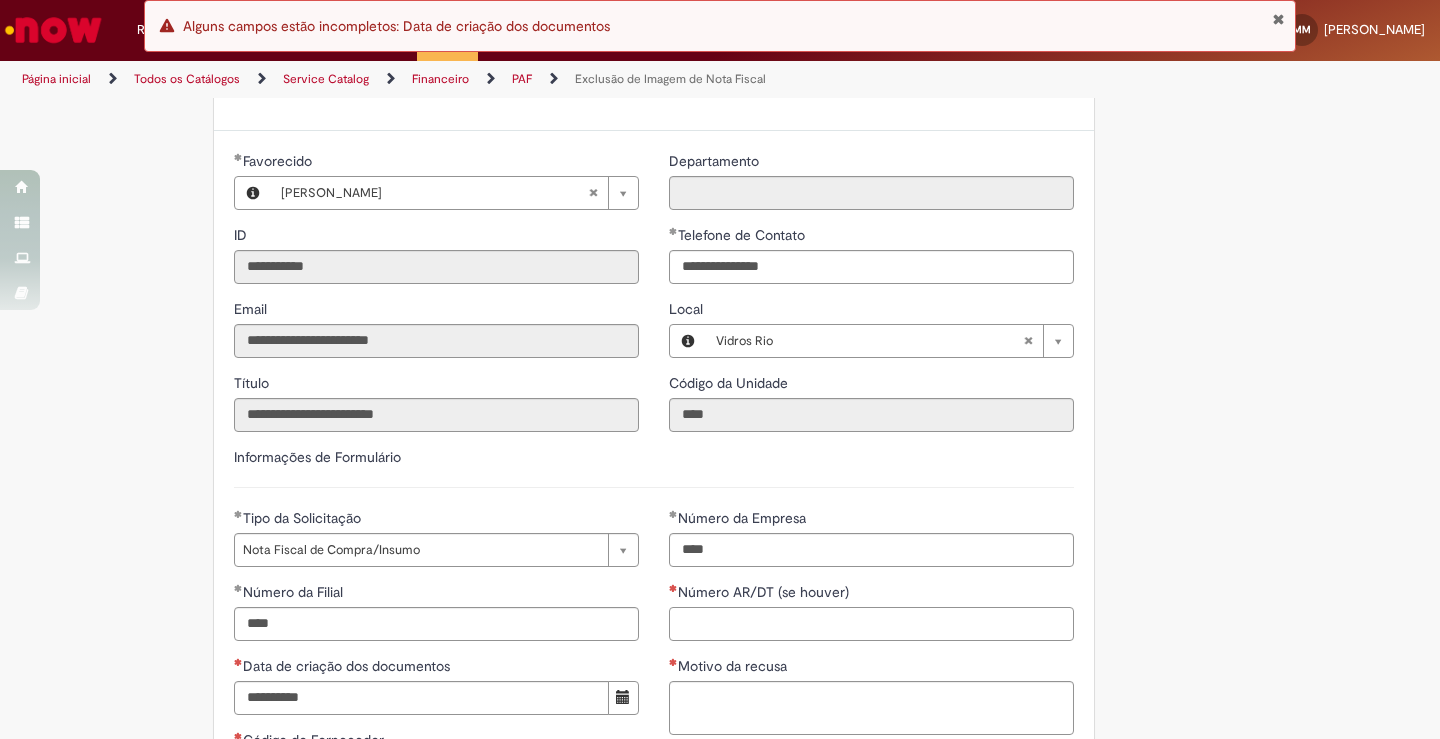 click on "Número AR/DT (se houver)" at bounding box center (871, 624) 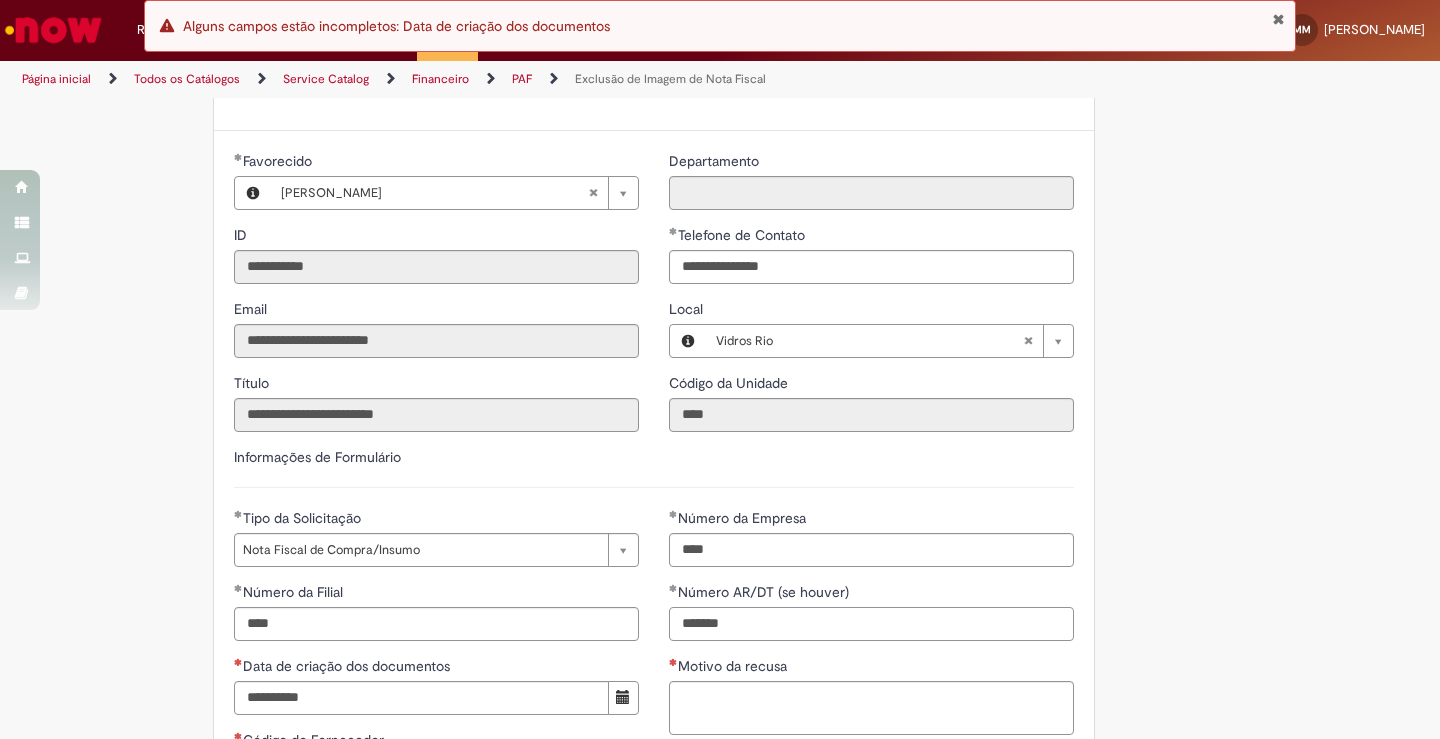 type on "*******" 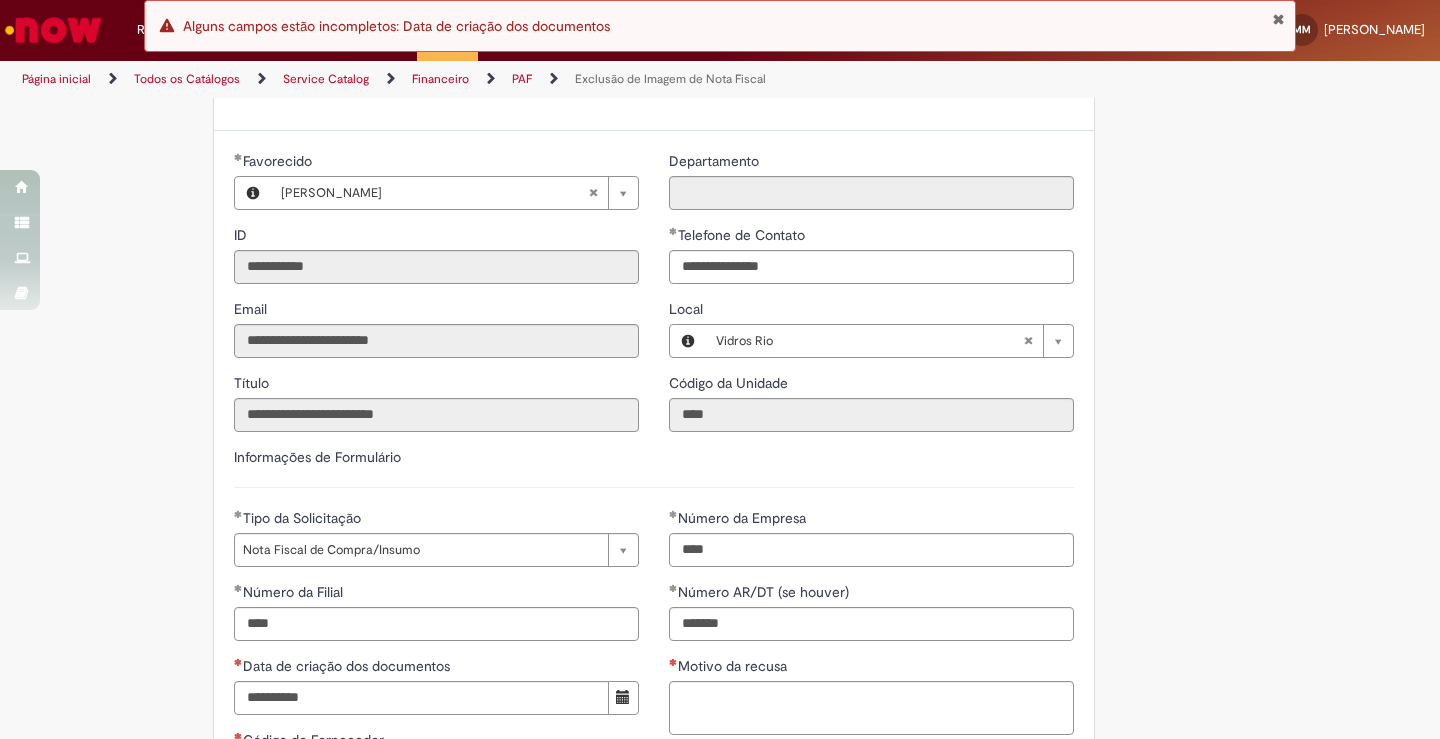click on "É obrigatório anexar a evidência do cancelamento ( PDF de cancelamento), ou Ok do fornecedor informando que a NF é indevida.
Adicionar a Favoritos
Exclusão de Imagem de Nota Fiscal
Esta oferta é destinada às solicitações referentes a EXCLUSÃO DA NOTA FISCAL e exclusão de CTE's
- Obrigatório informar Conta e Centro de Custo ,pois o time de ~Retenções CSC realiza o pagamento de imposto pela provisão de indexação,se for necessário os impostos serão debitados o OBZ da unidade (casos para NF Indexada Fora do mês vigente).
-Obrigatório informar Data de indexação no SAP.
-NF deve estar cancelada pelo fornecedor ( PDF com tarja de cancelamento),se tiver apenas ok do Fornecedor precisa do e-mail com a evidência de forma clara que a NF solicitada no chamado é Indevida e
Country Code" at bounding box center (720, 598) 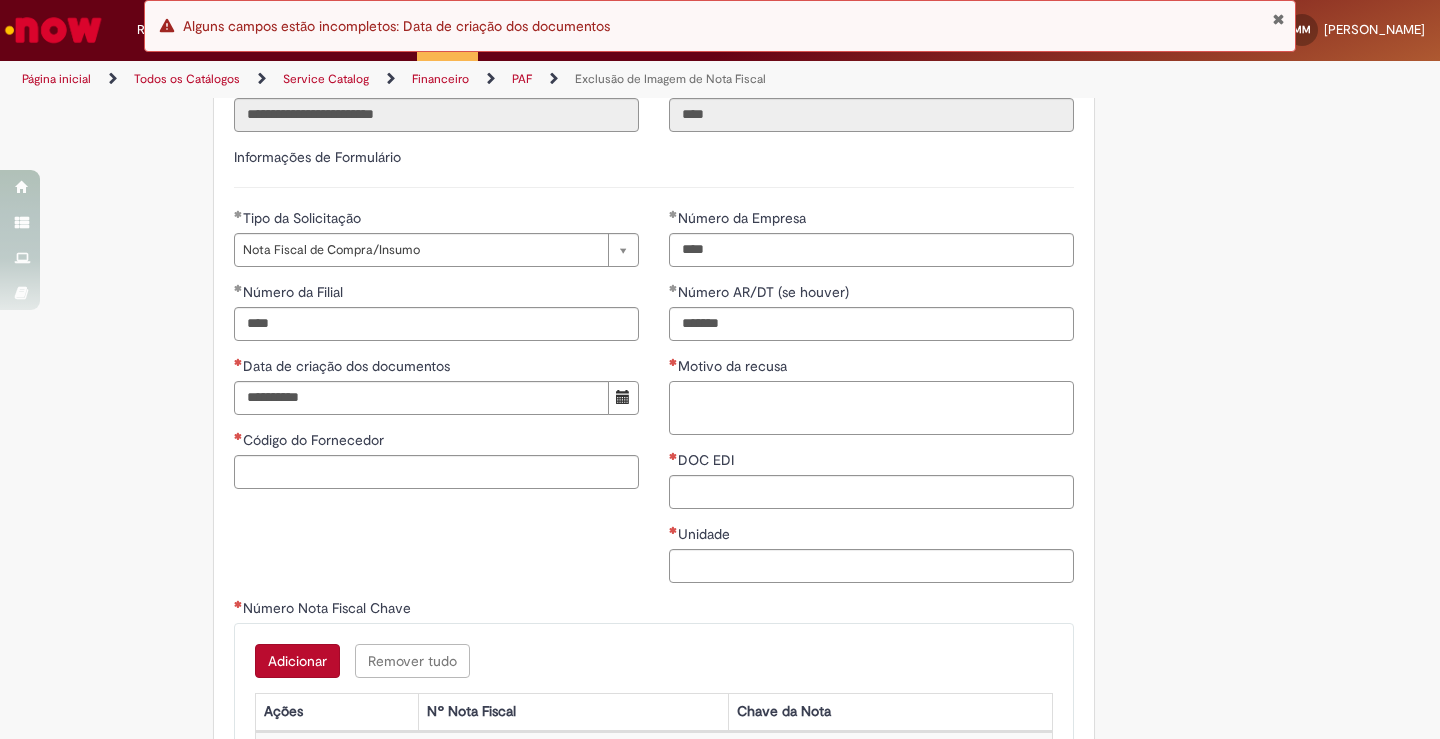 click on "Motivo da recusa" at bounding box center [871, 408] 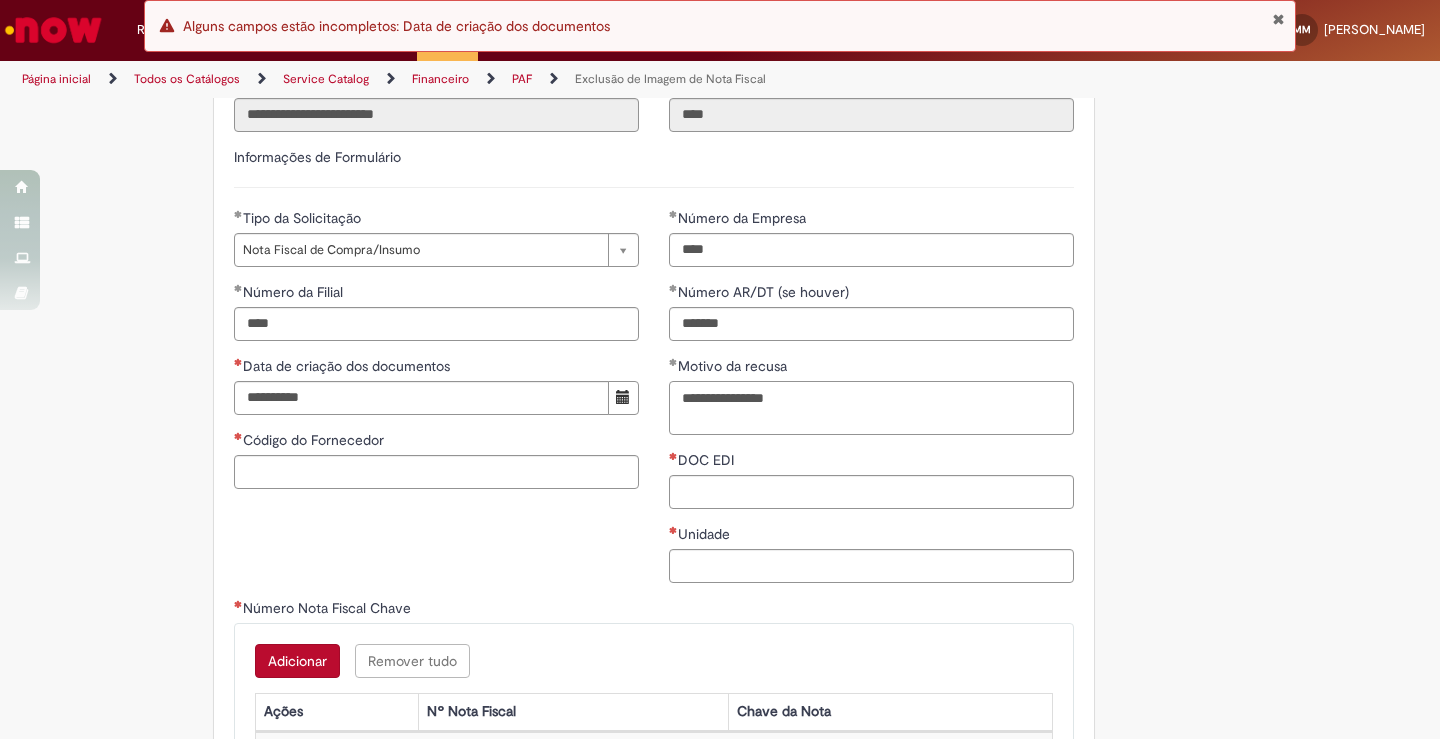 drag, startPoint x: 867, startPoint y: 399, endPoint x: 467, endPoint y: 394, distance: 400.03125 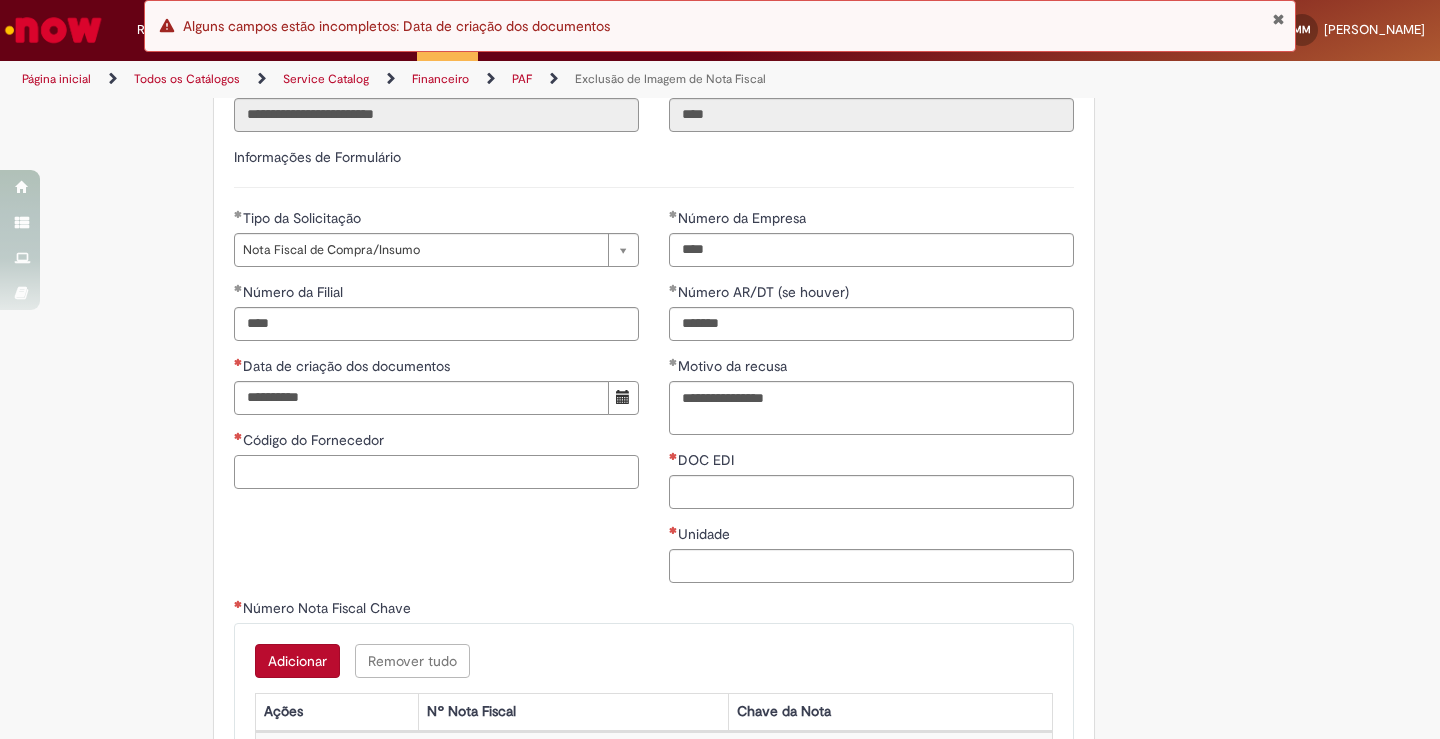 click on "Código do Fornecedor" at bounding box center [436, 472] 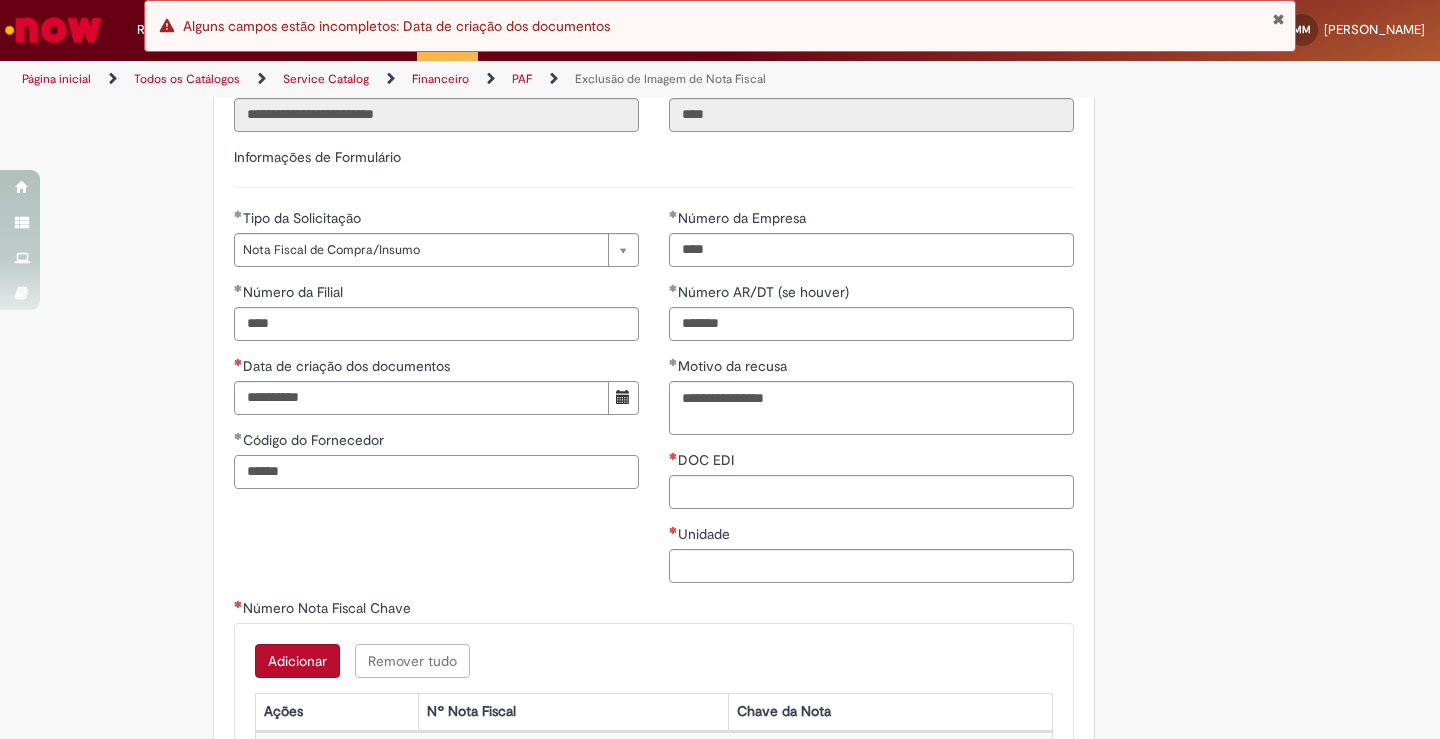 type on "******" 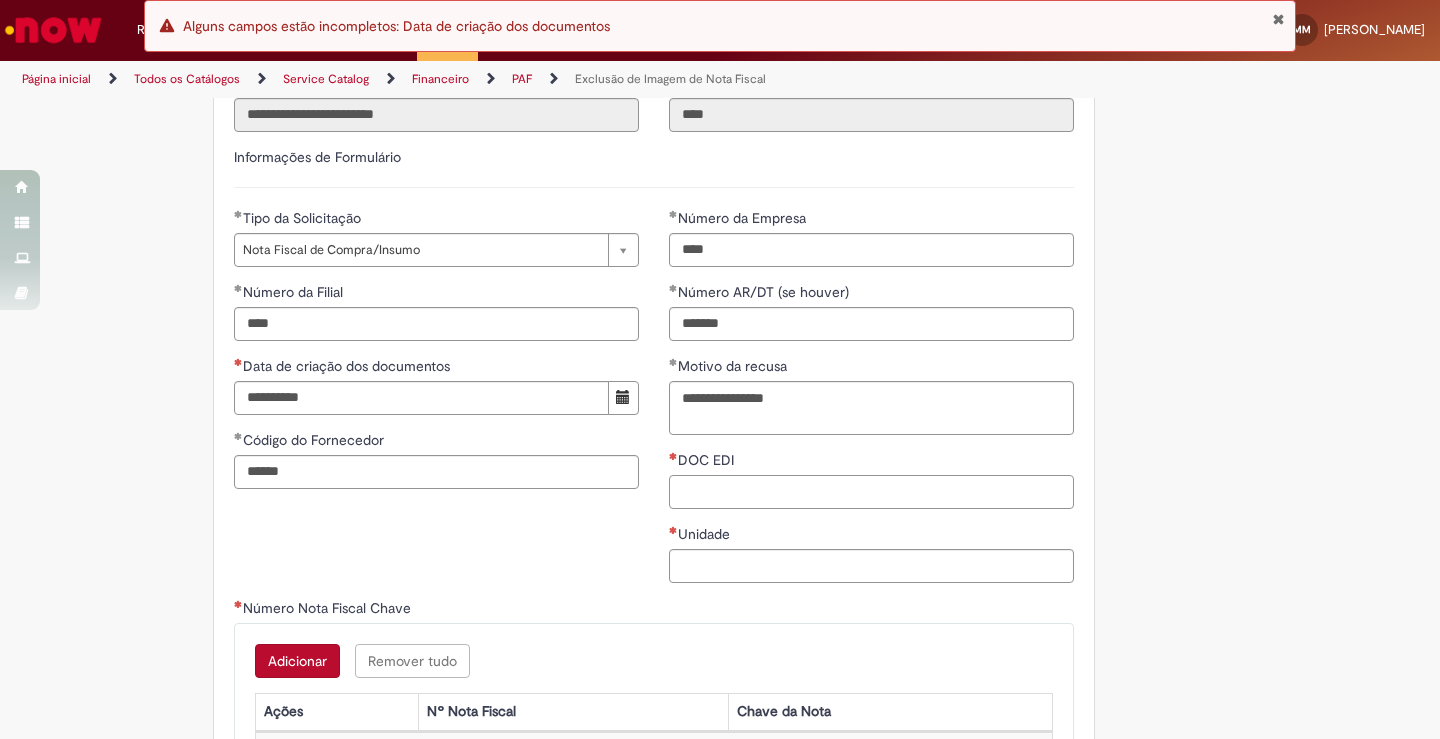 click on "DOC EDI" at bounding box center (871, 492) 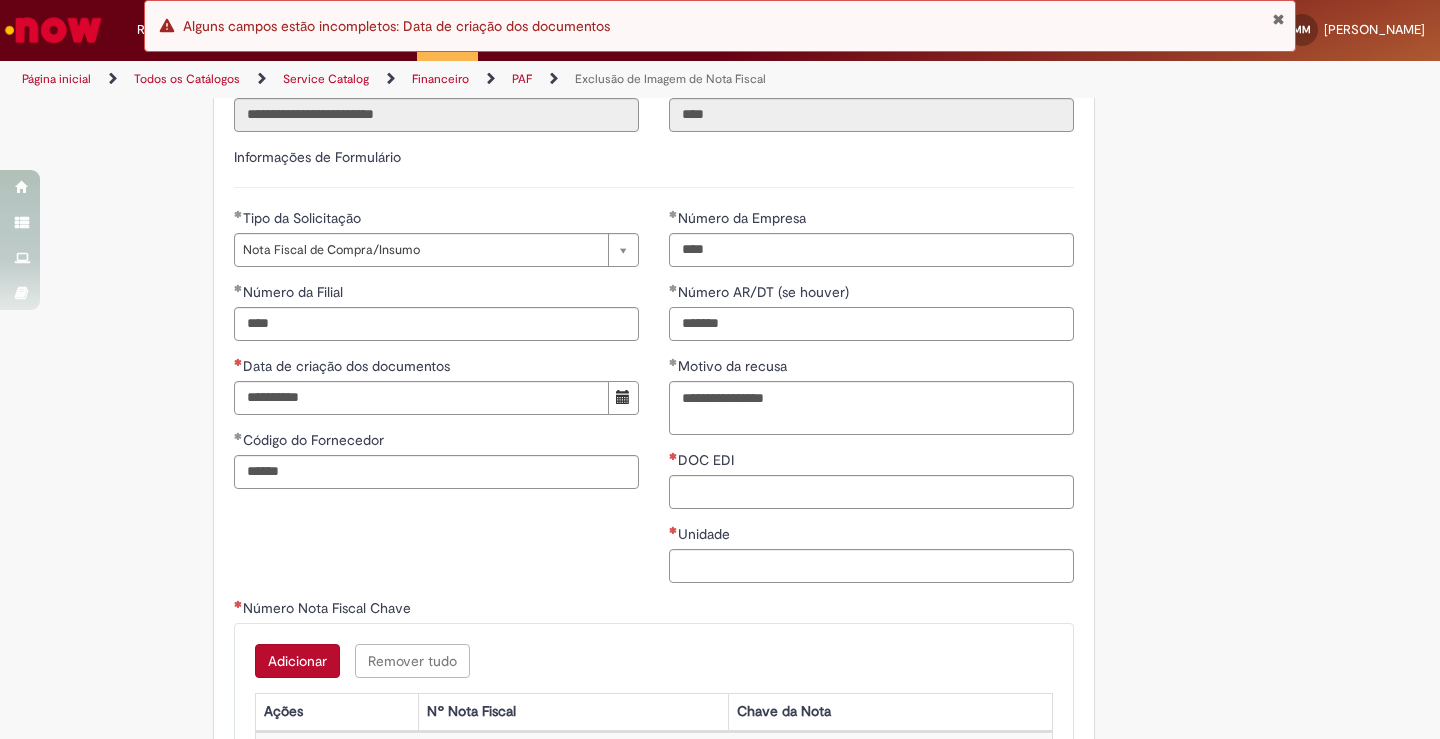 drag, startPoint x: 774, startPoint y: 323, endPoint x: 482, endPoint y: 321, distance: 292.00684 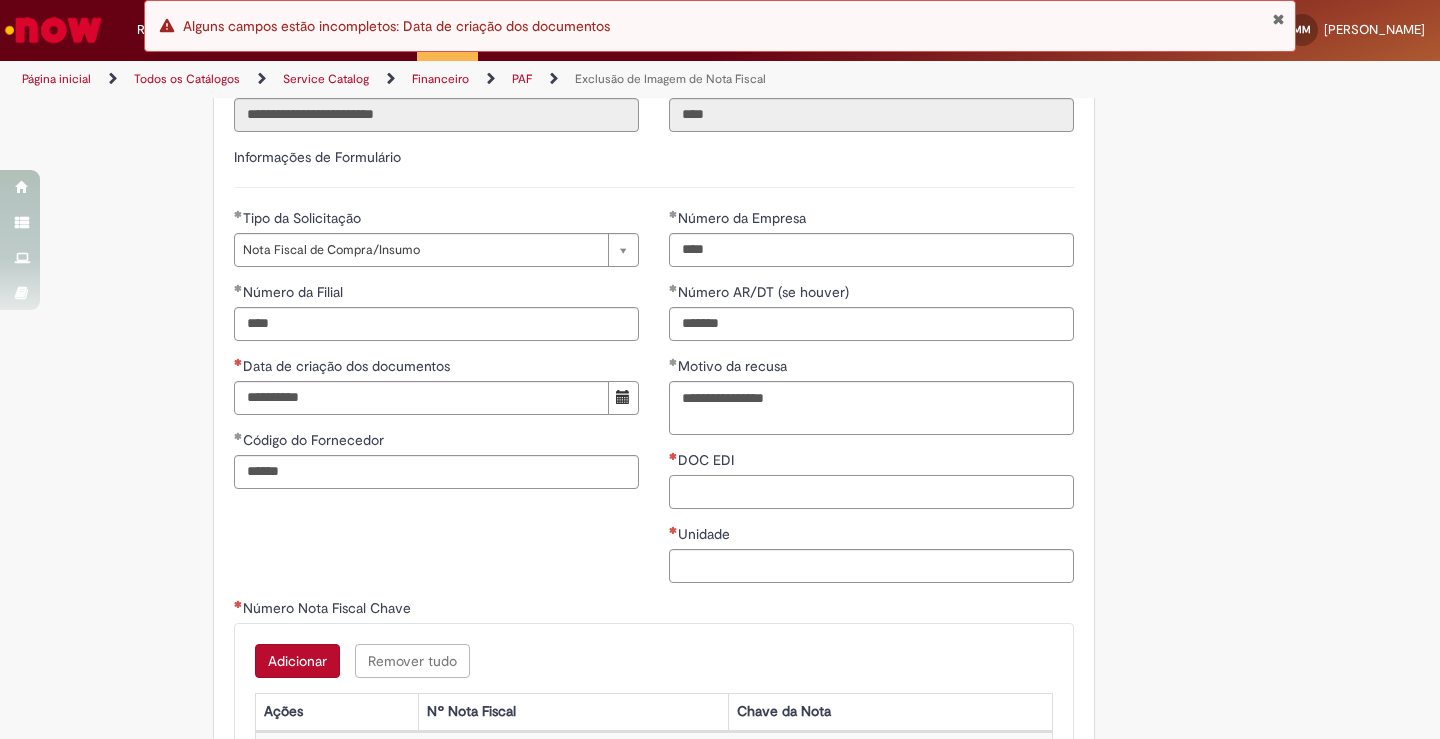 click on "DOC EDI" at bounding box center (871, 492) 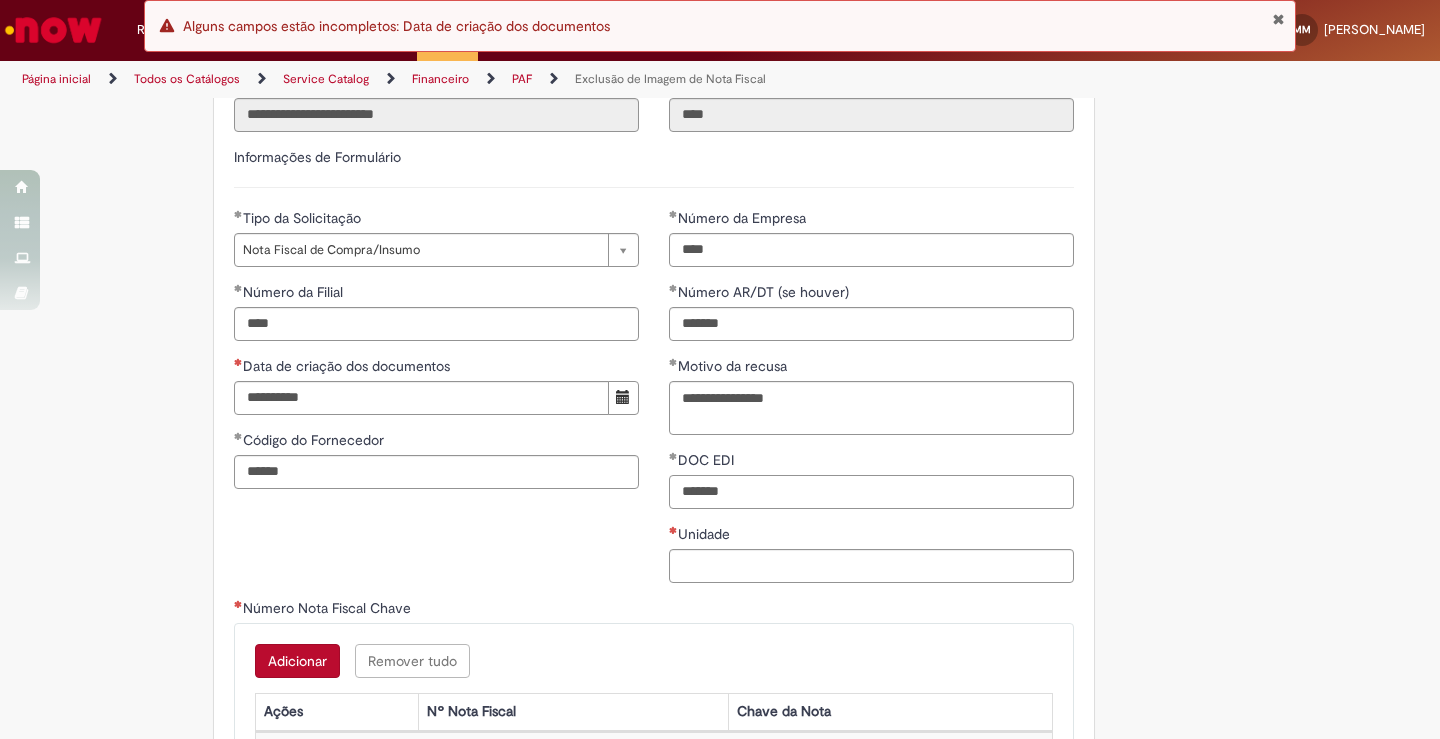 type on "*******" 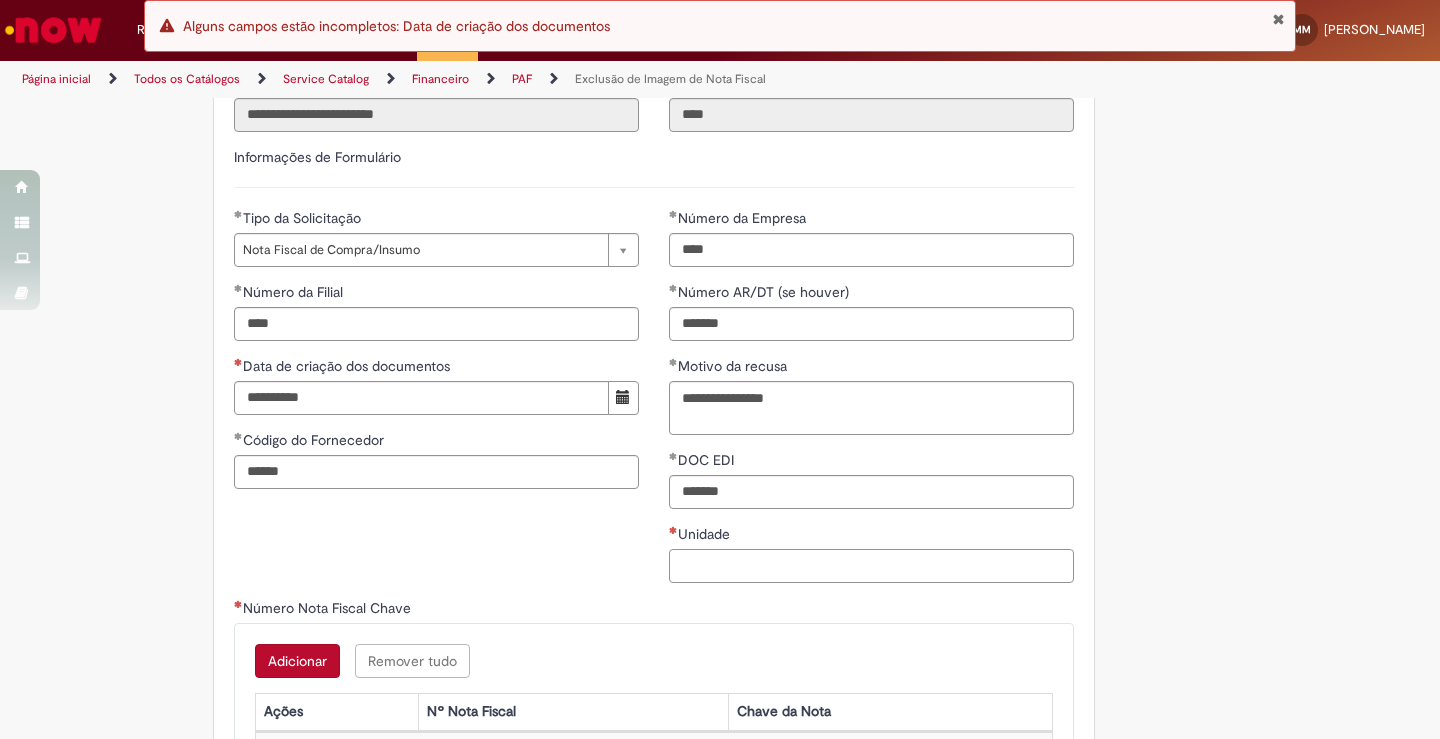 click on "Unidade" at bounding box center (871, 566) 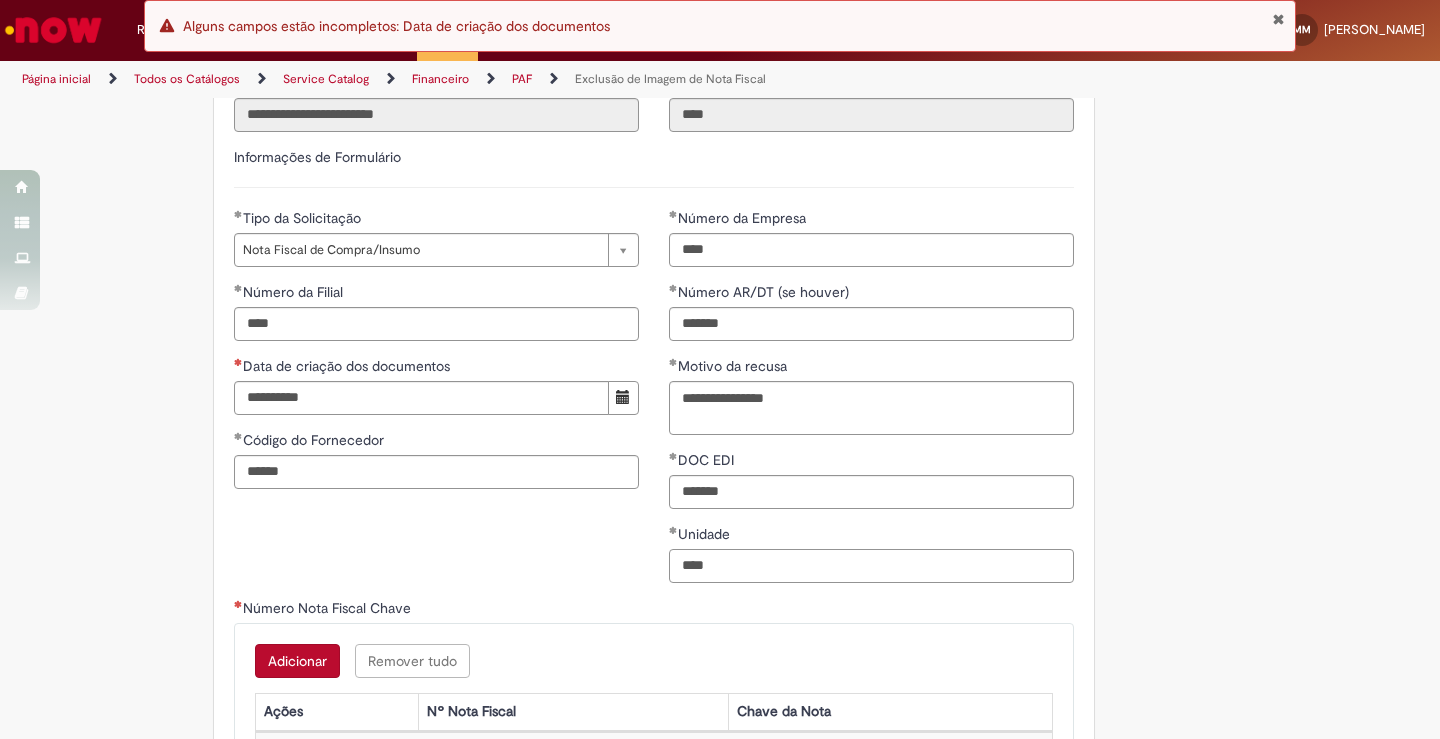 type on "****" 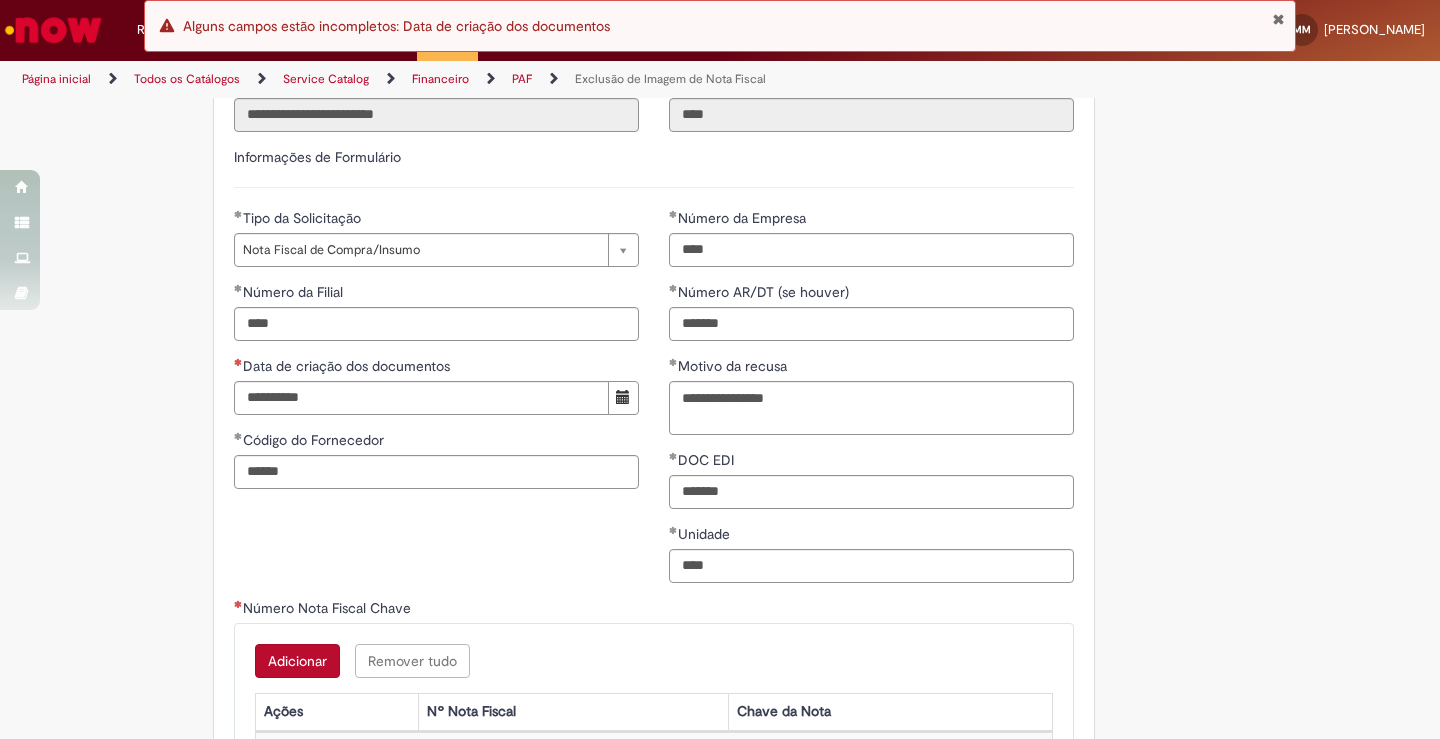 drag, startPoint x: 1200, startPoint y: 312, endPoint x: 1172, endPoint y: 320, distance: 29.12044 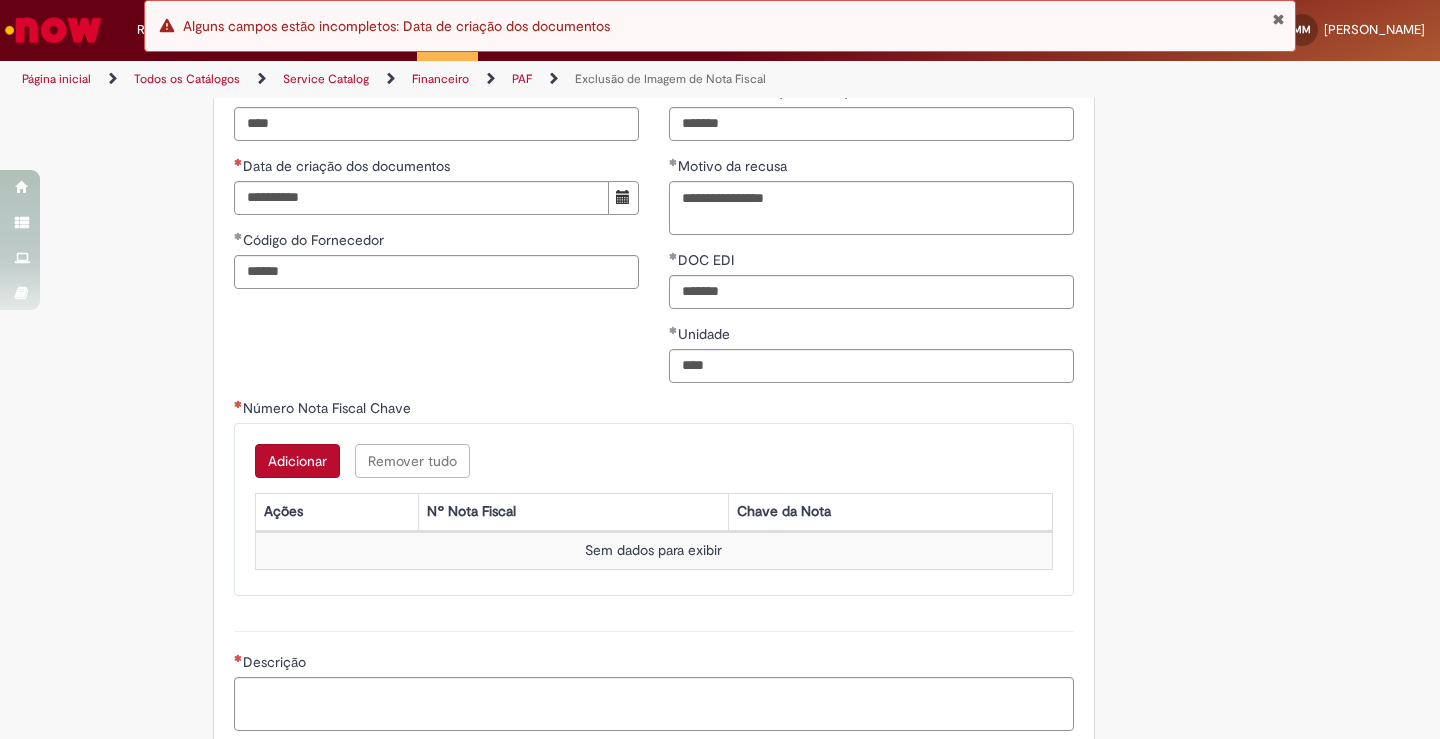click on "Adicionar" at bounding box center [297, 461] 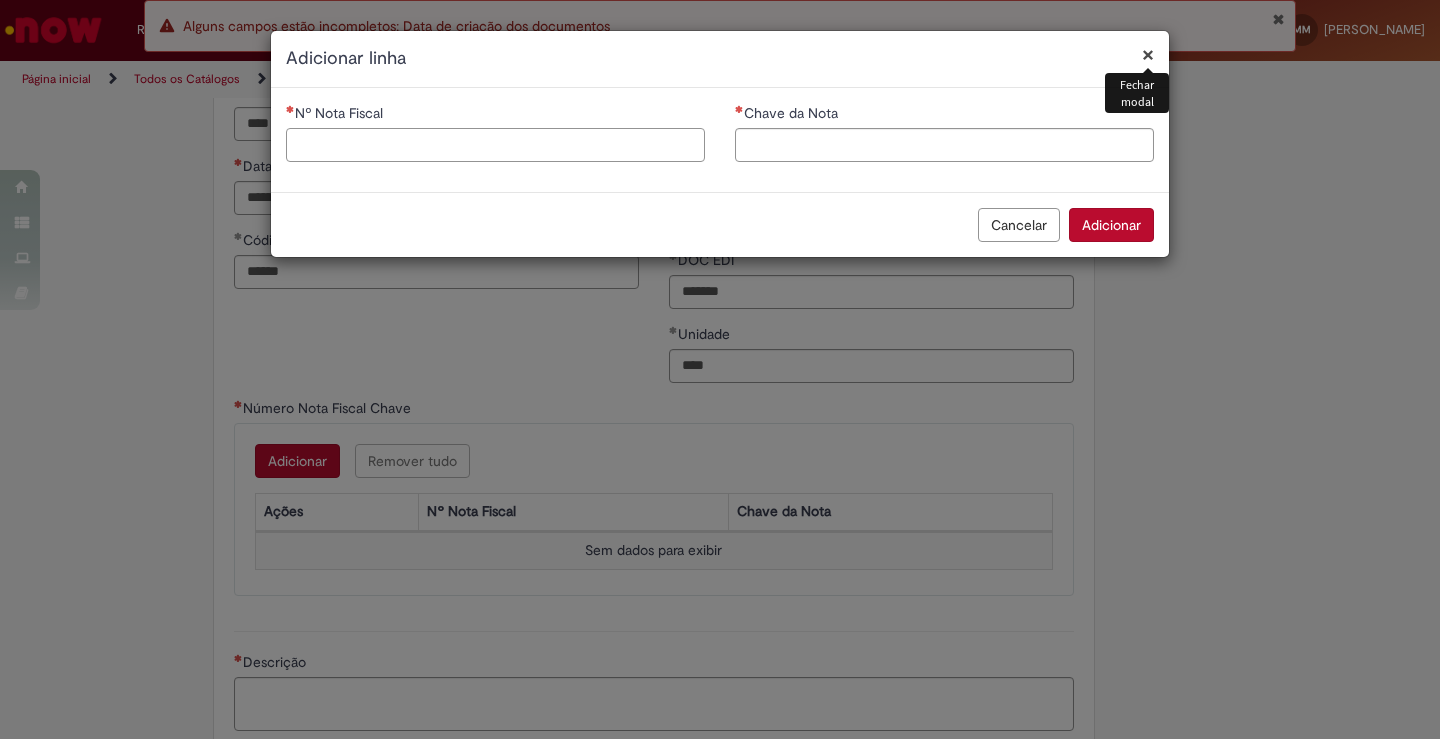 click on "Nº Nota Fiscal" at bounding box center (495, 145) 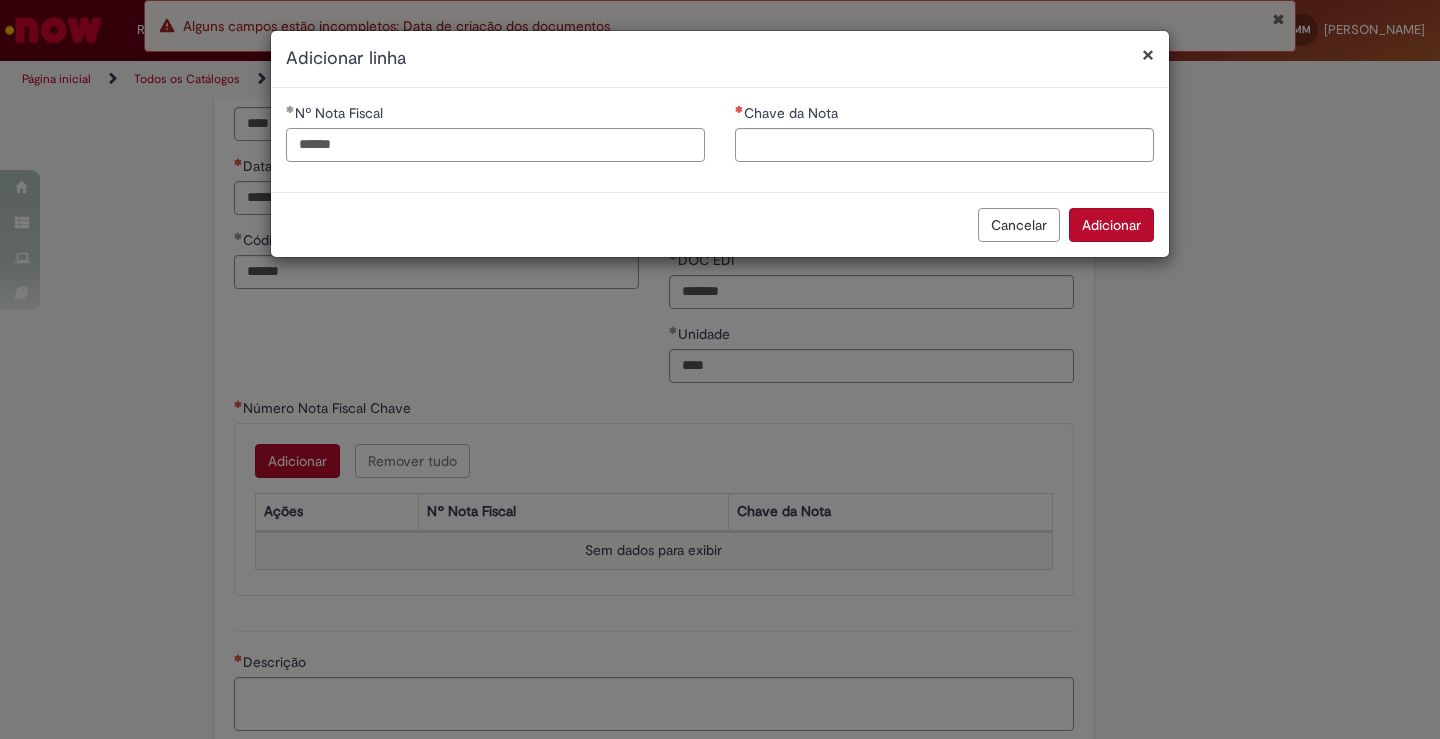 type on "******" 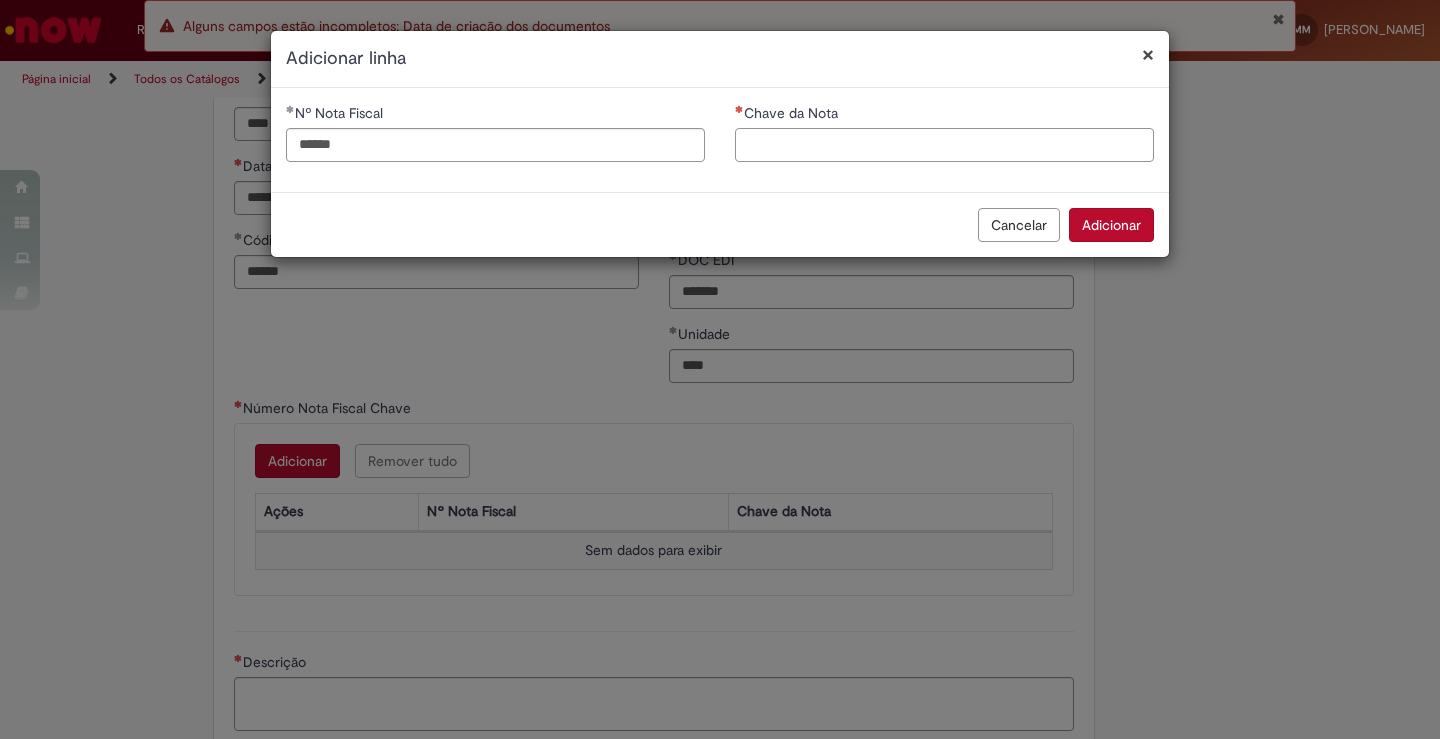 click on "Chave da Nota" at bounding box center [944, 145] 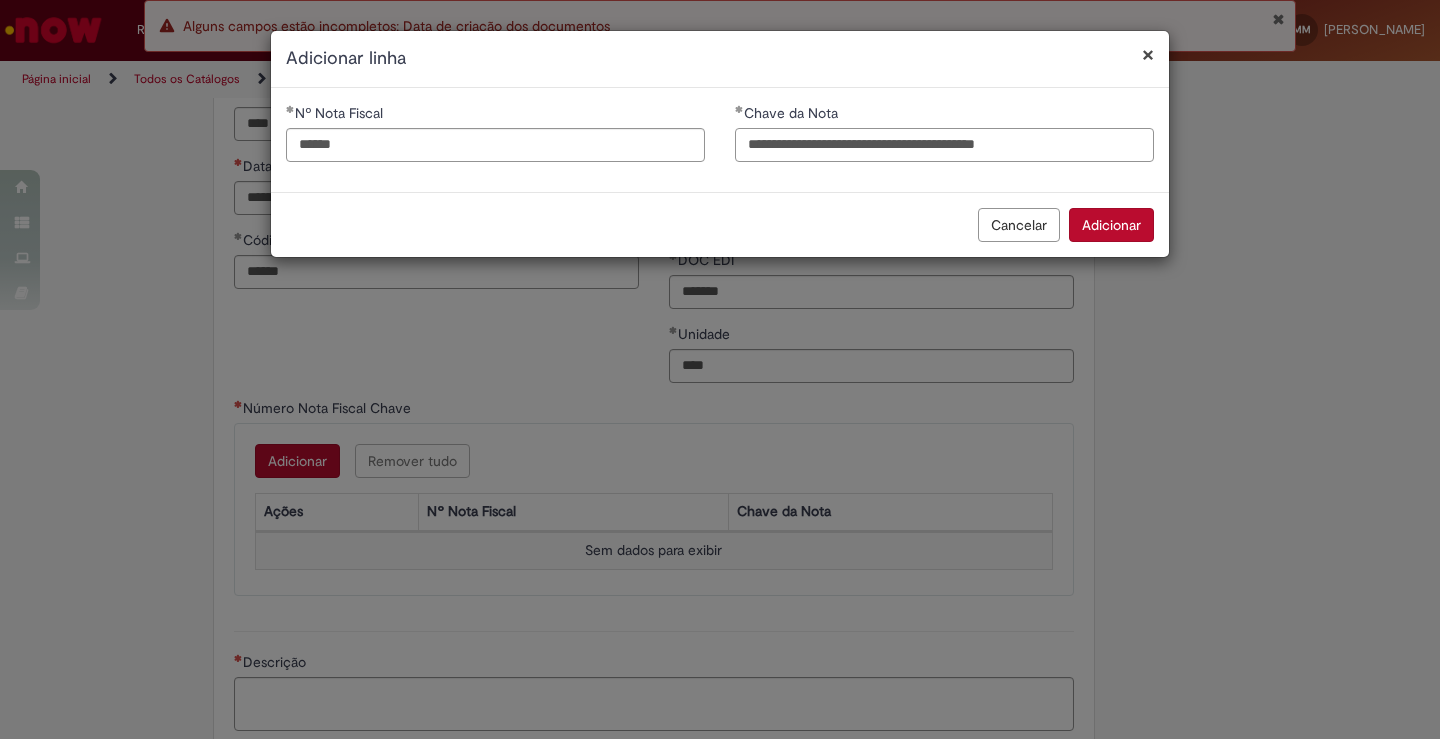 click on "**********" at bounding box center [944, 145] 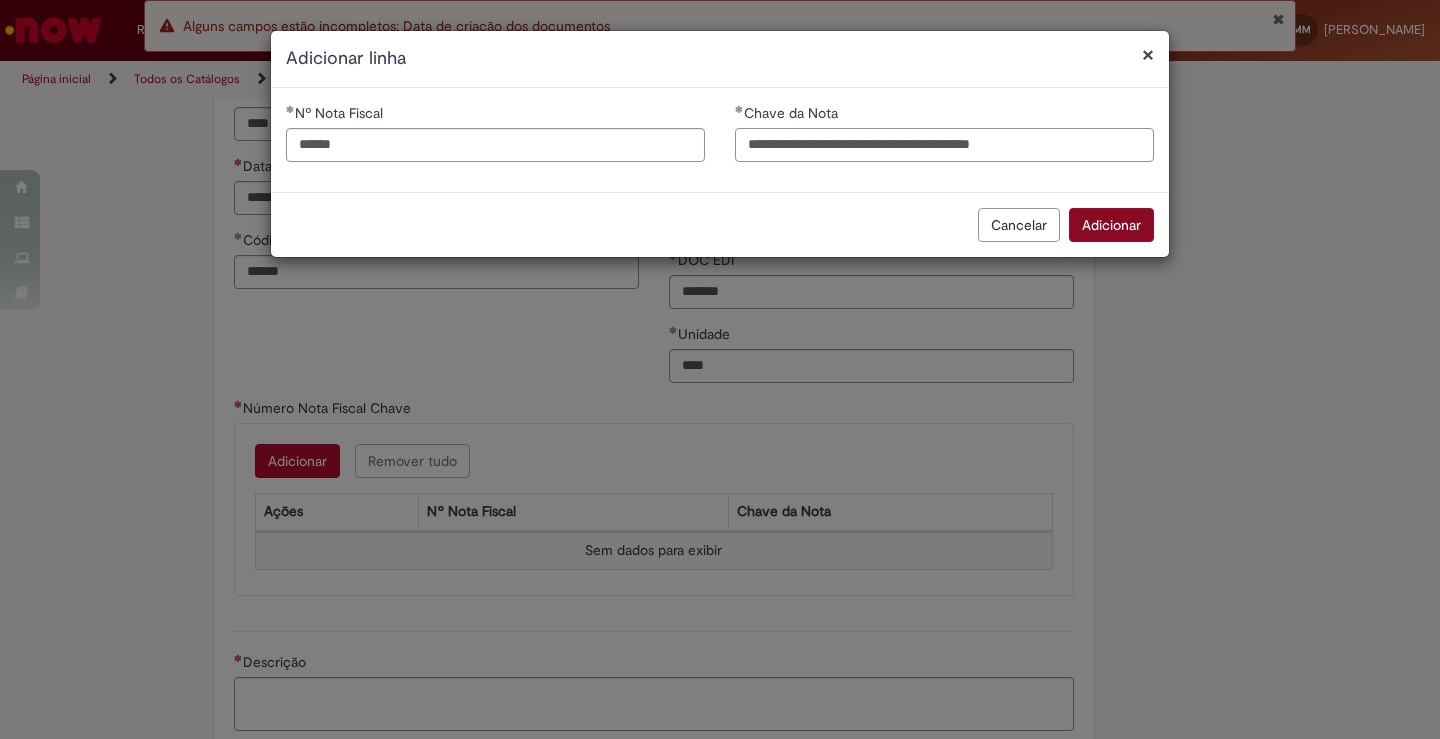 type on "**********" 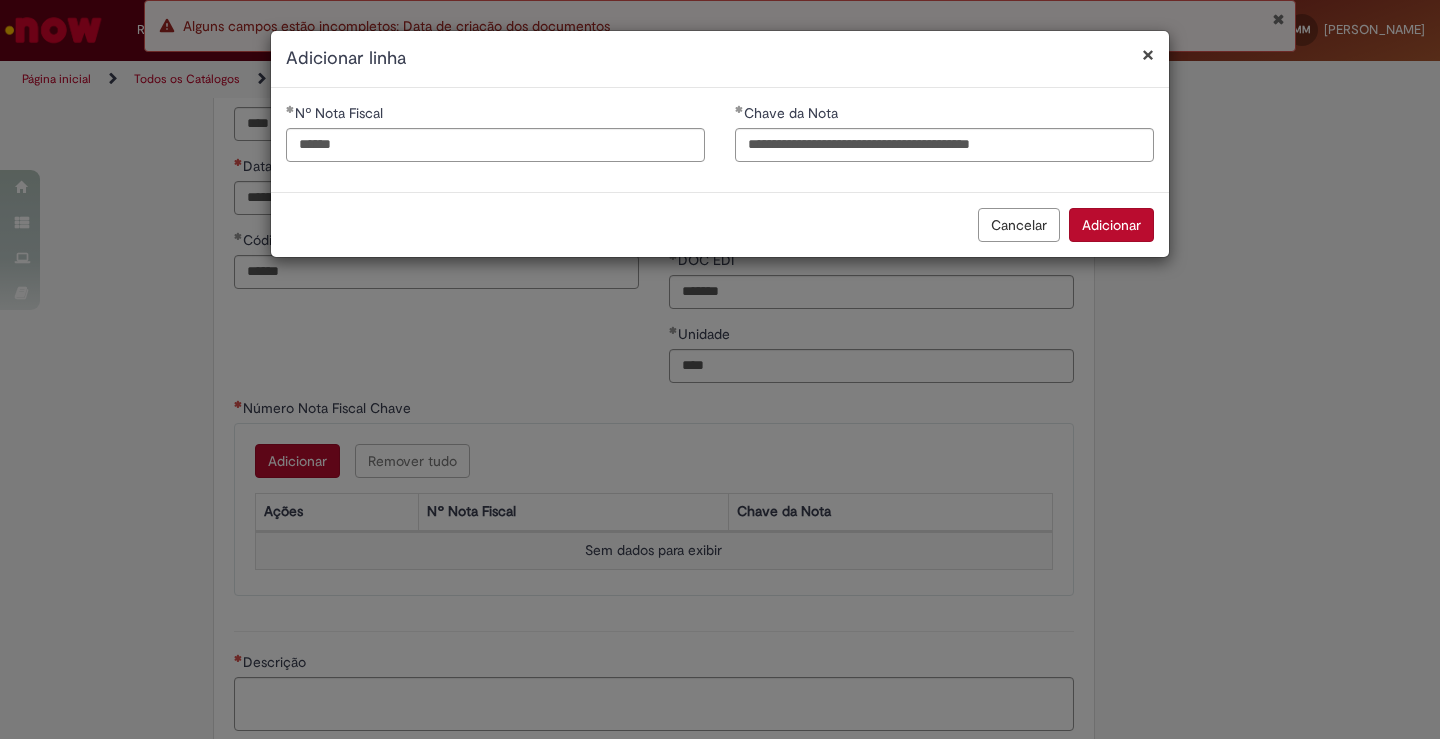 click on "Adicionar" at bounding box center [1111, 225] 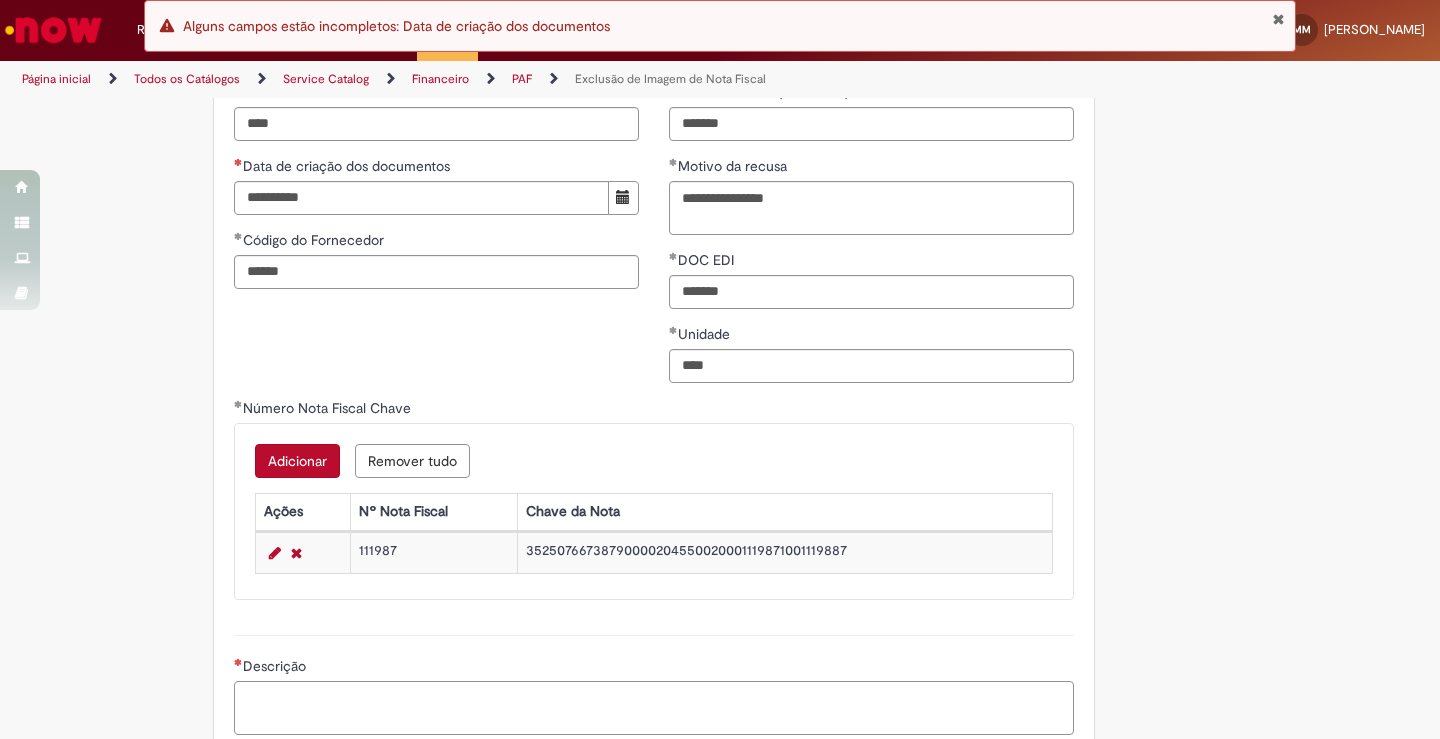 click on "Descrição" at bounding box center [654, 708] 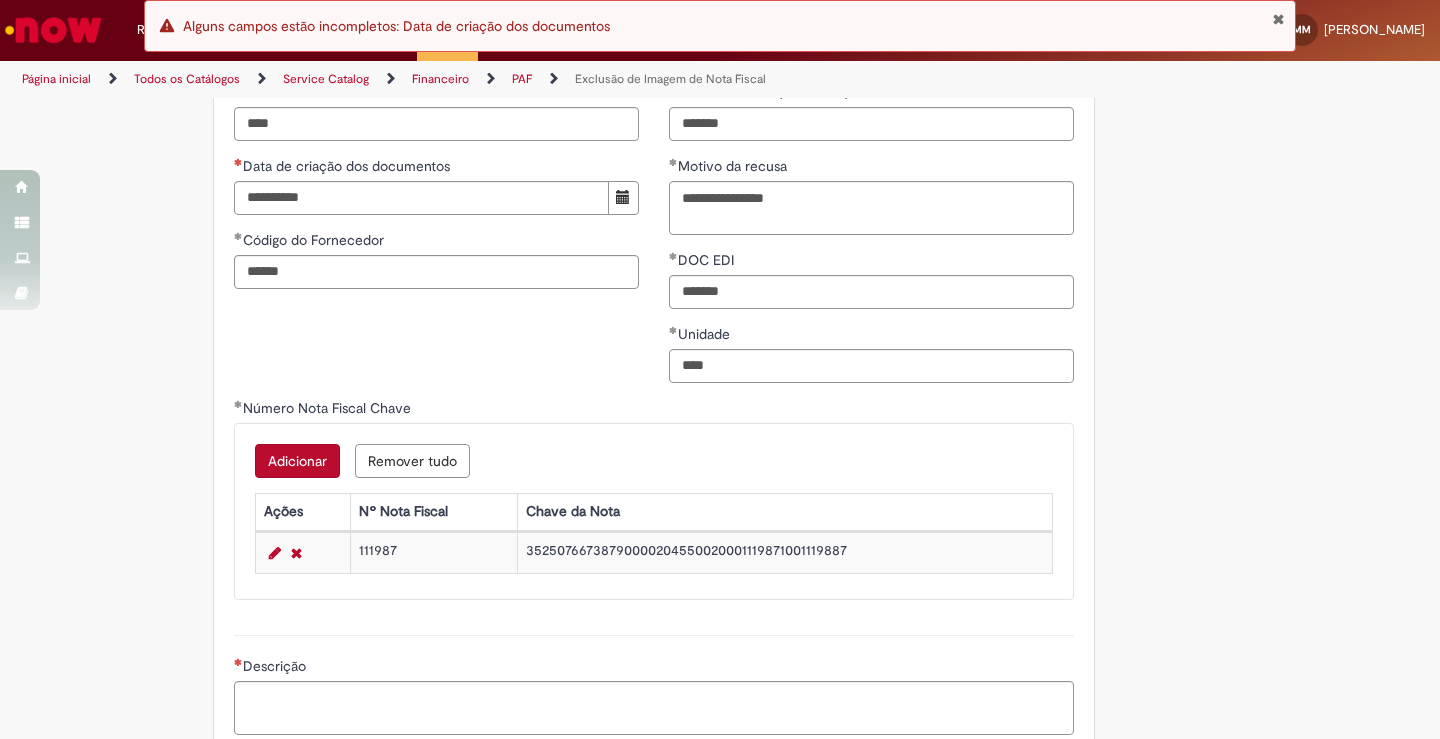 click on "É obrigatório anexar a evidência do cancelamento ( PDF de cancelamento), ou Ok do fornecedor informando que a NF é indevida.
Adicionar a Favoritos
Exclusão de Imagem de Nota Fiscal
Esta oferta é destinada às solicitações referentes a EXCLUSÃO DA NOTA FISCAL e exclusão de CTE's
- Obrigatório informar Conta e Centro de Custo ,pois o time de ~Retenções CSC realiza o pagamento de imposto pela provisão de indexação,se for necessário os impostos serão debitados o OBZ da unidade (casos para NF Indexada Fora do mês vigente).
-Obrigatório informar Data de indexação no SAP.
-NF deve estar cancelada pelo fornecedor ( PDF com tarja de cancelamento),se tiver apenas ok do Fornecedor precisa do e-mail com a evidência de forma clara que a NF solicitada no chamado é Indevida e
Country Code" at bounding box center [720, 100] 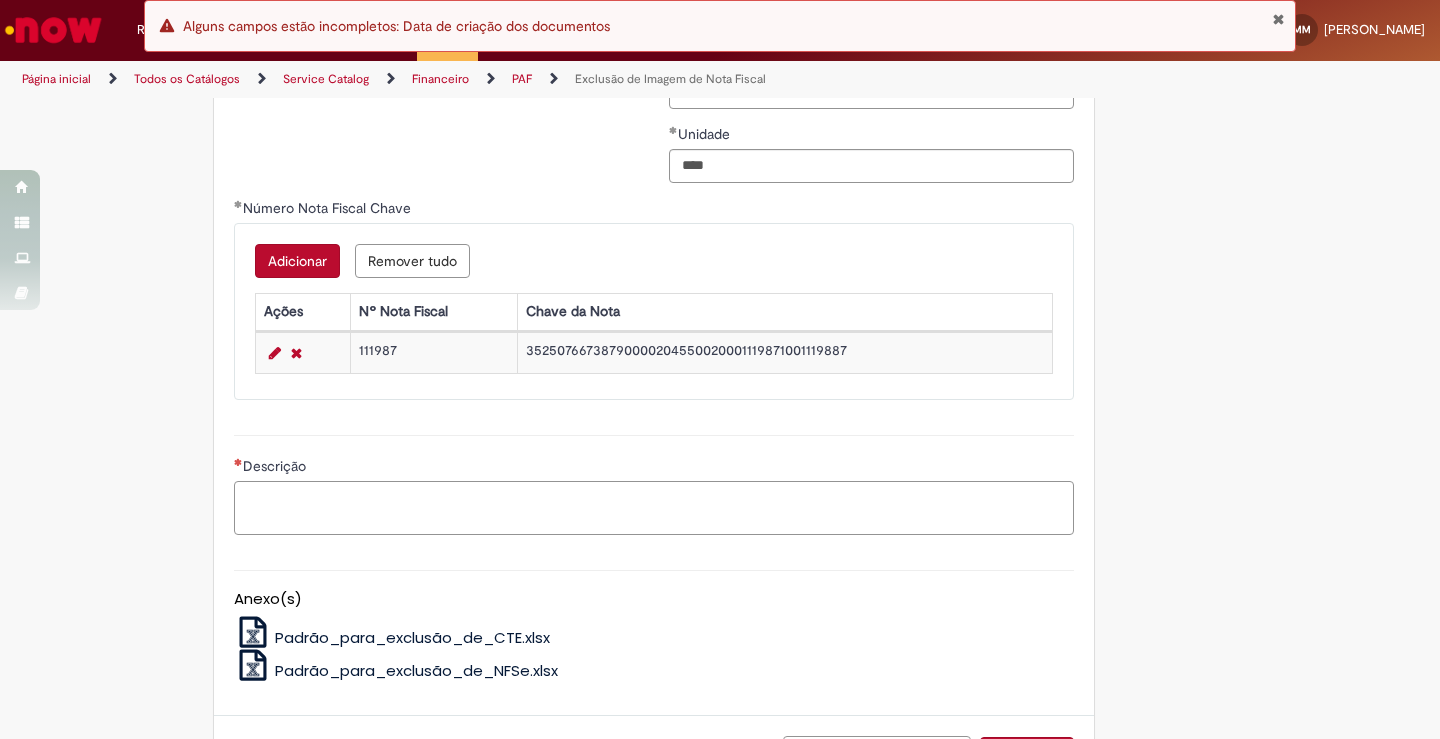 click on "Descrição" at bounding box center [654, 508] 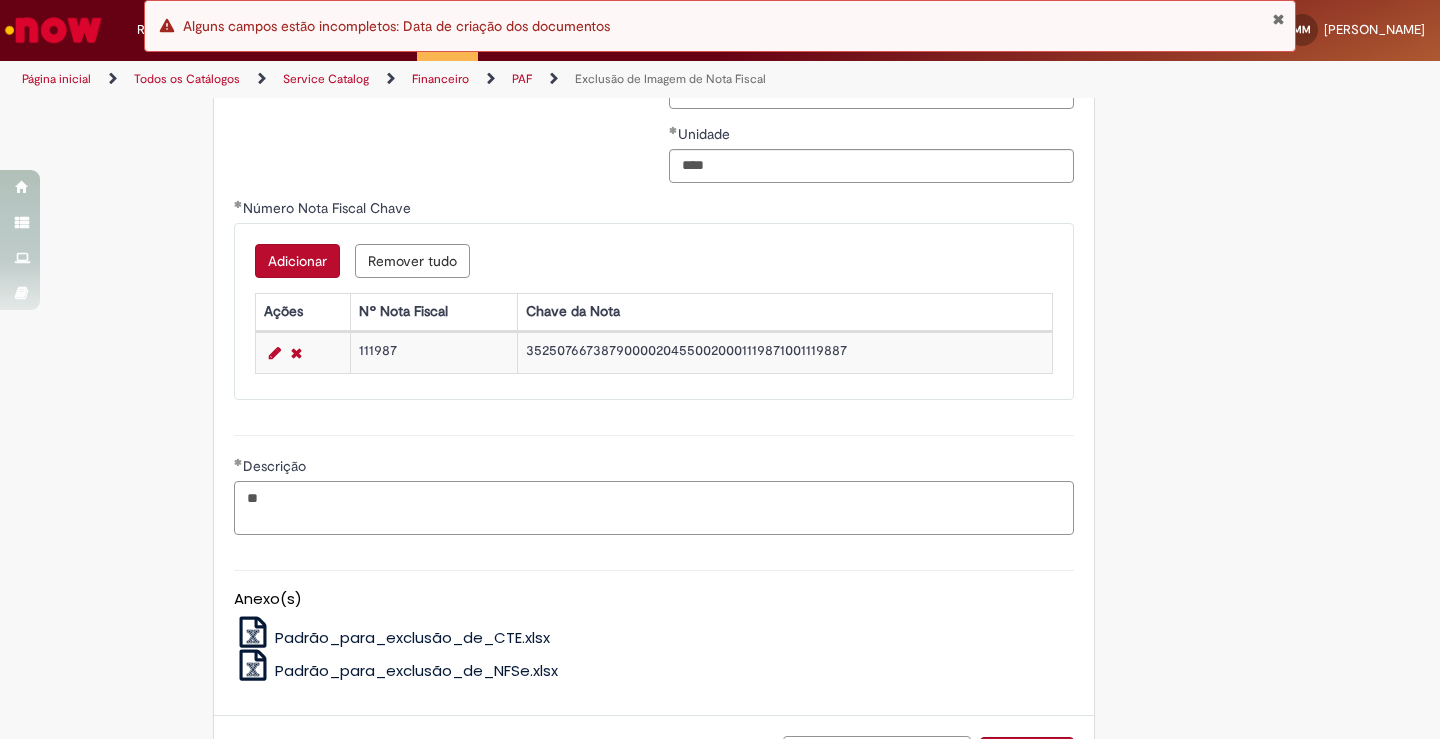 type on "*" 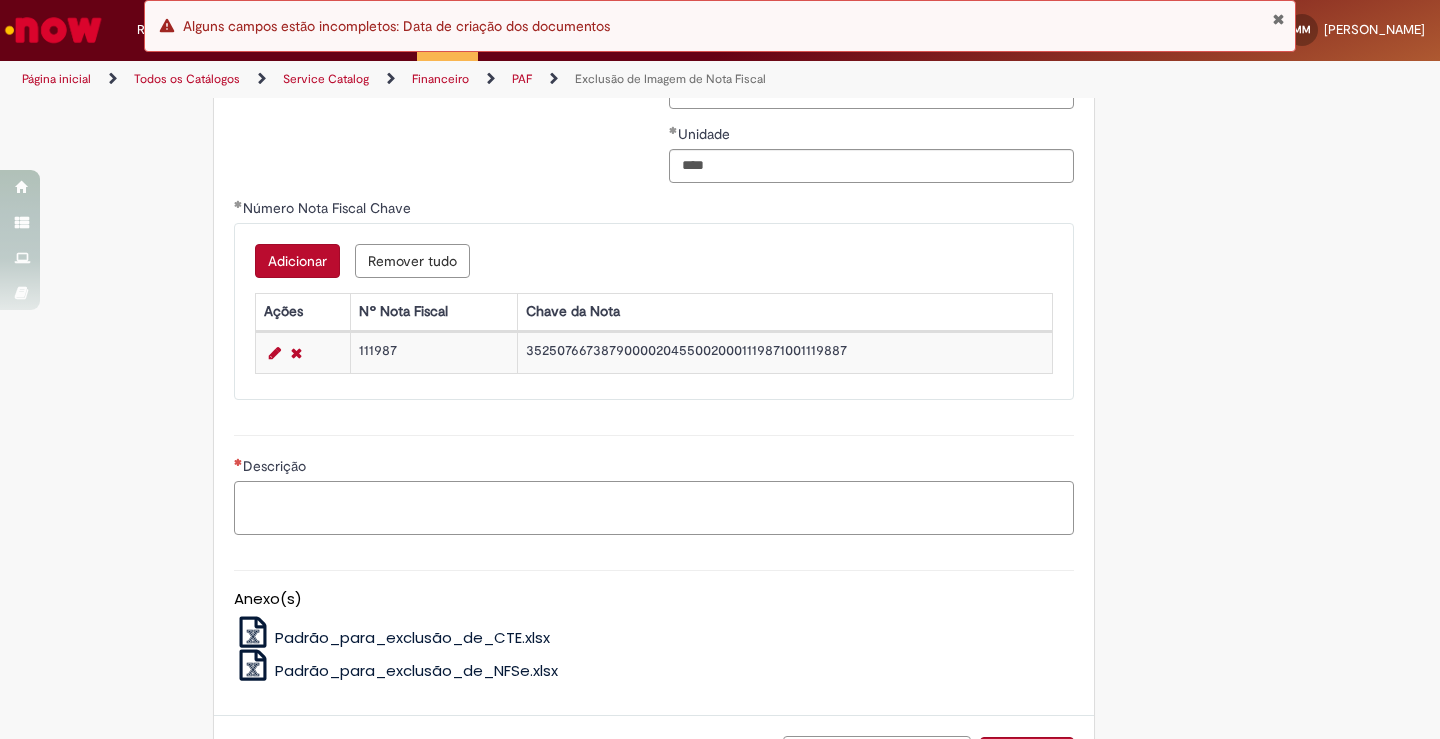 paste on "**********" 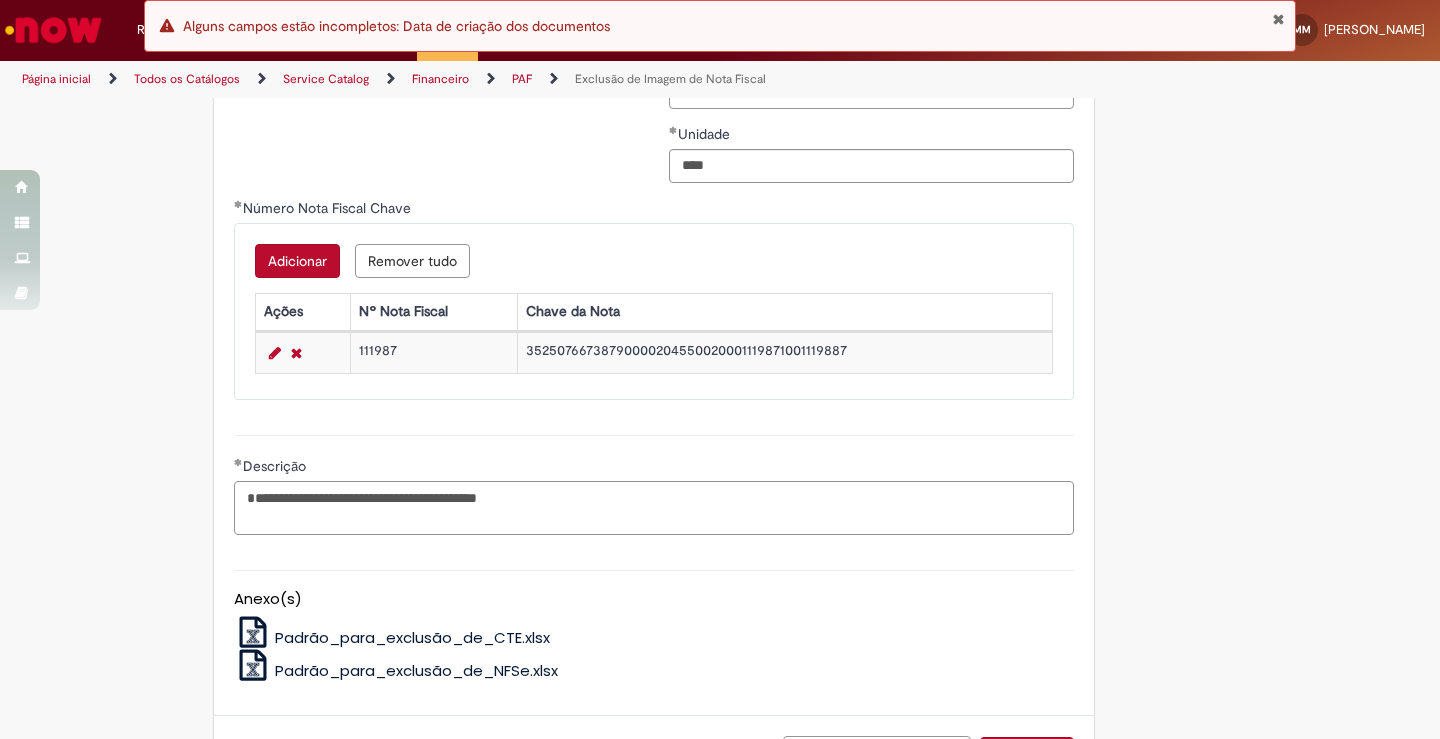 drag, startPoint x: 675, startPoint y: 513, endPoint x: 0, endPoint y: 368, distance: 690.39844 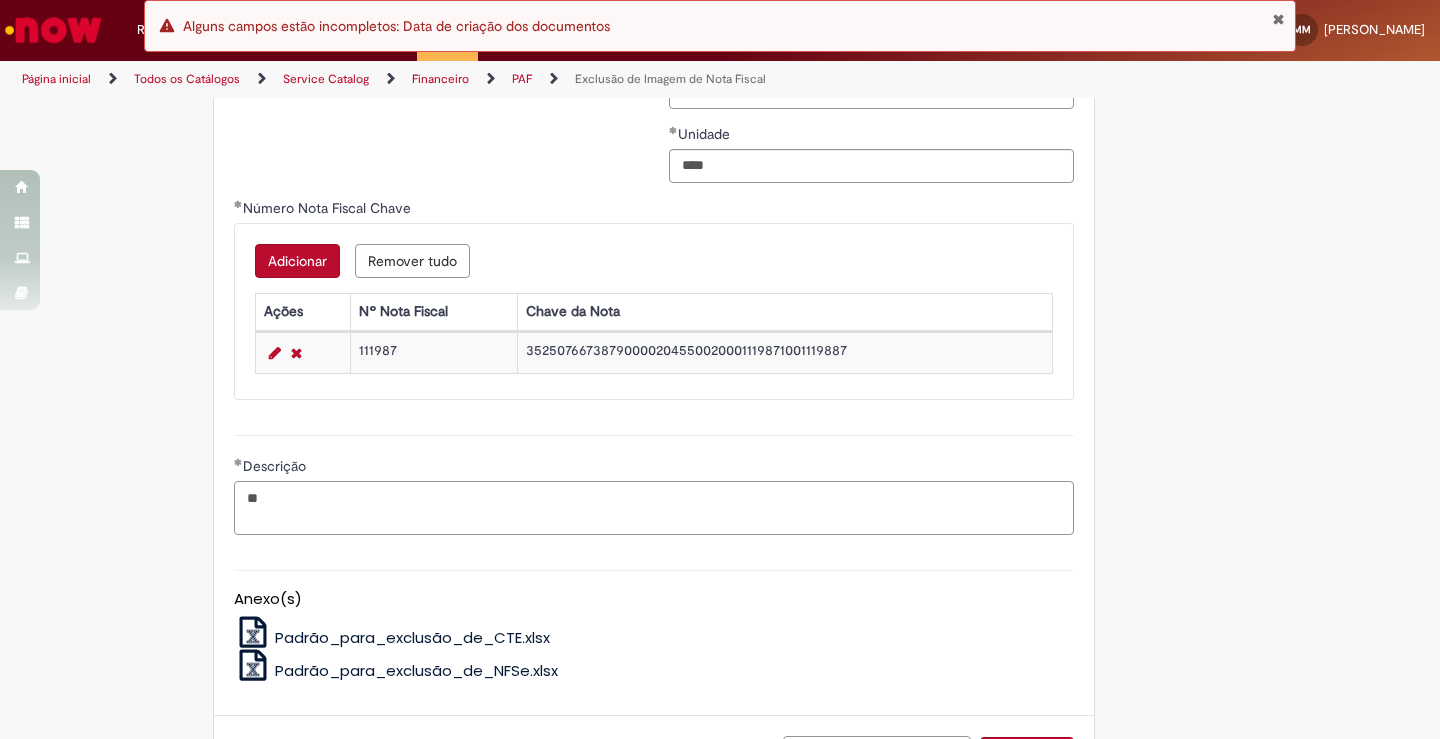 type on "*" 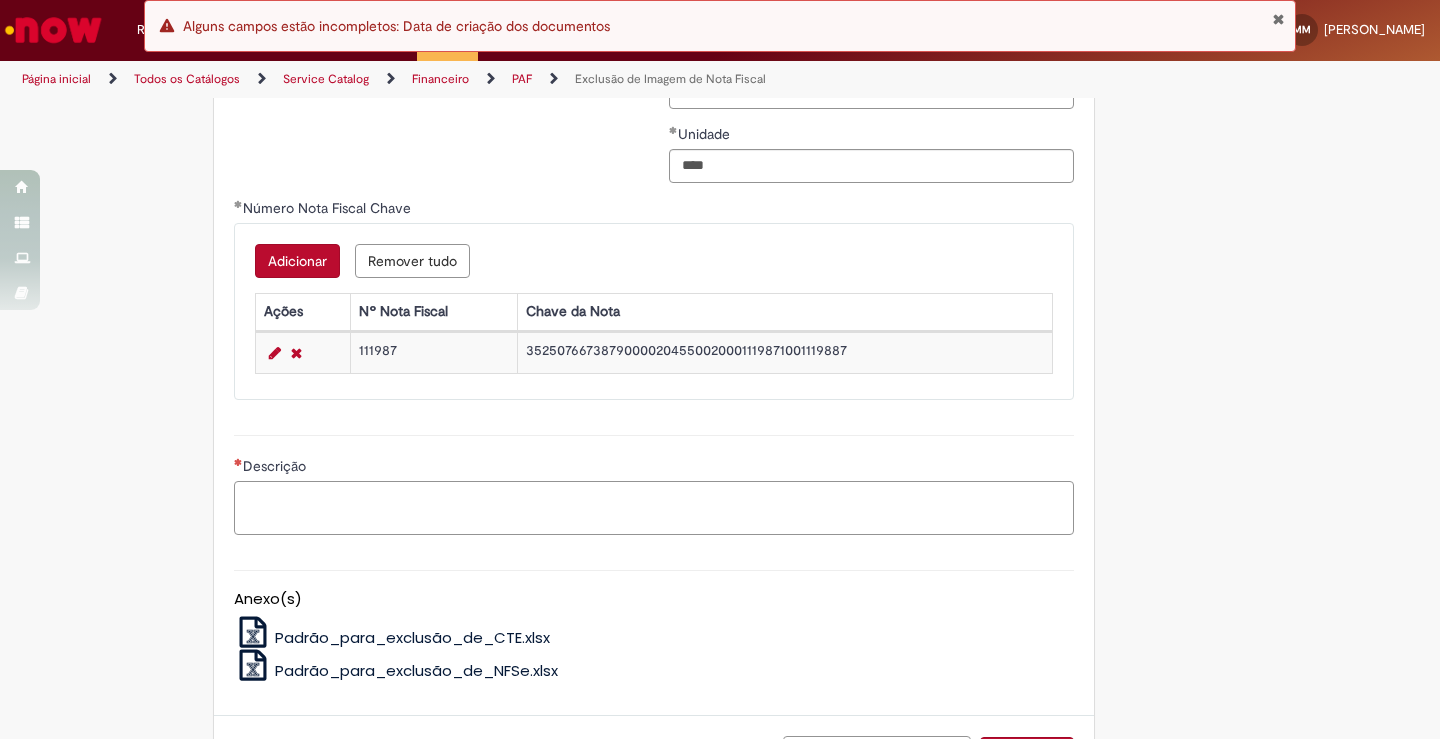 click on "Descrição" at bounding box center (654, 508) 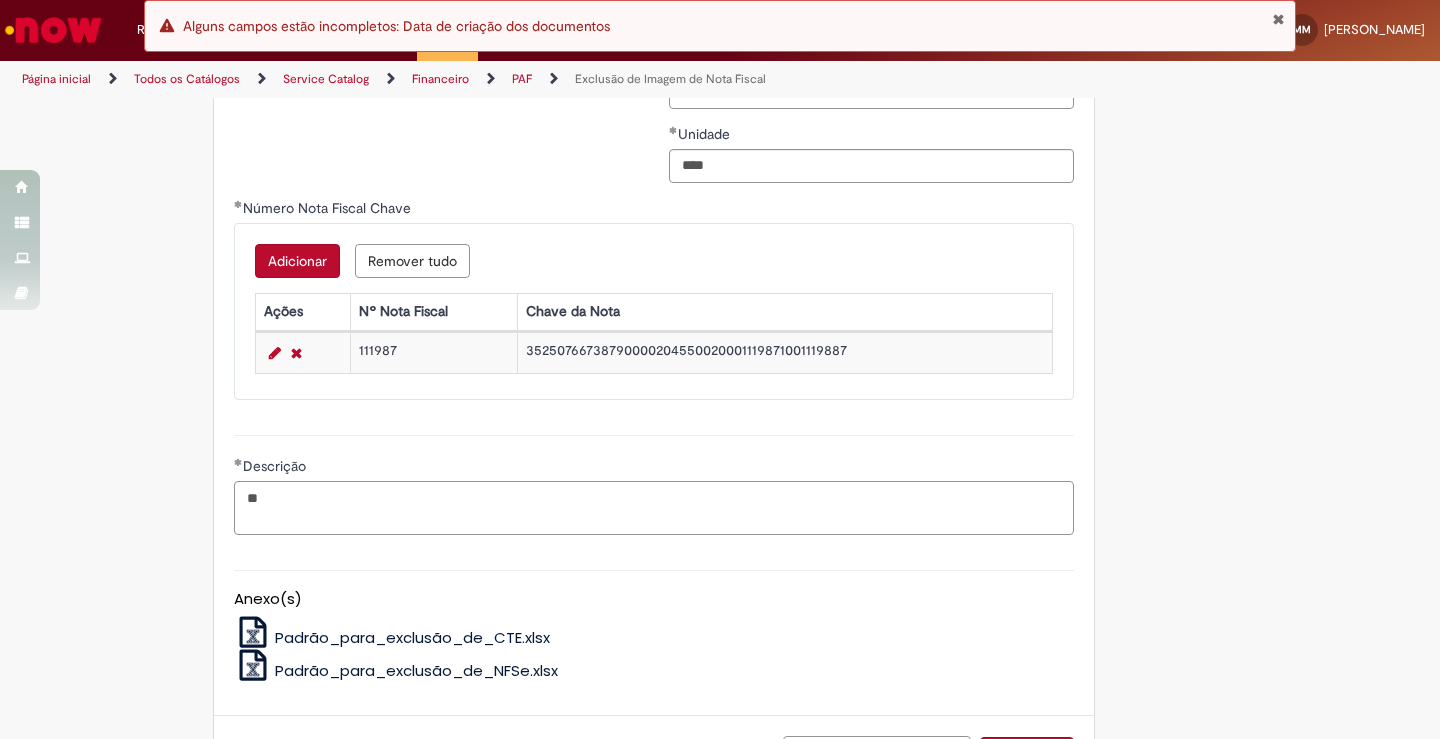 type on "*" 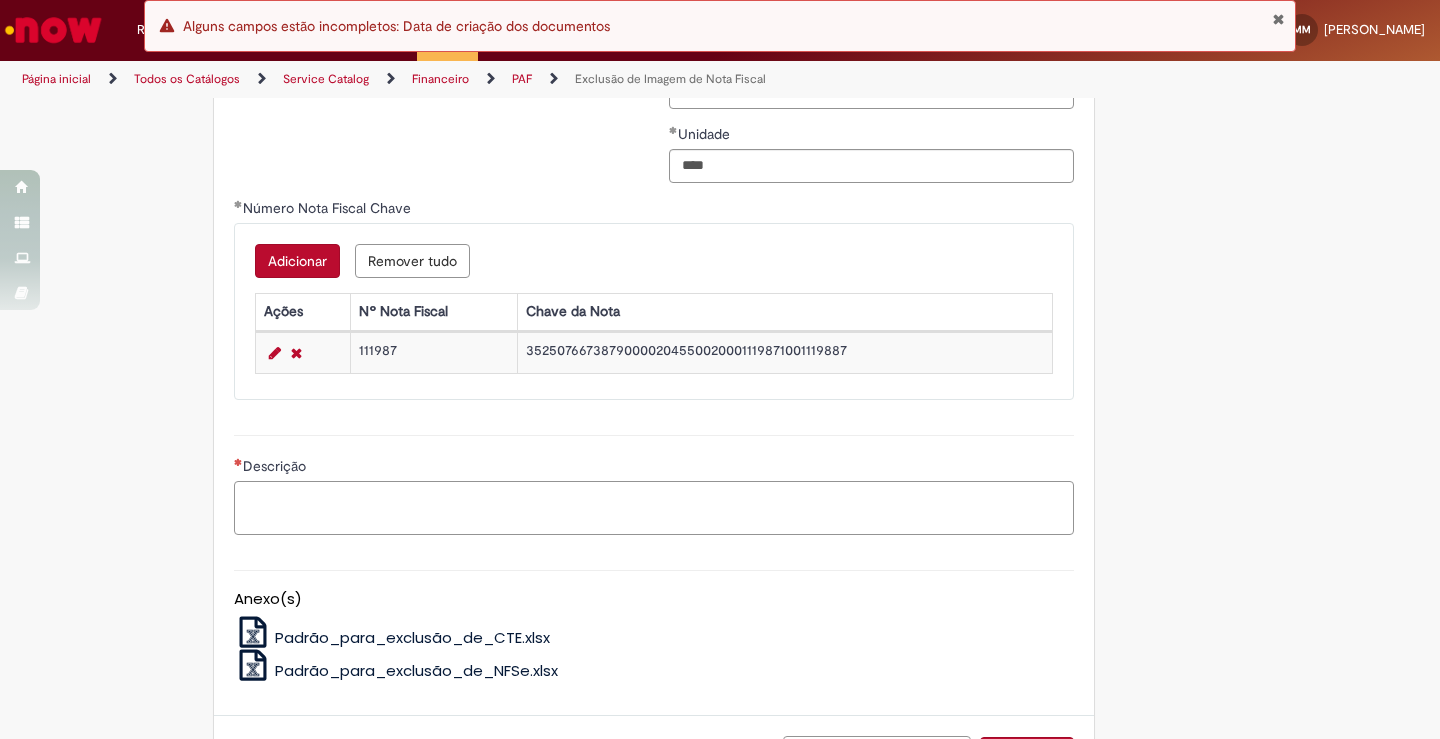 click on "Descrição" at bounding box center [654, 508] 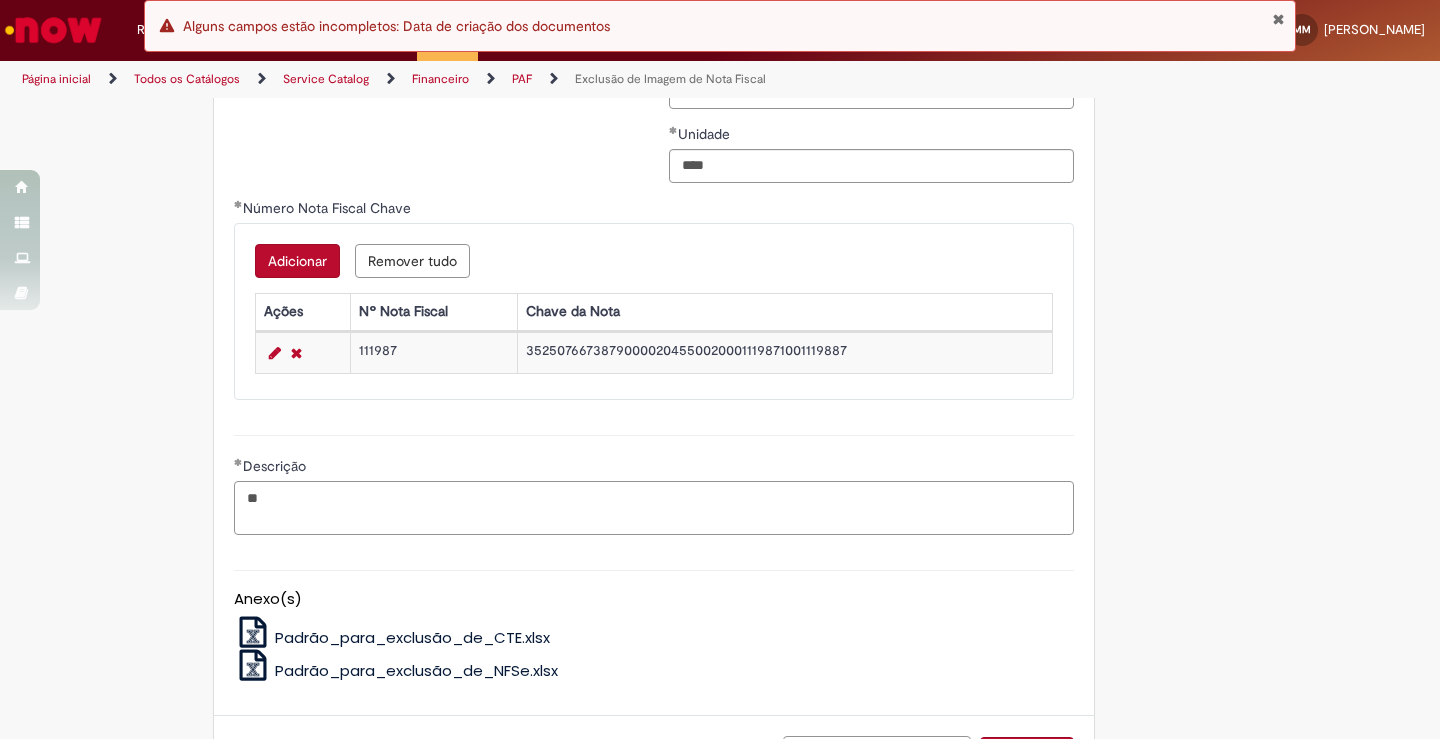 type on "*" 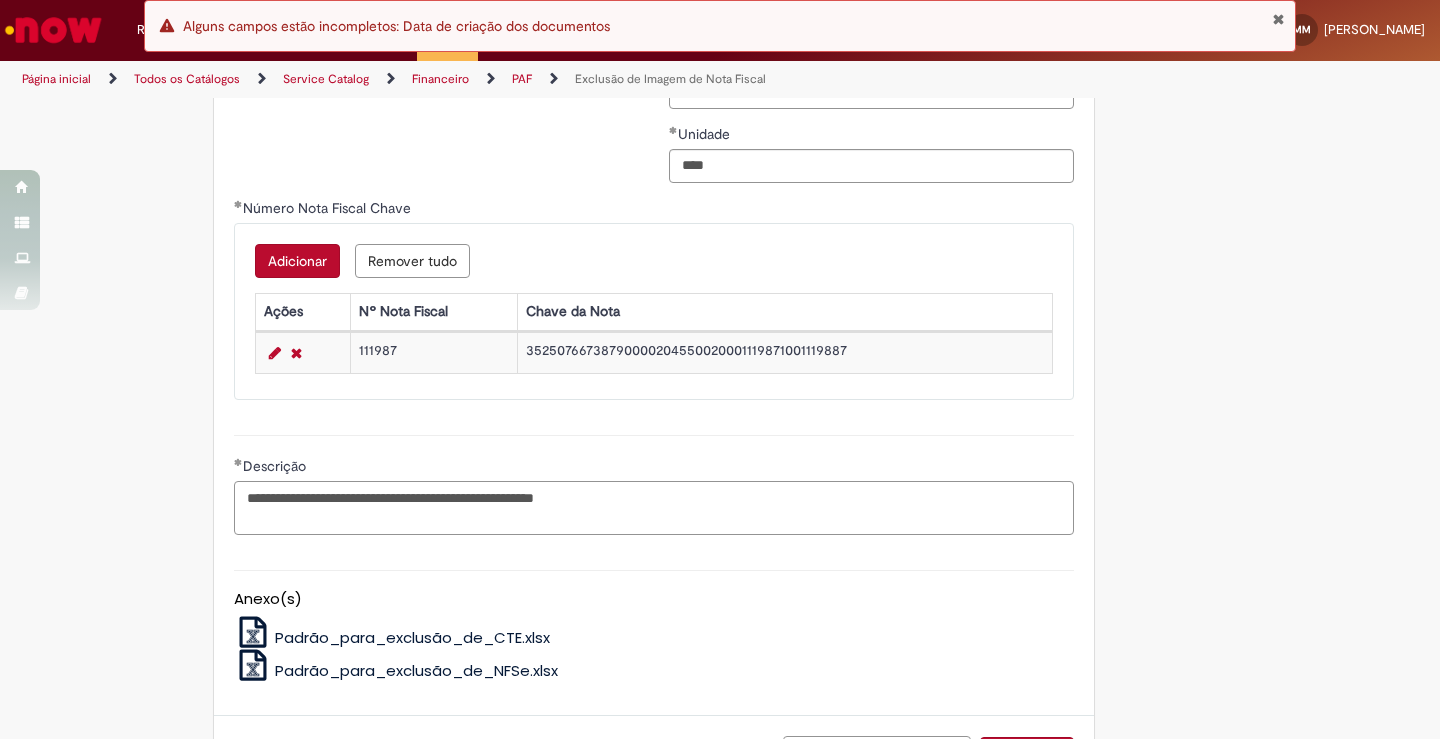 type on "**********" 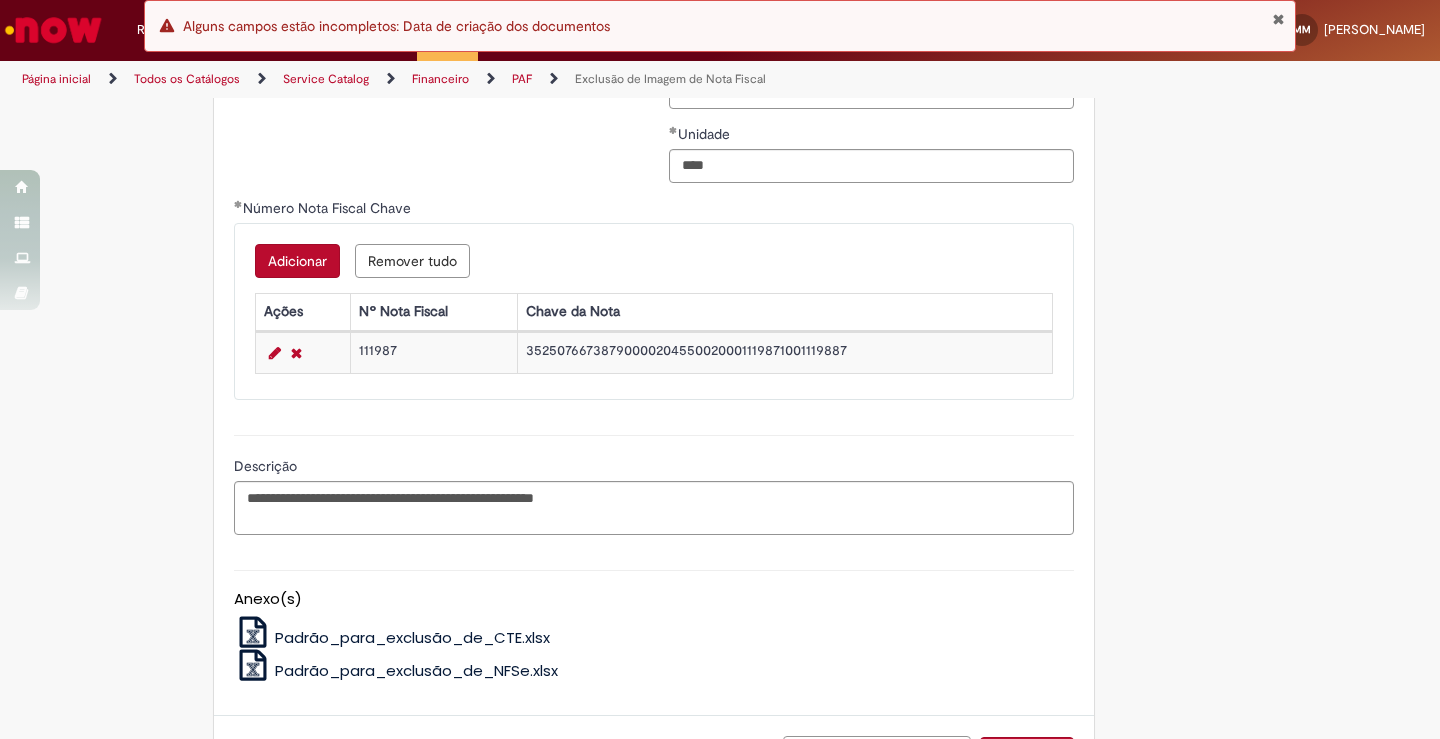click on "Tire dúvidas com LupiAssist    +GenAI
Oi! Eu sou LupiAssist, uma Inteligência Artificial Generativa em constante aprendizado   Meu conteúdo é monitorado para trazer uma melhor experiência
Dúvidas comuns:
Só mais um instante, estou consultando nossas bases de conhecimento  e escrevendo a melhor resposta pra você!
Title
Lorem ipsum dolor sit amet    Fazer uma nova pergunta
Gerei esta resposta utilizando IA Generativa em conjunto com os nossos padrões. Em caso de divergência, os documentos oficiais prevalecerão.
Saiba mais em:
Ou ligue para:
E aí, te ajudei?
Sim, obrigado!" at bounding box center [720, -99] 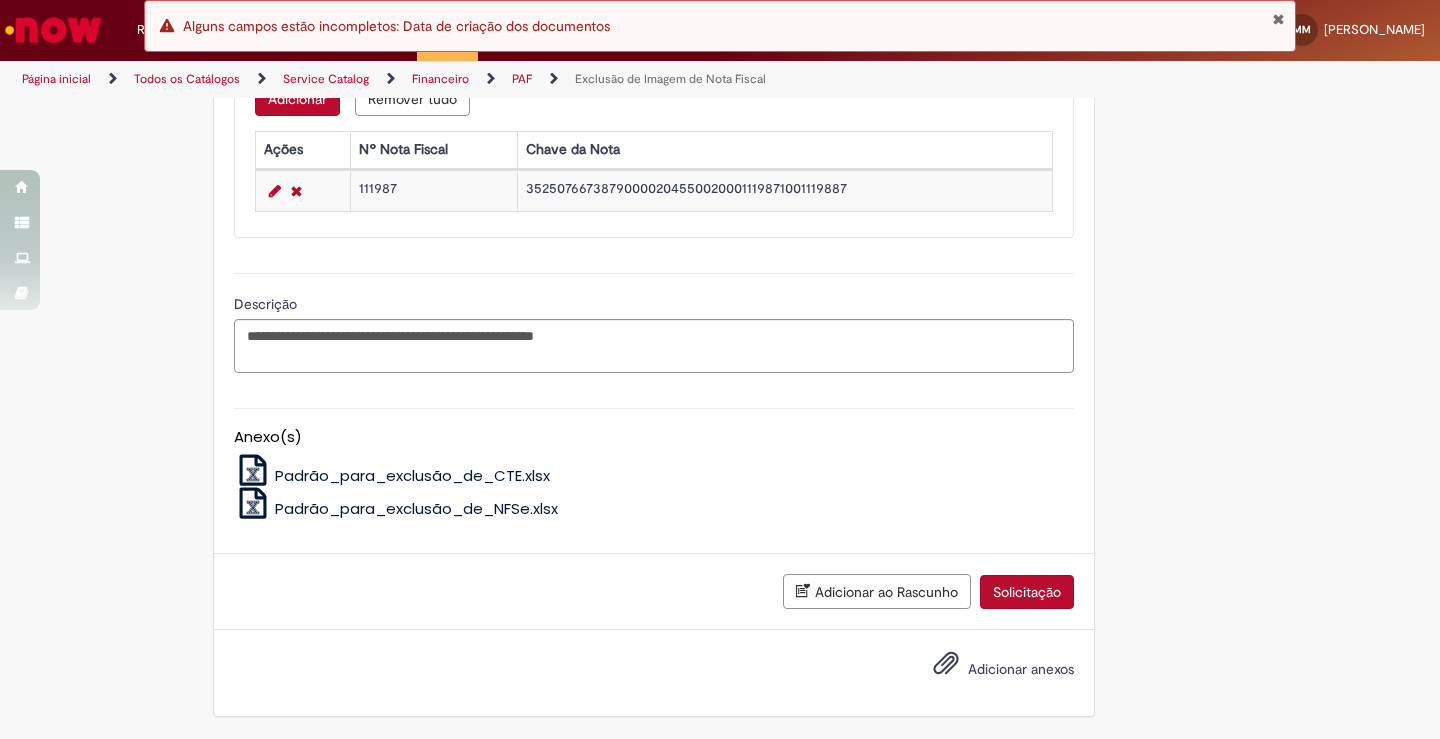 click on "Adicionar anexos" at bounding box center (1021, 669) 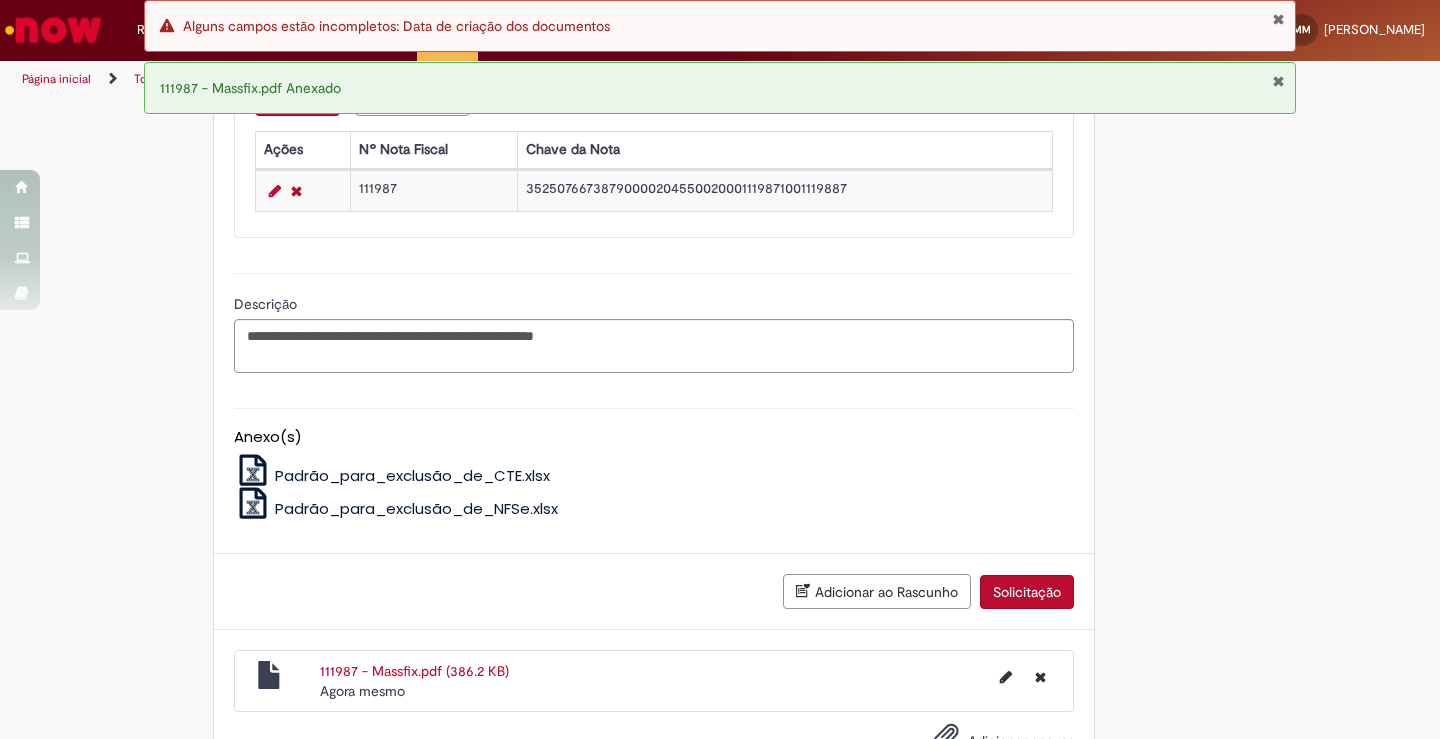 click on "É obrigatório anexar a evidência do cancelamento ( PDF de cancelamento), ou Ok do fornecedor informando que a NF é indevida.
Adicionar a Favoritos
Exclusão de Imagem de Nota Fiscal
Esta oferta é destinada às solicitações referentes a EXCLUSÃO DA NOTA FISCAL e exclusão de CTE's
- Obrigatório informar Conta e Centro de Custo ,pois o time de ~Retenções CSC realiza o pagamento de imposto pela provisão de indexação,se for necessário os impostos serão debitados o OBZ da unidade (casos para NF Indexada Fora do mês vigente).
-Obrigatório informar Data de indexação no SAP.
-NF deve estar cancelada pelo fornecedor ( PDF com tarja de cancelamento),se tiver apenas ok do Fornecedor precisa do e-mail com a evidência de forma clara que a NF solicitada no chamado é Indevida e
Country Code" at bounding box center [720, -226] 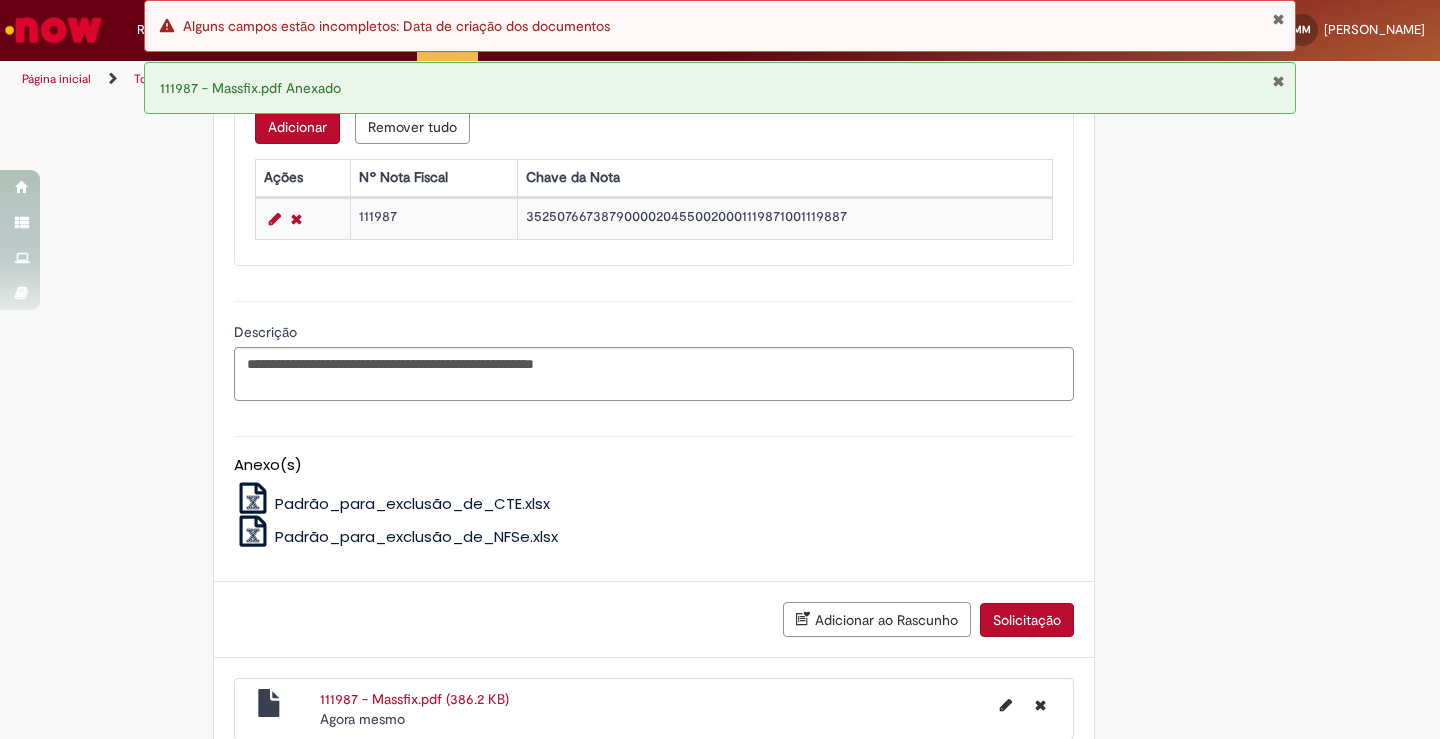 scroll, scrollTop: 1434, scrollLeft: 0, axis: vertical 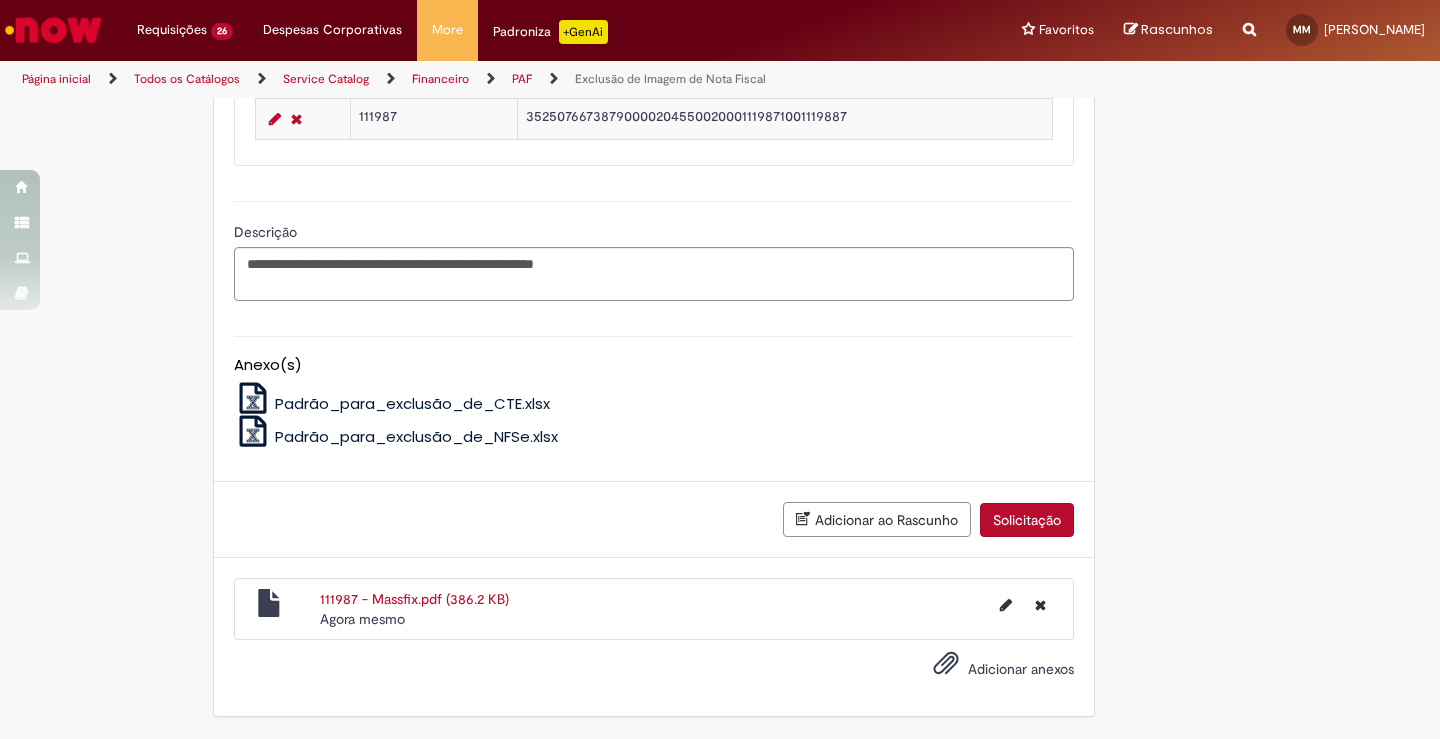 click on "É obrigatório anexar a evidência do cancelamento ( PDF de cancelamento), ou Ok do fornecedor informando que a NF é indevida.
Adicionar a Favoritos
Exclusão de Imagem de Nota Fiscal
Esta oferta é destinada às solicitações referentes a EXCLUSÃO DA NOTA FISCAL e exclusão de CTE's
- Obrigatório informar Conta e Centro de Custo ,pois o time de ~Retenções CSC realiza o pagamento de imposto pela provisão de indexação,se for necessário os impostos serão debitados o OBZ da unidade (casos para NF Indexada Fora do mês vigente).
-Obrigatório informar Data de indexação no SAP.
-NF deve estar cancelada pelo fornecedor ( PDF com tarja de cancelamento),se tiver apenas ok do Fornecedor precisa do e-mail com a evidência de forma clara que a NF solicitada no chamado é Indevida e
Country Code" at bounding box center (720, -298) 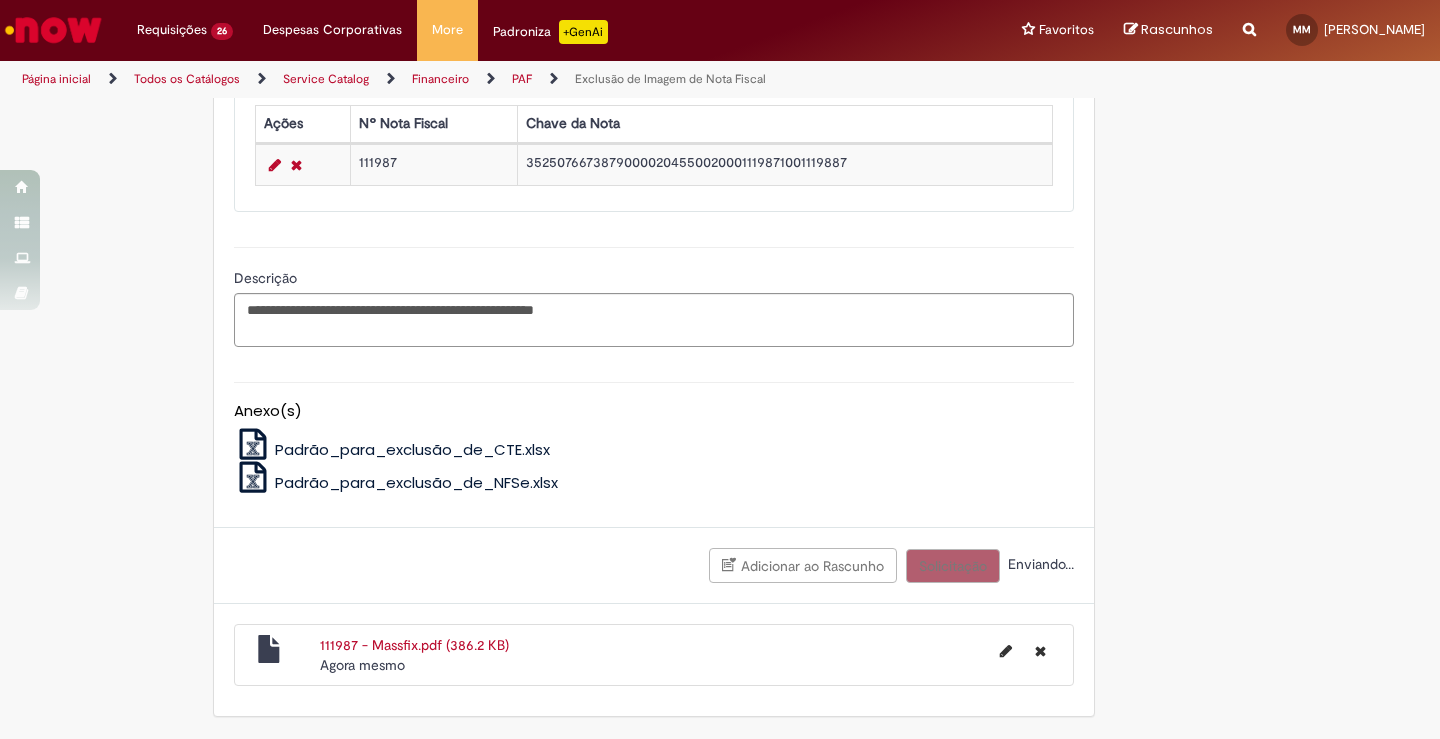 scroll, scrollTop: 779, scrollLeft: 0, axis: vertical 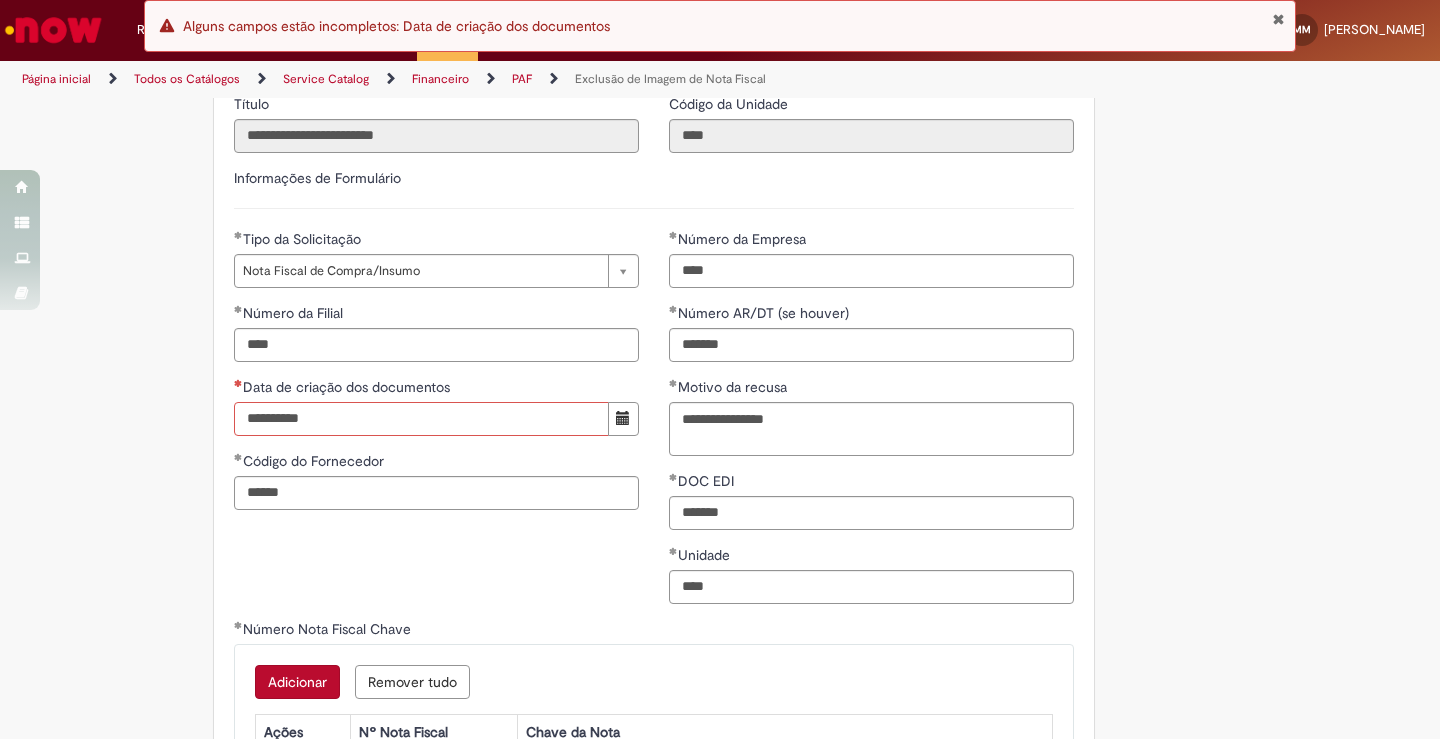 click on "Data de criação dos documentos" at bounding box center [421, 419] 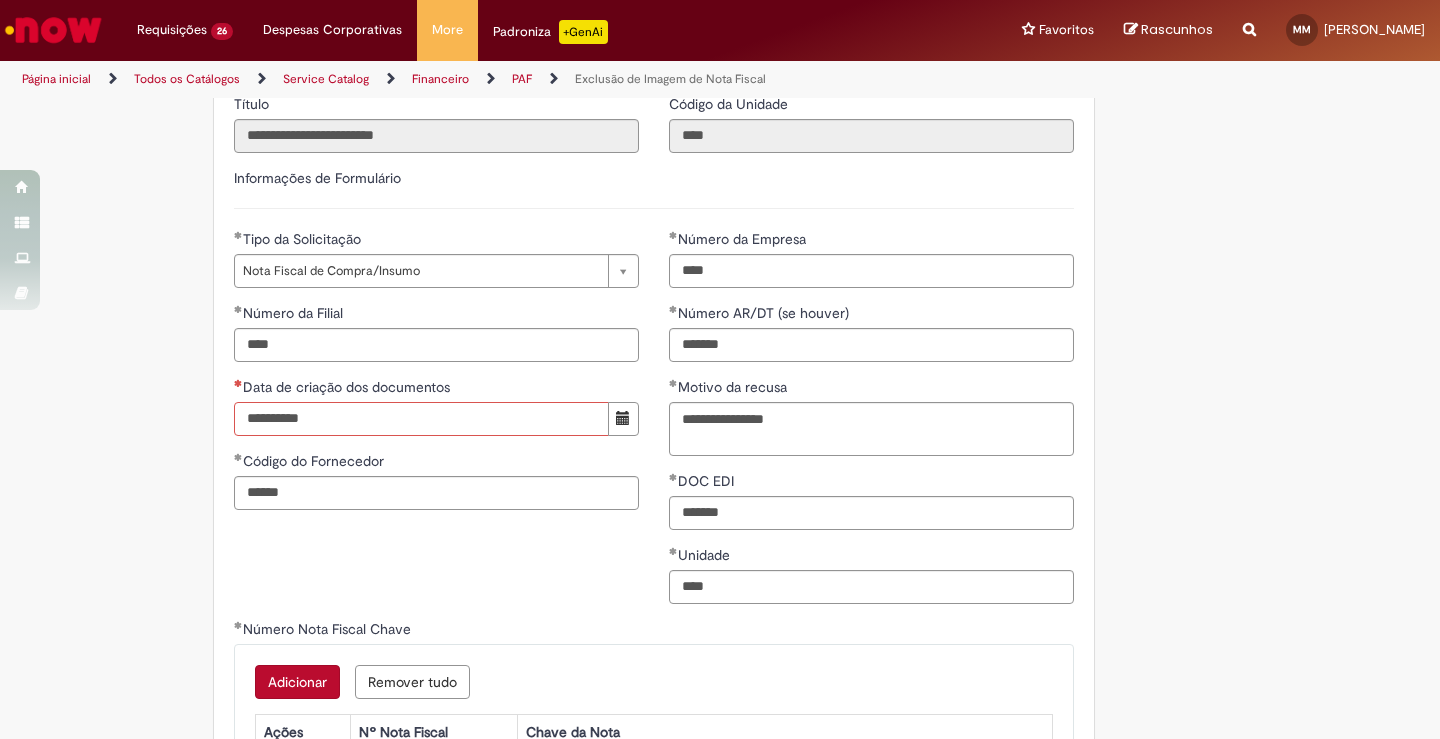 type on "**********" 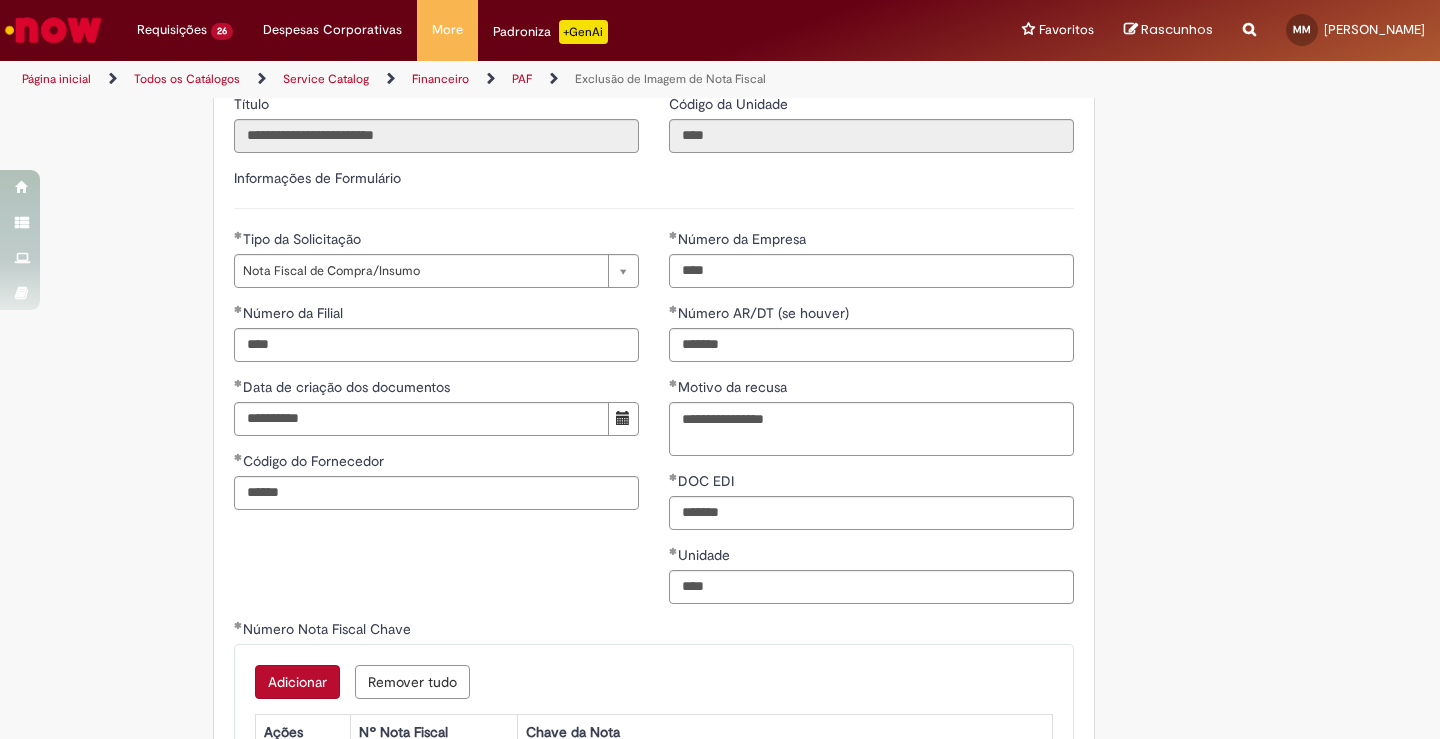click on "É obrigatório anexar a evidência do cancelamento ( PDF de cancelamento), ou Ok do fornecedor informando que a NF é indevida.
Adicionar a Favoritos
Exclusão de Imagem de Nota Fiscal
Esta oferta é destinada às solicitações referentes a EXCLUSÃO DA NOTA FISCAL e exclusão de CTE's
- Obrigatório informar Conta e Centro de Custo ,pois o time de ~Retenções CSC realiza o pagamento de imposto pela provisão de indexação,se for necessário os impostos serão debitados o OBZ da unidade (casos para NF Indexada Fora do mês vigente).
-Obrigatório informar Data de indexação no SAP.
-NF deve estar cancelada pelo fornecedor ( PDF com tarja de cancelamento),se tiver apenas ok do Fornecedor precisa do e-mail com a evidência de forma clara que a NF solicitada no chamado é Indevida e
Country Code" at bounding box center [720, 357] 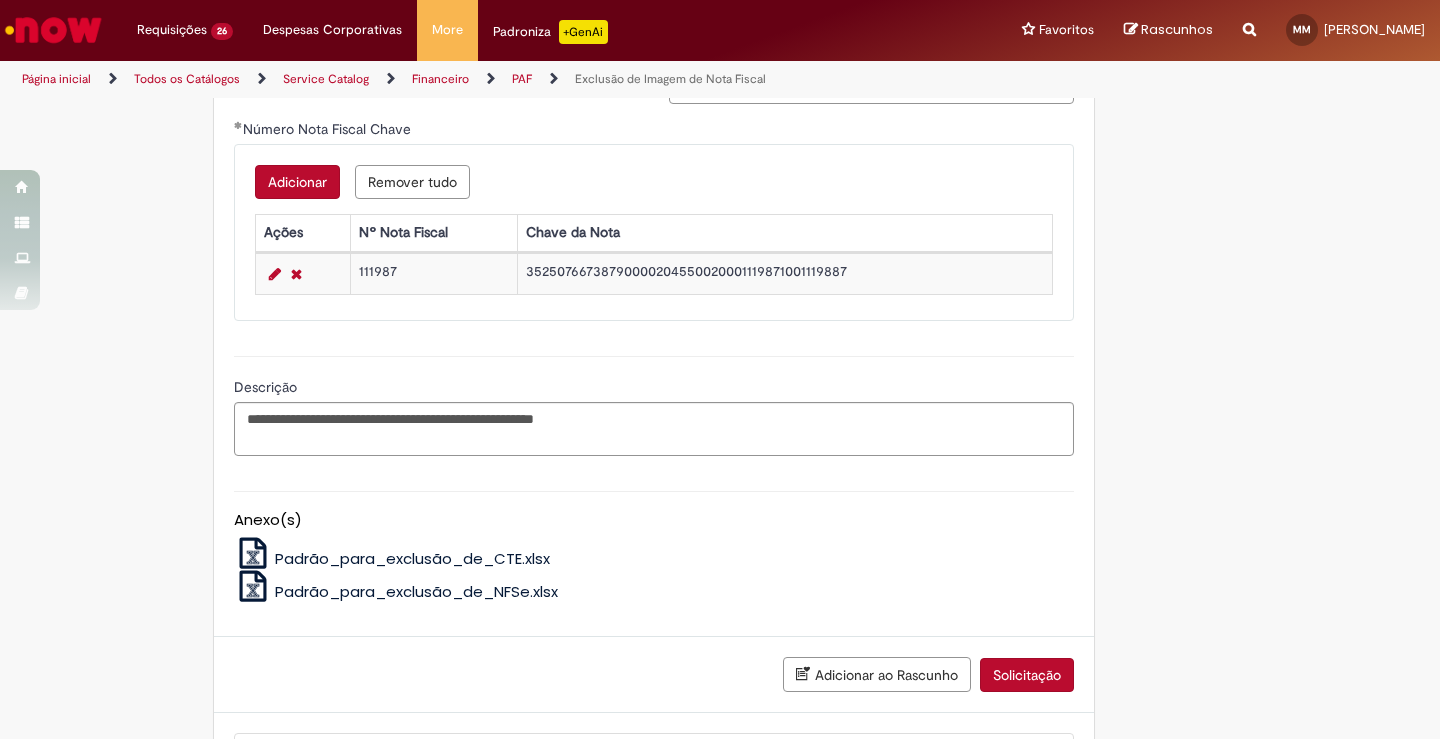 scroll, scrollTop: 1379, scrollLeft: 0, axis: vertical 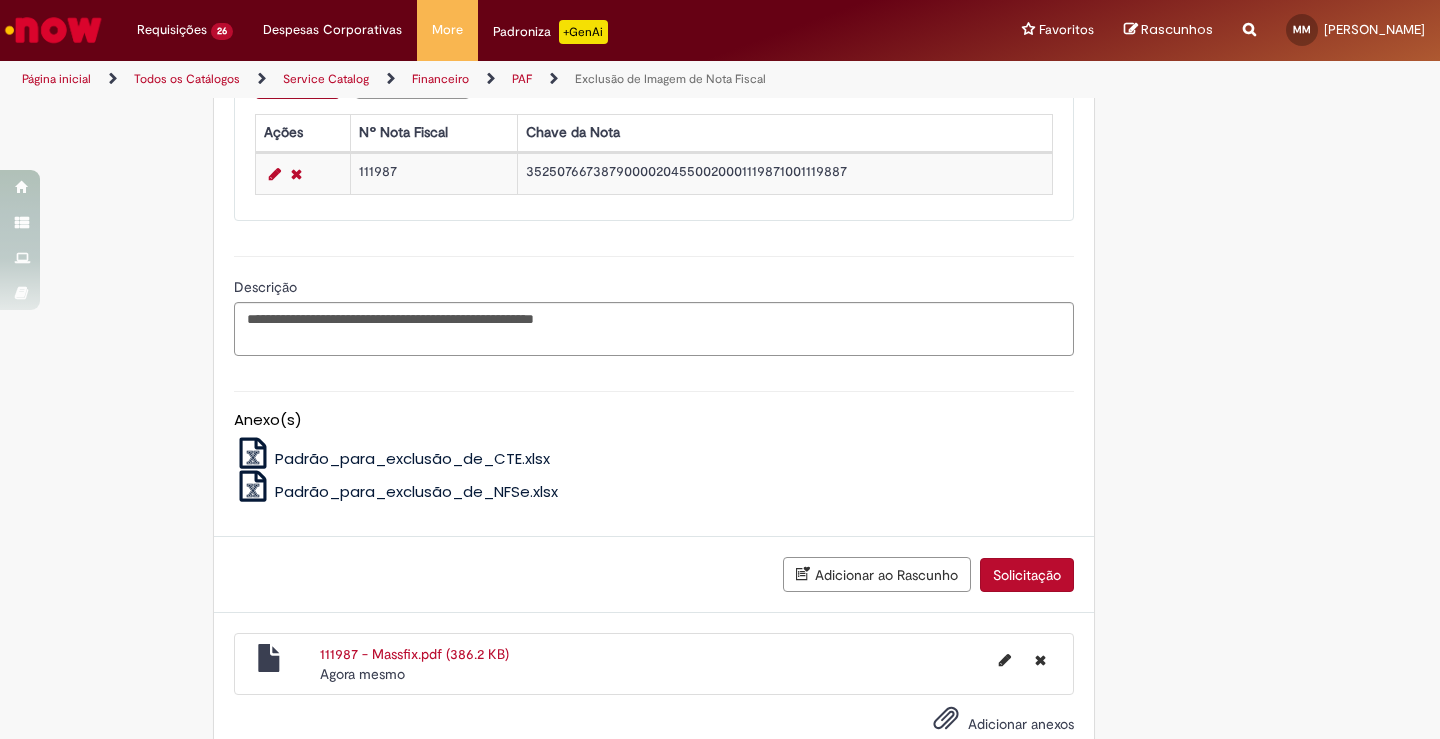 click on "Solicitação" at bounding box center (1027, 575) 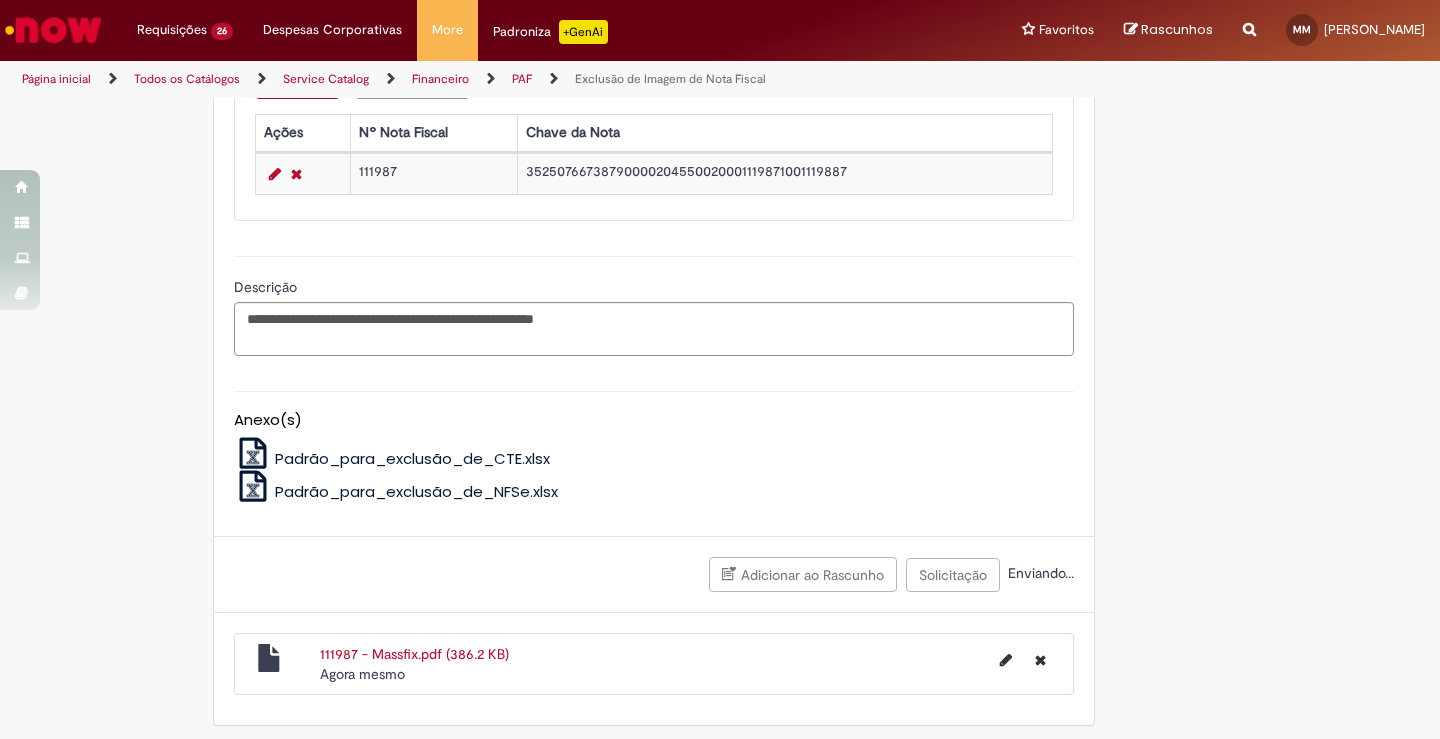 click on "É obrigatório anexar a evidência do cancelamento ( PDF de cancelamento), ou Ok do fornecedor informando que a NF é indevida.
Adicionar a Favoritos
Exclusão de Imagem de Nota Fiscal
Esta oferta é destinada às solicitações referentes a EXCLUSÃO DA NOTA FISCAL e exclusão de CTE's
- Obrigatório informar Conta e Centro de Custo ,pois o time de ~Retenções CSC realiza o pagamento de imposto pela provisão de indexação,se for necessário os impostos serão debitados o OBZ da unidade (casos para NF Indexada Fora do mês vigente).
-Obrigatório informar Data de indexação no SAP.
-NF deve estar cancelada pelo fornecedor ( PDF com tarja de cancelamento),se tiver apenas ok do Fornecedor precisa do e-mail com a evidência de forma clara que a NF solicitada no chamado é Indevida e
Country Code" at bounding box center (720, -266) 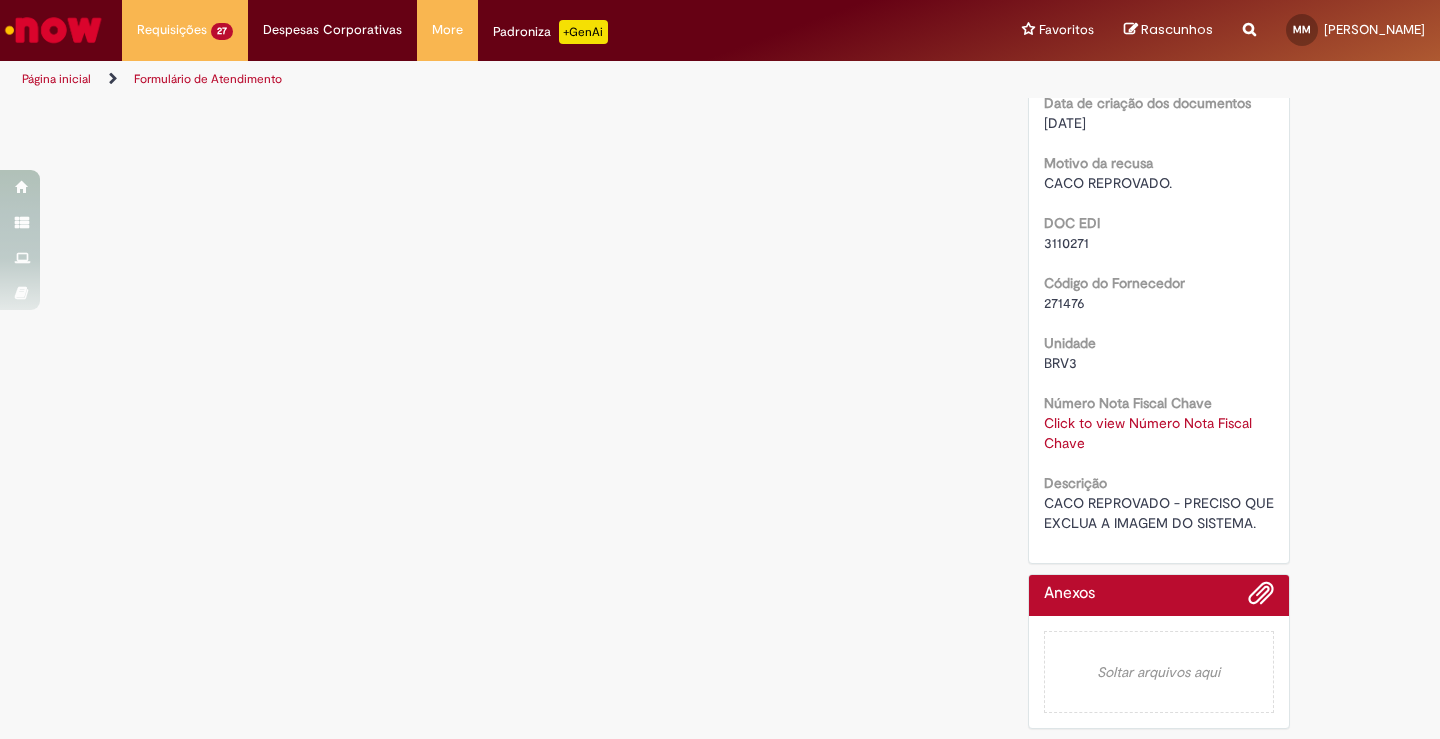 scroll, scrollTop: 0, scrollLeft: 0, axis: both 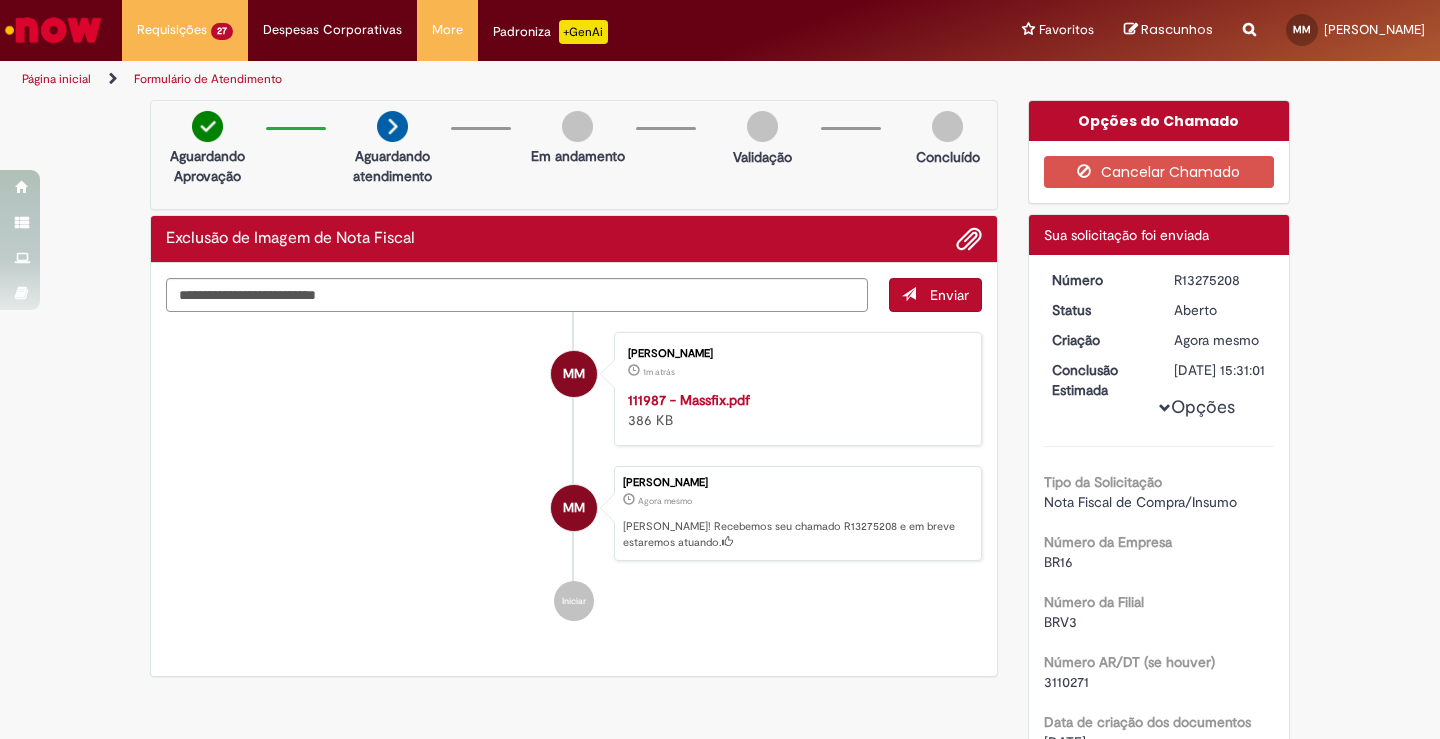 click on "Verificar Código de Barras
Aguardando Aprovação
Aguardando atendimento
Em andamento
Validação
Concluído
Exclusão de Imagem de Nota Fiscal
Enviar
MM
[PERSON_NAME]
1m atrás 1m atrás
111987 - Massfix.pdf  386 KB
MM" at bounding box center [720, 735] 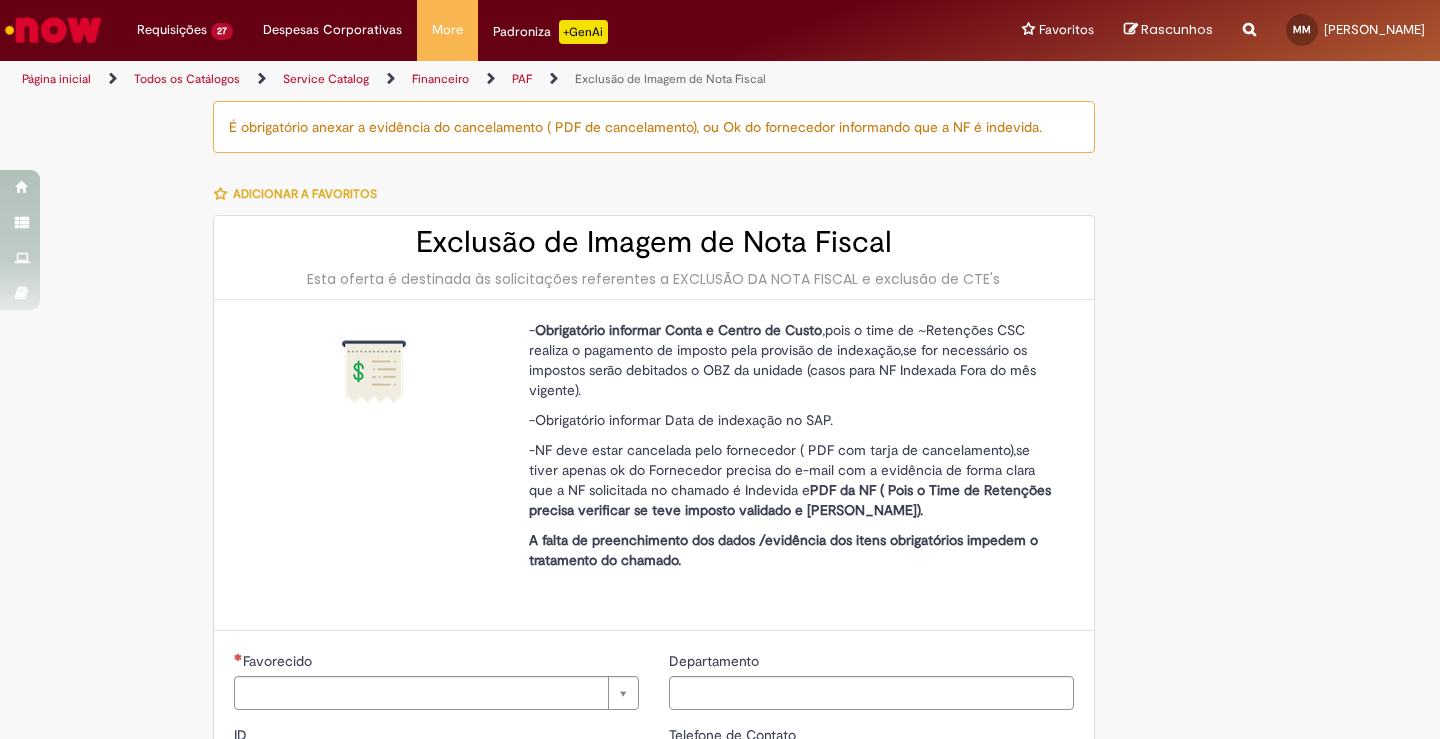 type on "**********" 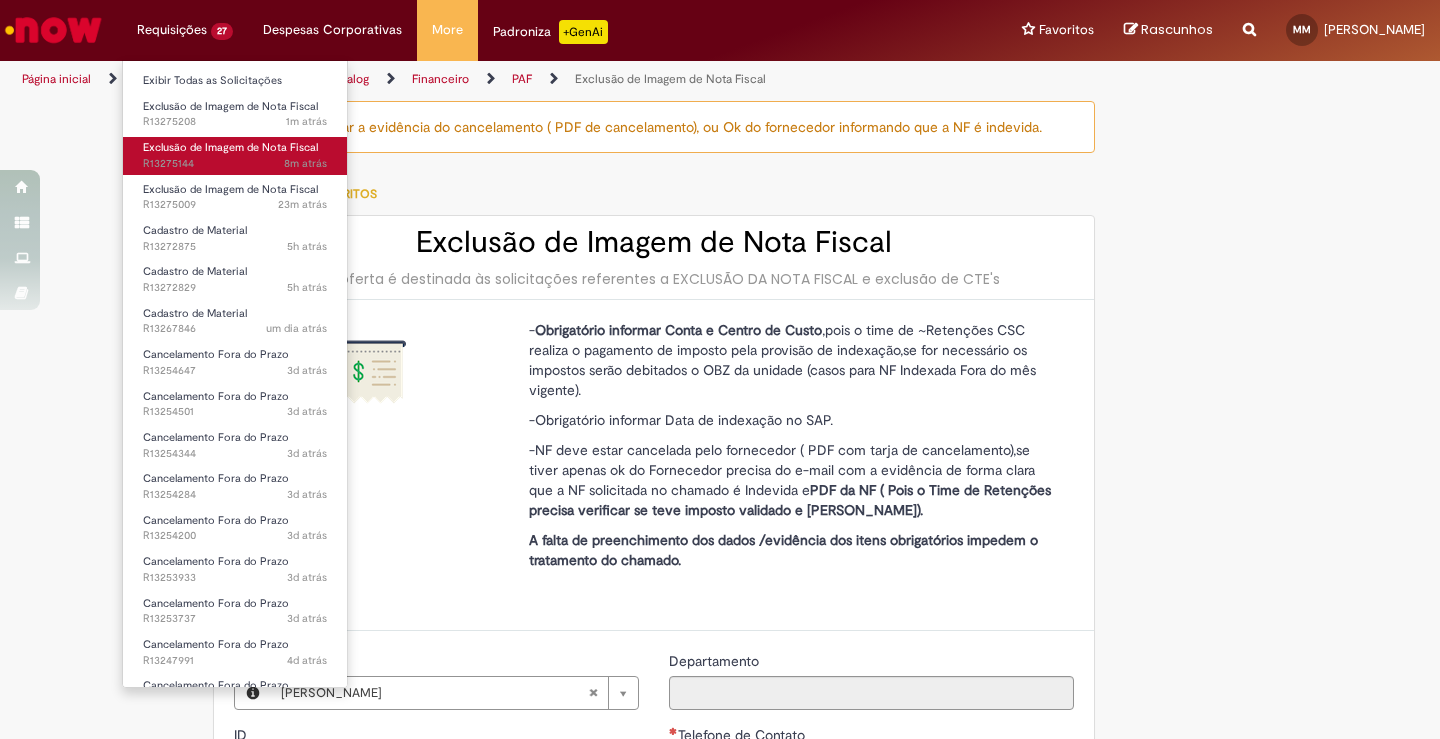 click on "Exclusão de Imagem de Nota Fiscal" at bounding box center (230, 147) 